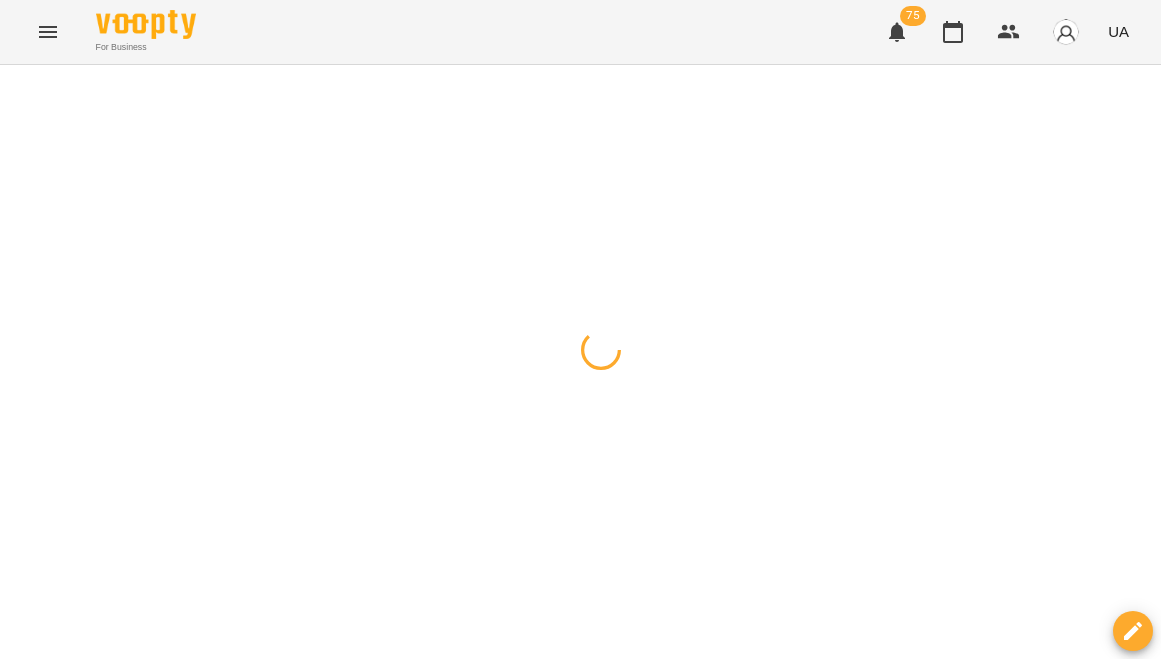 scroll, scrollTop: 0, scrollLeft: 0, axis: both 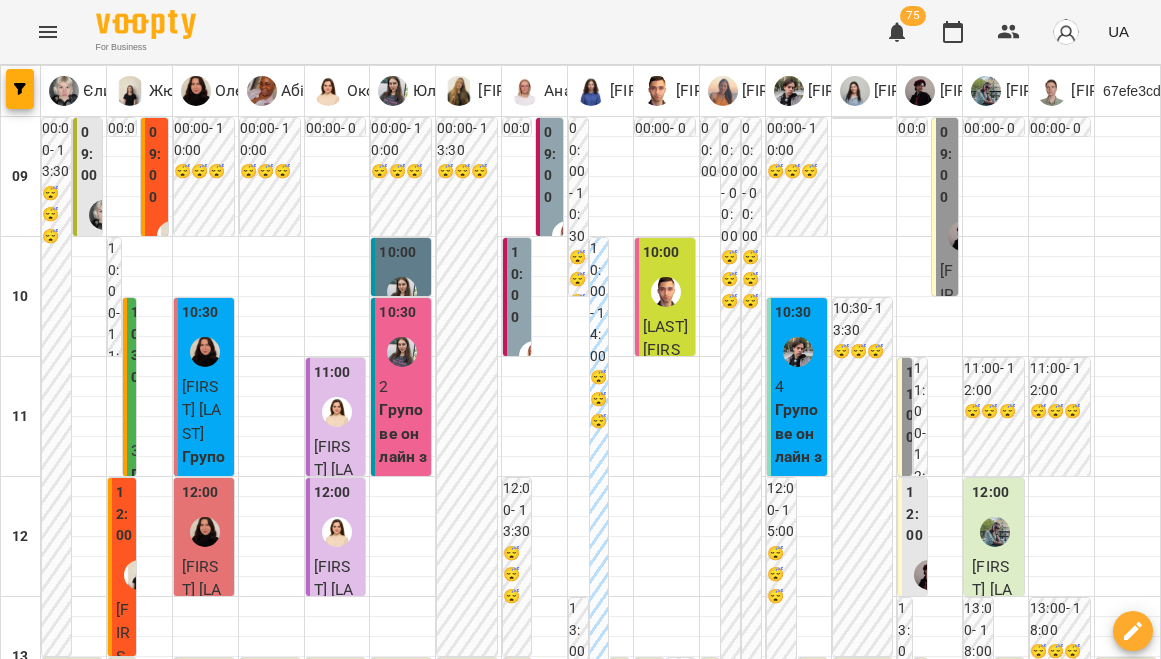 click at bounding box center [700, 1888] 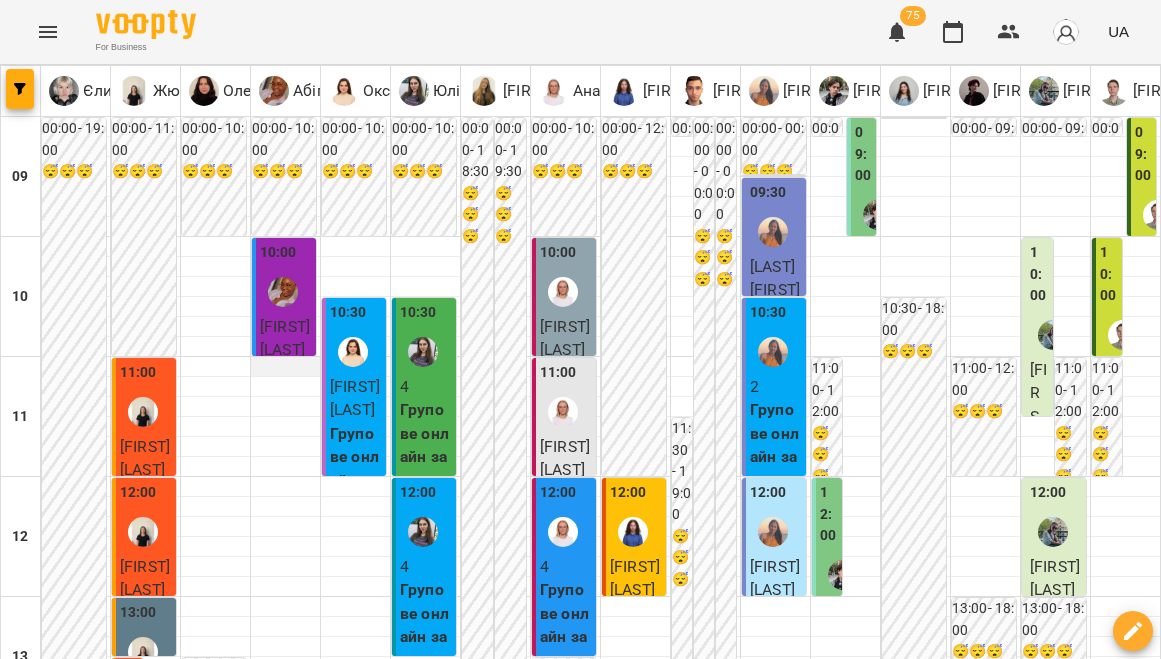 scroll, scrollTop: 82, scrollLeft: 0, axis: vertical 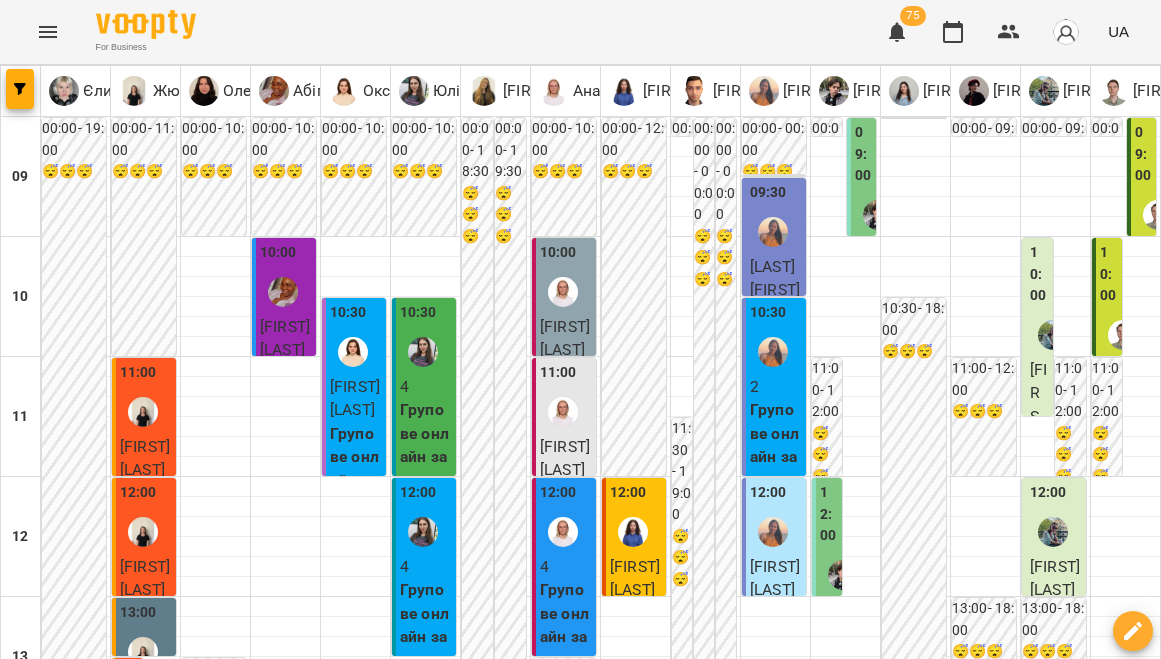 click on "вт" at bounding box center (370, 1823) 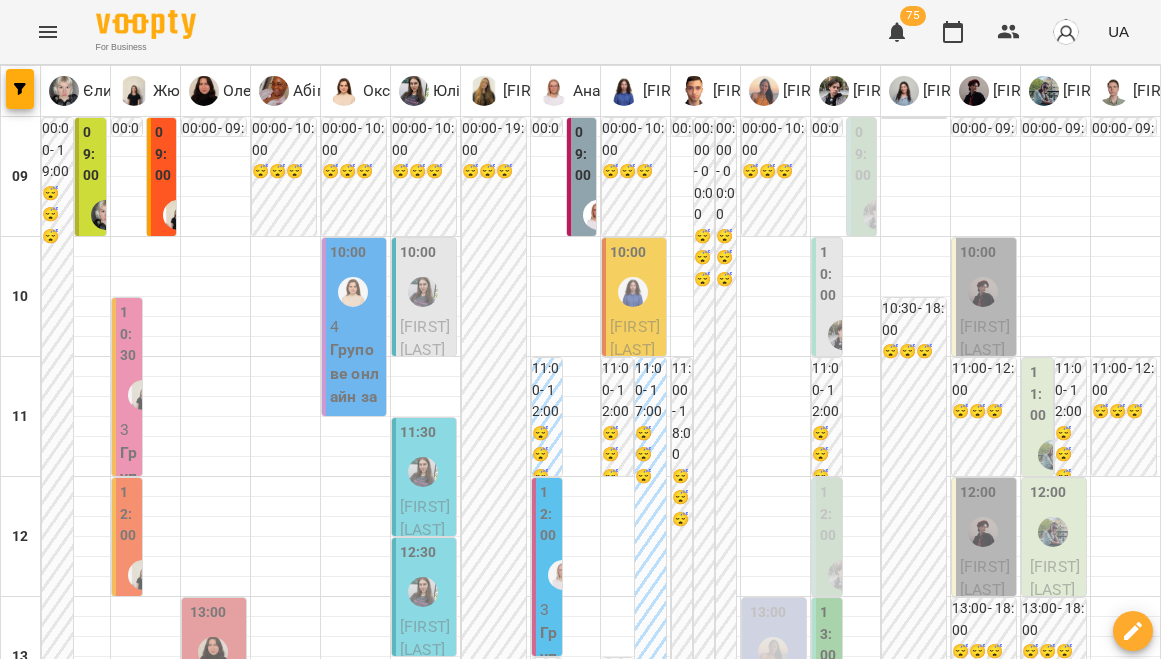 click on "пн 14 лип" at bounding box center (38, 1829) 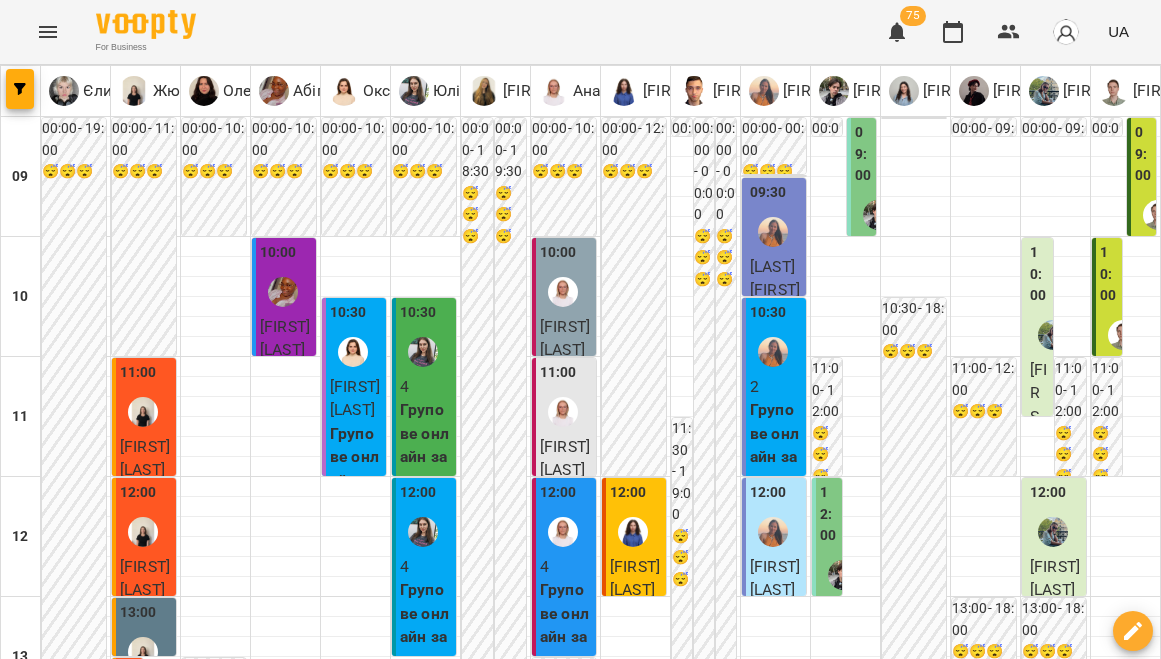 click 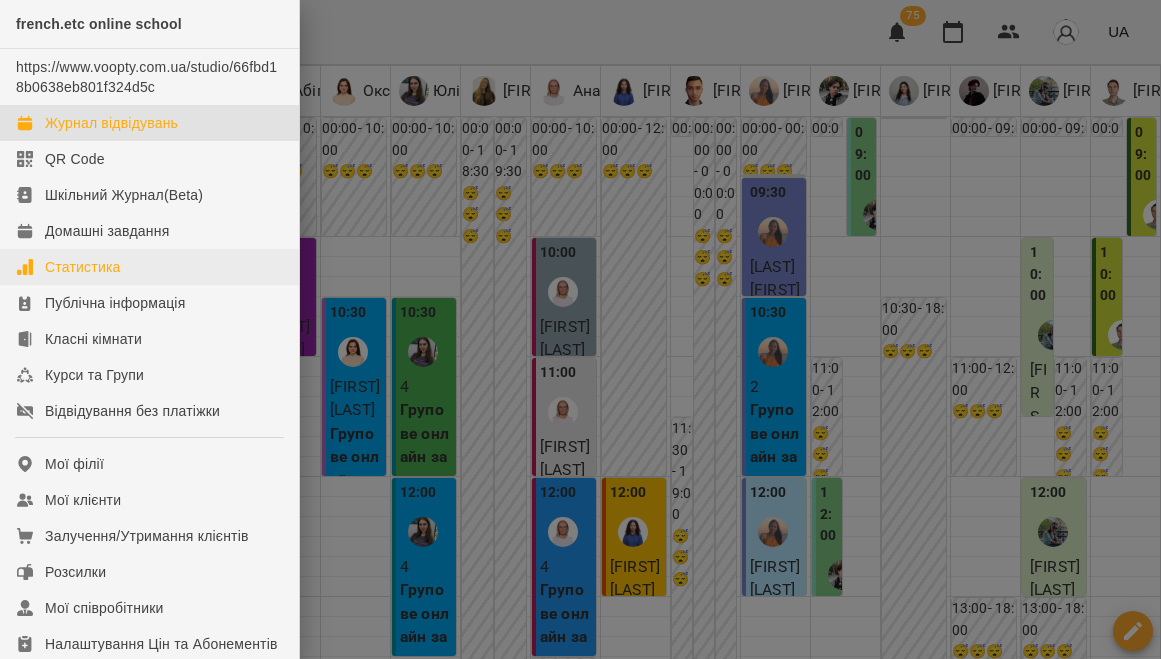 click on "Статистика" at bounding box center (149, 267) 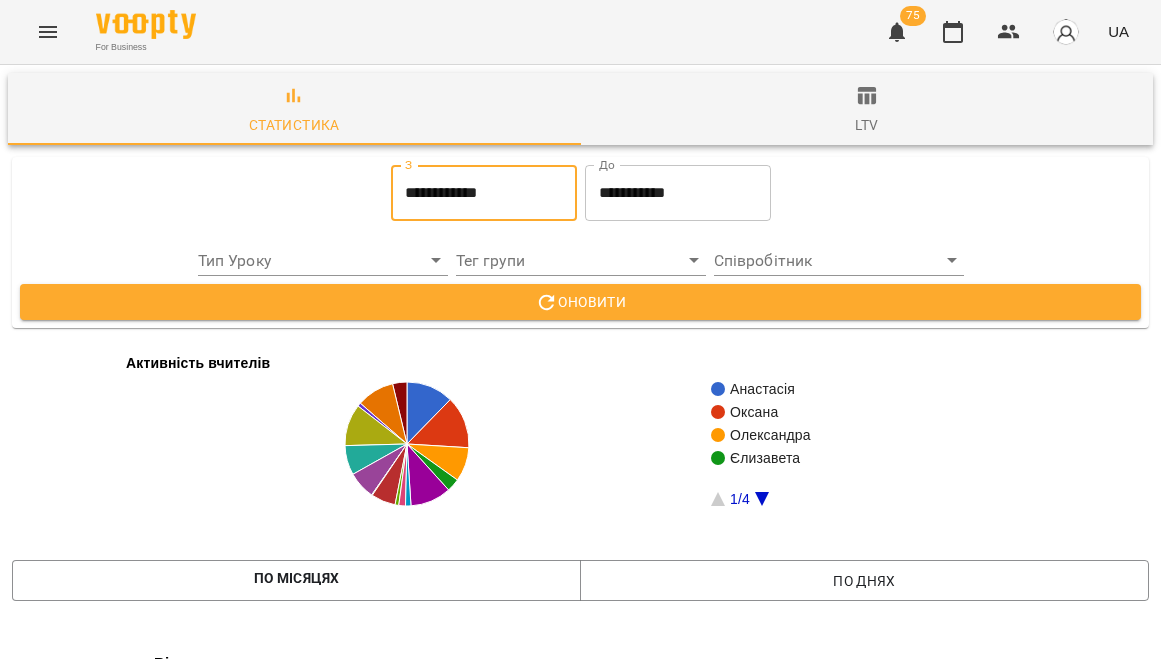 click on "**********" at bounding box center (484, 193) 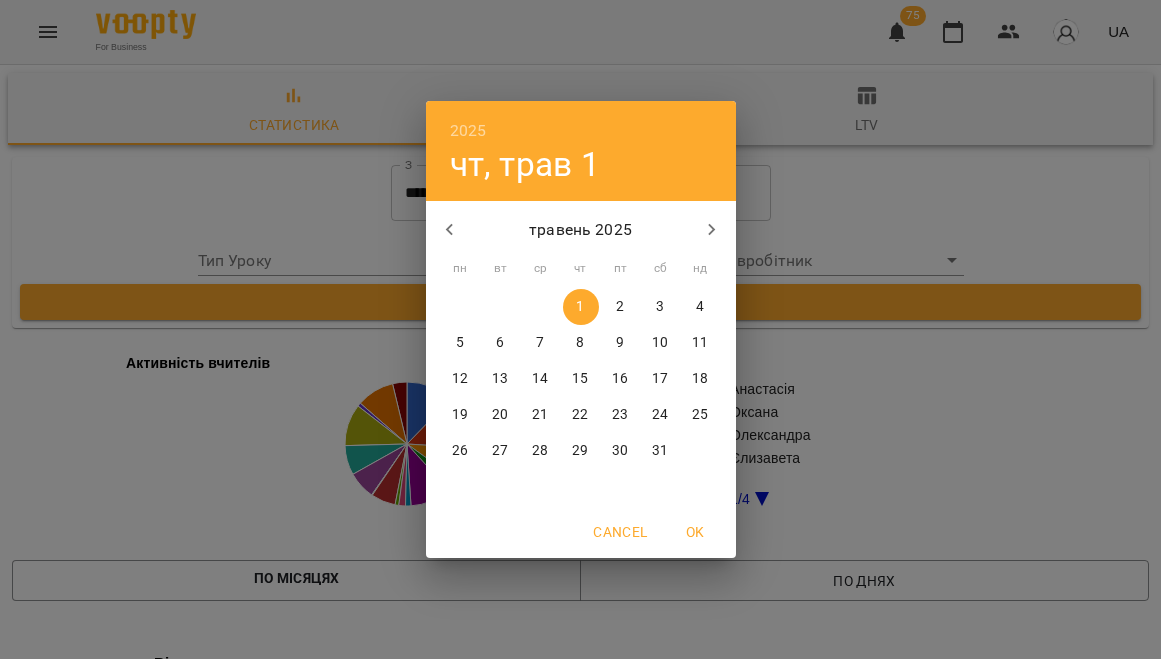 click 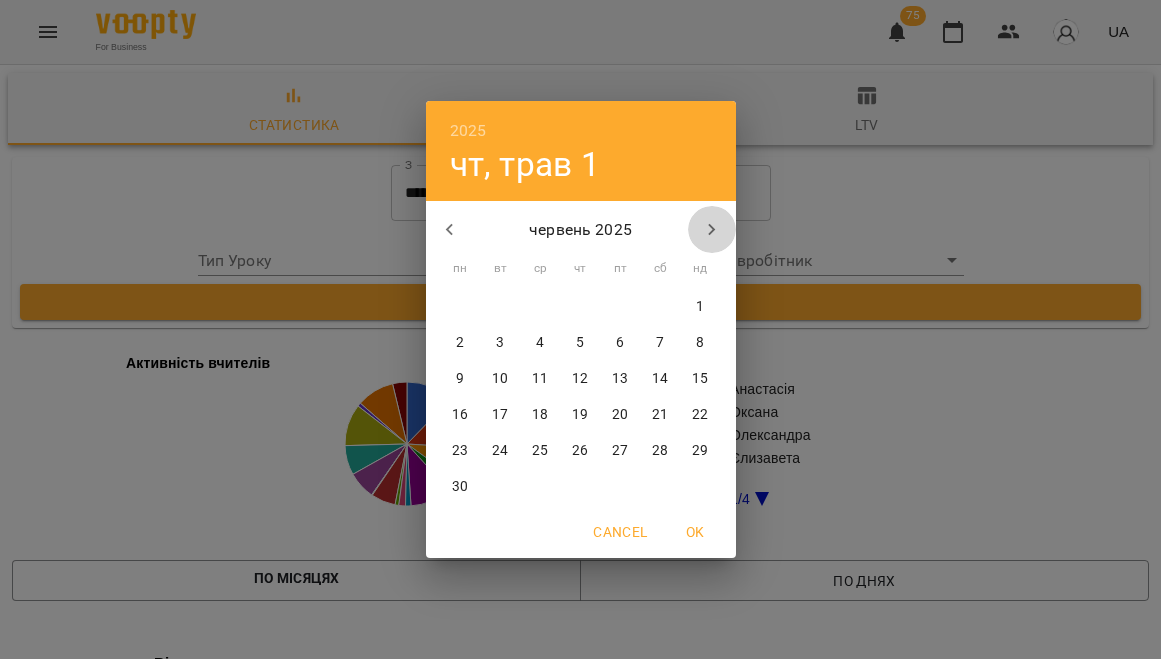click 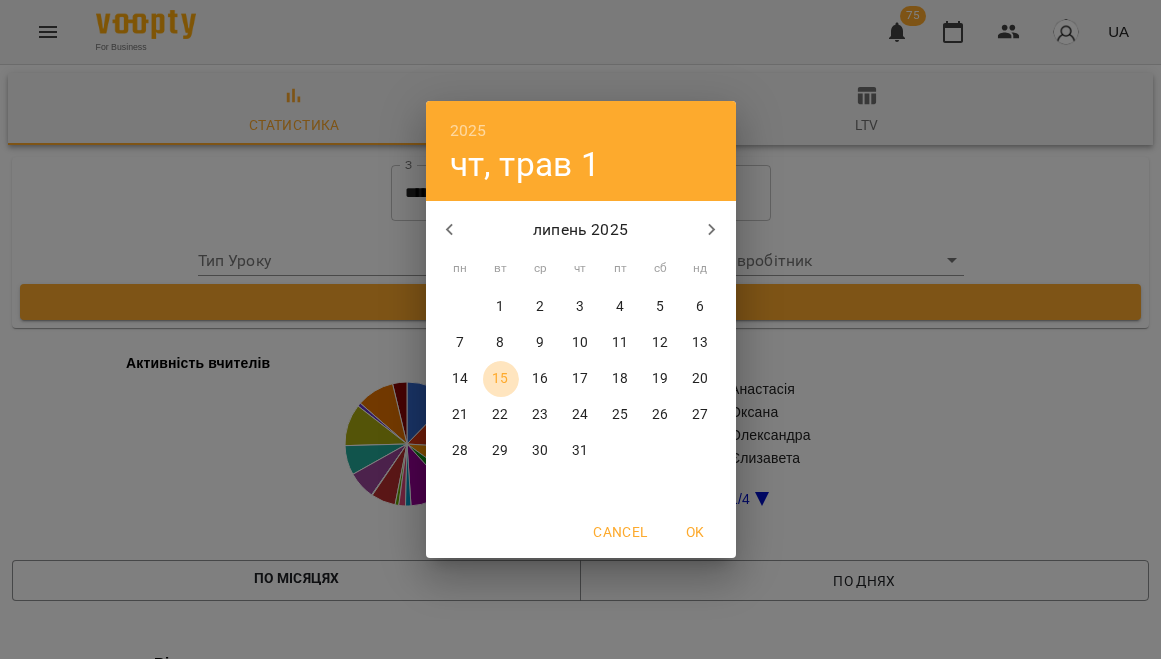 click on "15" at bounding box center [500, 379] 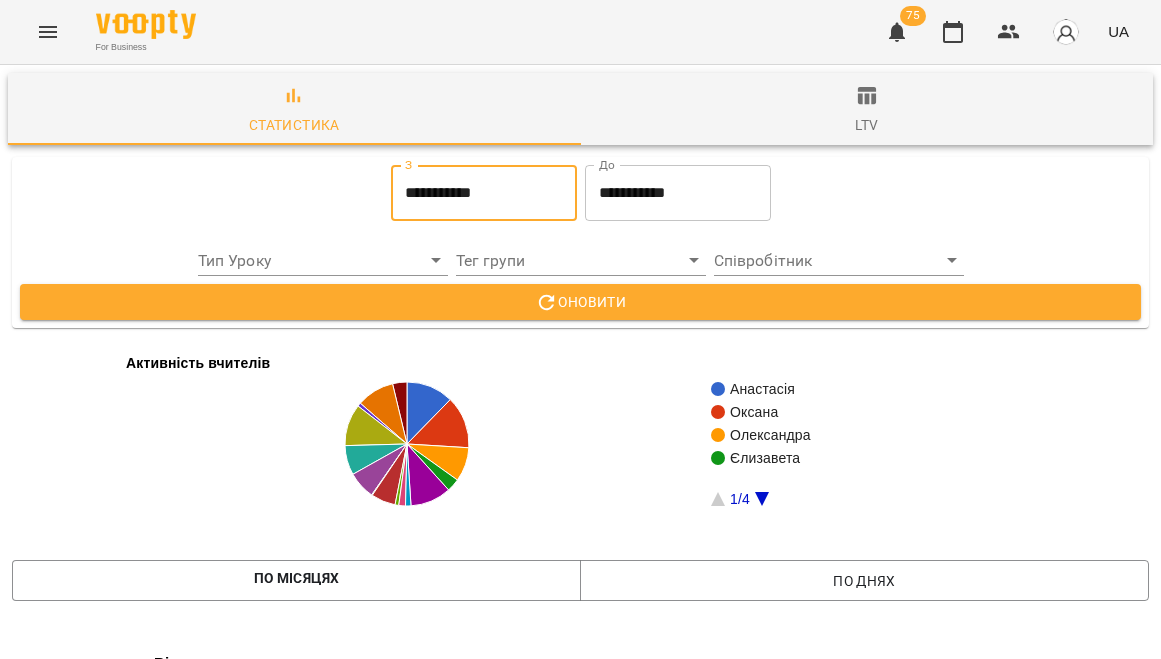 click on "**********" at bounding box center (678, 193) 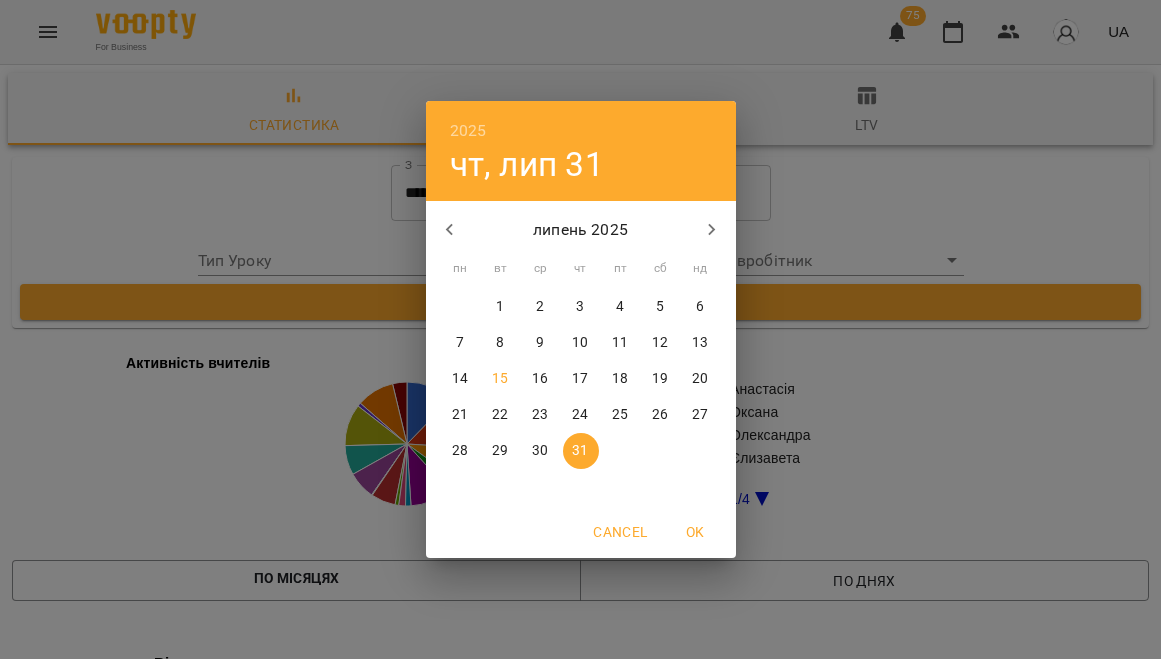 click on "15" at bounding box center (500, 379) 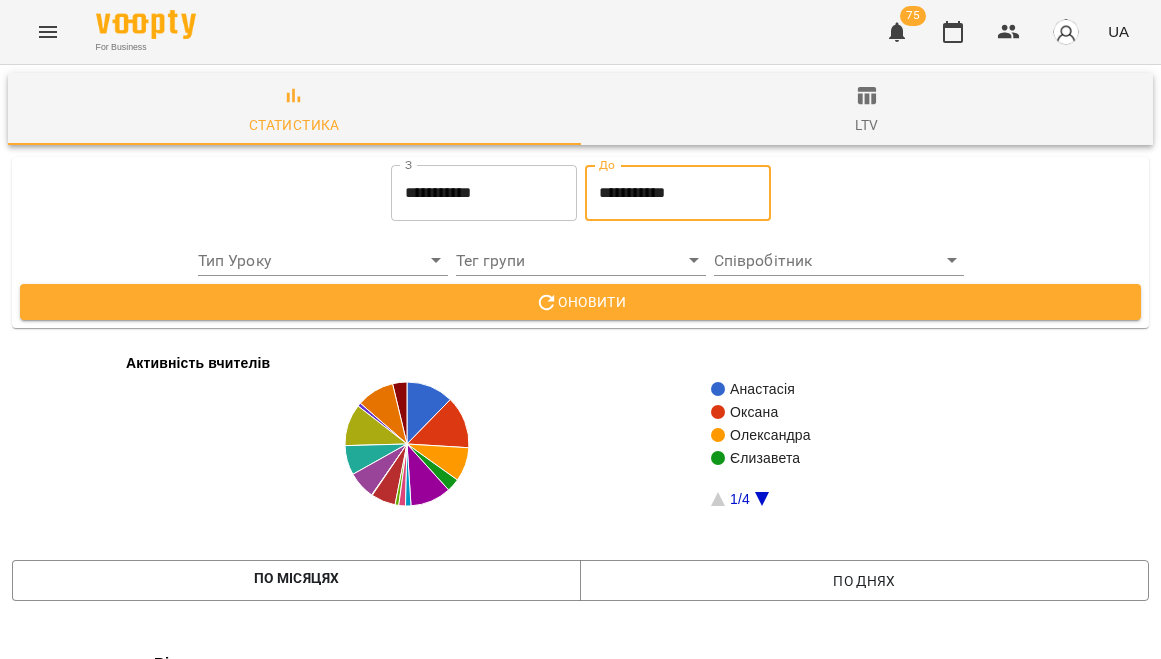 scroll, scrollTop: 27, scrollLeft: 0, axis: vertical 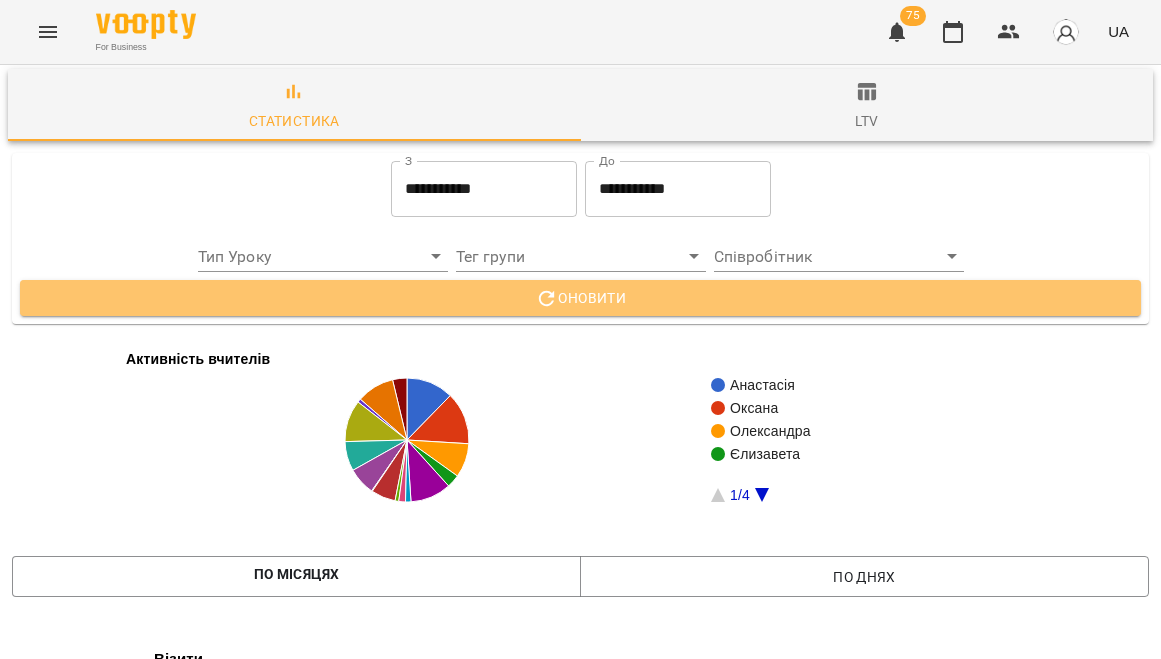 click on "Оновити" at bounding box center [580, 298] 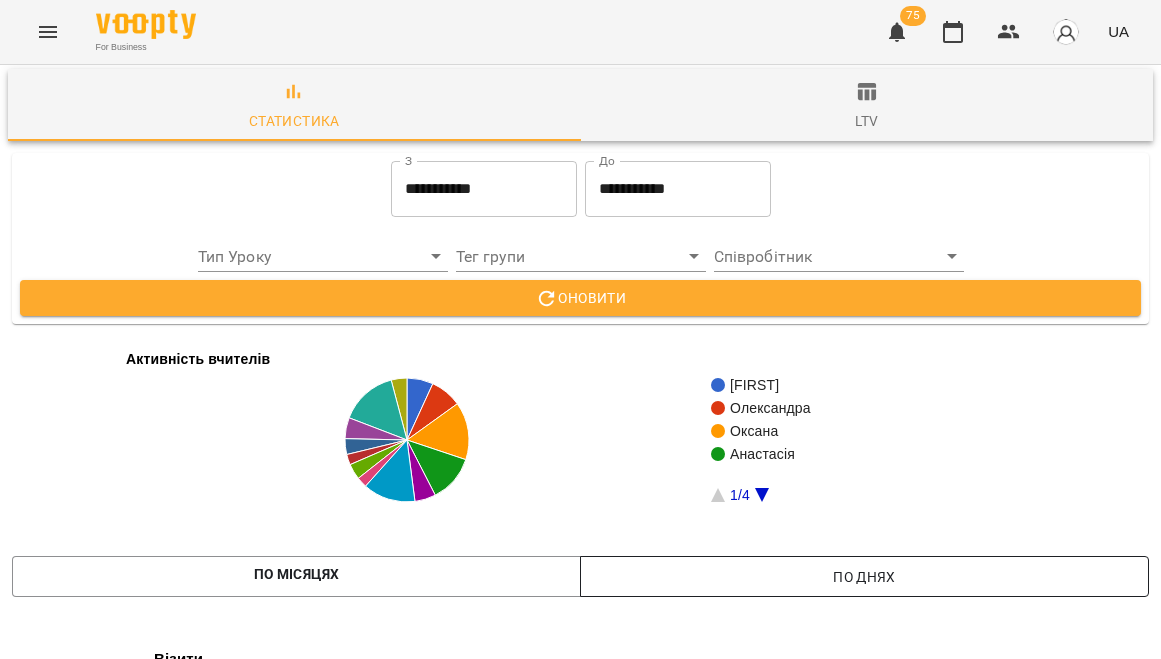 scroll, scrollTop: 242, scrollLeft: 0, axis: vertical 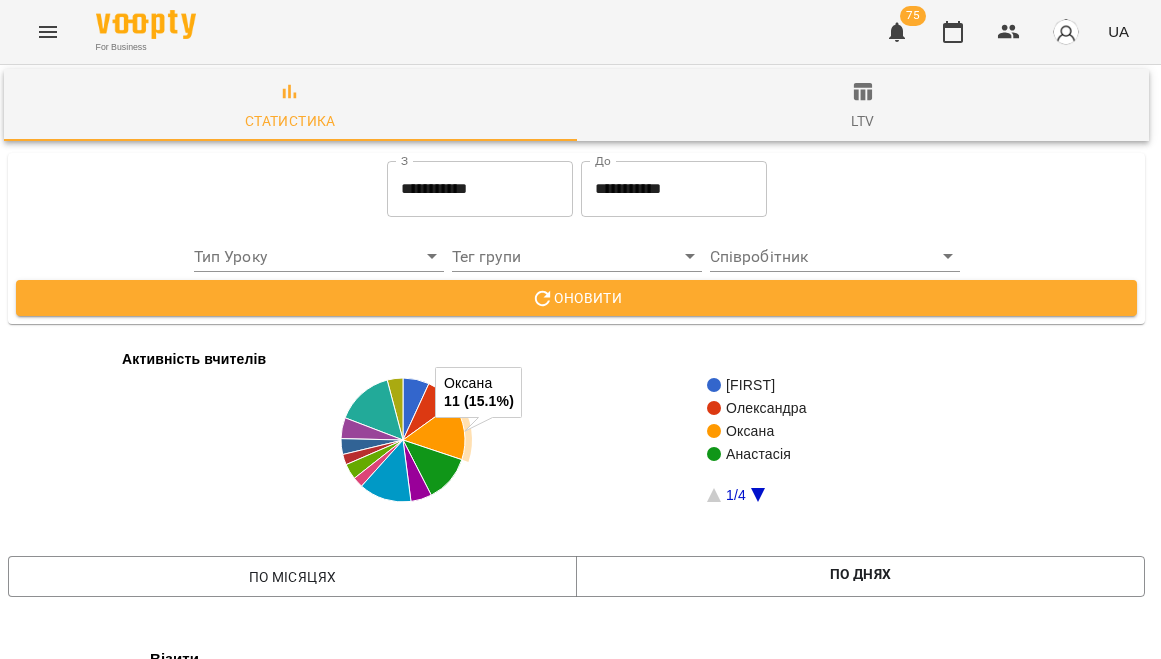 click 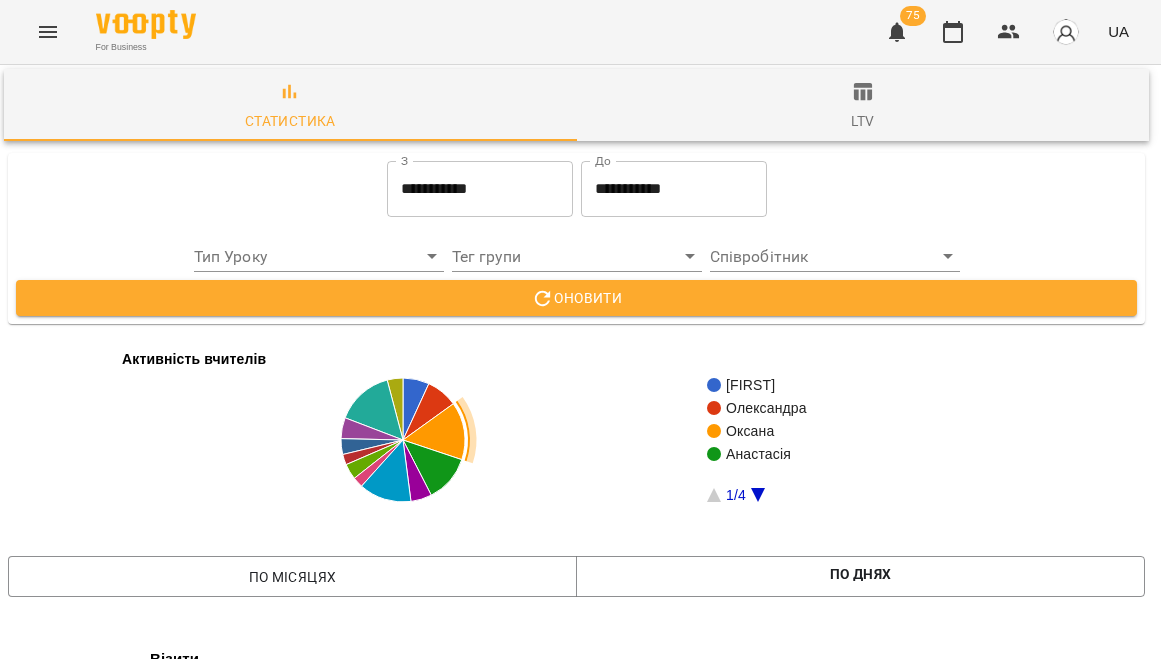 click 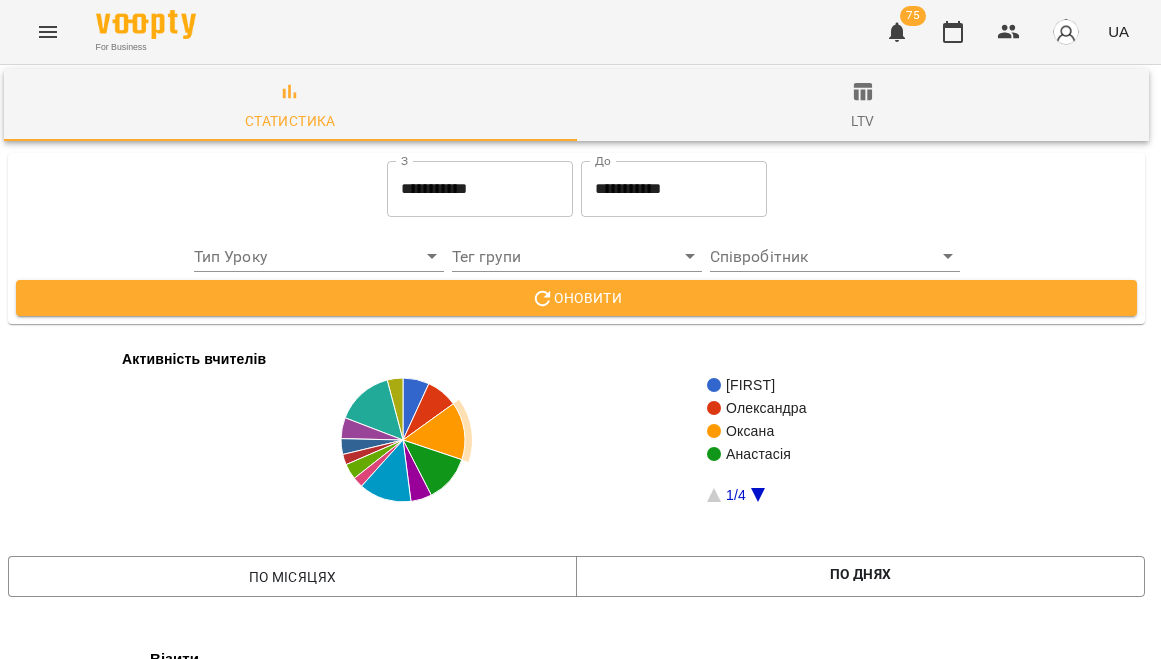 click 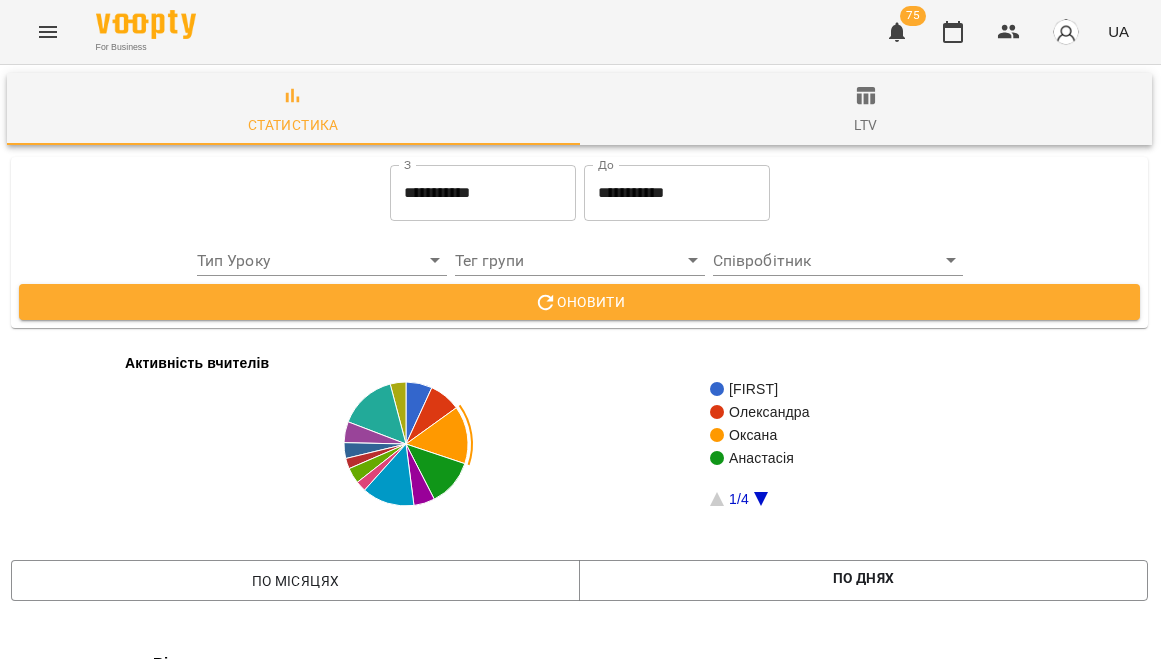 scroll, scrollTop: 0, scrollLeft: 1, axis: horizontal 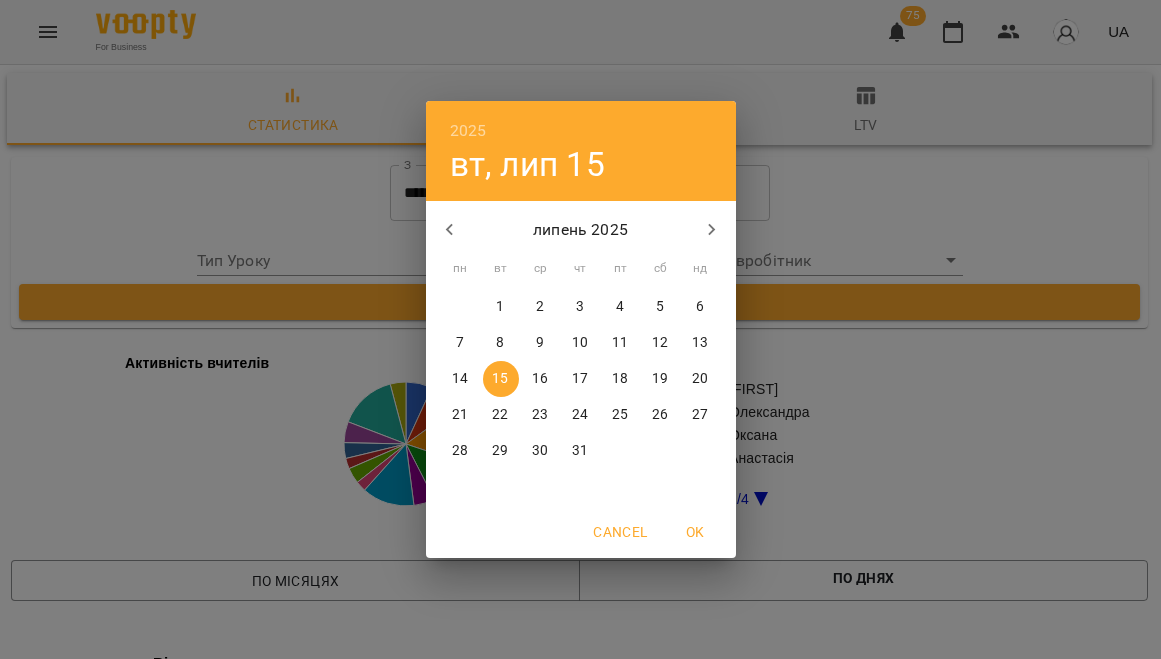 click on "14" at bounding box center (460, 379) 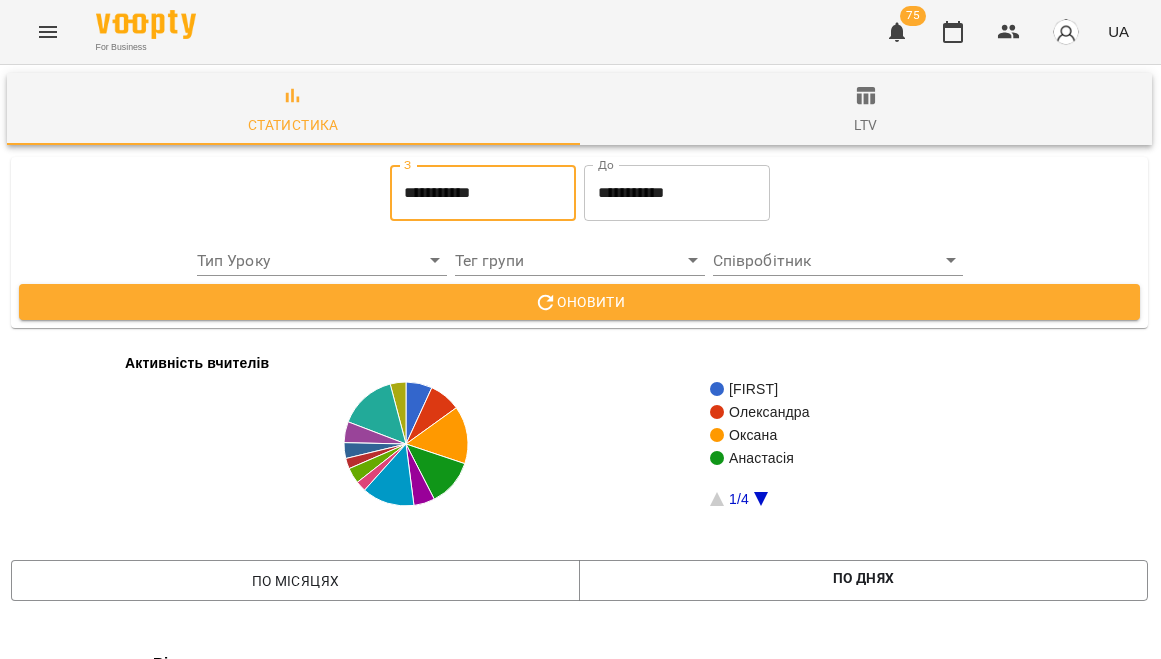 click on "**********" at bounding box center (677, 193) 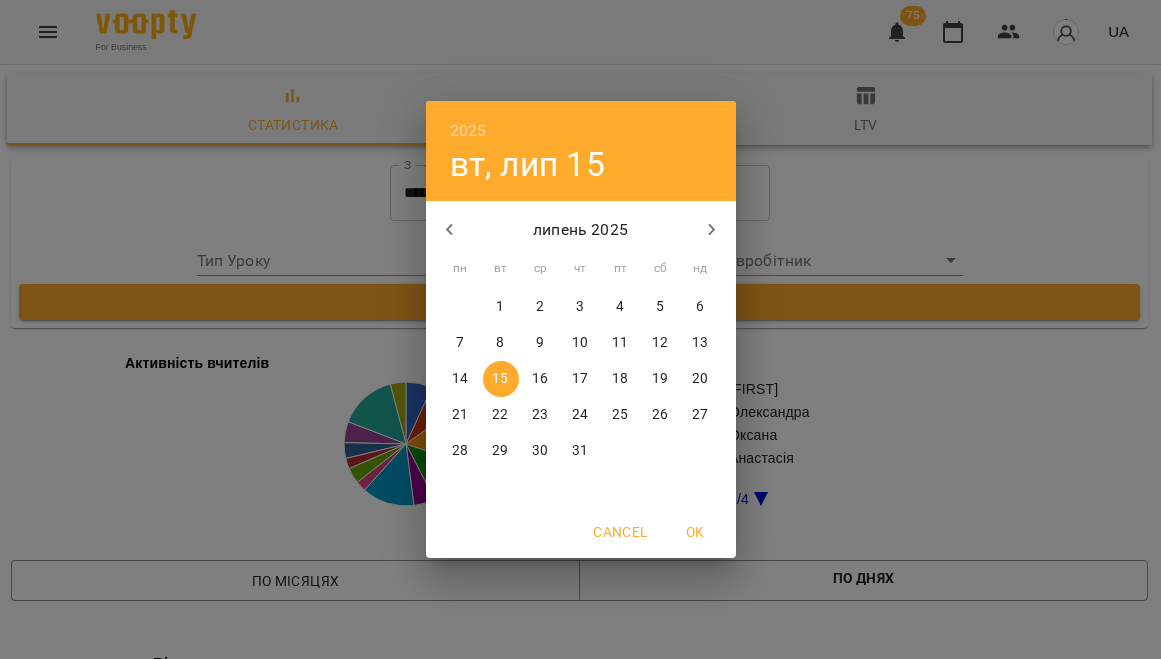 click on "14" at bounding box center (460, 379) 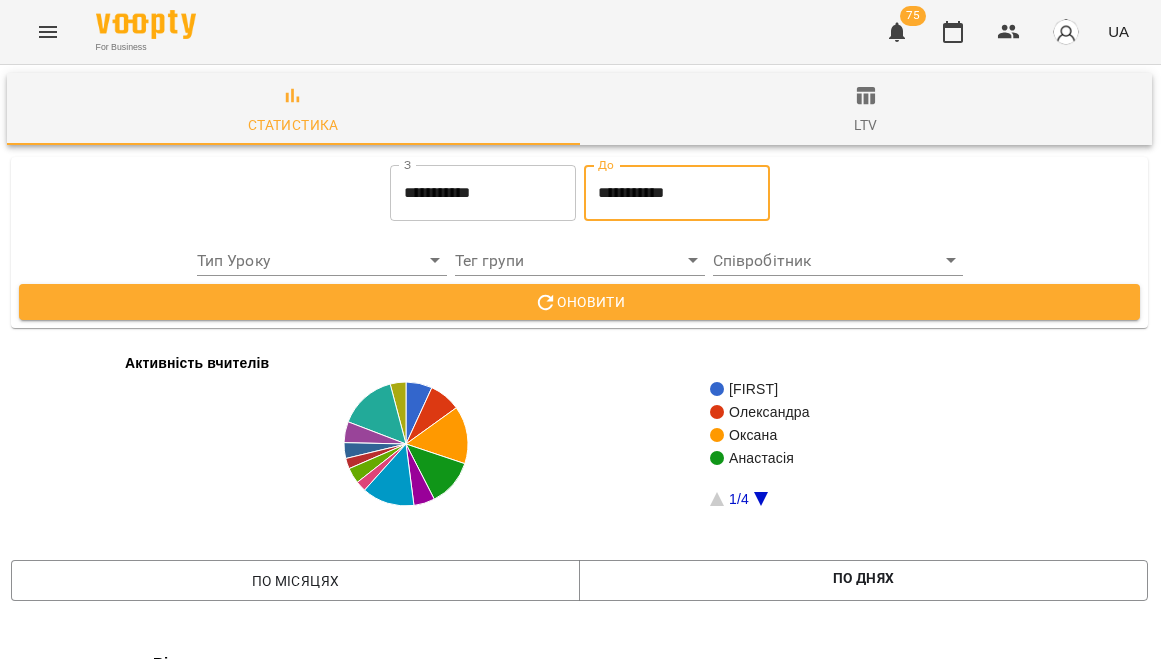 click on "Оновити" at bounding box center [579, 302] 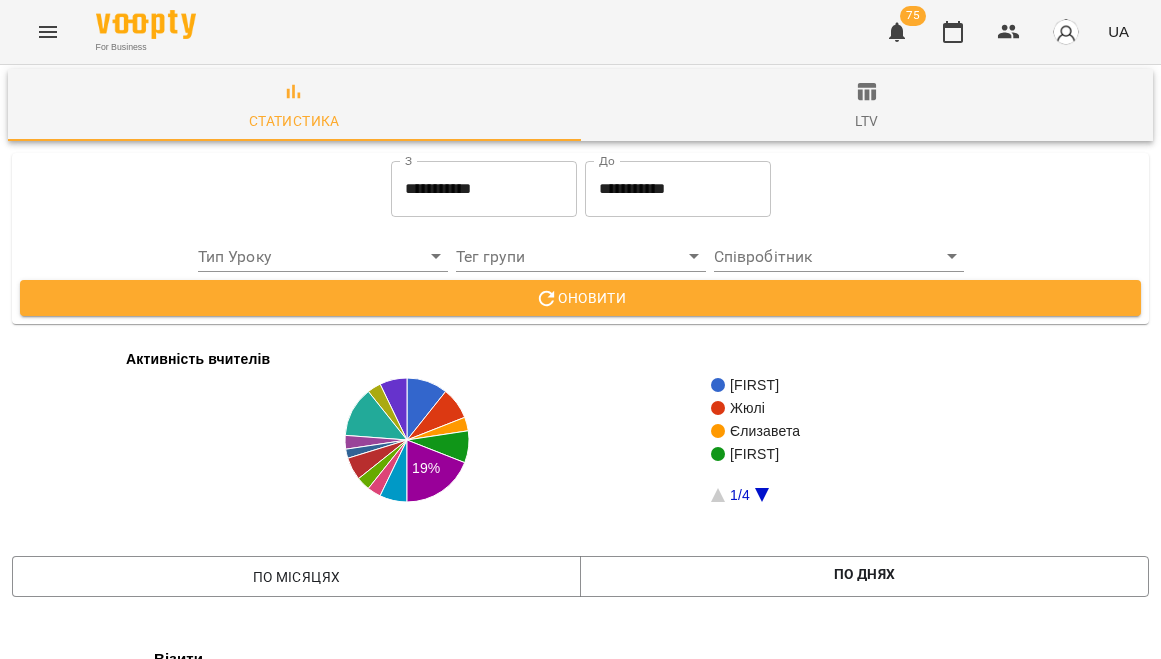 scroll, scrollTop: 564, scrollLeft: 0, axis: vertical 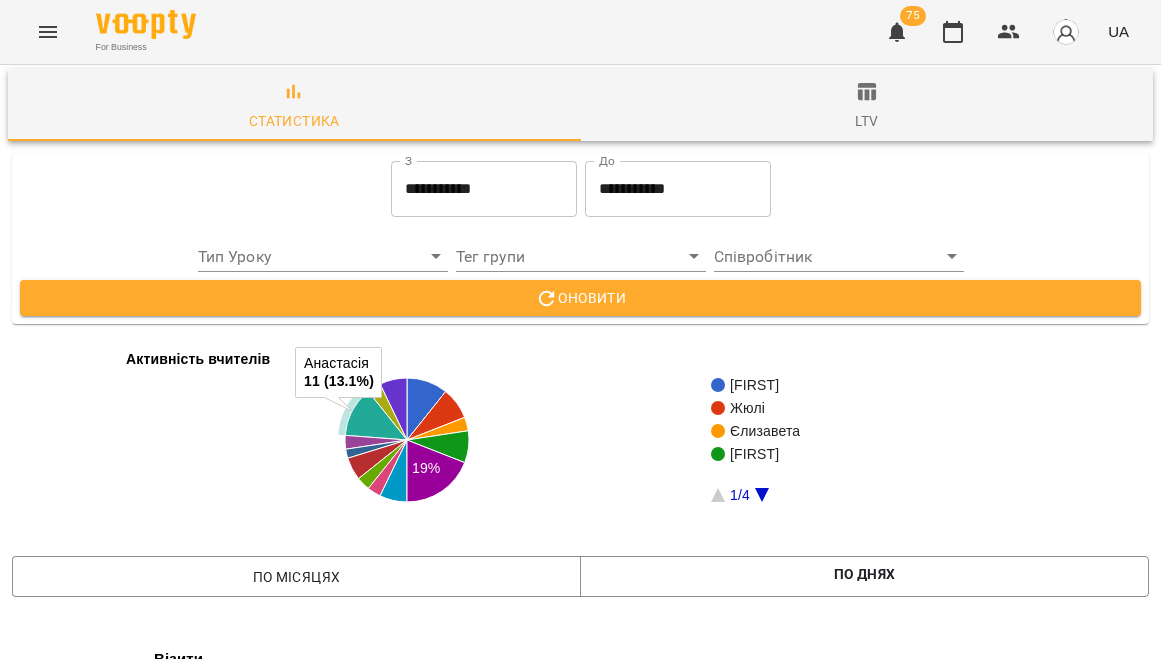 type 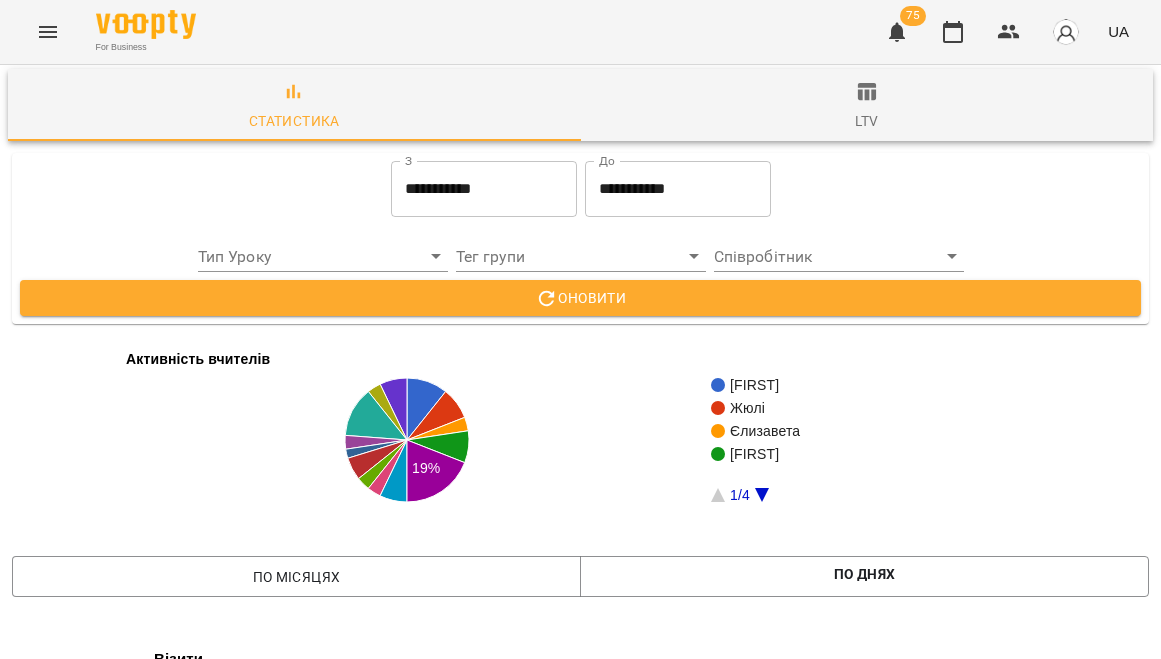 scroll, scrollTop: 470, scrollLeft: 0, axis: vertical 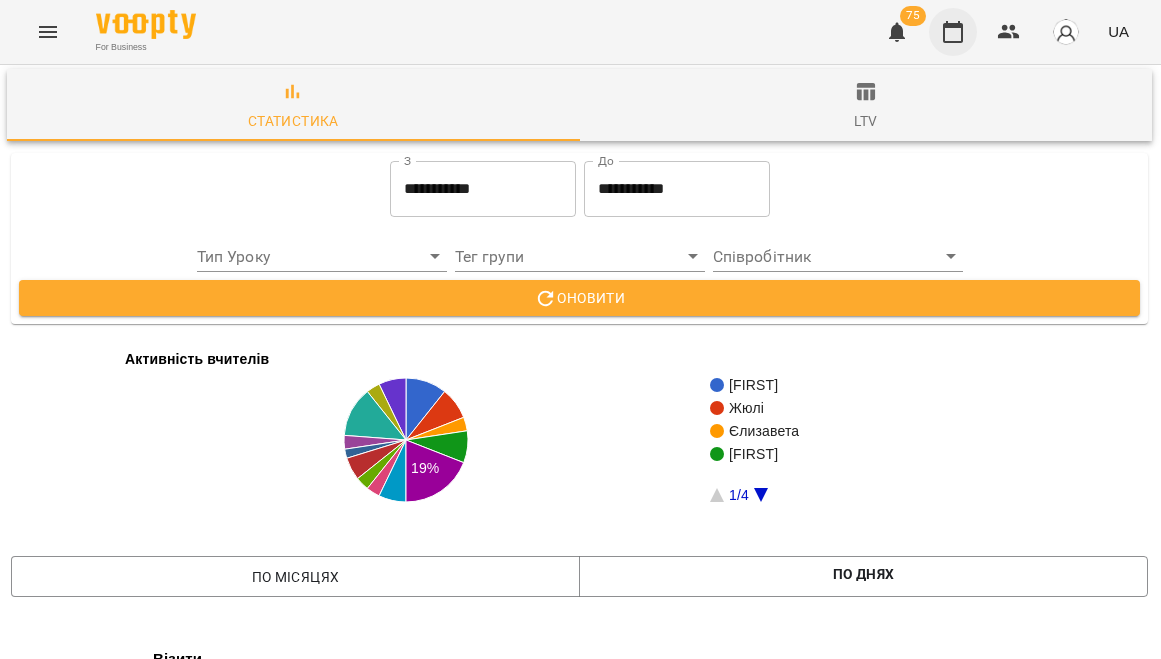 click 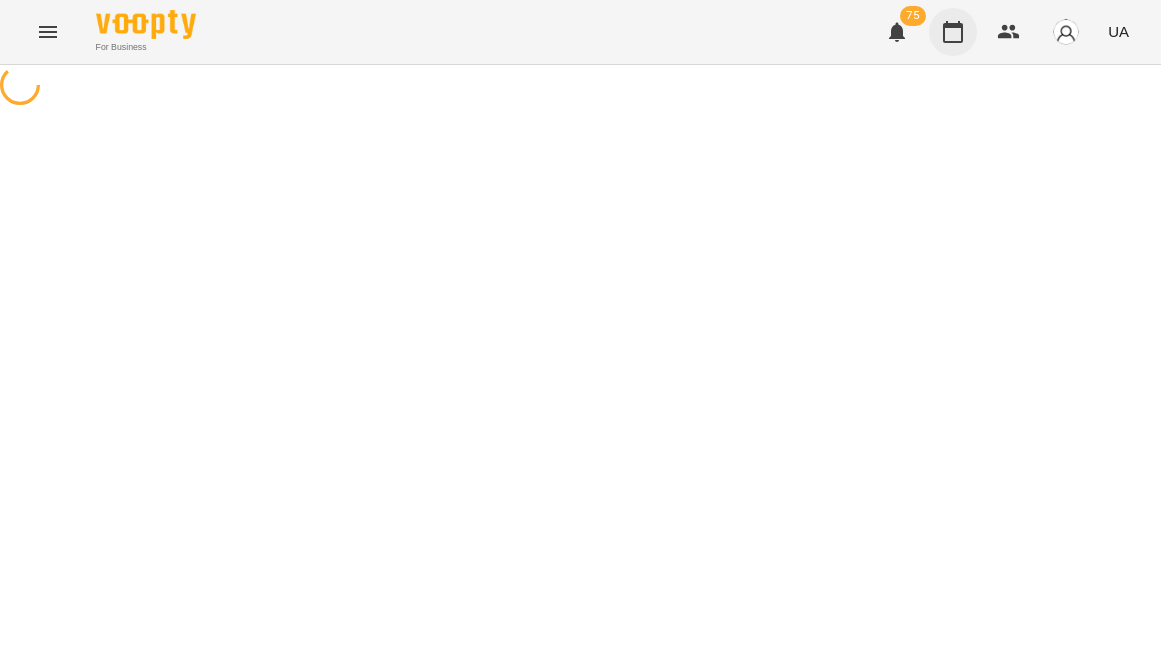 scroll, scrollTop: 0, scrollLeft: 0, axis: both 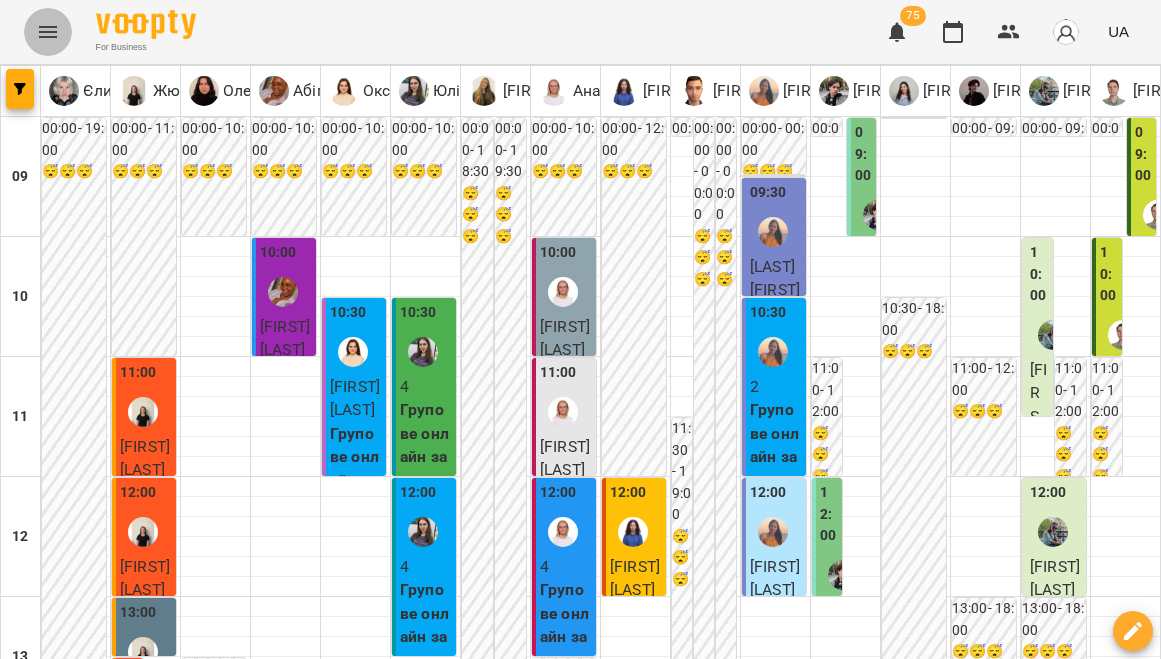click 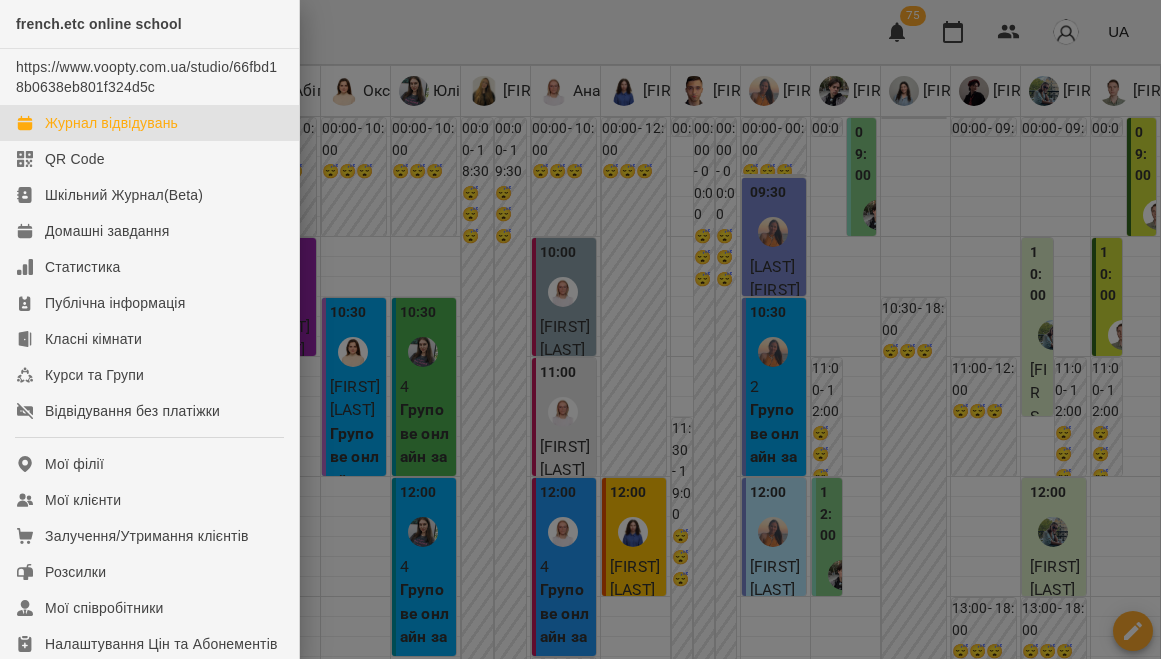 click at bounding box center (580, 329) 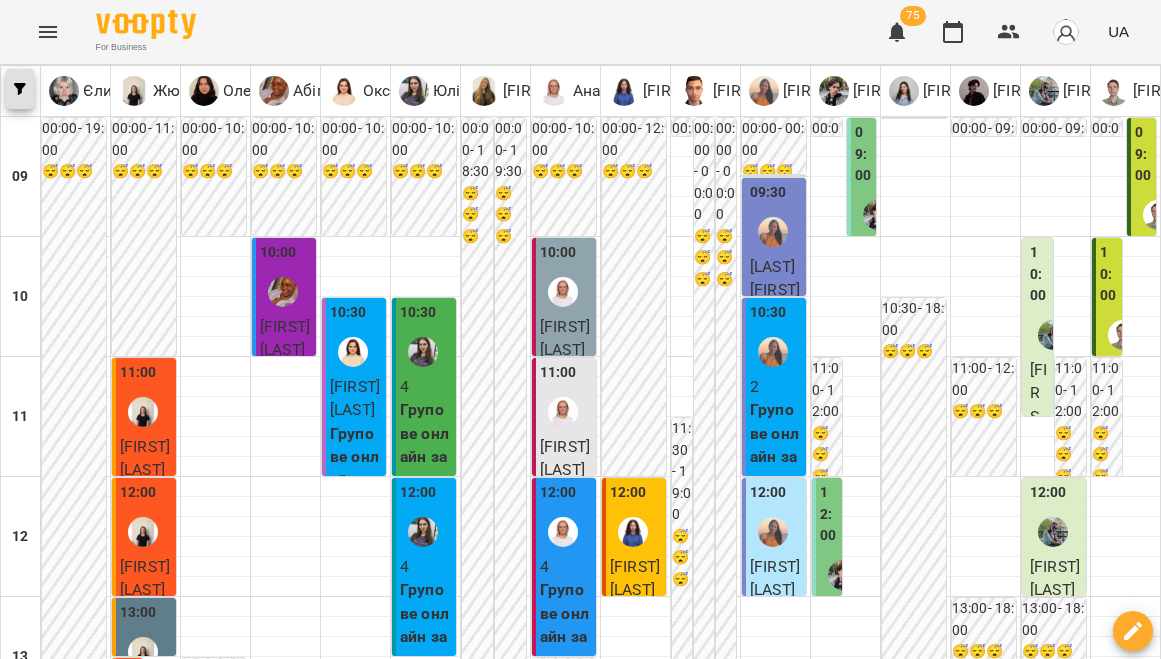 click 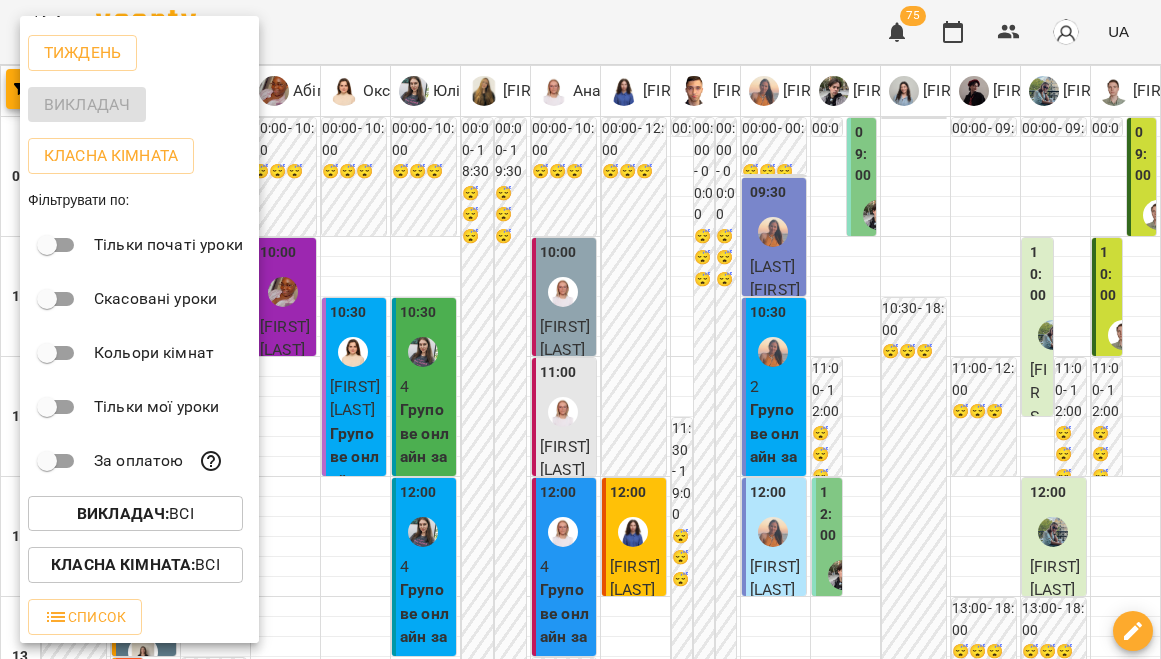 scroll, scrollTop: 26, scrollLeft: 0, axis: vertical 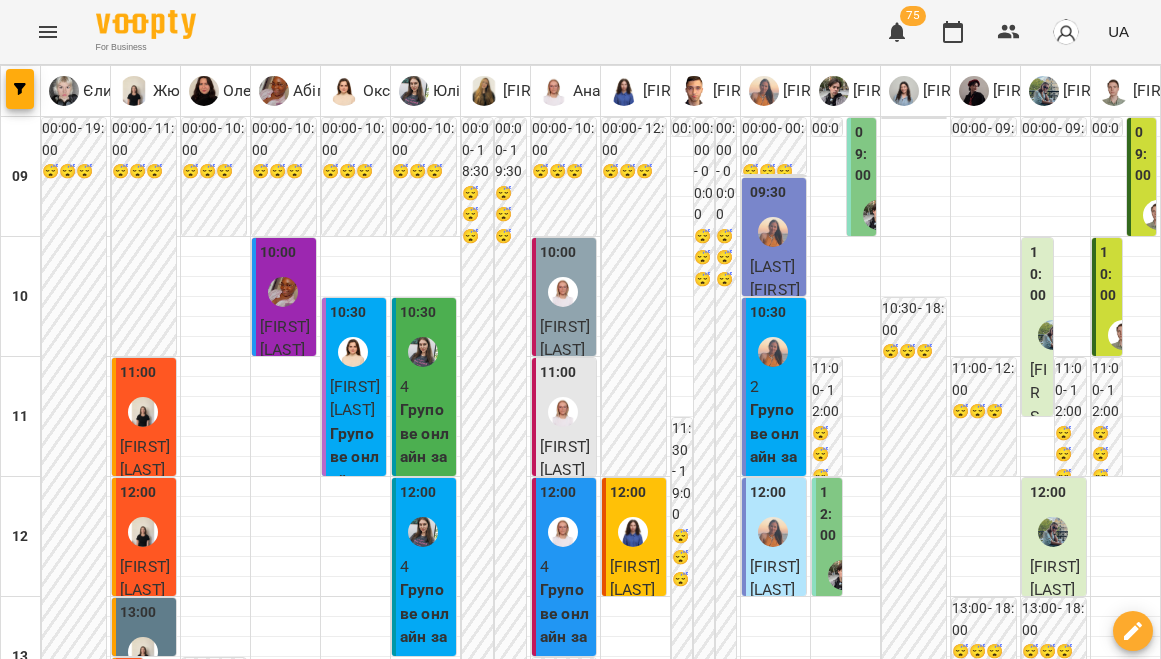 click on "пн 14 лип" at bounding box center [129, 1829] 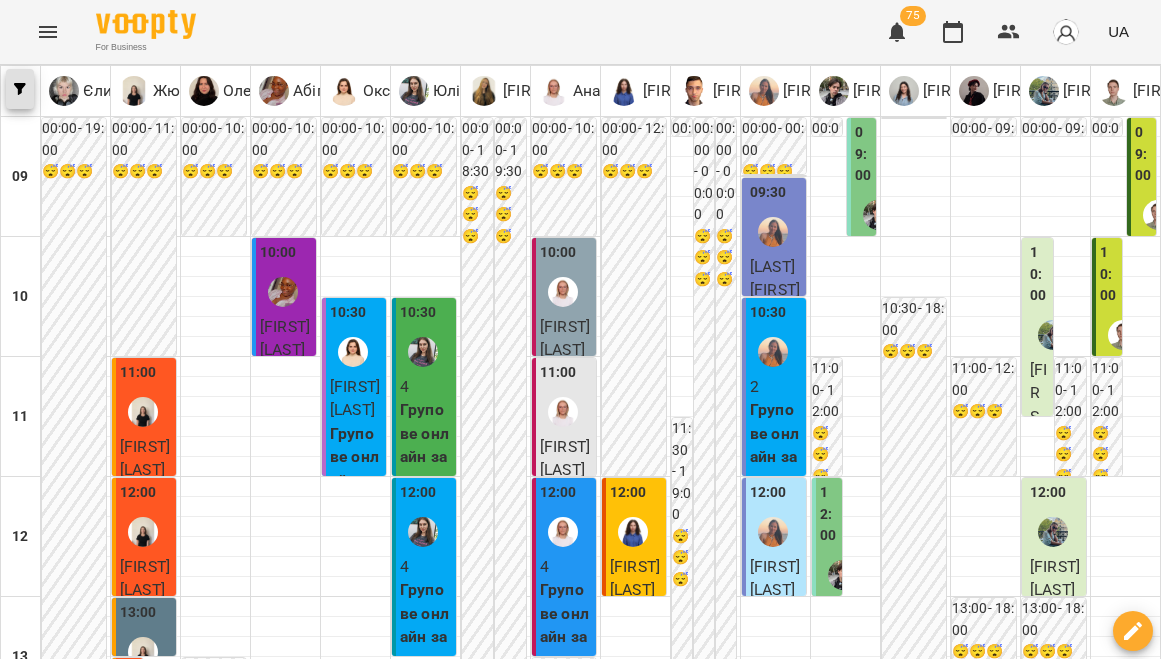 click 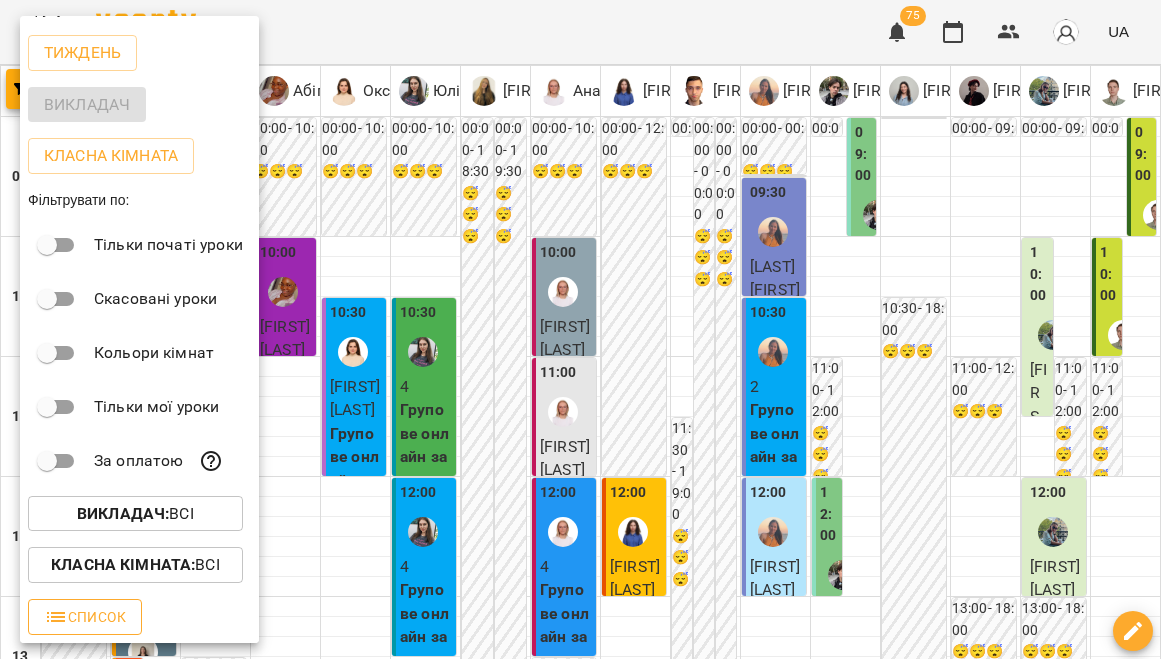 scroll, scrollTop: 26, scrollLeft: 0, axis: vertical 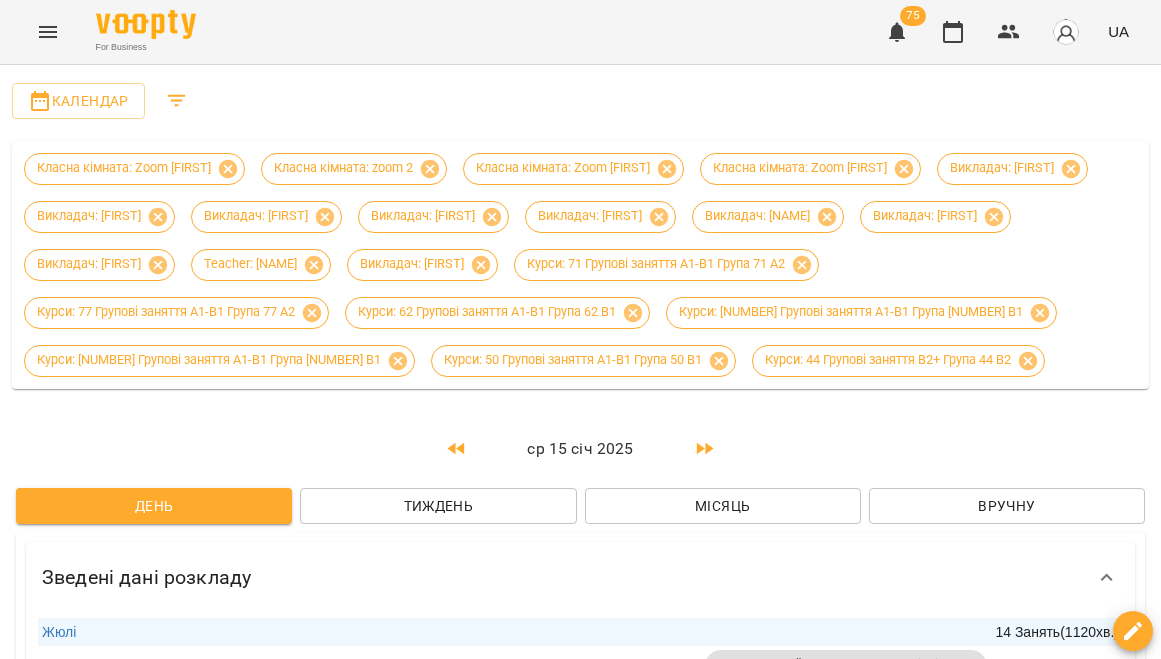 click 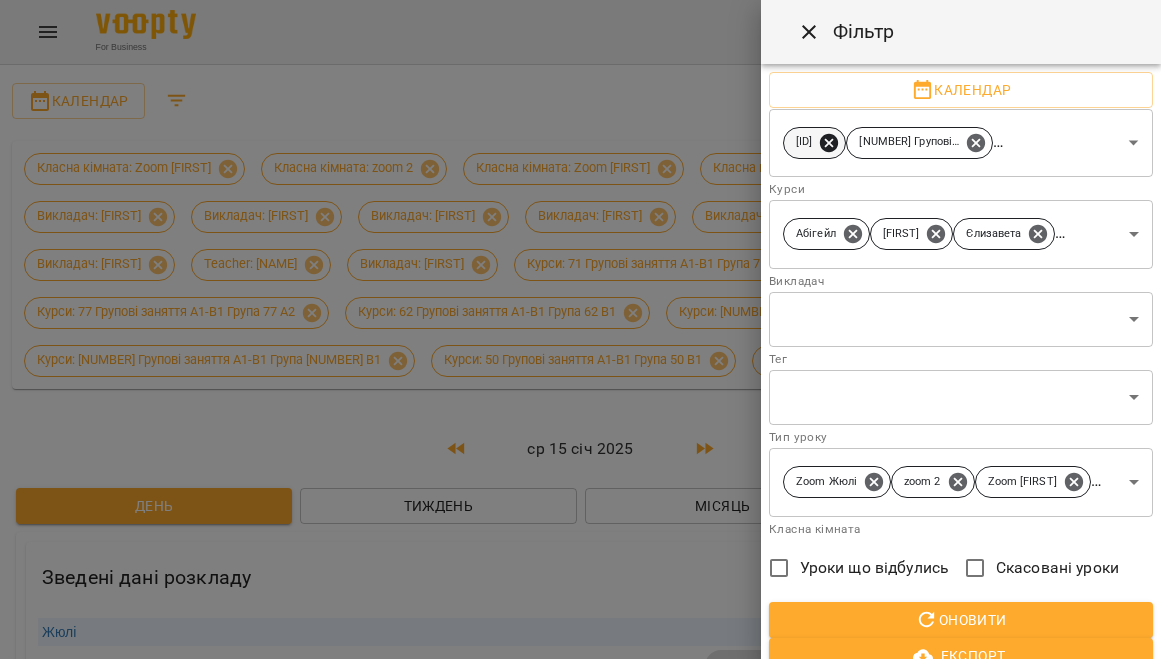 click 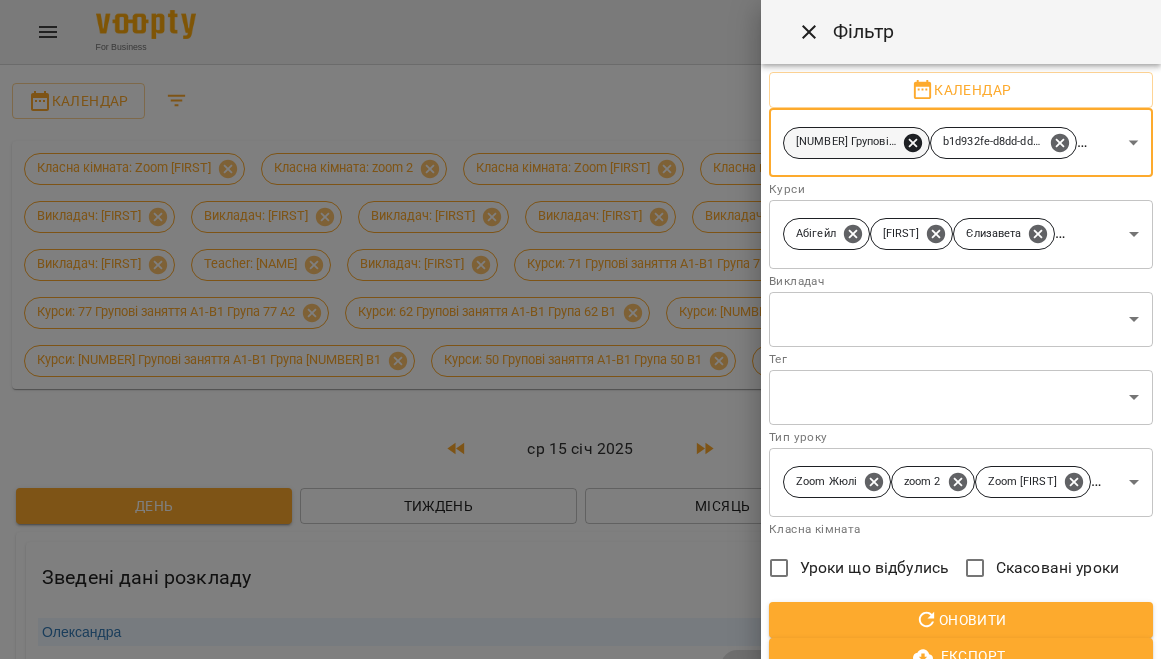 click 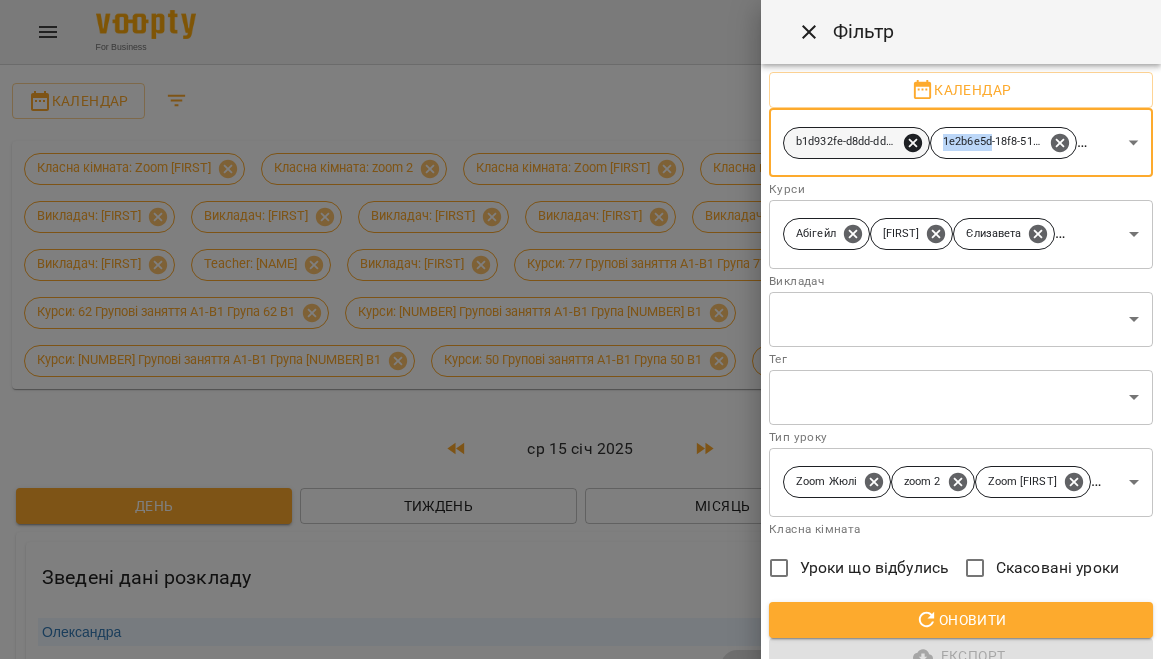 click 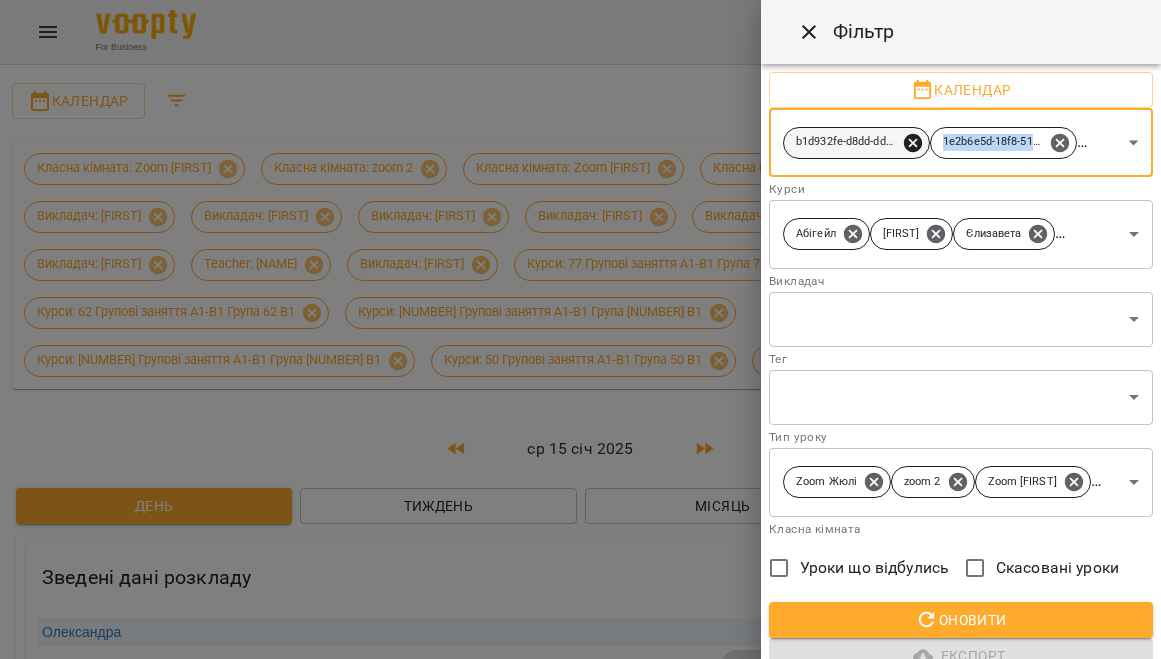 click 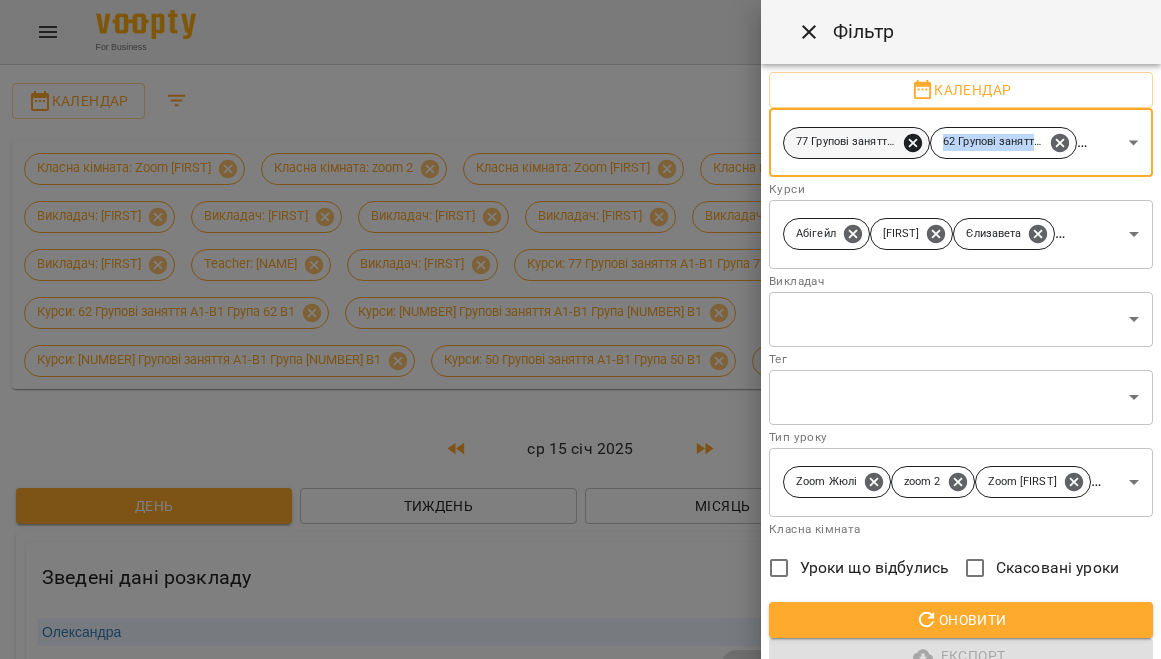 click 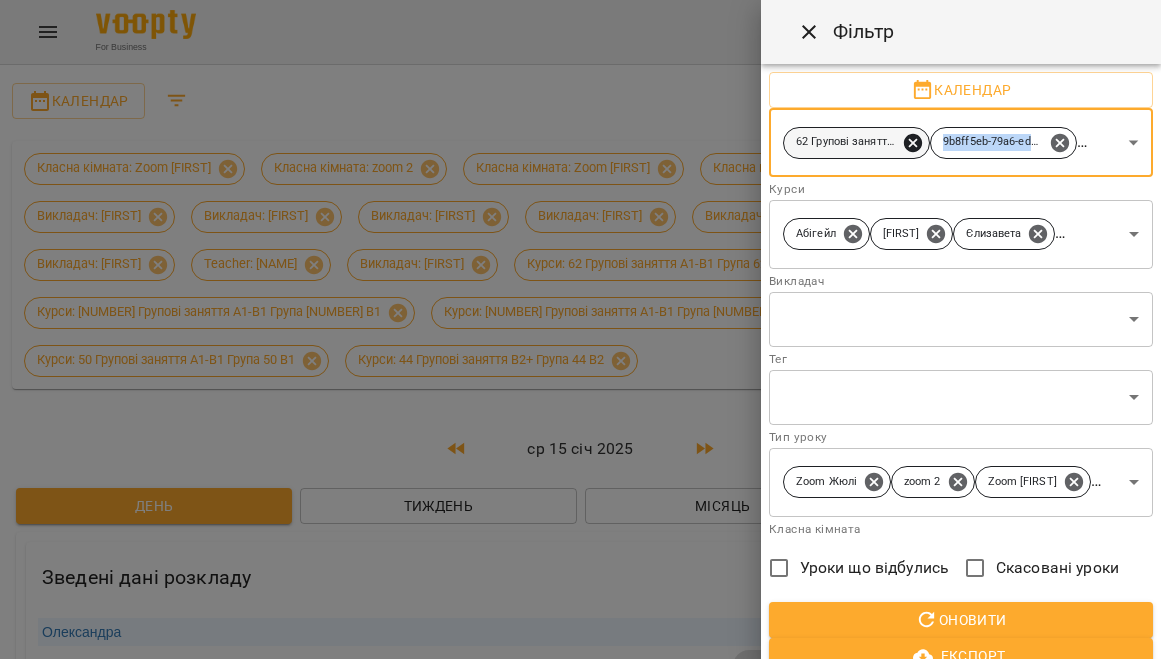 click 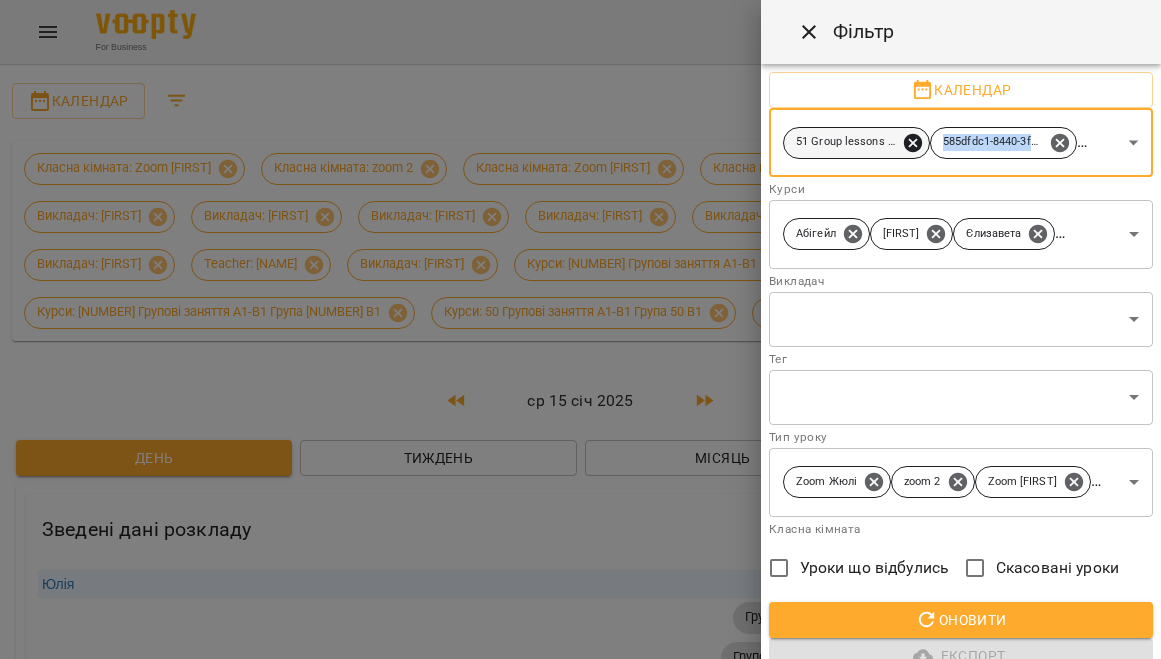 click 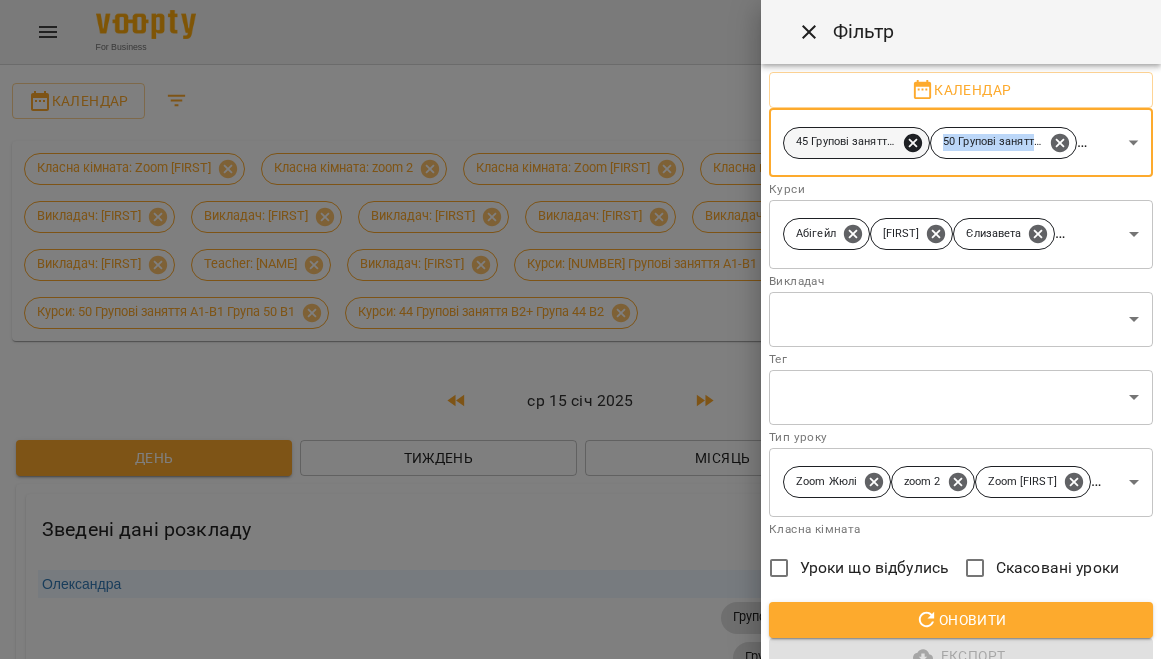 click 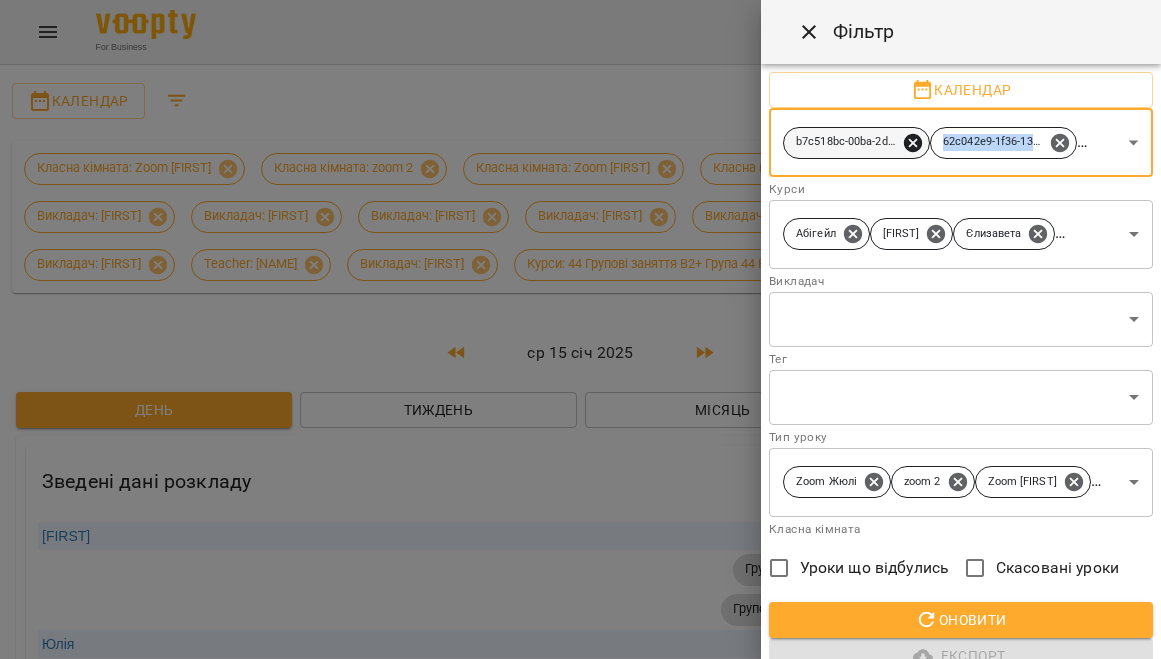 click 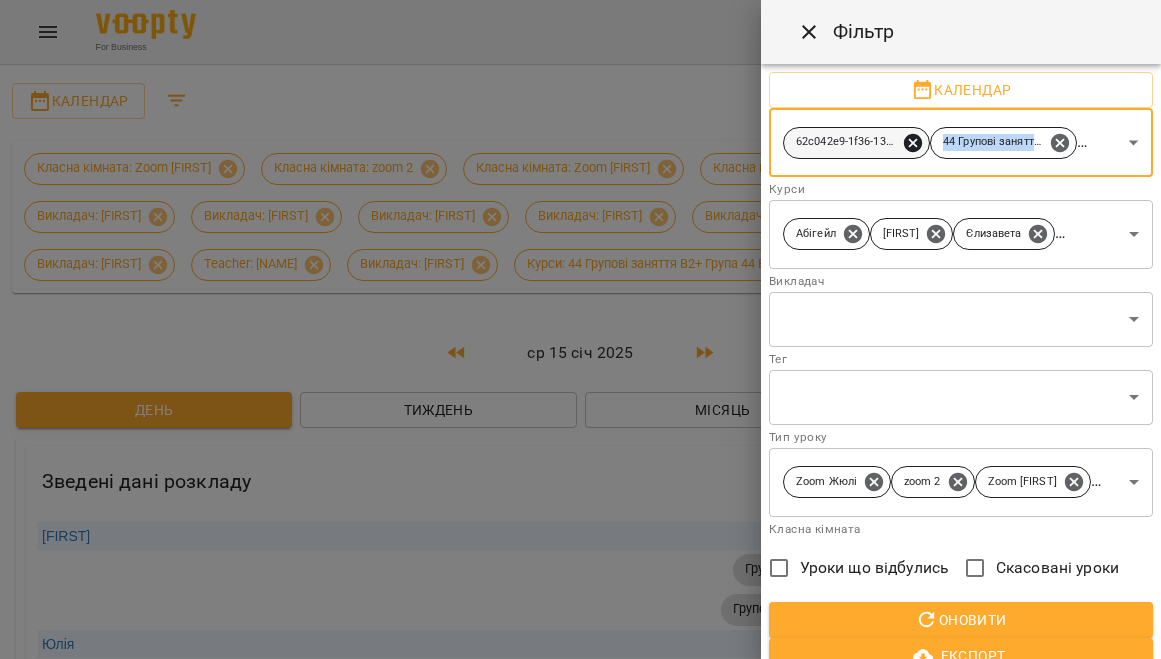 click 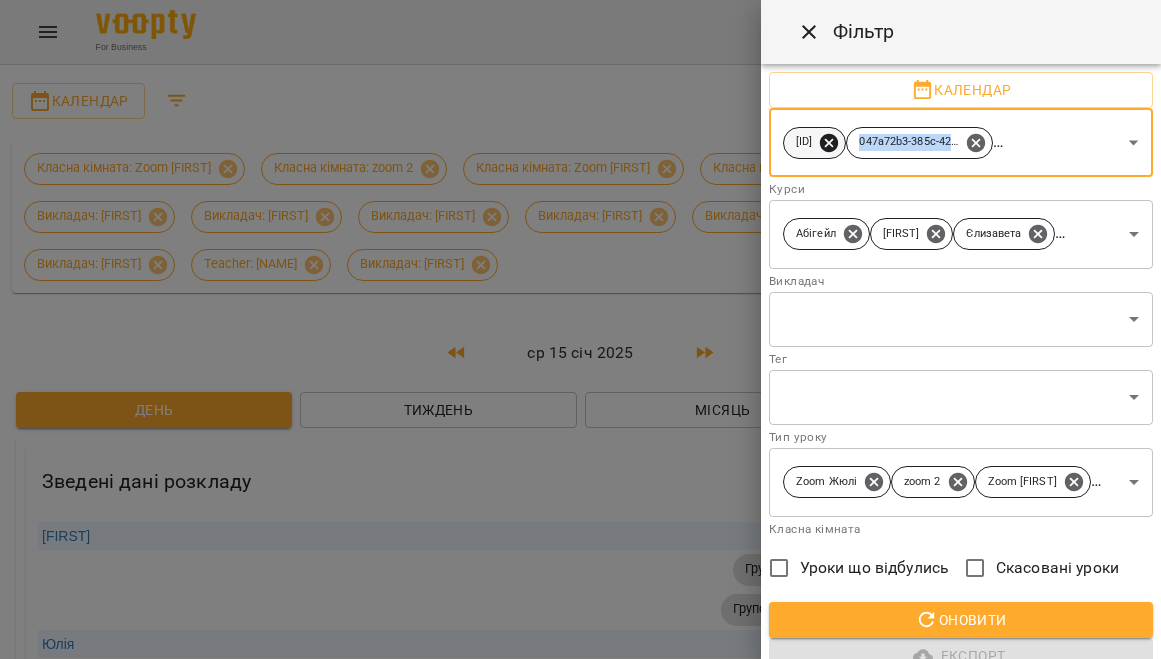 click 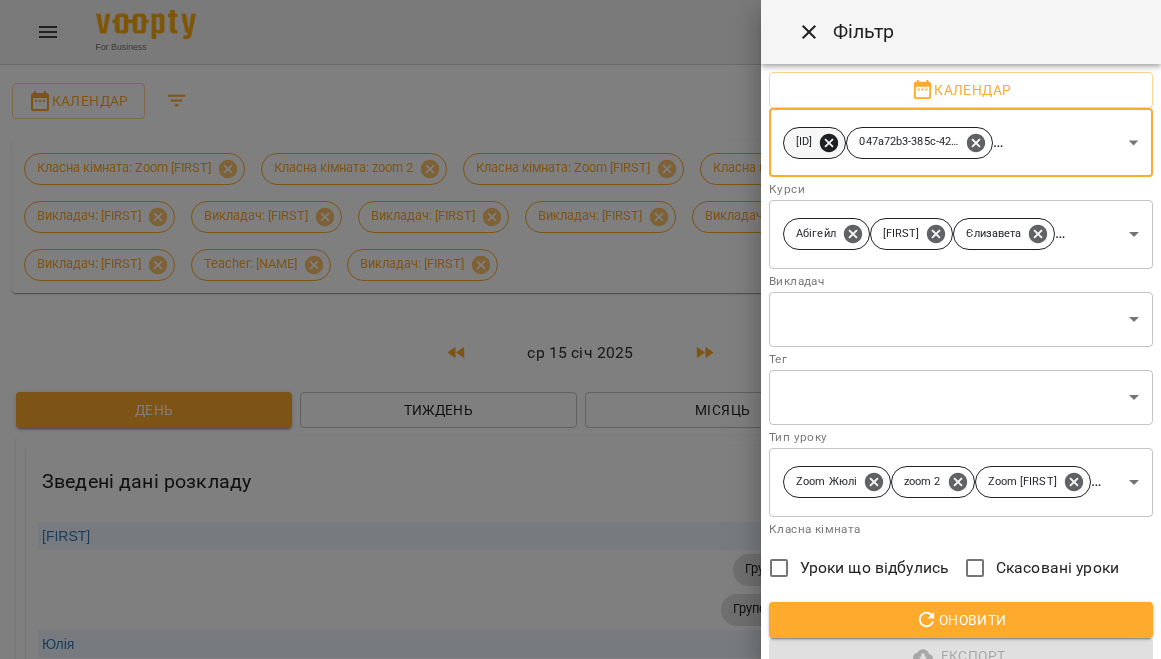 click 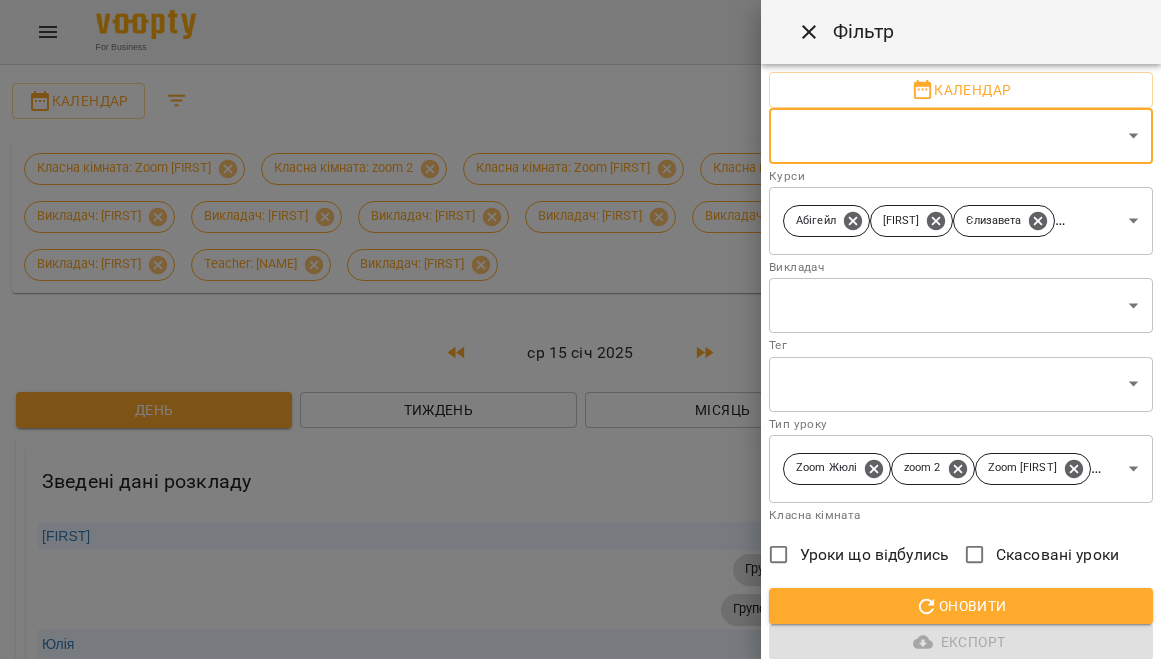 click on "For Business 75 UA Календар Класна кімната: Zoom [FIRST] Класна кімната: zoom 2 Класна кімната: Zoom [FIRST] Класна кімната: Zoom [FIRST] Викладач: [FIRST] Викладач: [FIRST] Викладач: [FIRST] Викладач: [FIRST] Викладач: [FIRST] Викладач: [FIRST] Викладач: [FIRST] Викладач: [FIRST] Викладач: [FIRST] Викладач: [FIRST] ср 15 січ 2025 День Тиждень Місяць Вручну Зведені дані розкладу [FIRST] 10 Занять ( 800 хв. ) Групове онлайн заняття по 80 хв рівні В2+ 2 Занять ( 160 хв. ) Групове онлайн заняття по 80 хв рівні А1-В1 8 Занять ( 640 хв. ) [FIRST] 11 Занять ( 880 хв. )" at bounding box center (580, 658) 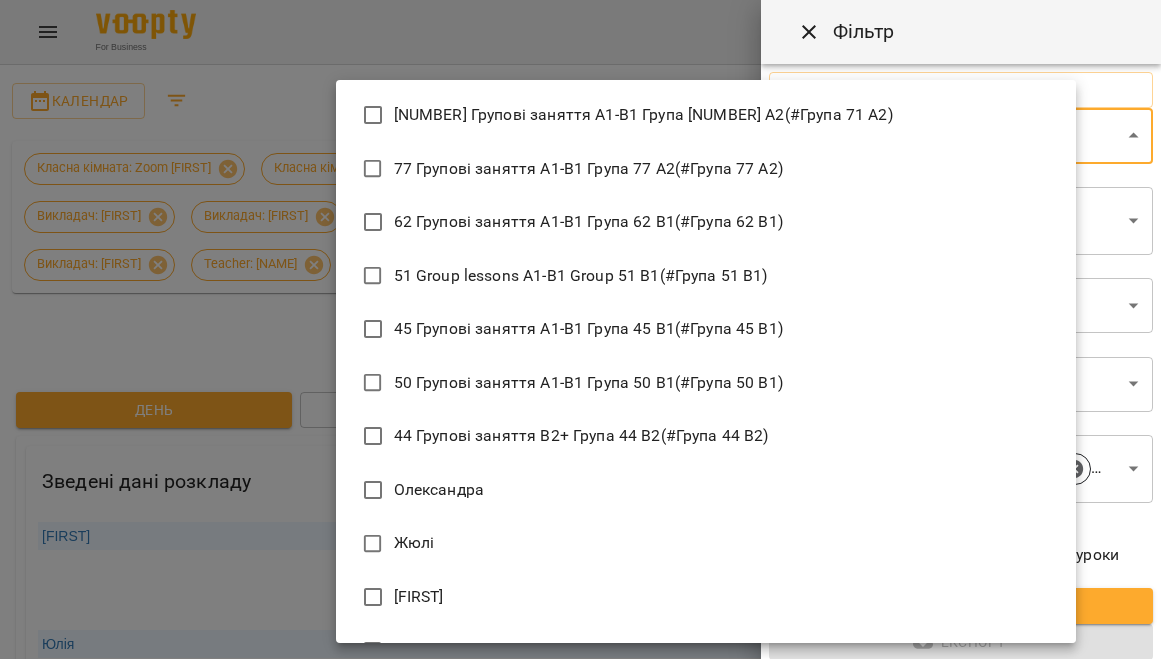 click on "77 Групові заняття А1-В1 Група 77 А2 (#Група 77 А2)" at bounding box center (706, 169) 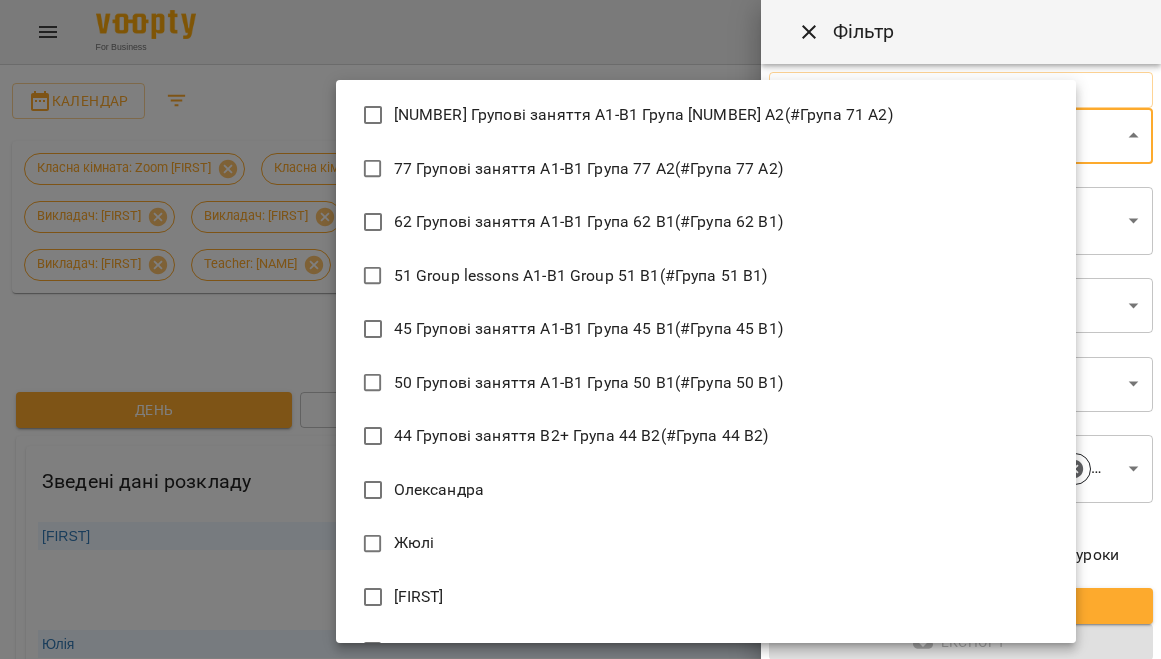 click on "77 Групові заняття А1-В1 Група 77 А2 (#Група 77 А2)" at bounding box center [706, 169] 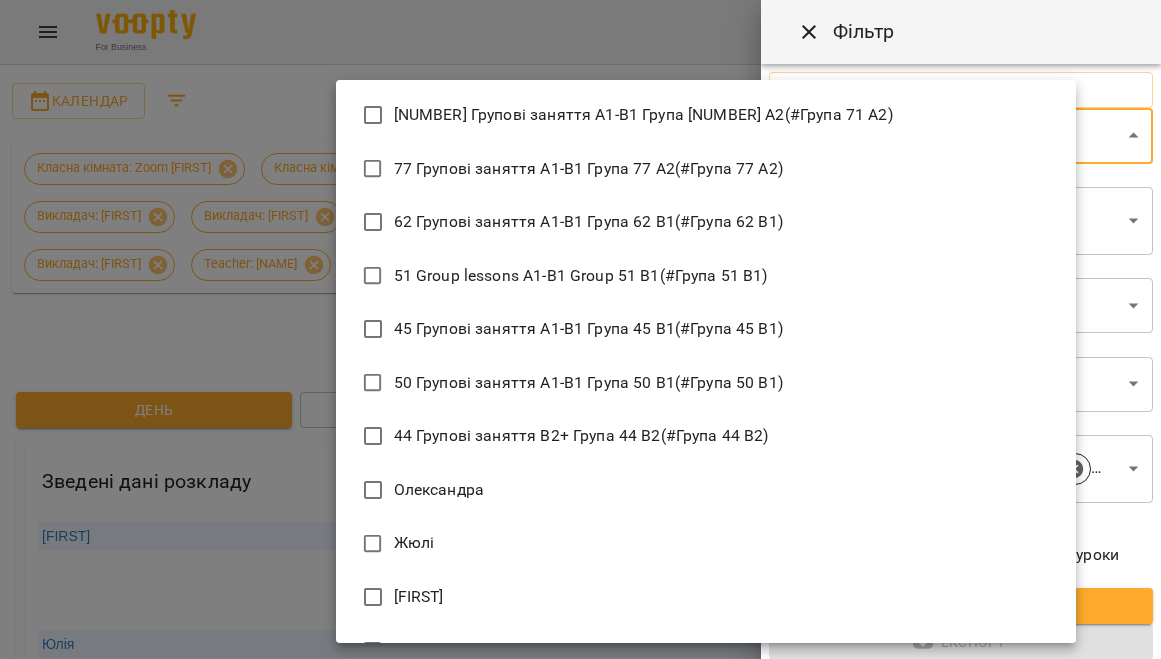 click on "77 Групові заняття А1-В1 Група 77 А2 (#Група 77 А2)" at bounding box center (706, 169) 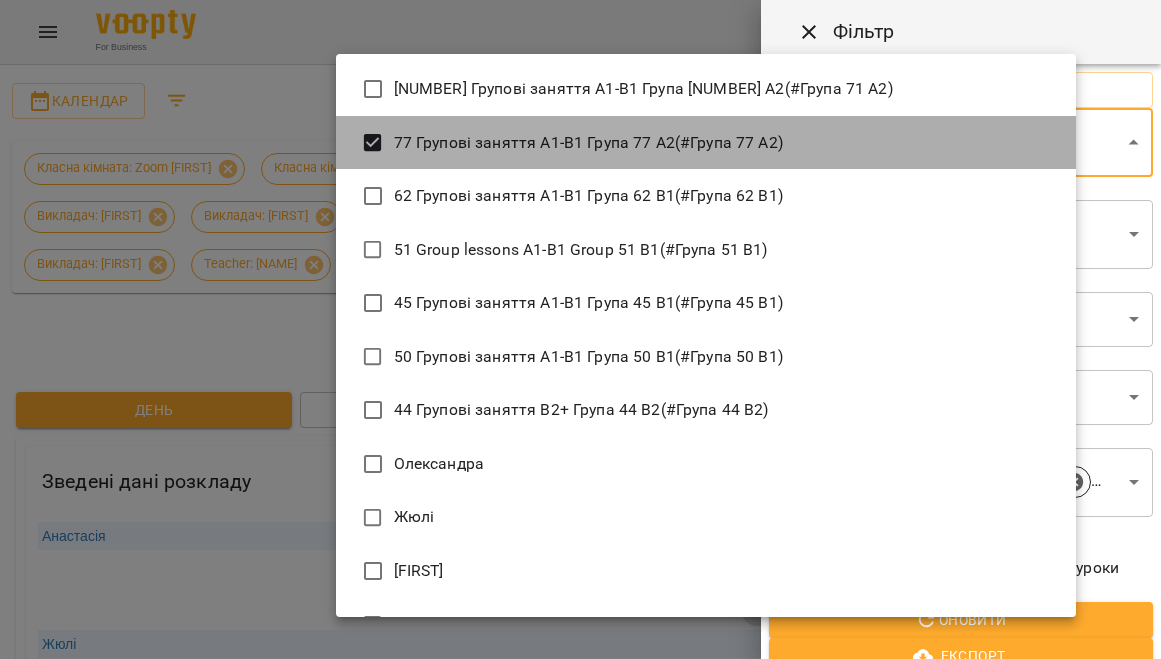 click on "77 Групові заняття А1-В1 Група 77 А2 (#Група 77 А2)" at bounding box center (706, 143) 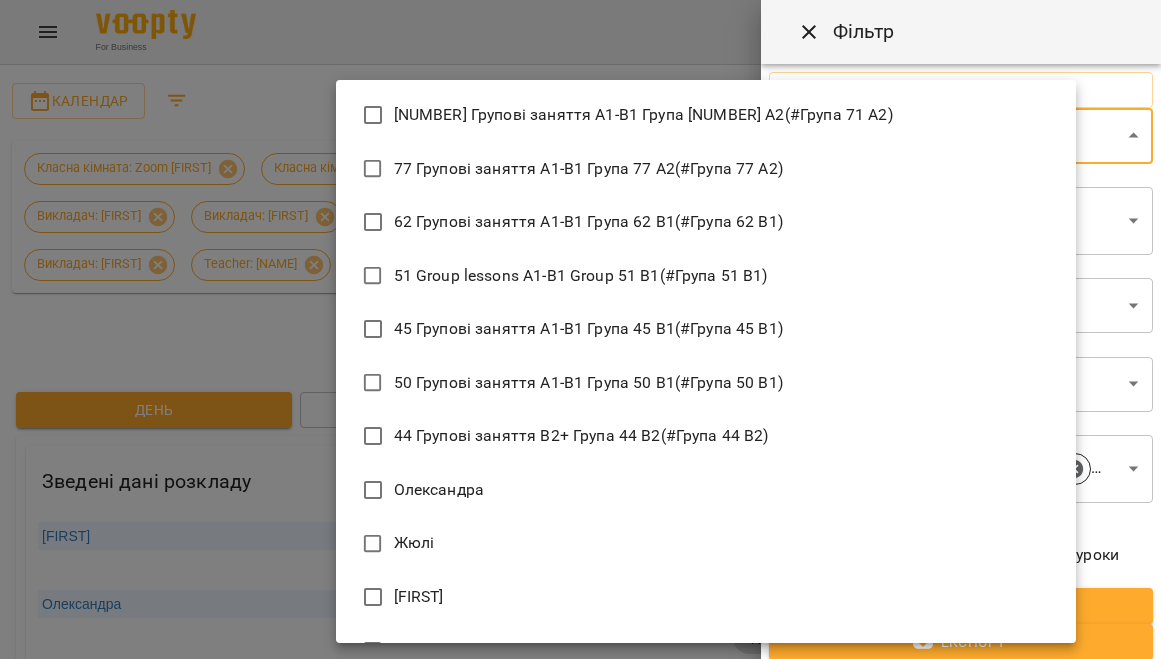 click at bounding box center [580, 329] 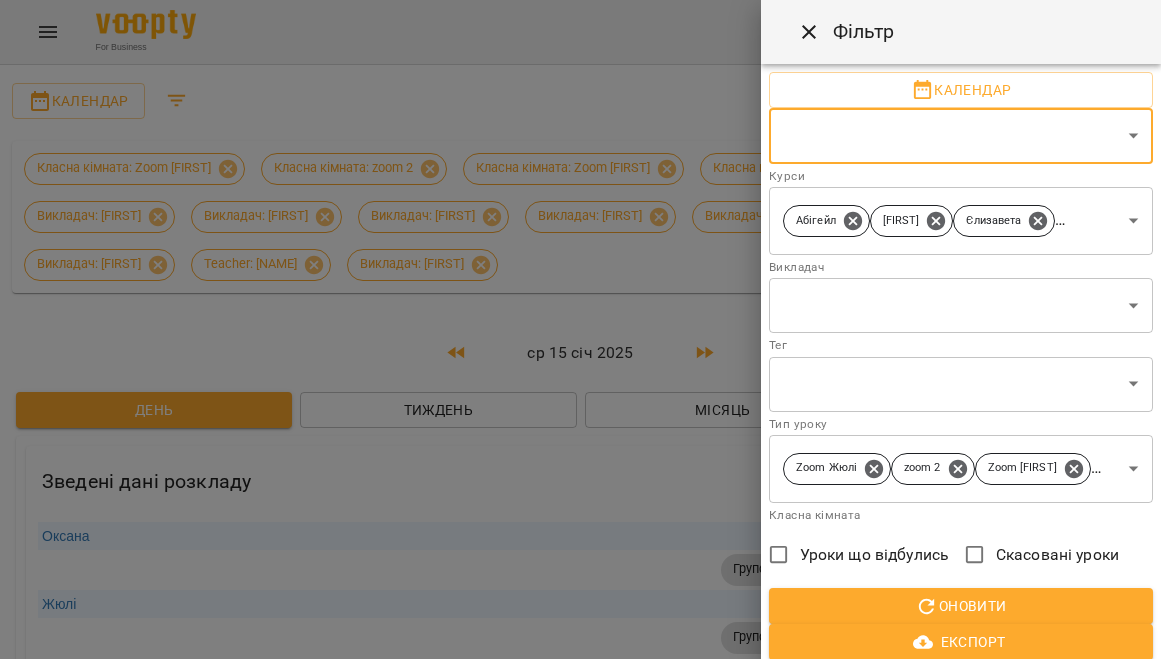 click on "[FIRST] 75 UA Календар Класна кімната: Zoom [FIRST] Класна кімната: zoom 2 Класна кімната: Zoom [FIRST] Класна кімната: Zoom [FIRST] Викладач: [FIRST] Викладач: [FIRST] Викладач: [FIRST] Викладач: [FIRST] Викладач: [FIRST] Викладач: [FIRST] Викладач: [FIRST] Викладач: [FIRST] Викладач: [FIRST] [DAY] [DATE] [MONTH] [YEAR] День Тиждень Місяць Вручну Зведені дані розкладу [FIRST] 4 Занять ( 320 хв. ) Групове онлайн заняття по 80 хв рівні А1-В1 4 Занять ( 320 хв. ) [FIRST] 4 Занять ( 320 хв. ) Групове онлайн заняття по 80 хв рівні А1-В1 4 Занять ( 320 хв. )" at bounding box center (580, 980) 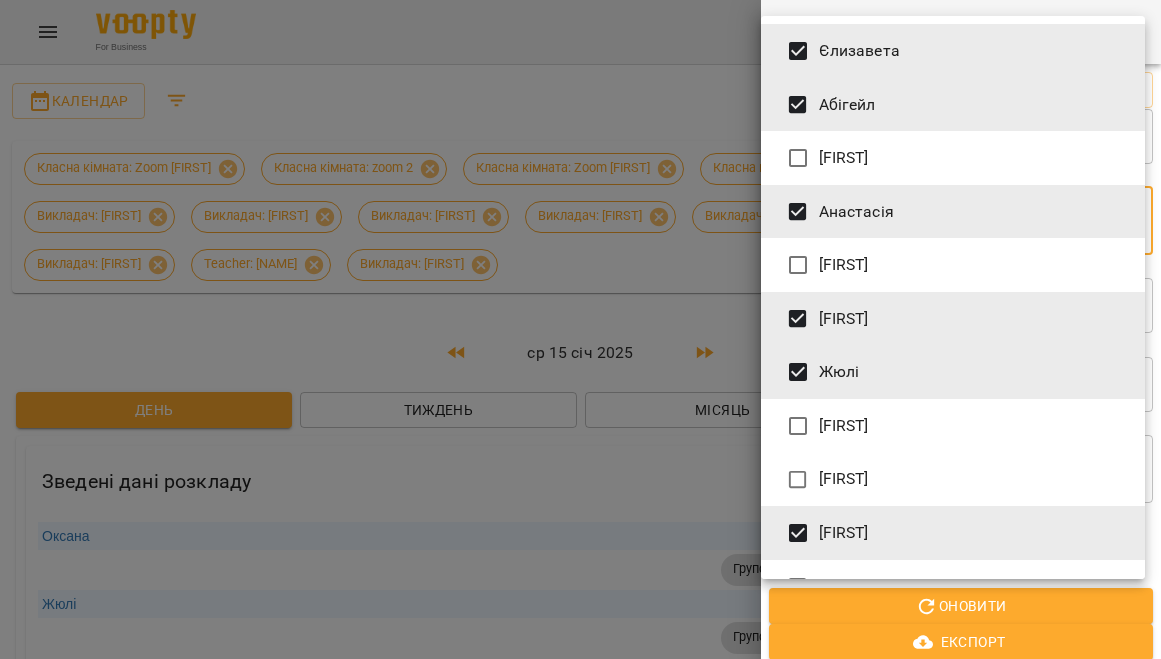 scroll, scrollTop: 310, scrollLeft: 0, axis: vertical 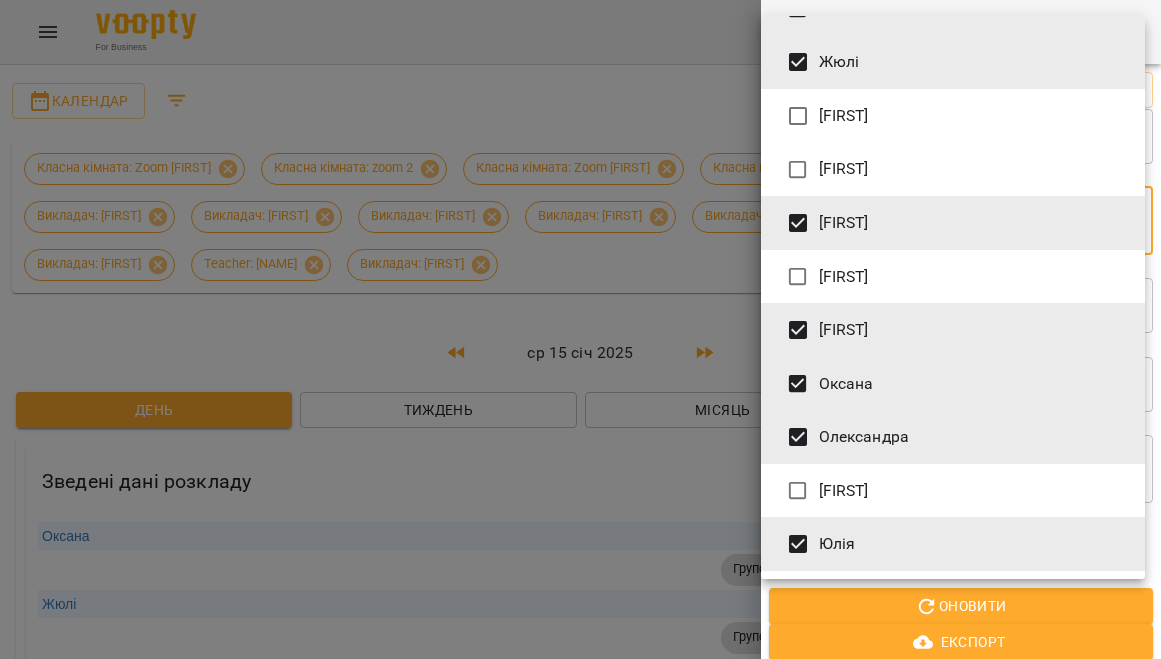 click on "[FIRST]" at bounding box center [844, 116] 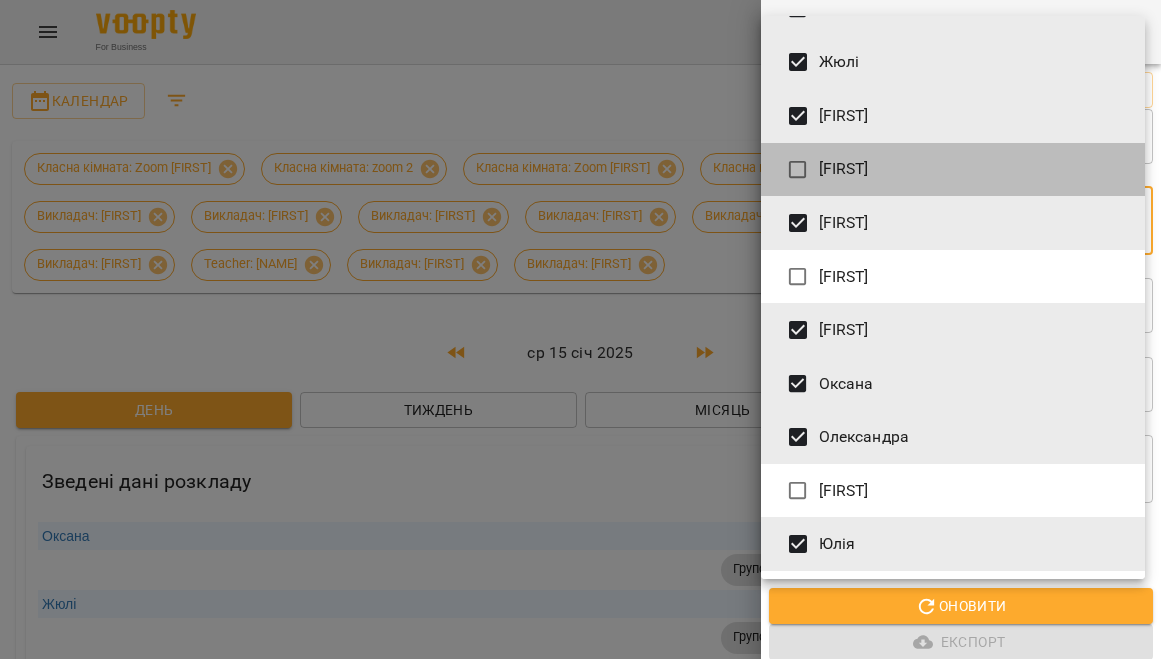 click on "[FIRST]" at bounding box center (844, 169) 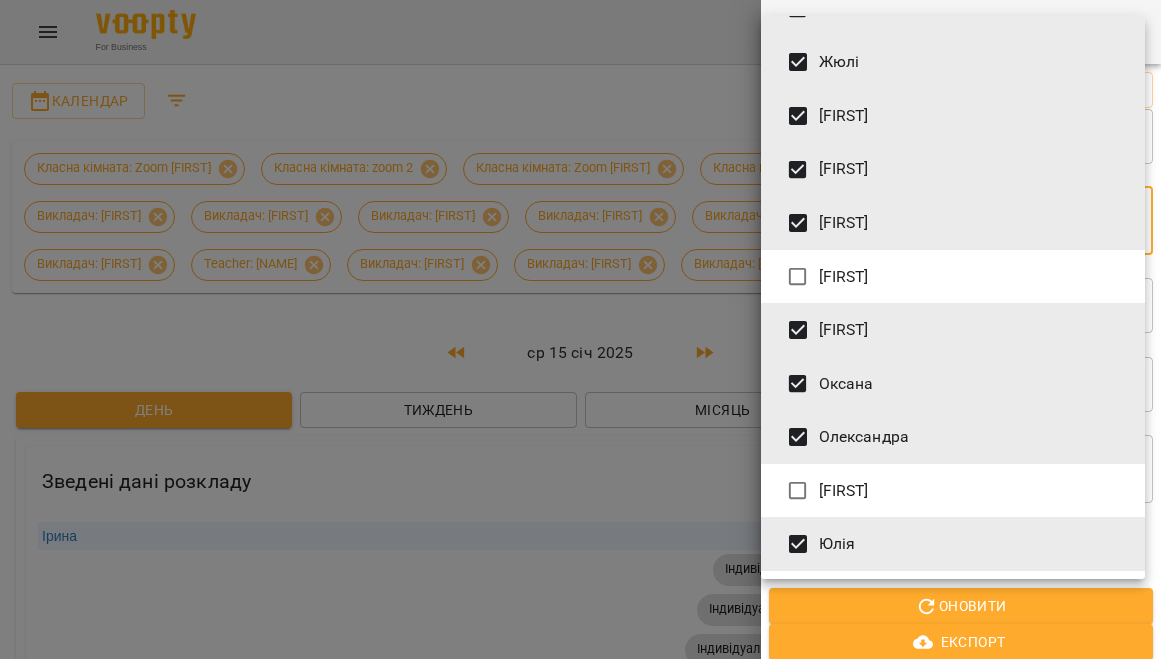 click on "[FIRST]" at bounding box center (844, 277) 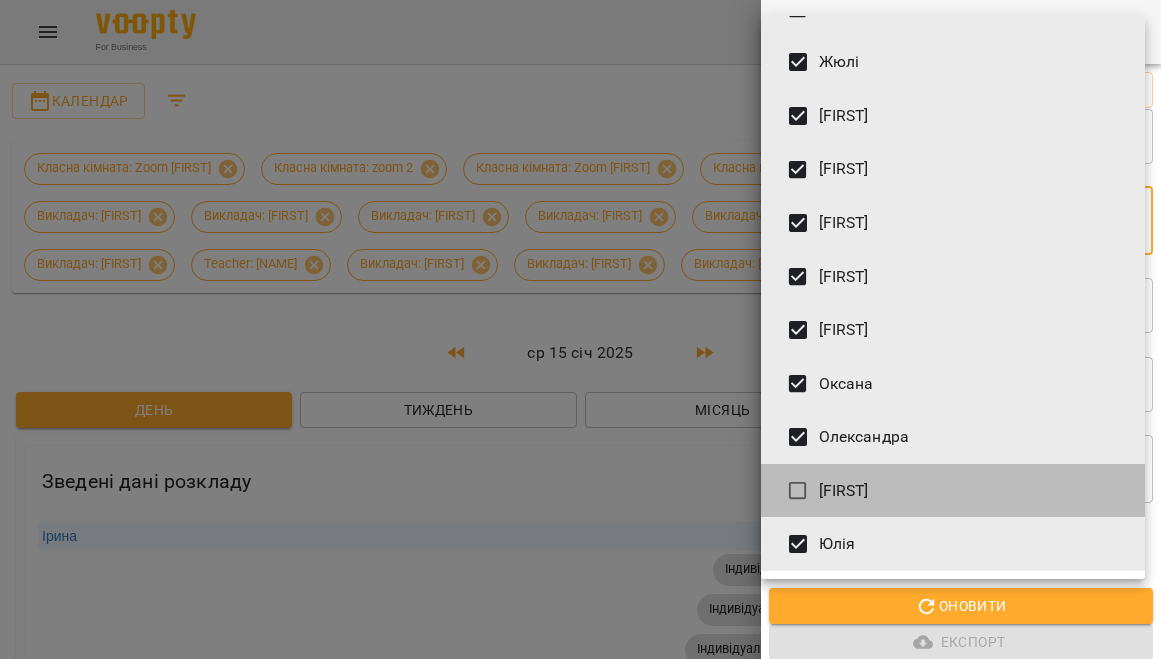 click on "[FIRST]" at bounding box center [953, 491] 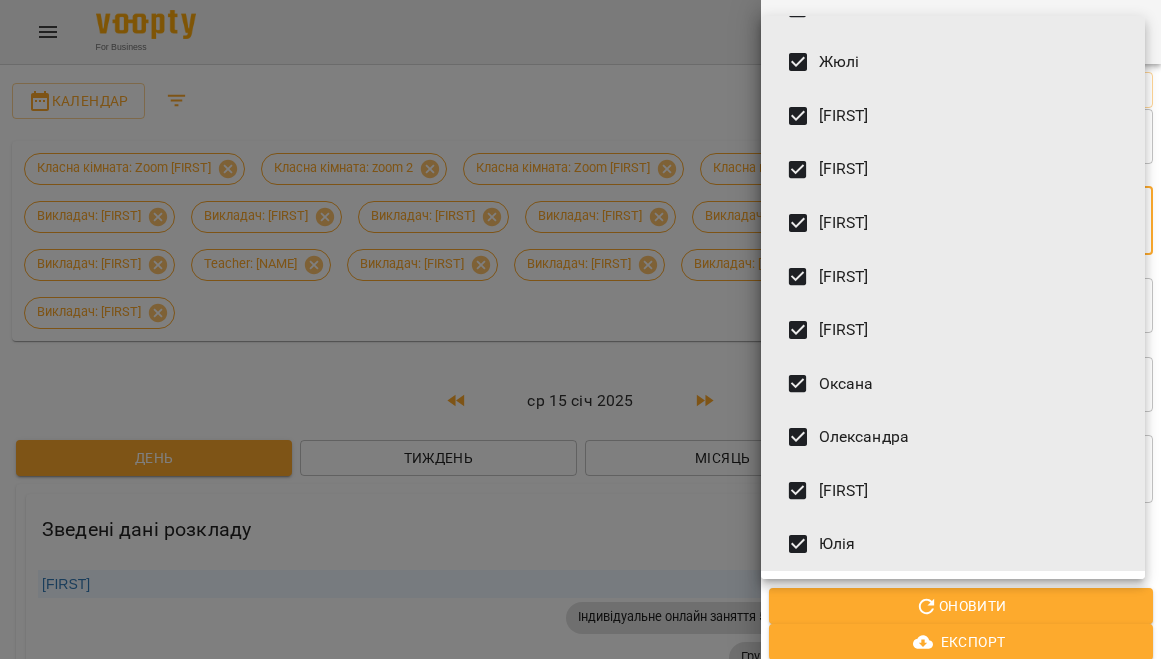 scroll, scrollTop: 0, scrollLeft: 0, axis: both 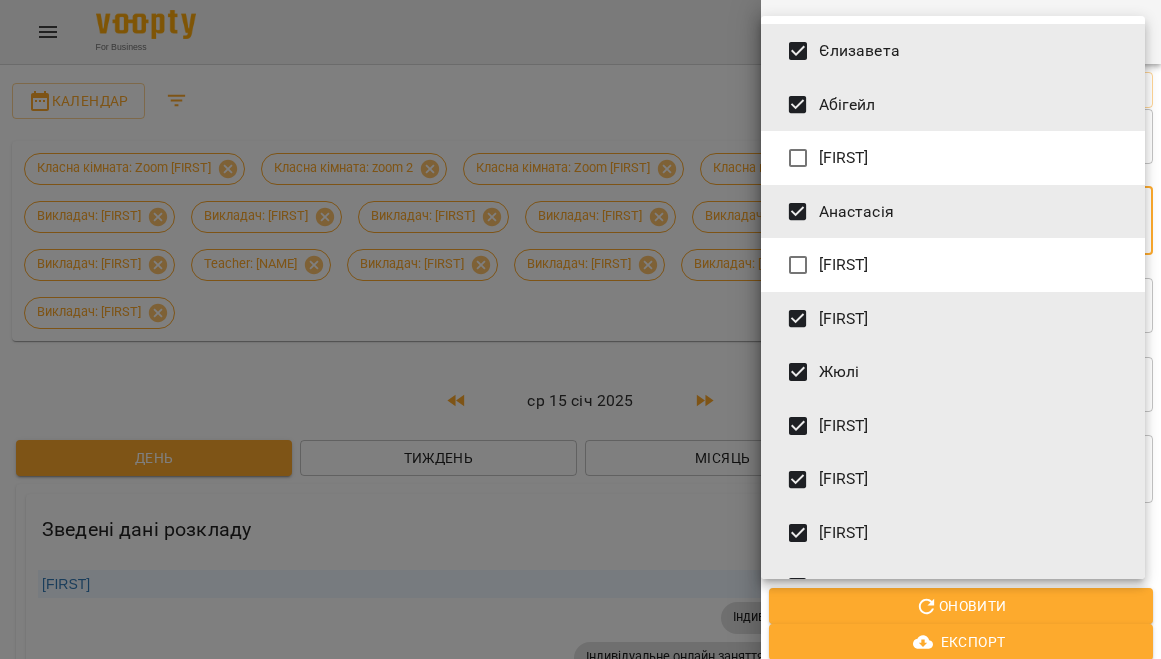 click on "[FIRST]" at bounding box center (953, 265) 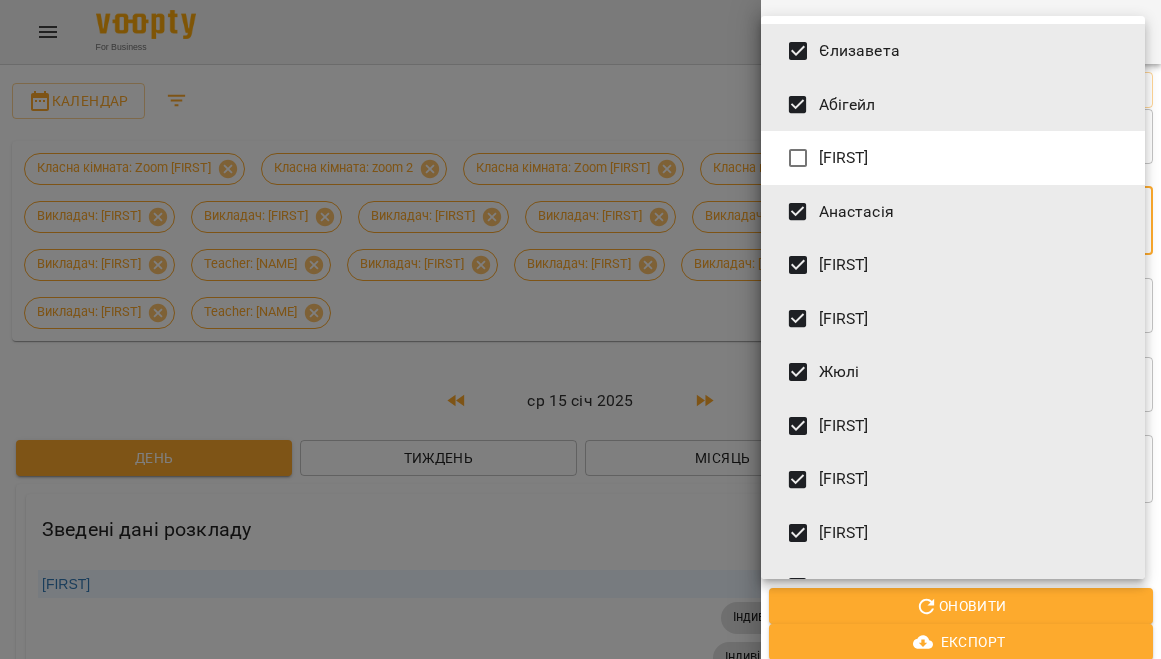 click on "[FIRST]" at bounding box center [953, 158] 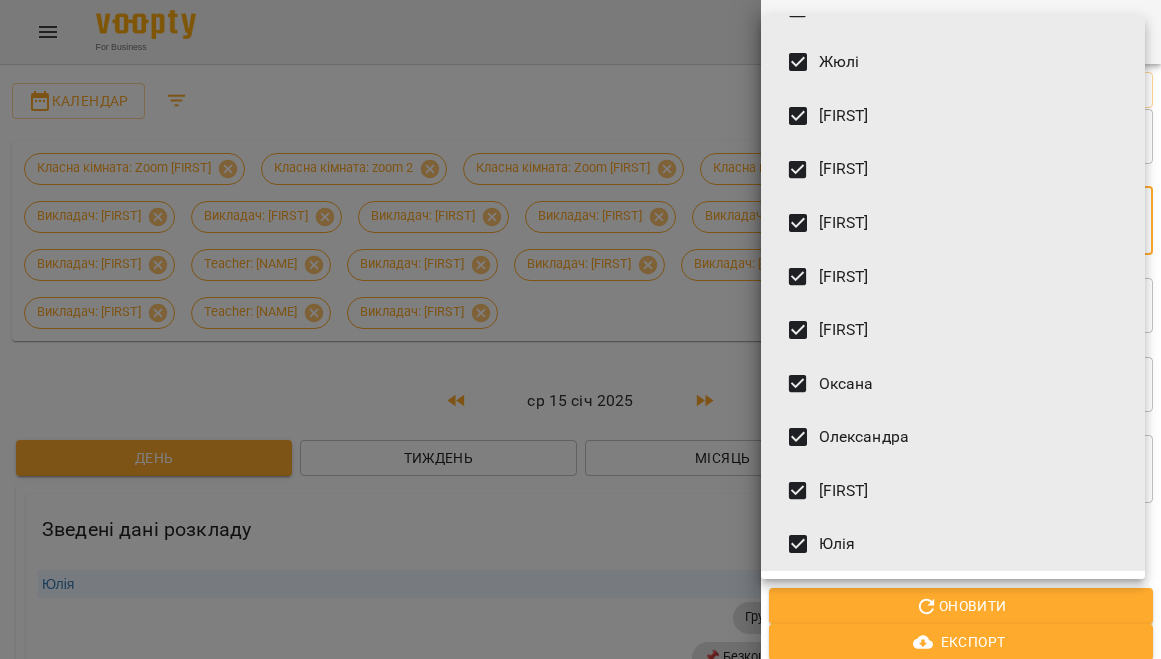 scroll, scrollTop: 310, scrollLeft: 0, axis: vertical 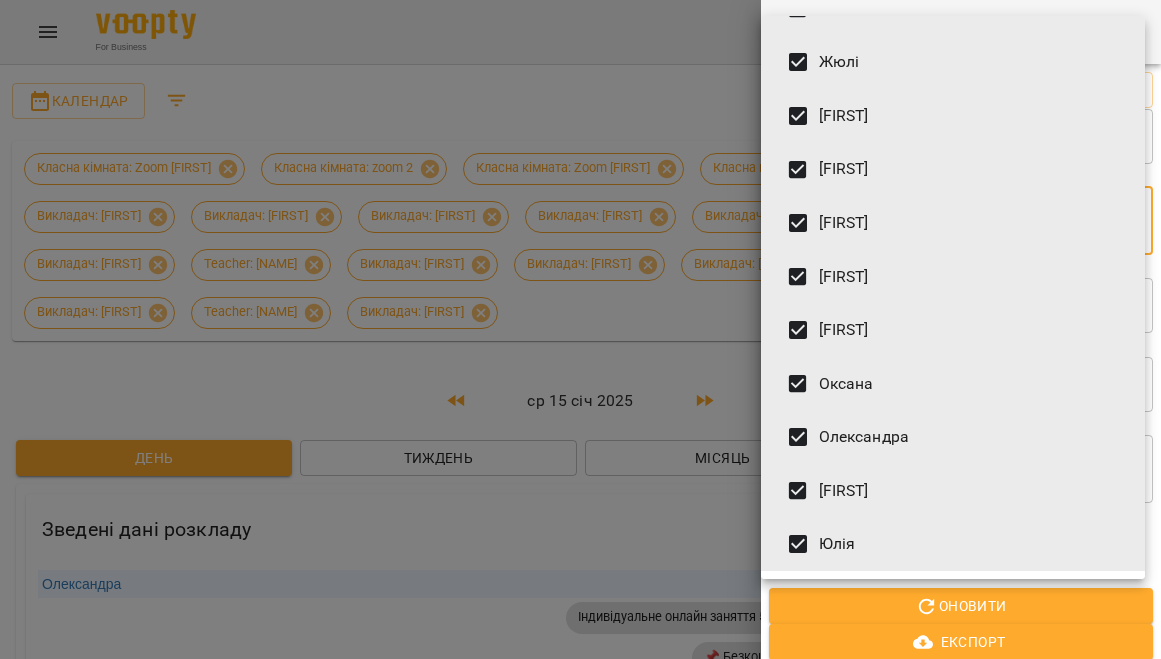 click at bounding box center (580, 329) 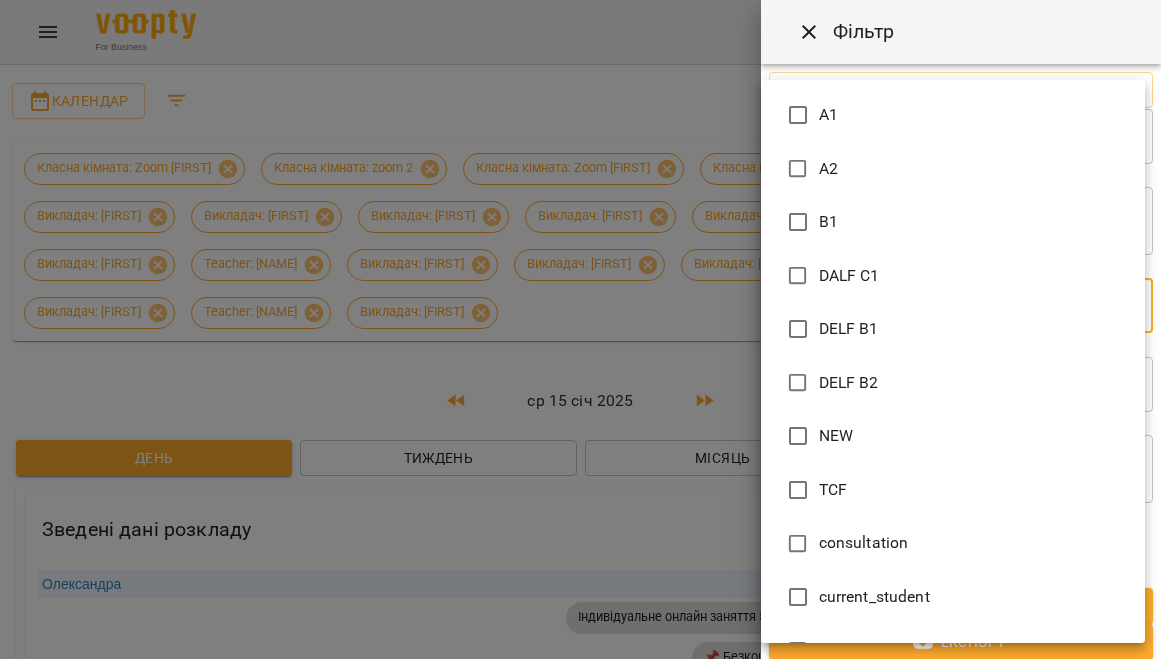 click on "For Business 75 UA   Календар Класна кімната: Zoom [FIRST] Класна кімната: zoom 2 Класна кімната: Zoom [FIRST] Класна кімната: Zoom [FIRST] Викладач: [FIRST] Викладач: [FIRST] Викладач: [FIRST] Викладач: [FIRST] Викладач: [FIRST] Викладач: [FIRST] Викладач: [FIRST] Викладач: [FIRST] Викладач: [FIRST] Викладач: [FIRST] Викладач: [FIRST] Викладач: [FIRST] Викладач: [FIRST]  ср 15 січ 2025 День Тиждень Місяць Вручну Зведені дані розкладу [FIRST] 93   Занять ( 5030 хв. ) 5   Занять ( 250 хв. ) 2   Занять ( 60 хв." at bounding box center (580, 4534) 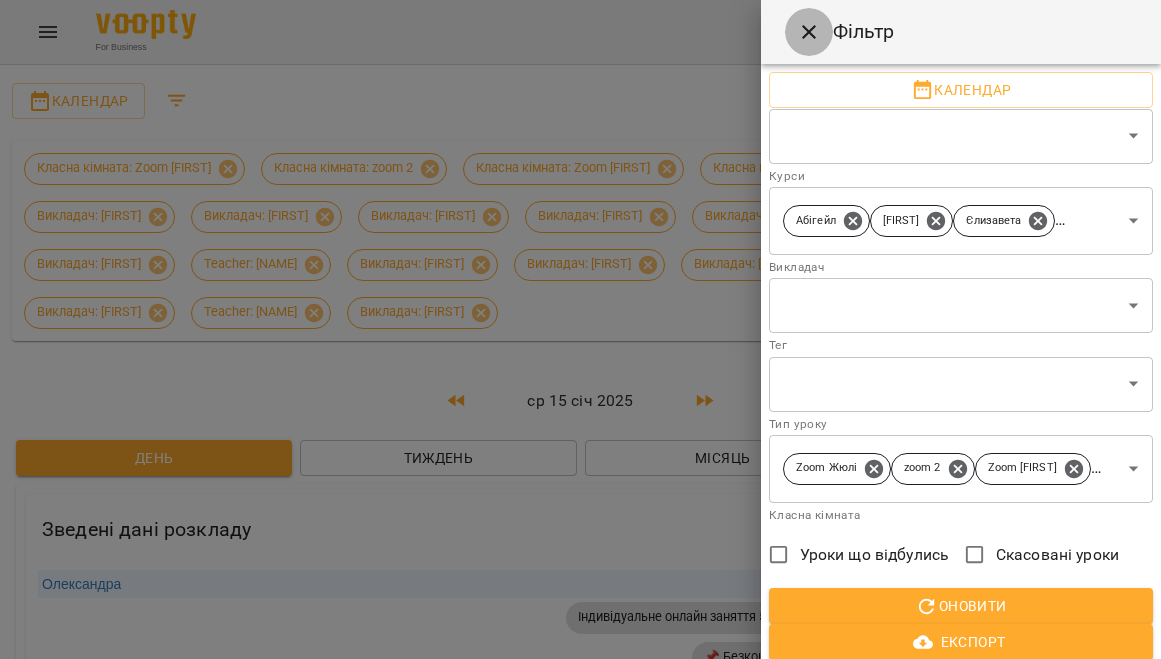 click 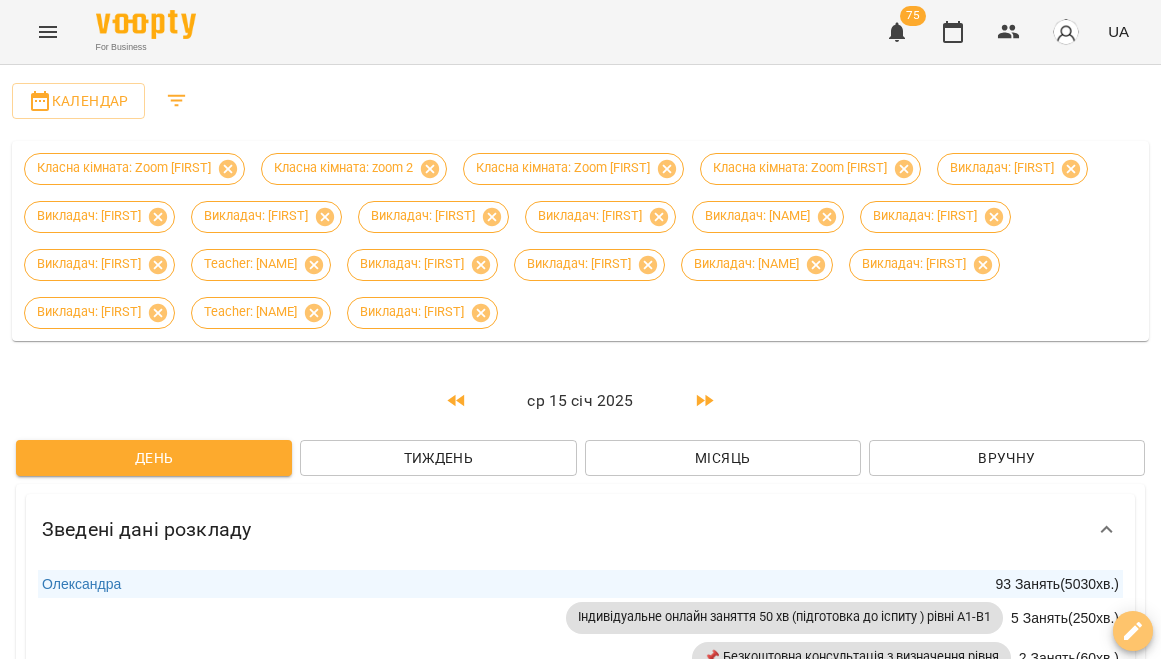 click at bounding box center (1133, 631) 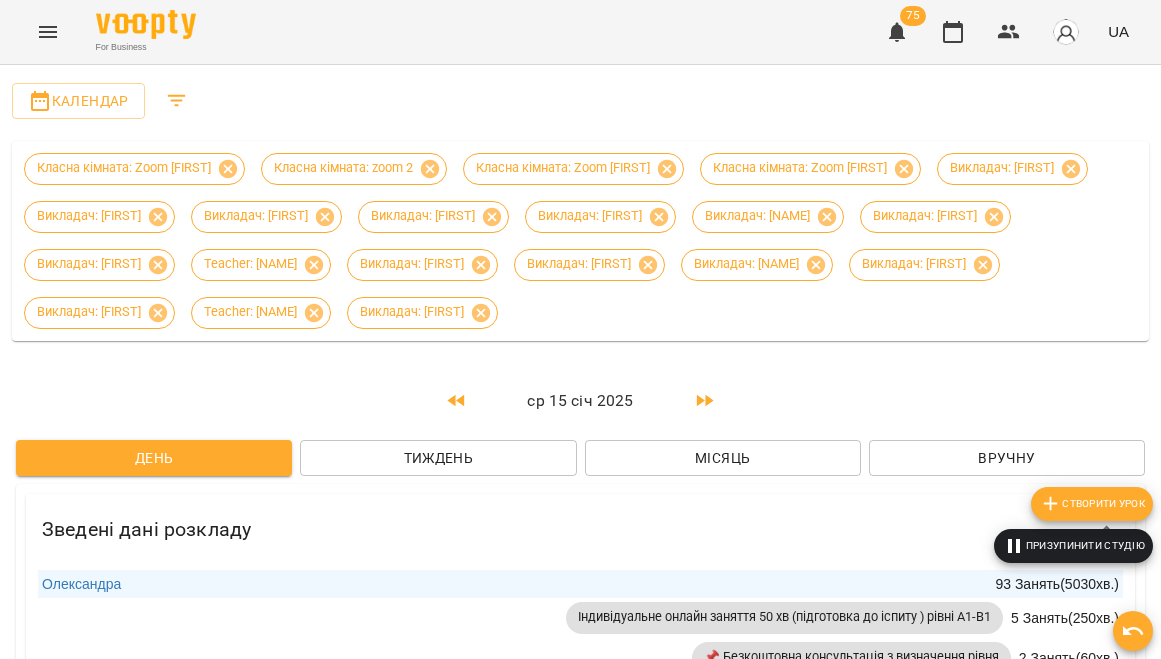 click on "Зведені дані розкладу" at bounding box center [562, 529] 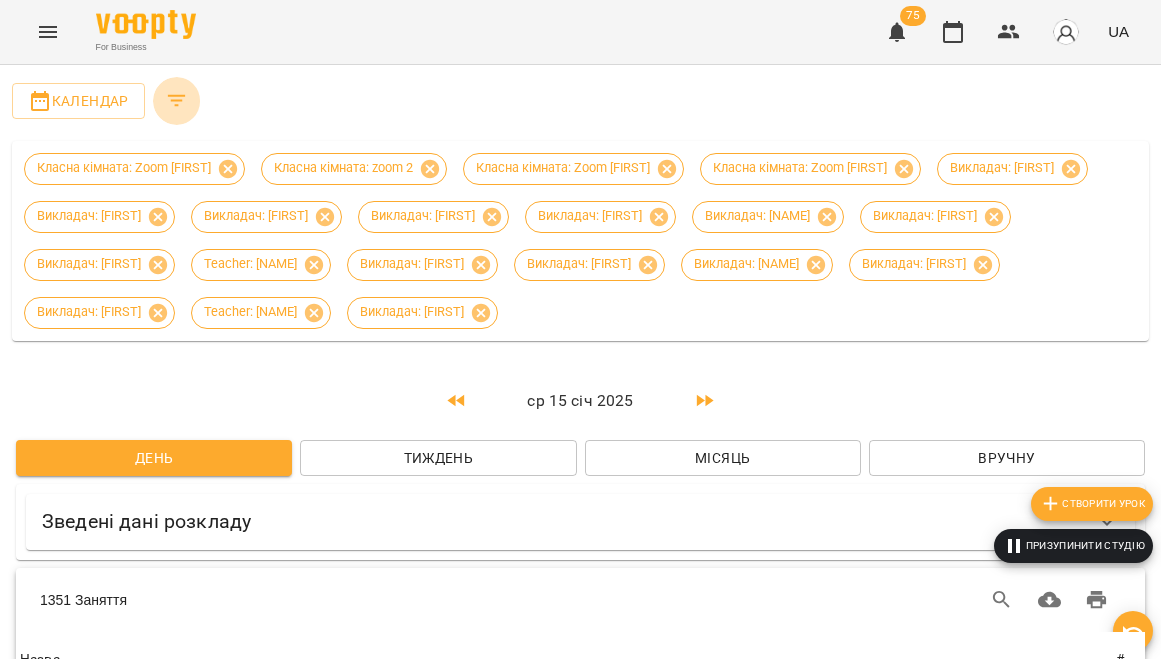 click 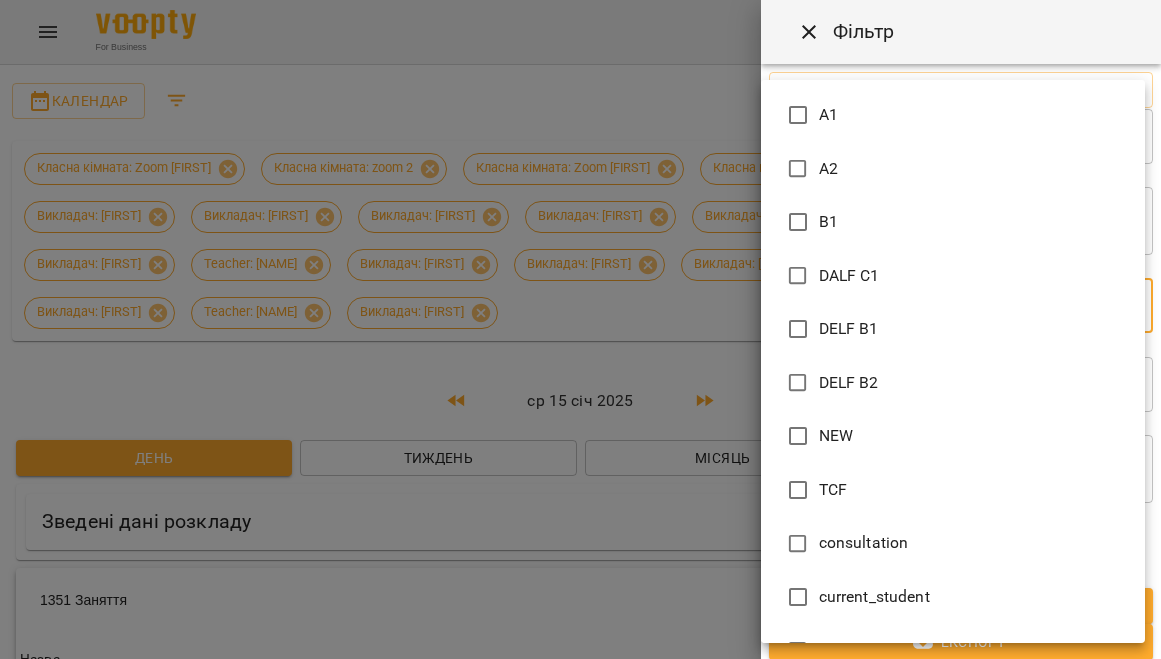 click on "For Business 75 UA Призупинити студію Створити урок Календар Класна кімната: Zoom [FIRST] Класна кімната: zoom 2 Класна кімната: Zoom [FIRST] Класна кімната: Zoom [FIRST] Викладач: [FIRST] Викладач: [FIRST] Викладач: [FIRST] Викладач: [FIRST] Викладач: [FIRST] Викладач: [FIRST] Викладач: [FIRST] Викладач: [FIRST] Викладач: [FIRST] Викладач: [FIRST] Викладач: [FIRST] Викладач: [FIRST] Викладач: [FIRST] Викладач: [FIRST] Викладач: [FIRST] ср 15 січ 2025 День Тиждень Місяць Вручну Зведені дані розкладу [FIRST] 93 Занять ( 5030 хв." at bounding box center (580, 2594) 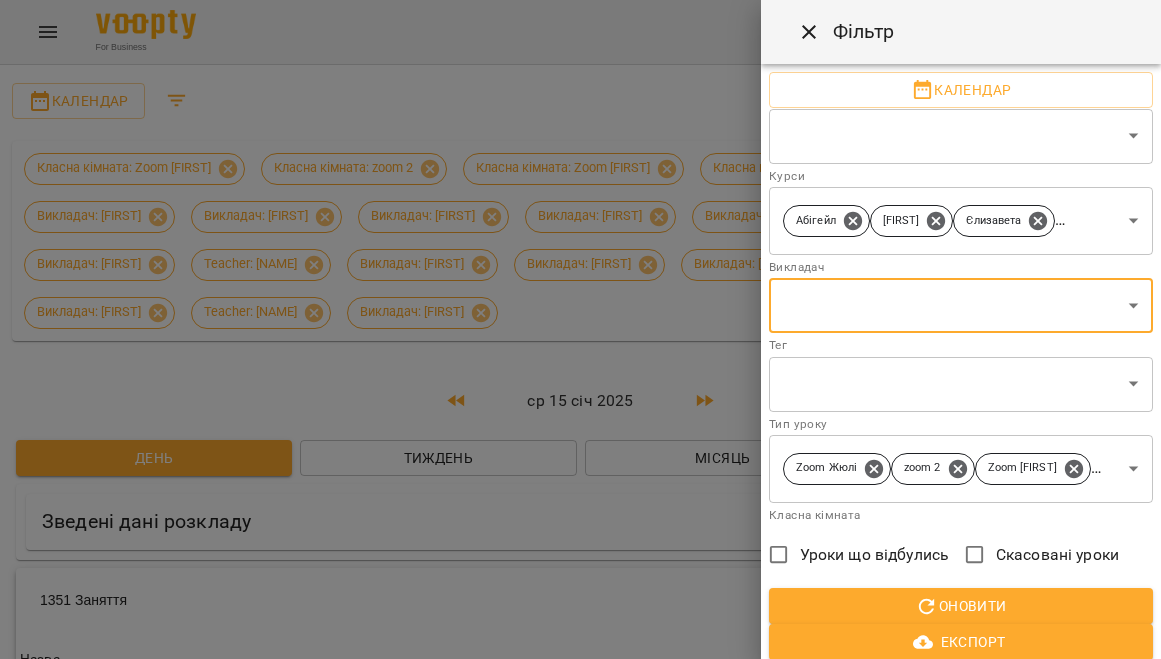 click on "For Business 75 UA Призупинити студію Створити урок Календар Класна кімната: Zoom [FIRST] Класна кімната: zoom 2 Класна кімната: Zoom [FIRST] Класна кімната: Zoom [FIRST] Викладач: [FIRST] Викладач: [FIRST] Викладач: [FIRST] Викладач: [FIRST] Викладач: [FIRST] Викладач: [FIRST] Викладач: [FIRST] Викладач: [FIRST] Викладач: [FIRST] Викладач: [FIRST] Викладач: [FIRST] Викладач: [FIRST] Викладач: [FIRST] Викладач: [FIRST] Викладач: [FIRST] ср 15 січ 2025 День Тиждень Місяць Вручну Зведені дані розкладу [FIRST] 93 Занять ( 5030 хв." at bounding box center (580, 2594) 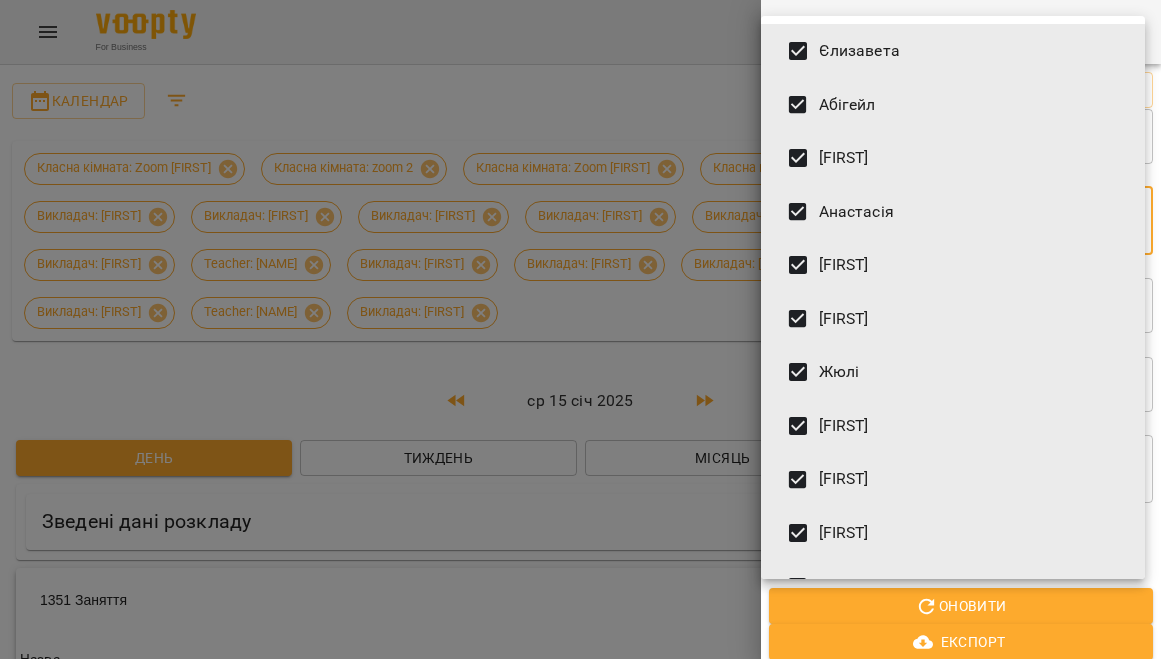 scroll, scrollTop: 310, scrollLeft: 0, axis: vertical 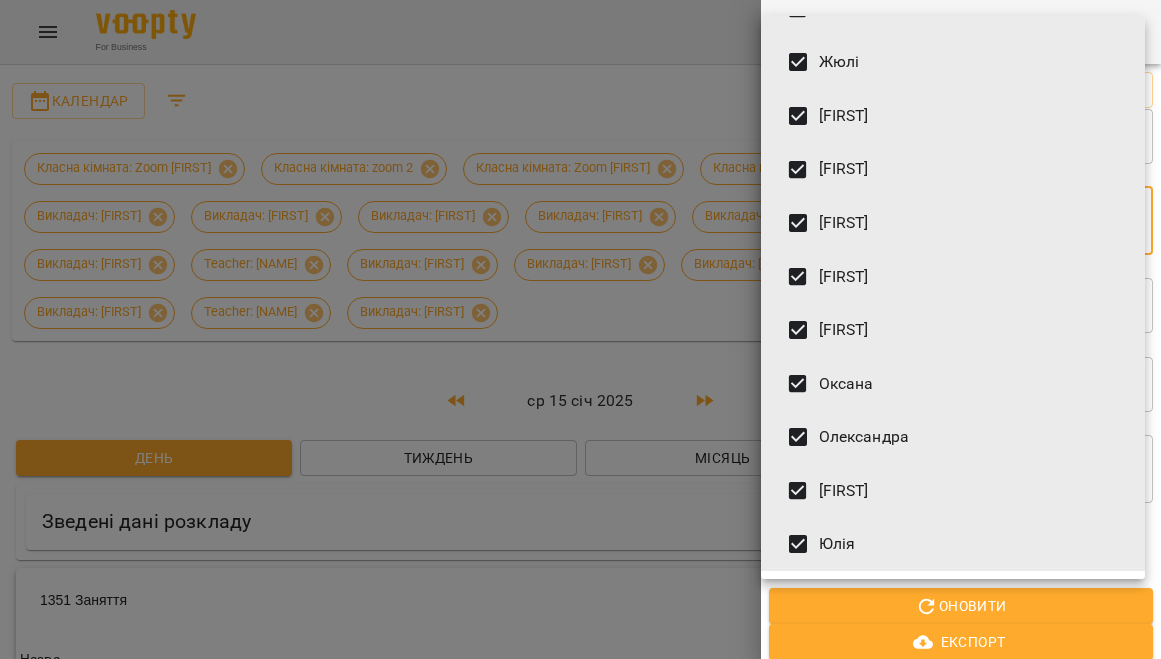 click at bounding box center [580, 329] 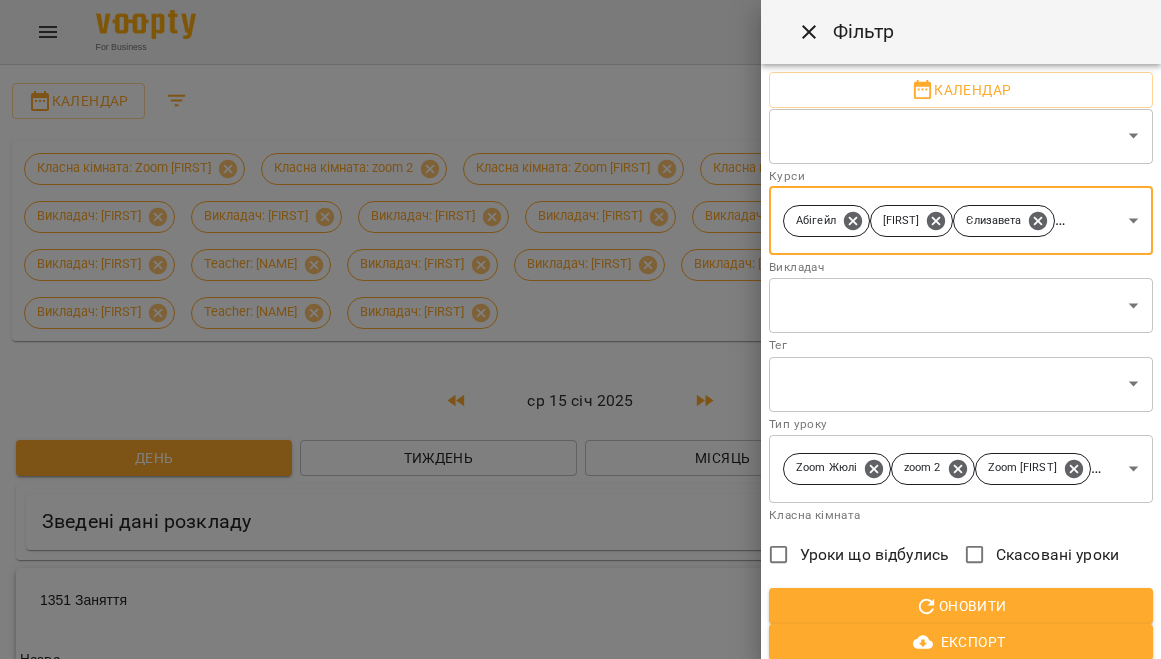 click on "For Business 75 UA Призупинити студію Створити урок Календар Класна кімната: Zoom [FIRST] Класна кімната: zoom 2 Класна кімната: Zoom [FIRST] Класна кімната: Zoom [FIRST] Викладач: [FIRST] Викладач: [FIRST] Викладач: [FIRST] Викладач: [FIRST] Викладач: [FIRST] Викладач: [FIRST] Викладач: [FIRST] Викладач: [FIRST] Викладач: [FIRST] Викладач: [FIRST] Викладач: [FIRST] Викладач: [FIRST] Викладач: [FIRST] Викладач: [FIRST] Викладач: [FIRST] ср 15 січ 2025 День Тиждень Місяць Вручну Зведені дані розкладу [FIRST] 93 Занять ( 5030 хв." at bounding box center [580, 2594] 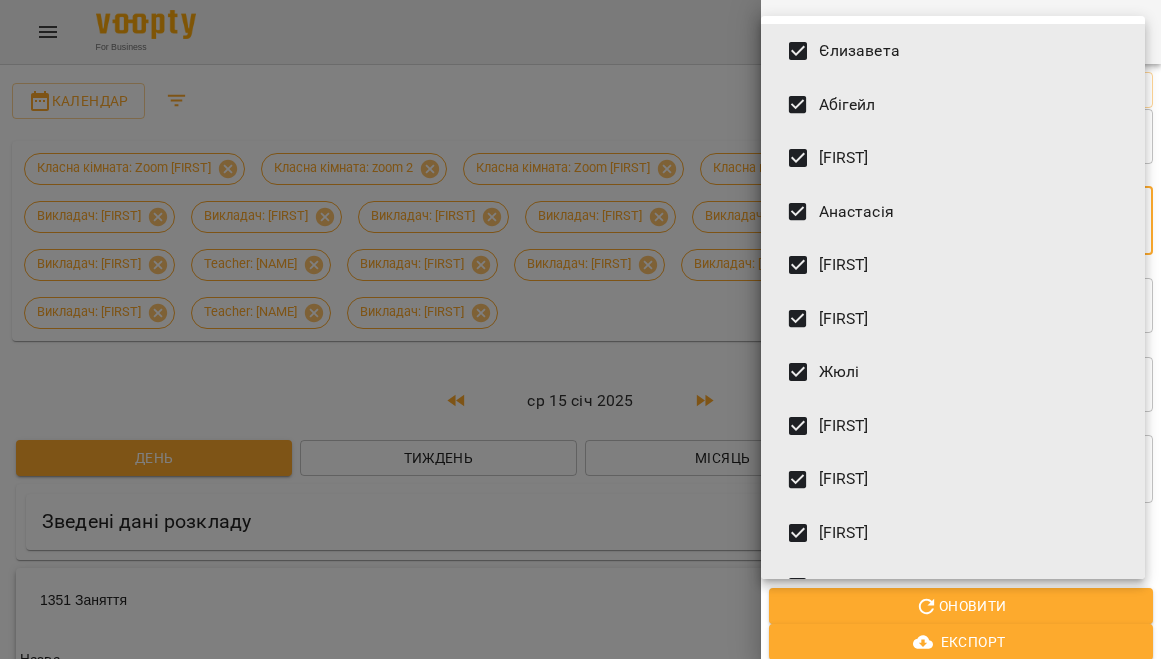 scroll, scrollTop: 0, scrollLeft: 0, axis: both 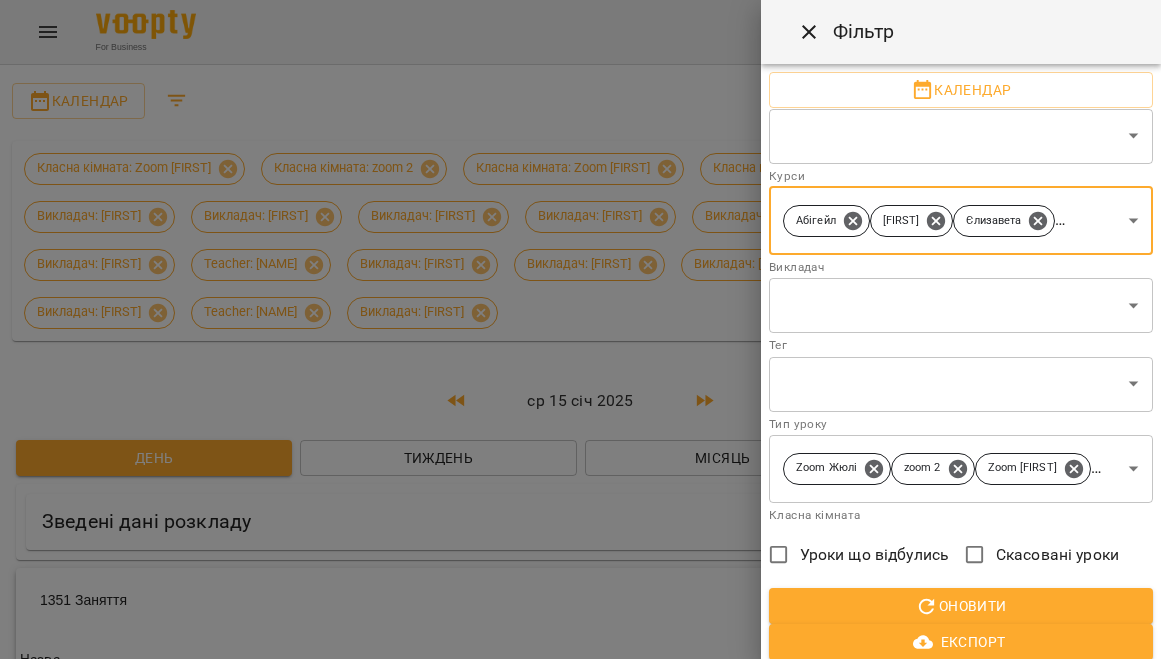 click on "For Business 75 UA Призупинити студію Створити урок Календар Класна кімната: Zoom [FIRST] Класна кімната: zoom 2 Класна кімната: Zoom [FIRST] Класна кімната: Zoom [FIRST] Викладач: [FIRST] Викладач: [FIRST] Викладач: [FIRST] Викладач: [FIRST] Викладач: [FIRST] Викладач: [FIRST] Викладач: [FIRST] Викладач: [FIRST] Викладач: [FIRST] Викладач: [FIRST] Викладач: [FIRST] Викладач: [FIRST] Викладач: [FIRST] Викладач: [FIRST] Викладач: [FIRST] ср 15 січ 2025 День Тиждень Місяць Вручну Зведені дані розкладу [FIRST] 93 Занять ( 5030 хв." at bounding box center (580, 2594) 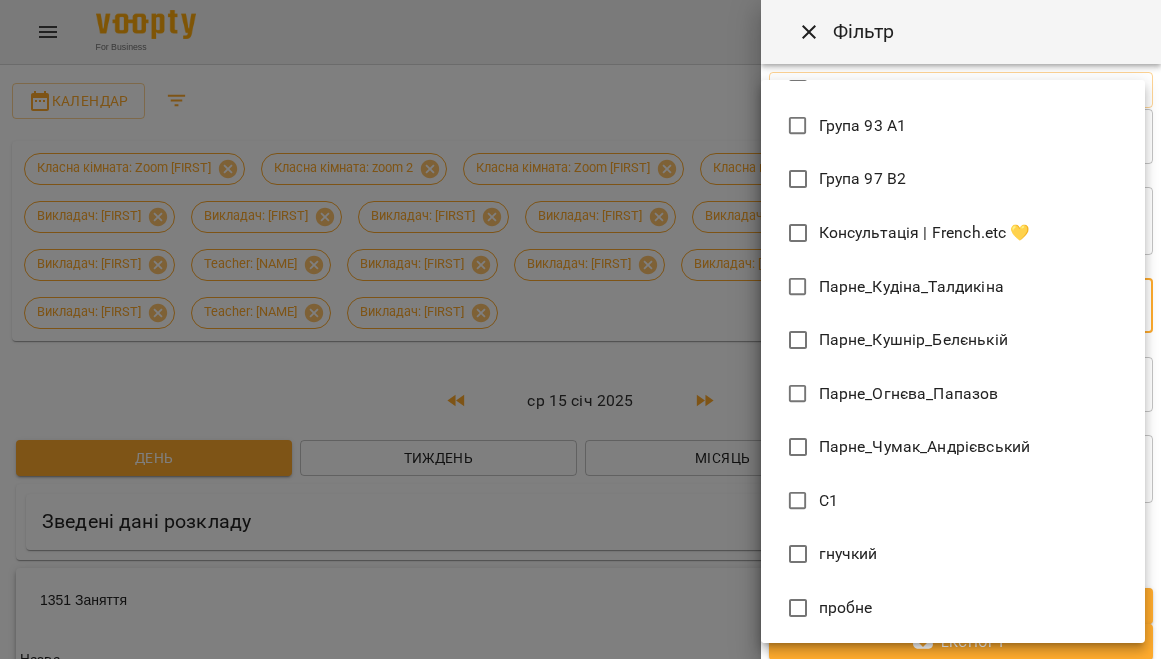 scroll, scrollTop: 2453, scrollLeft: 0, axis: vertical 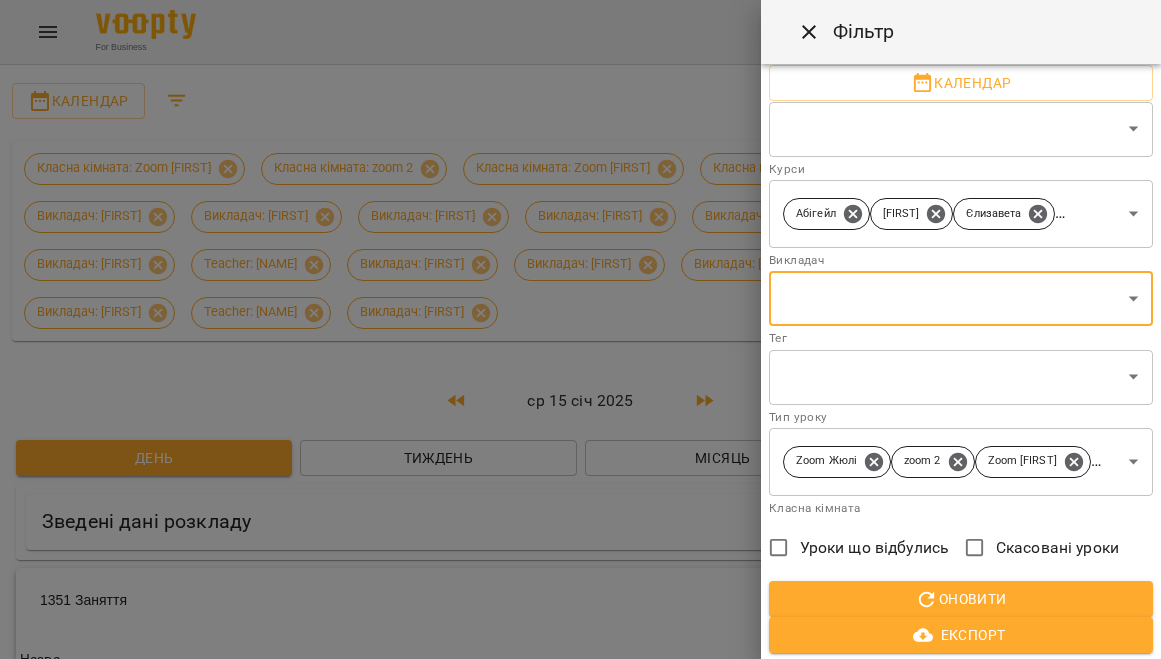 click on "Уроки що відбулись" at bounding box center (875, 548) 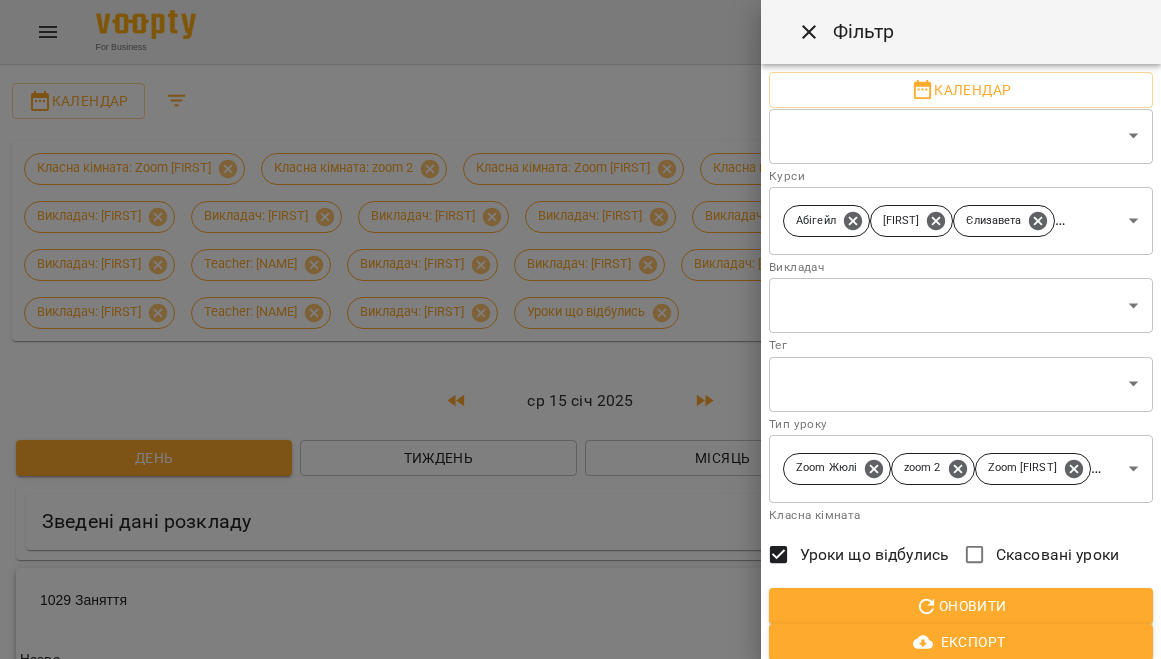 scroll, scrollTop: 0, scrollLeft: 0, axis: both 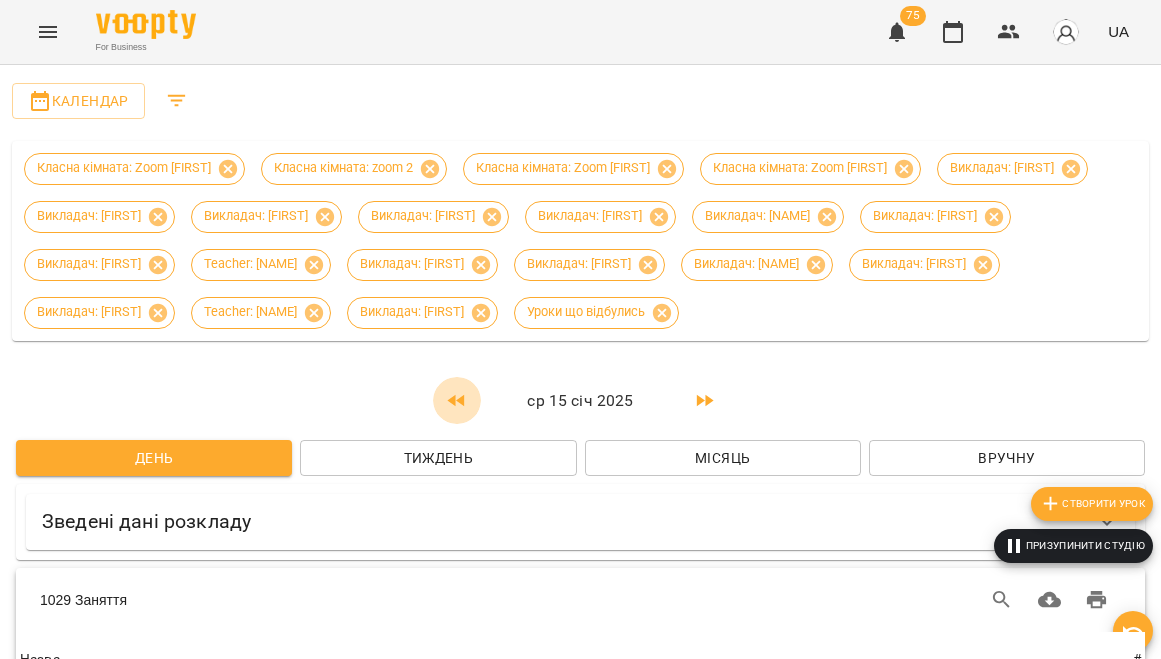 click 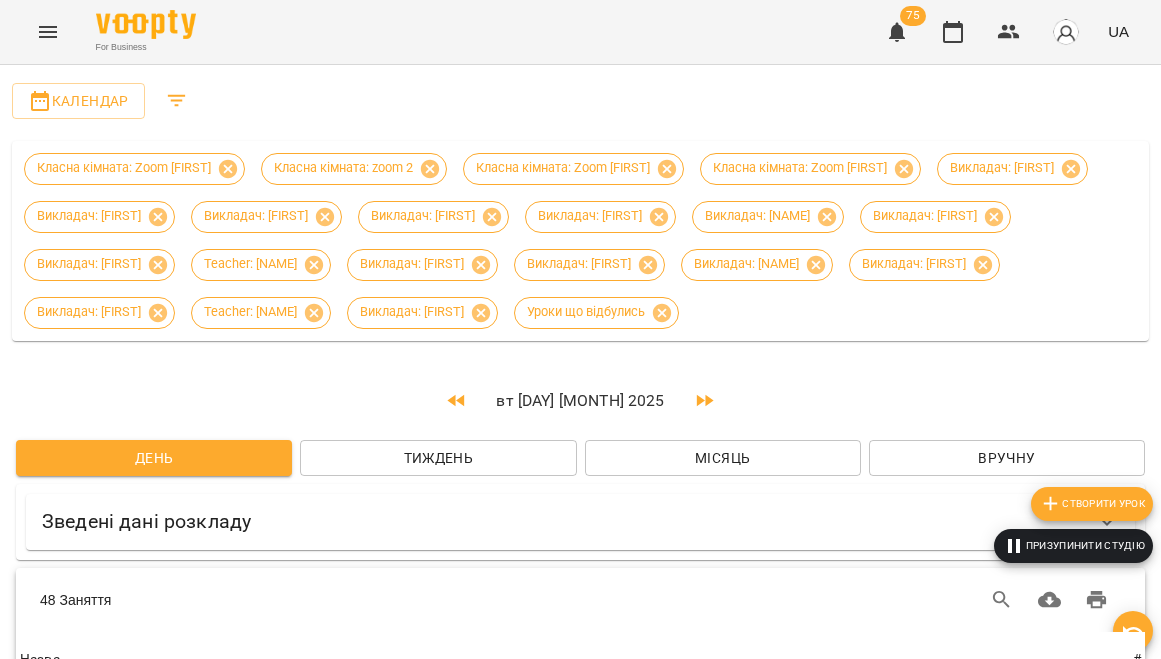 click 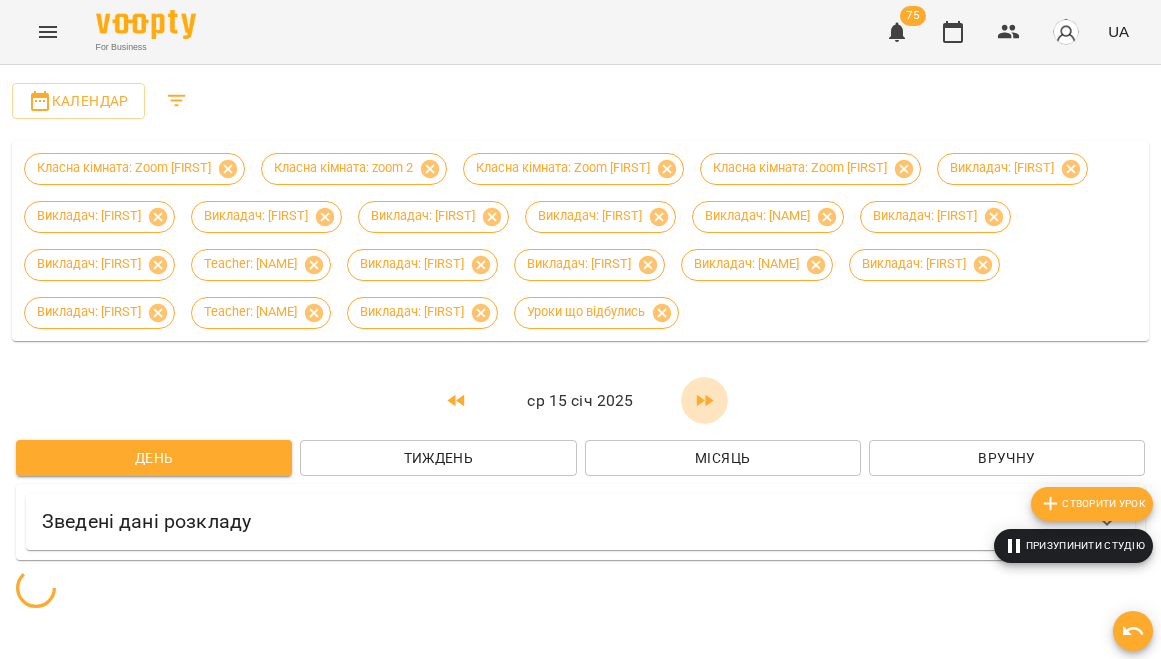 click 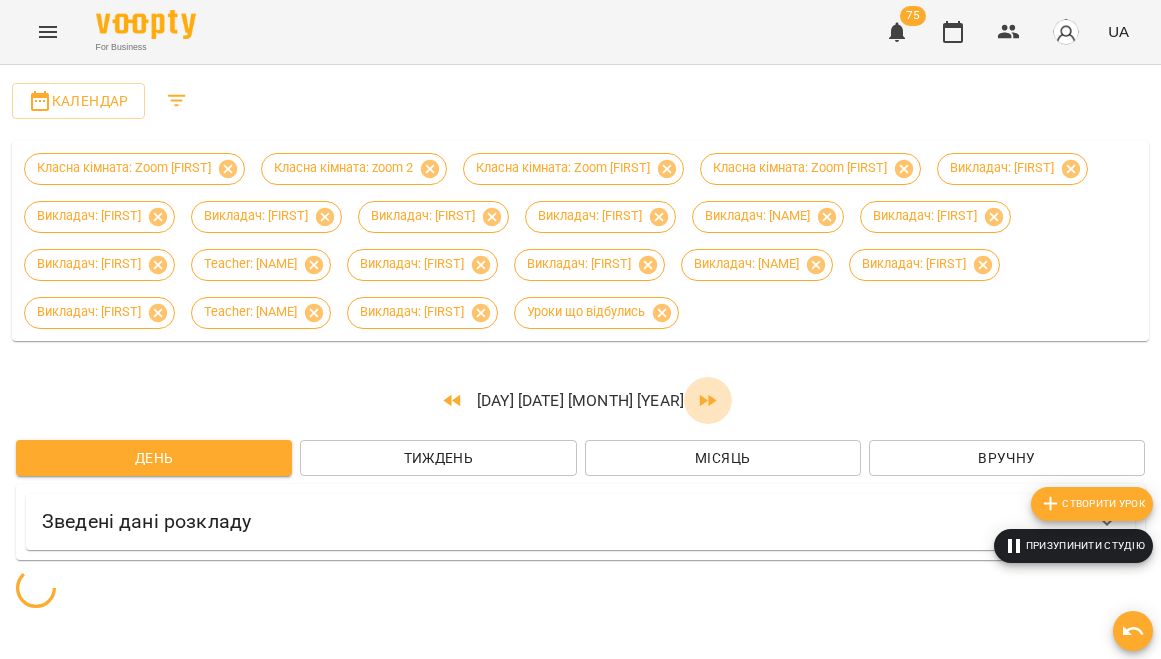 click 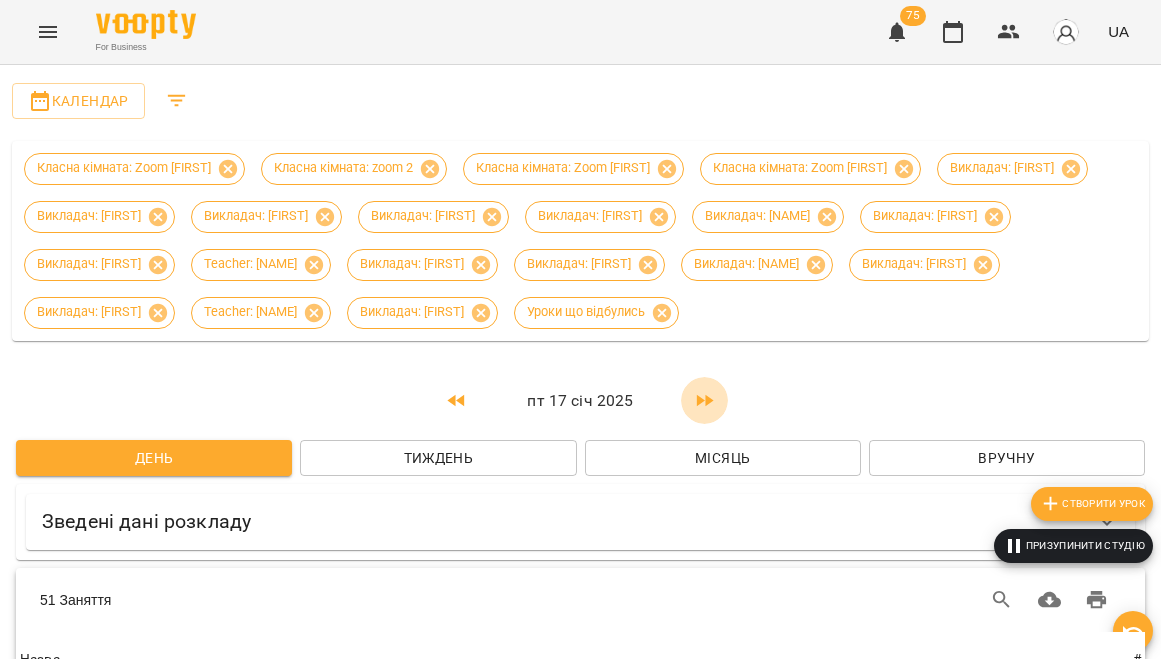 click 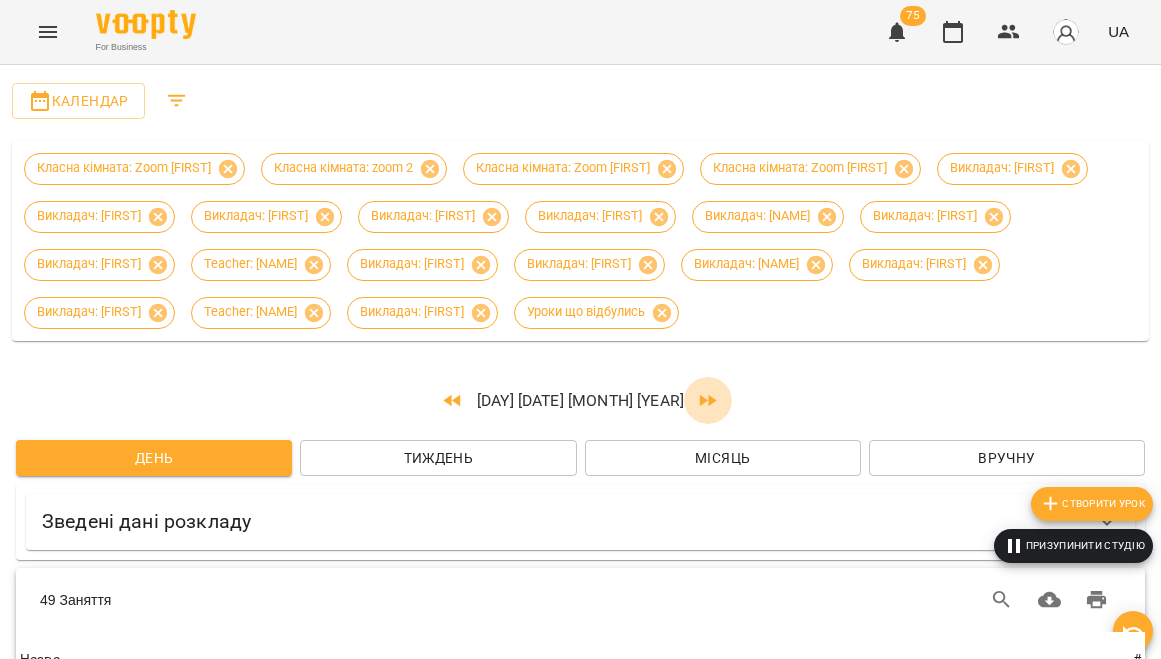 click 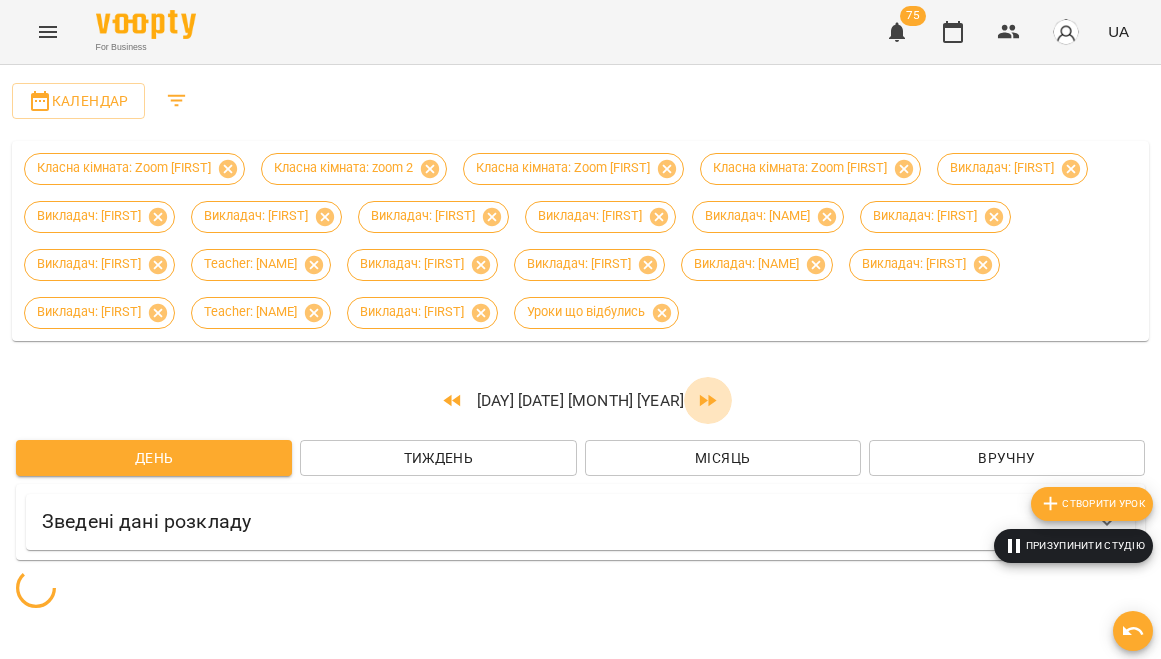 click 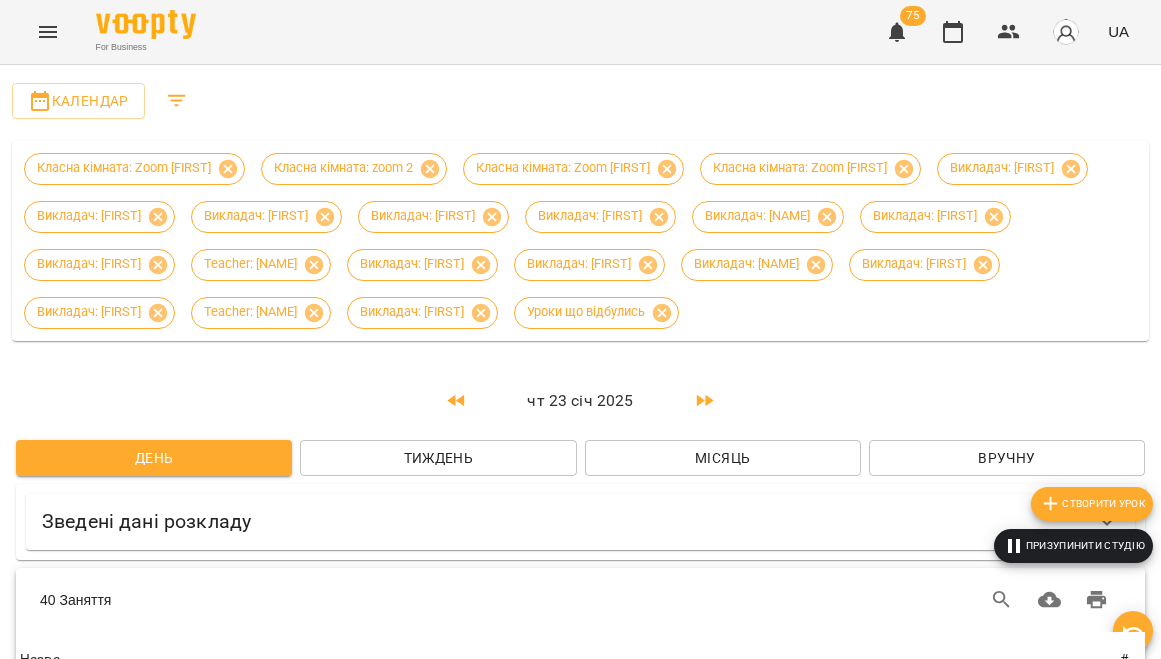 click on "чт 23 січ 2025" at bounding box center [581, 401] 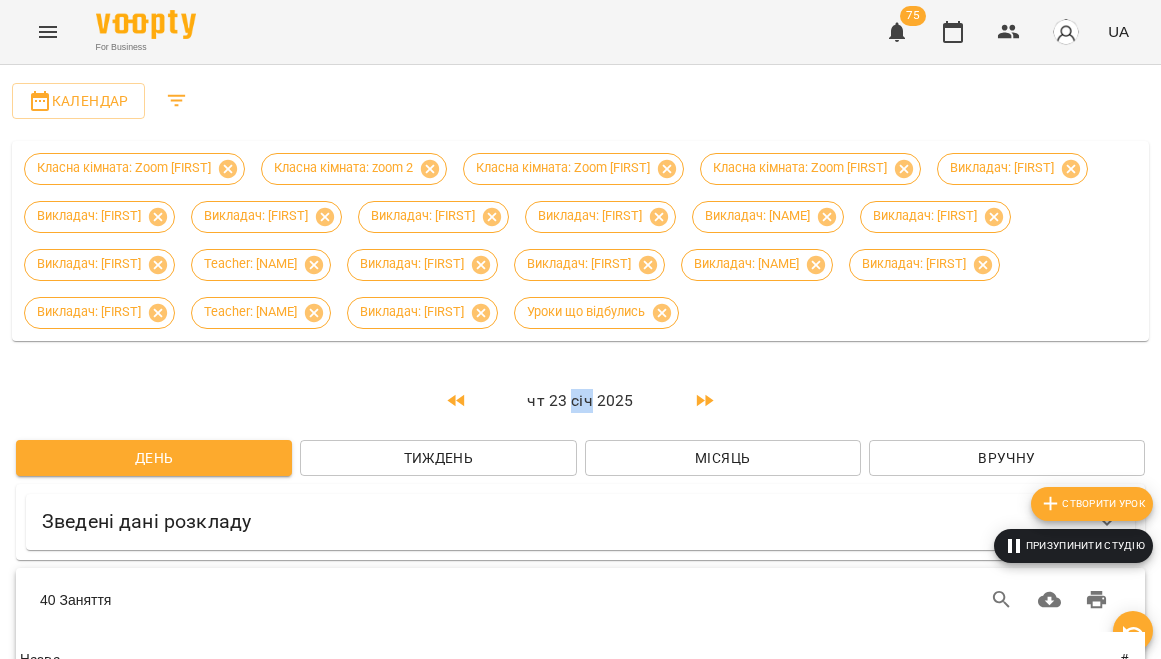 click 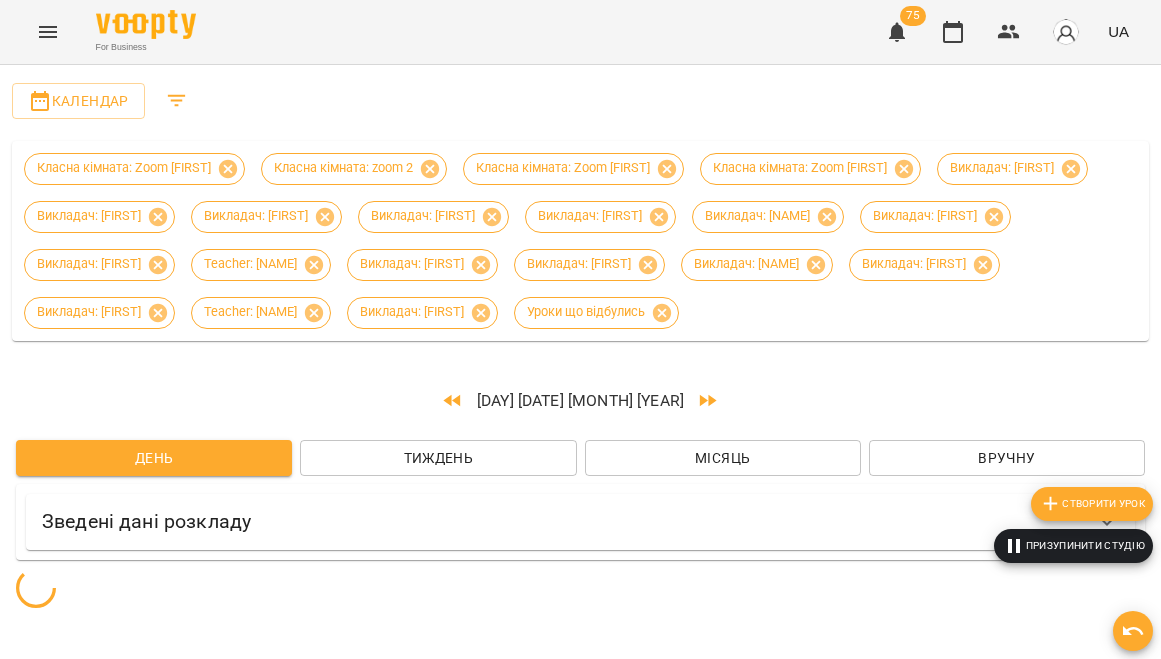 click 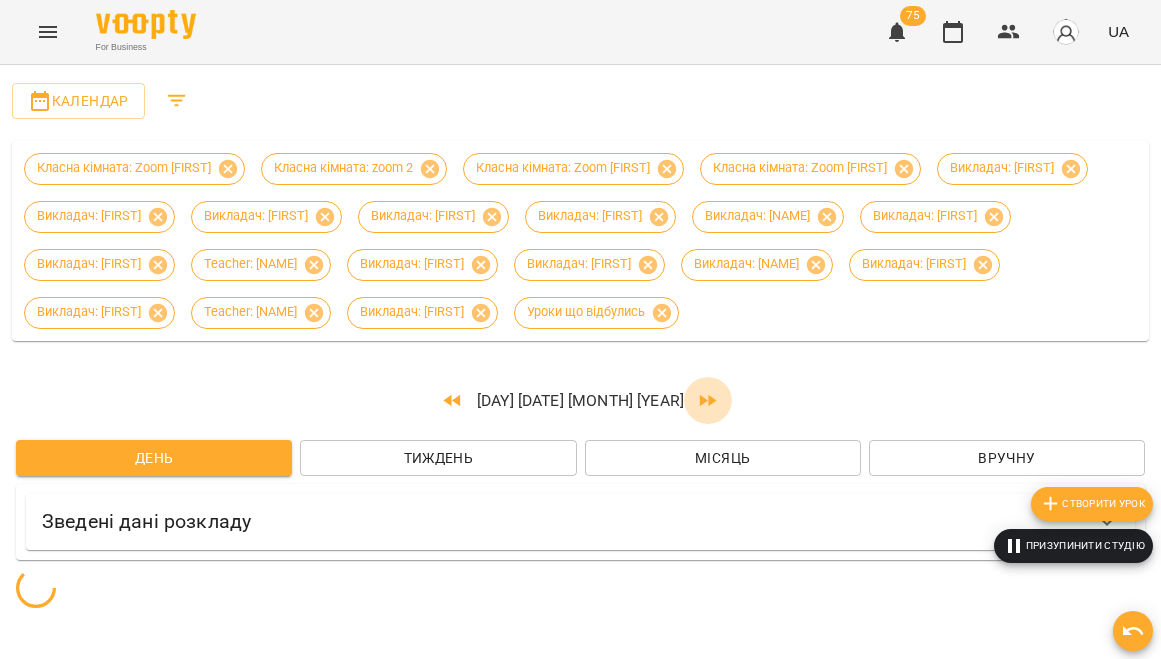 click 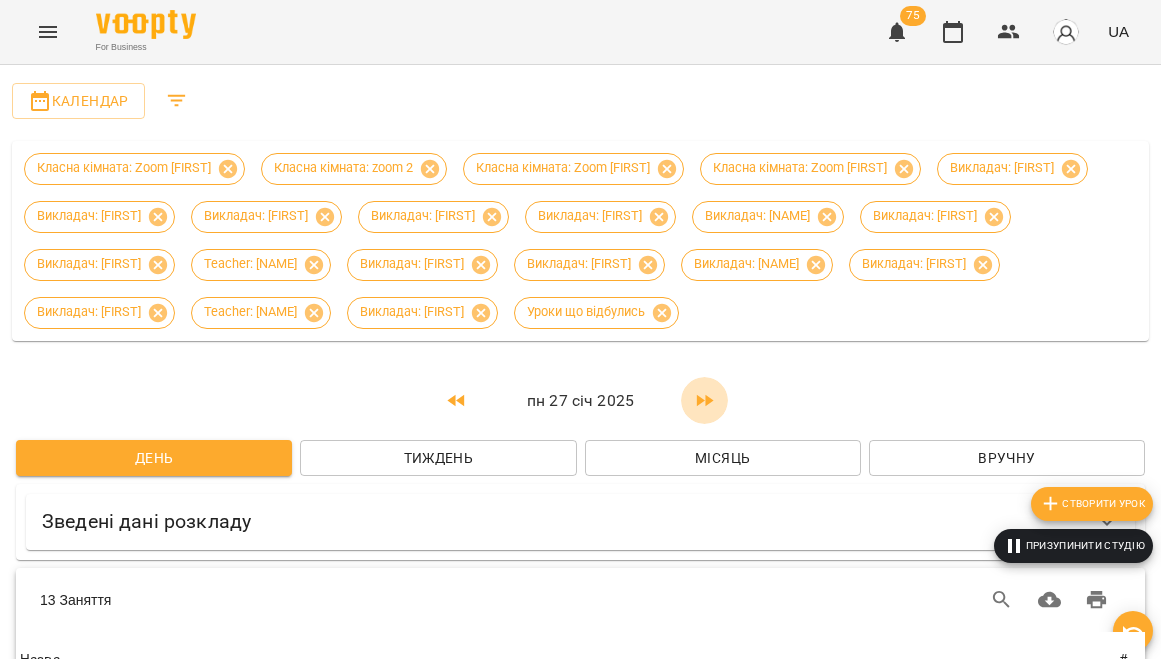 click 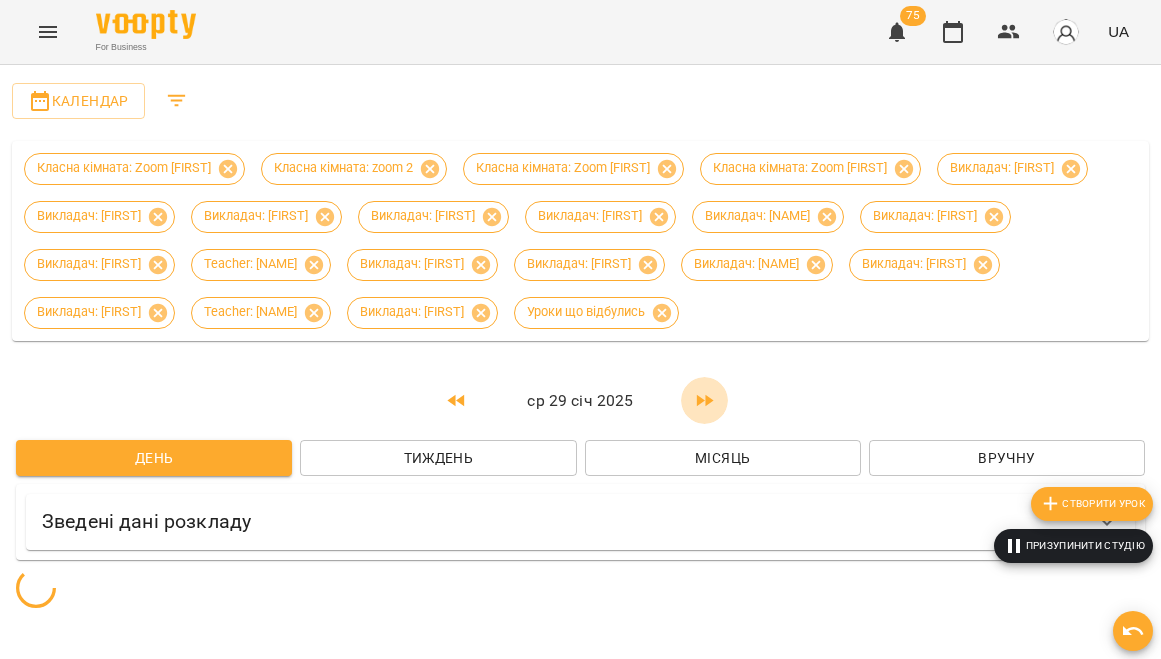 click 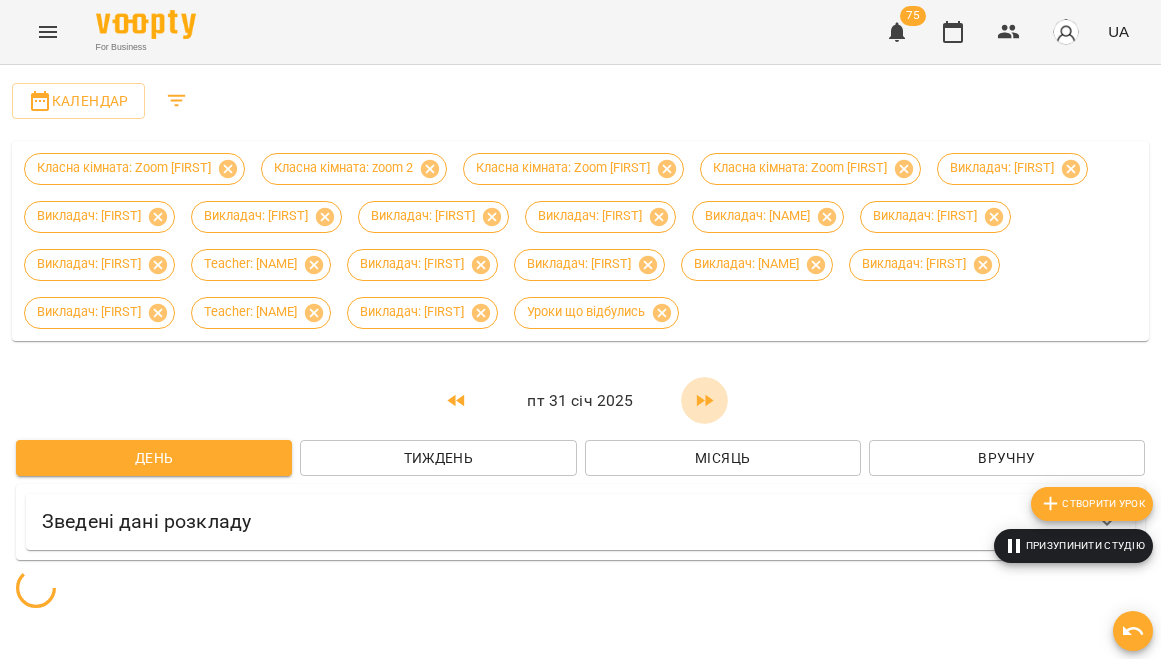 click 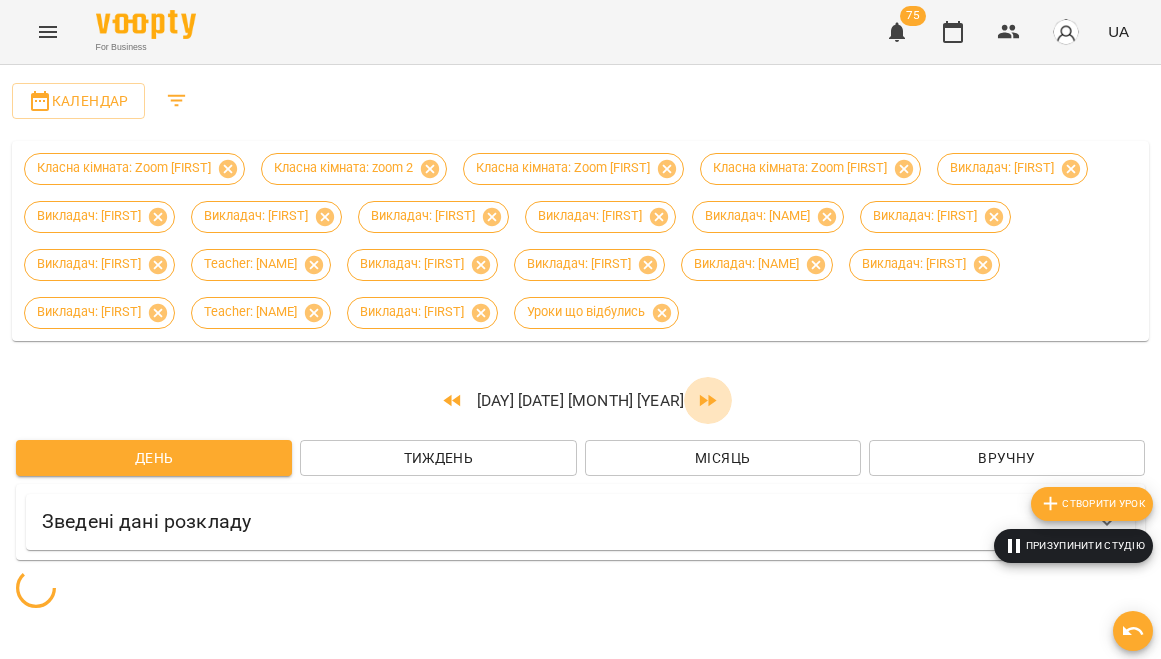 click 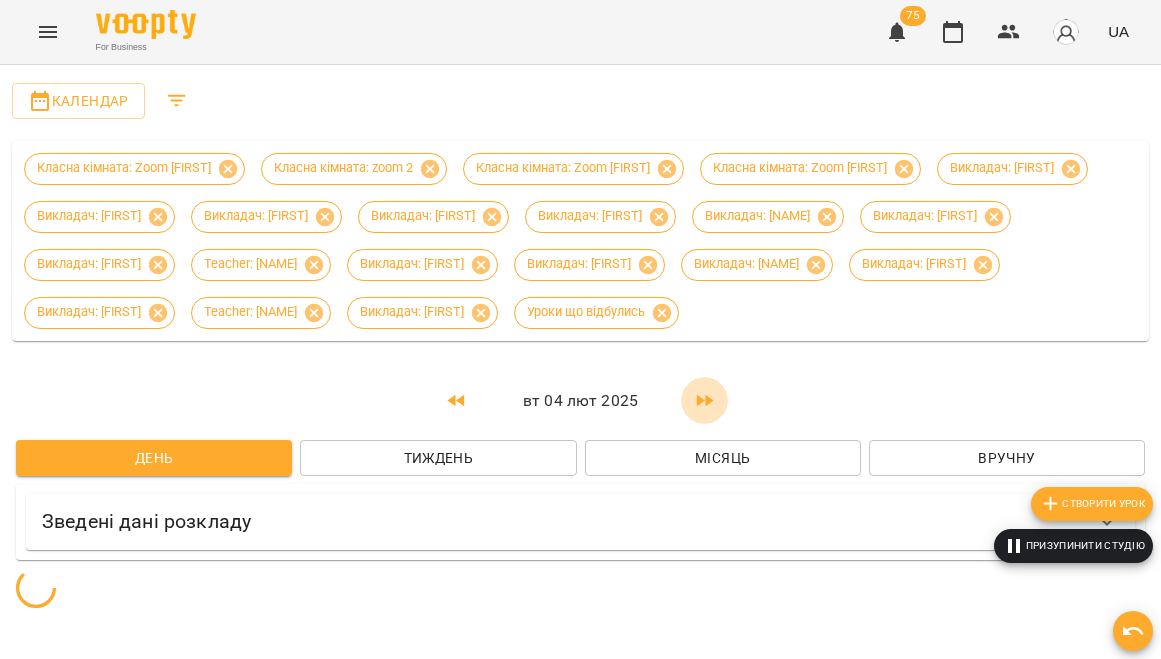 click 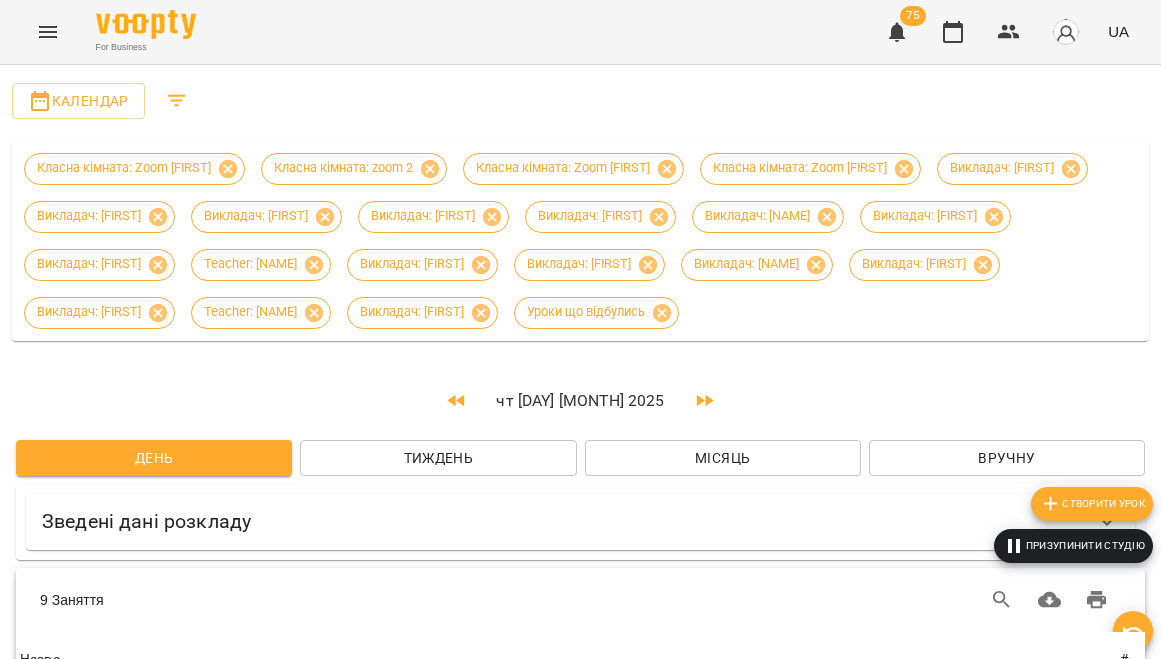 click 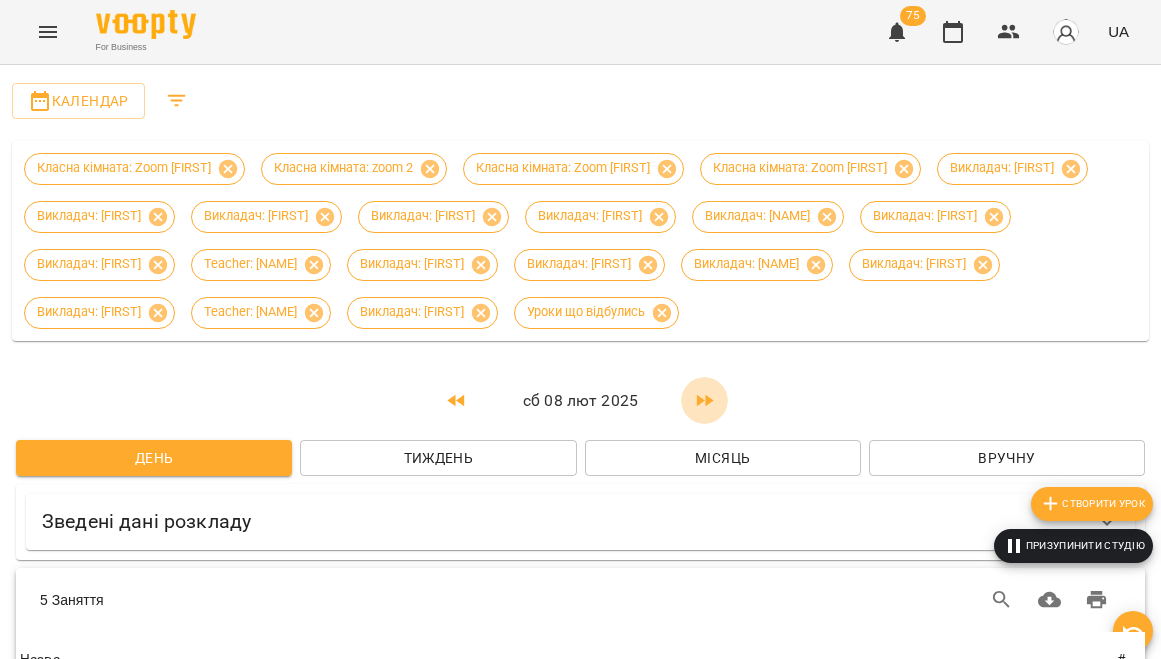 click 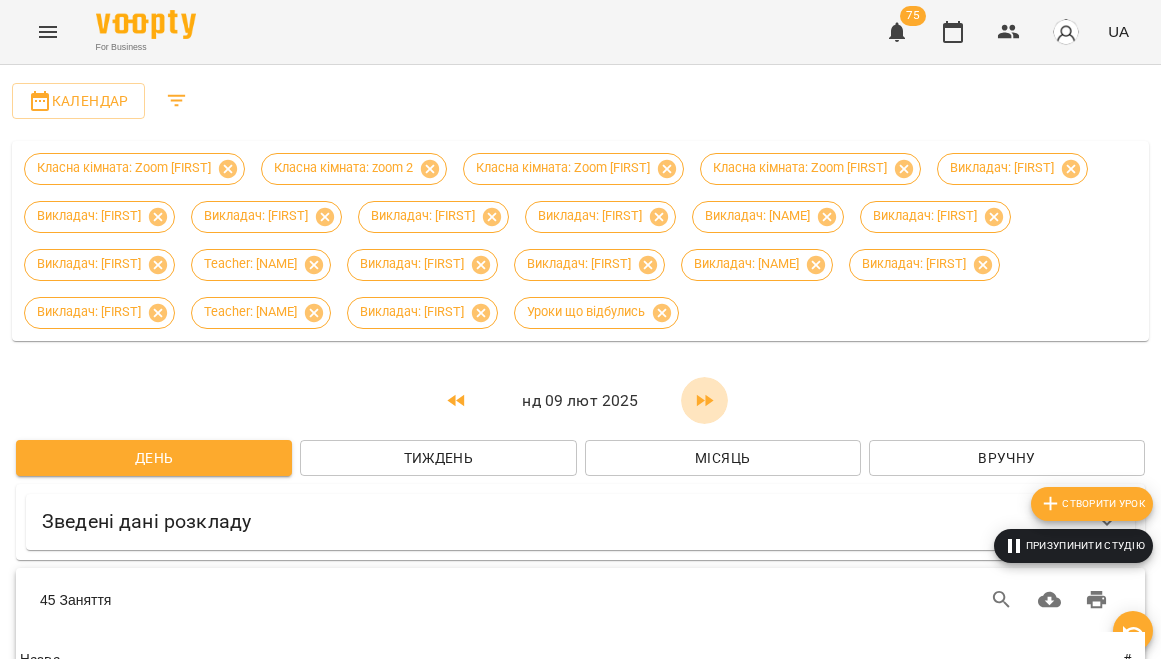 click 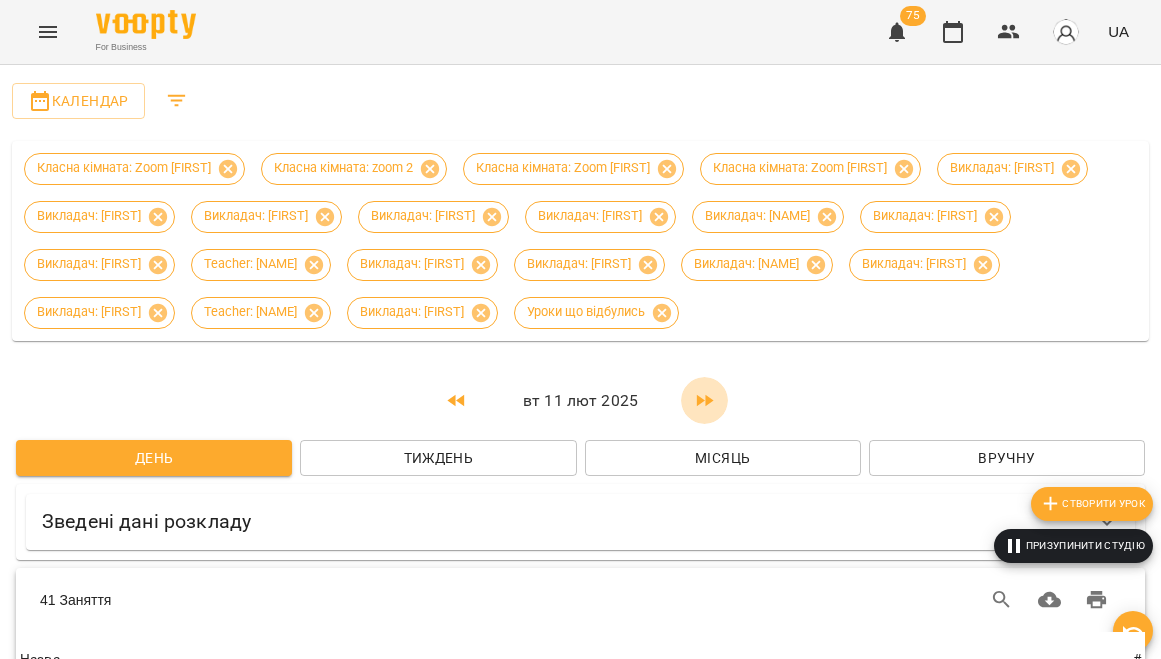 click 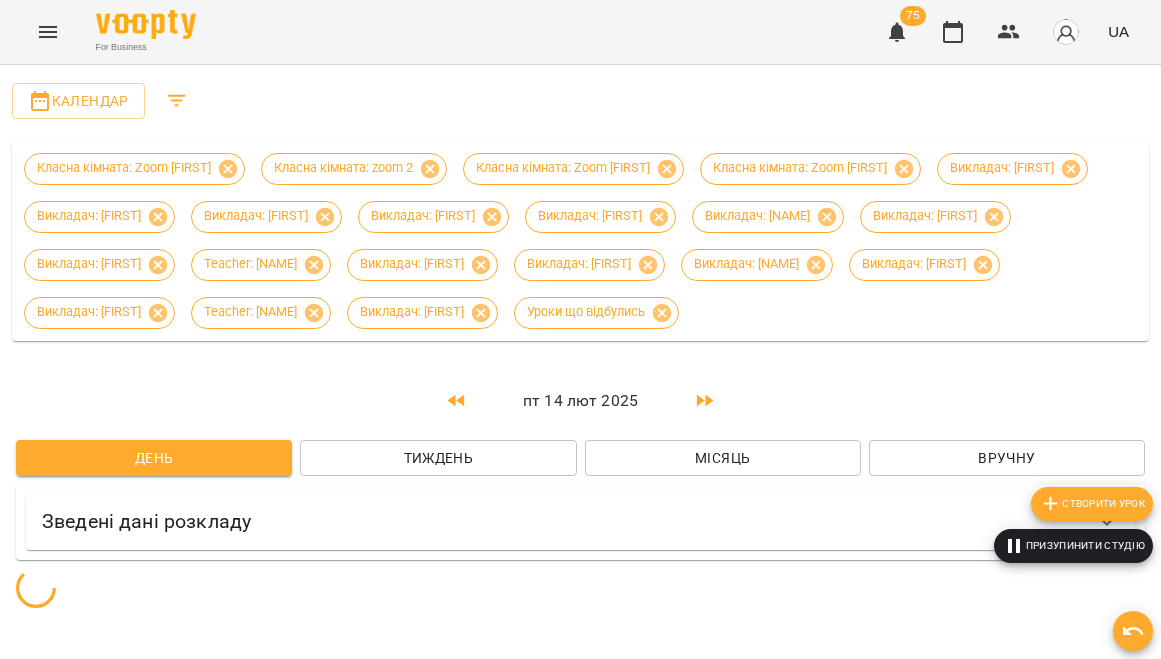 click 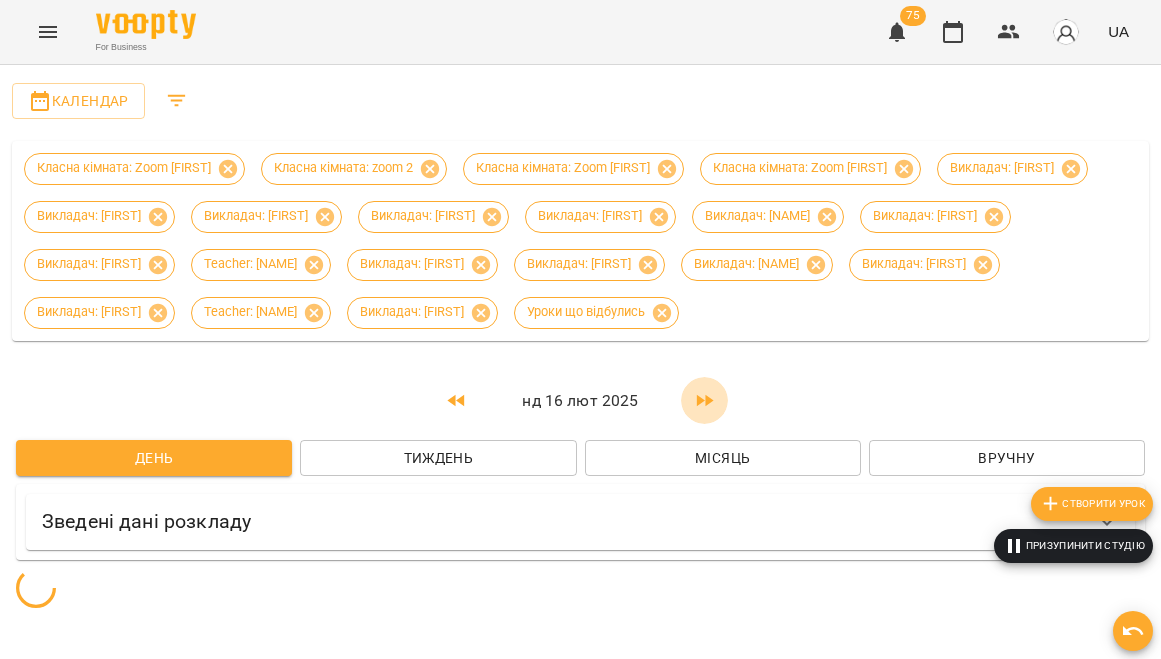 click 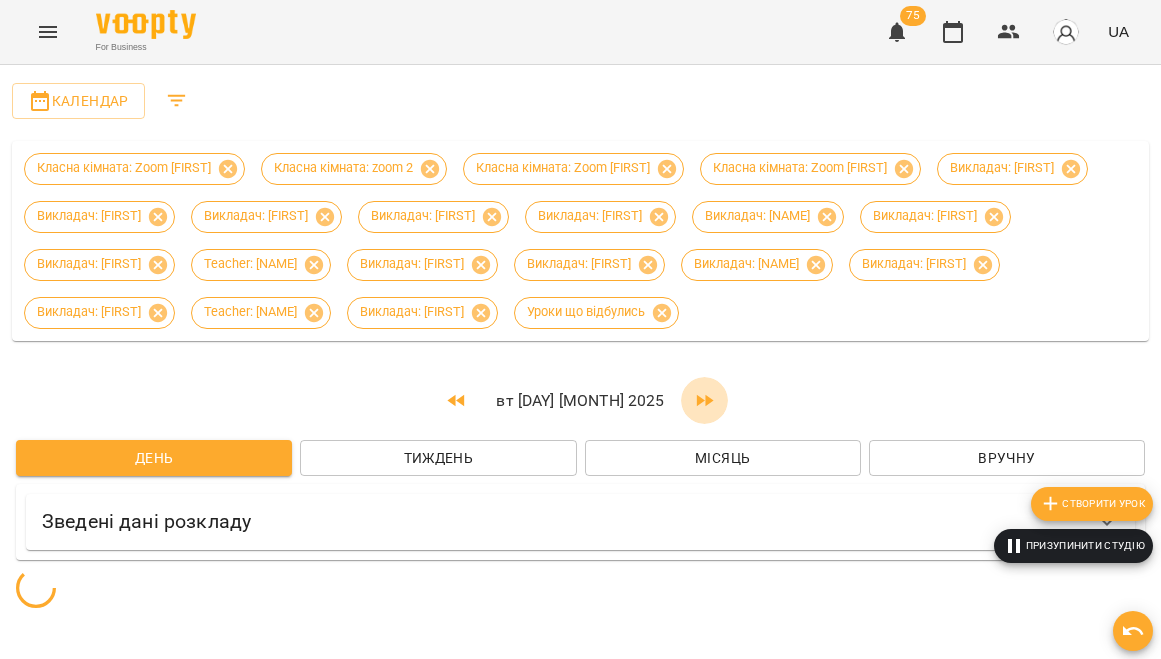 click 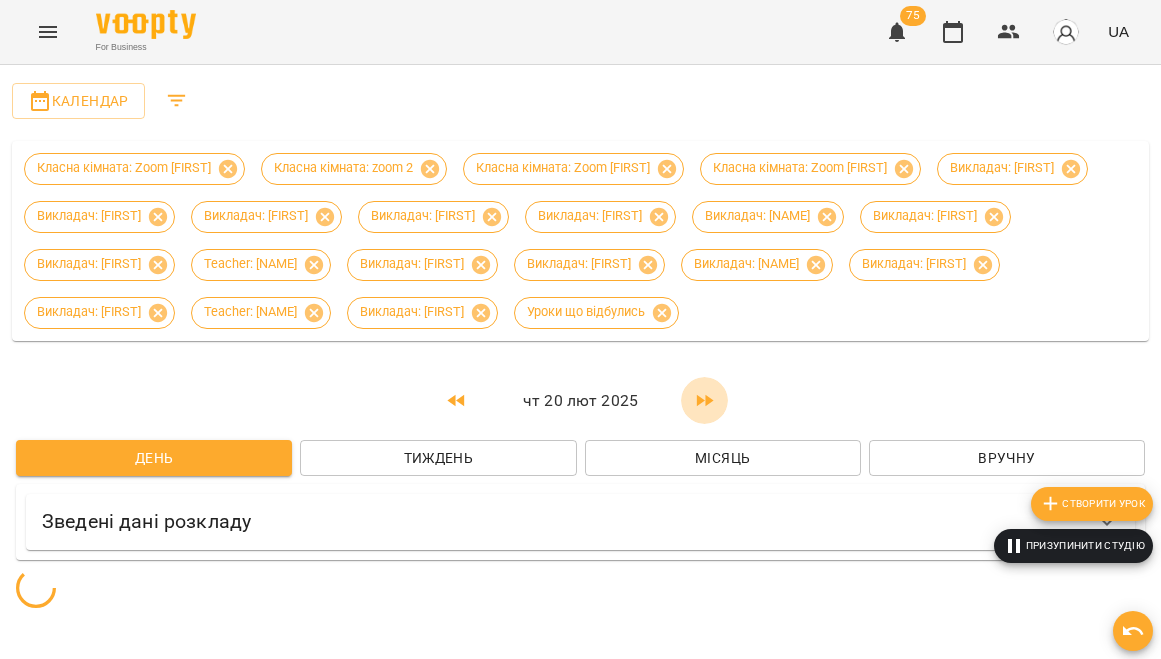 click 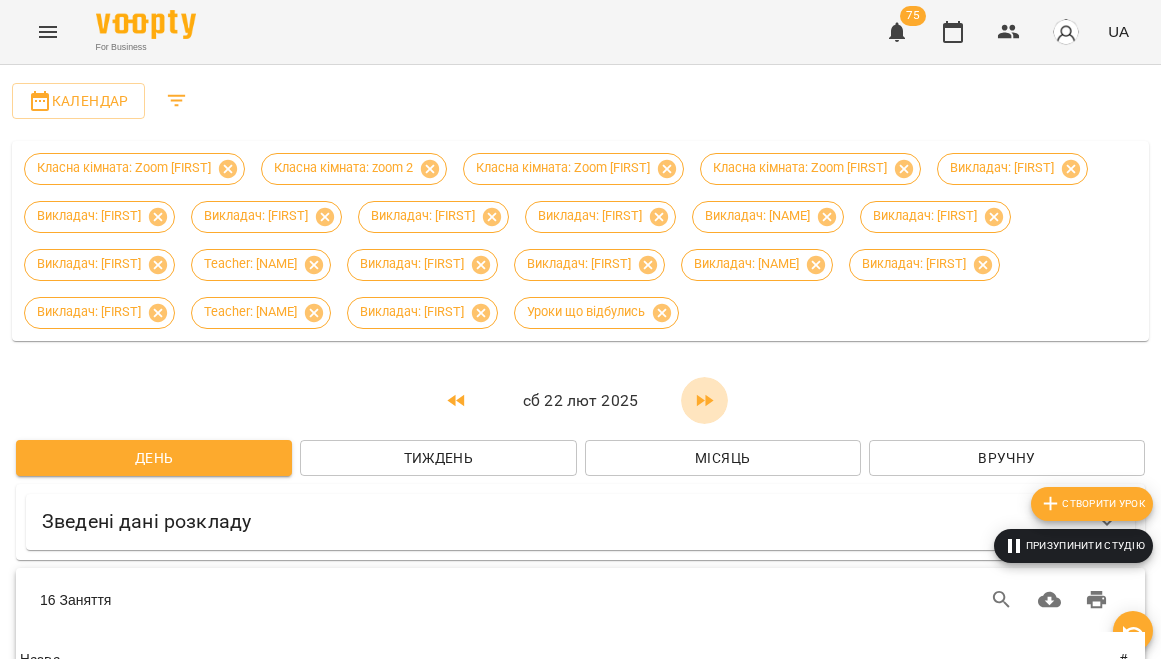 click 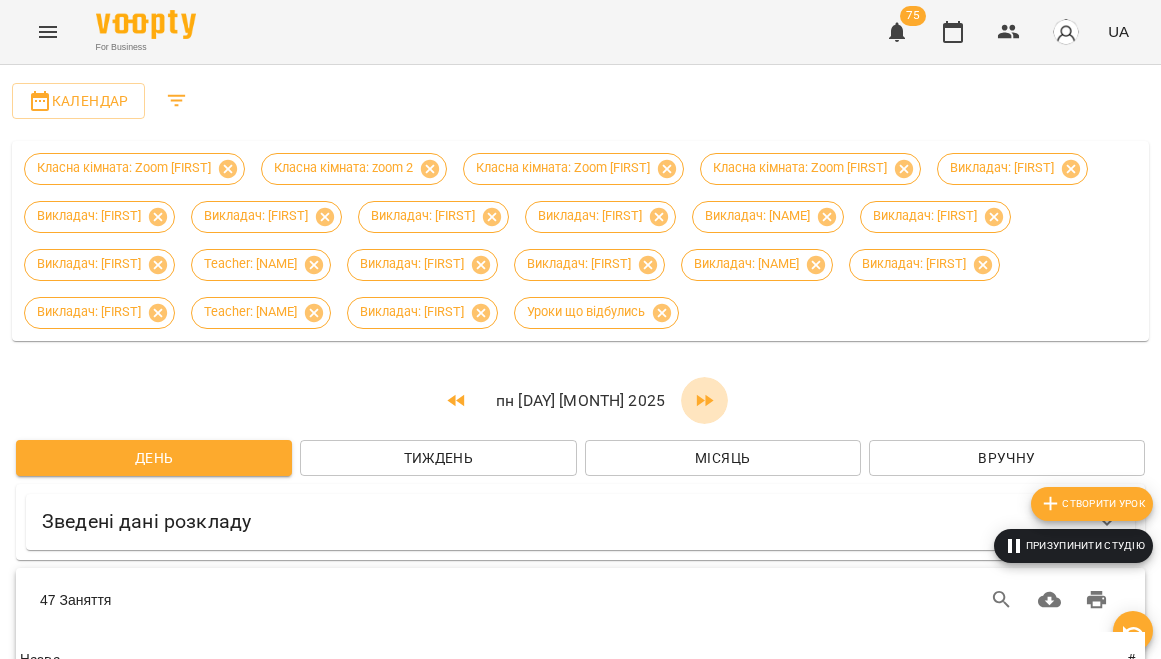 click 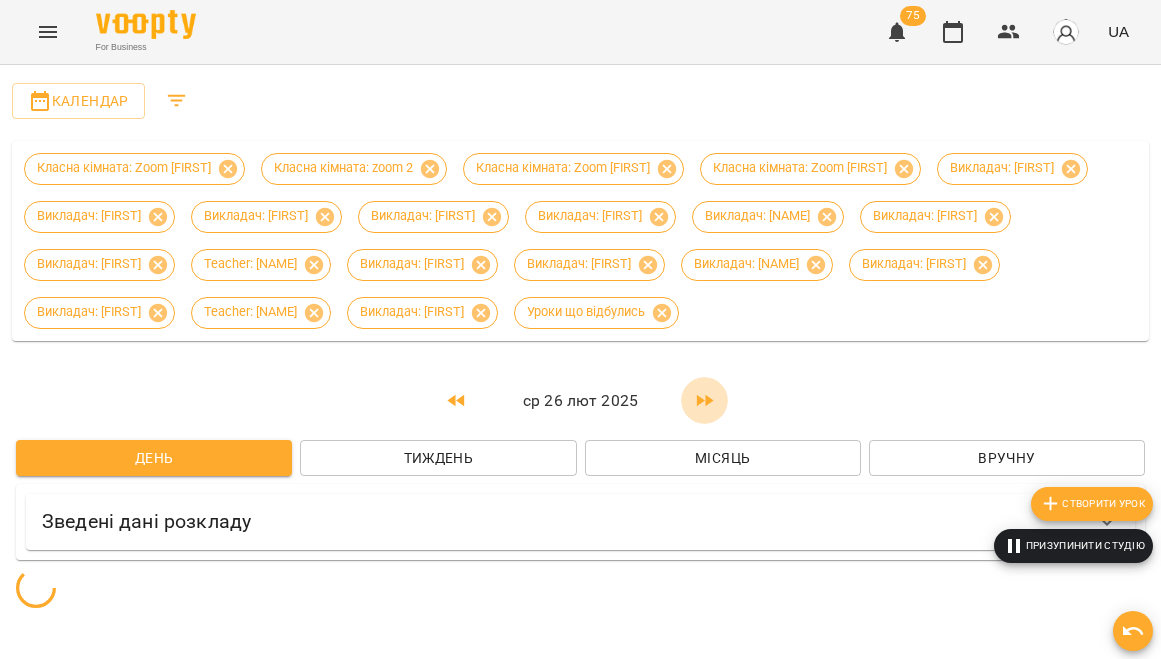 click 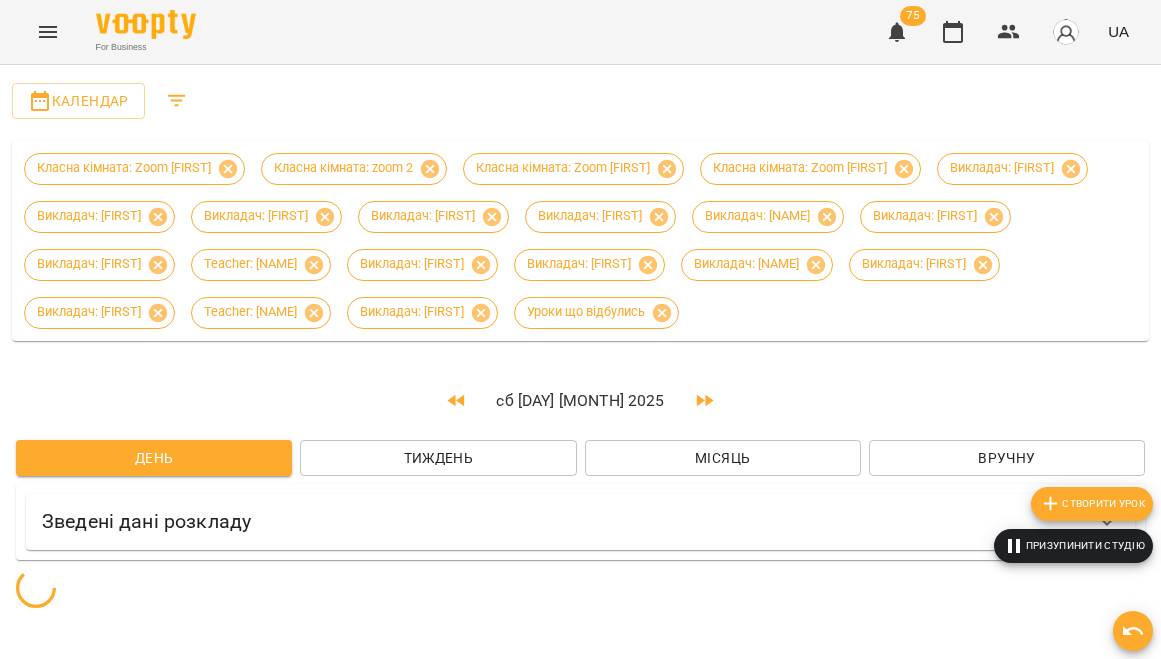 click 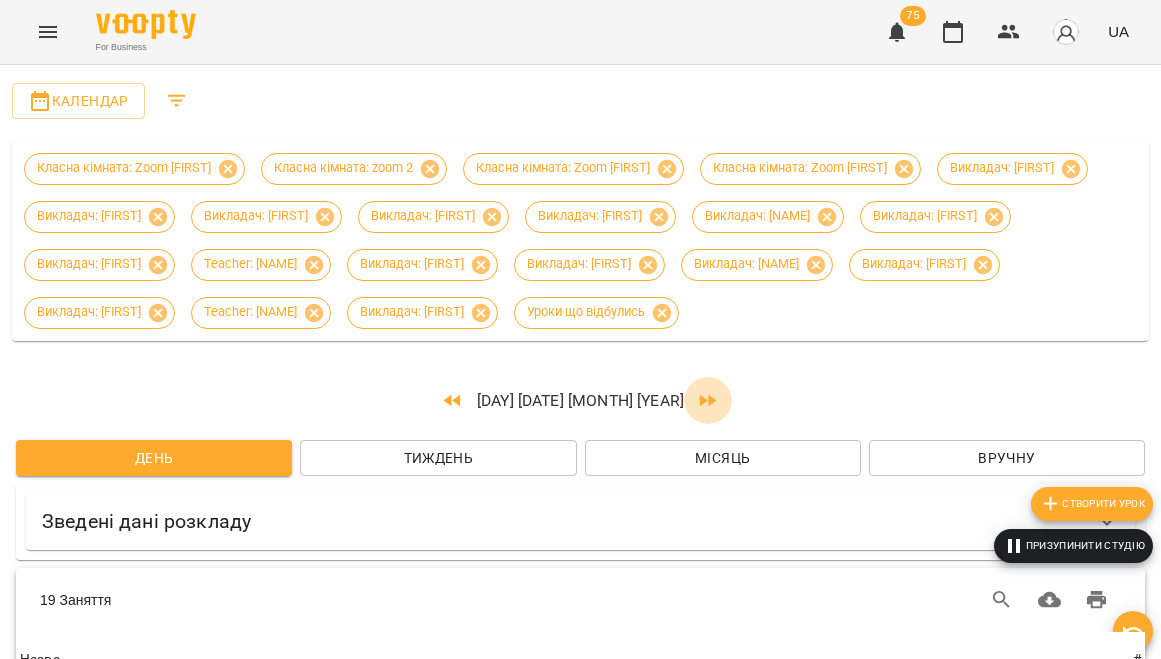 click 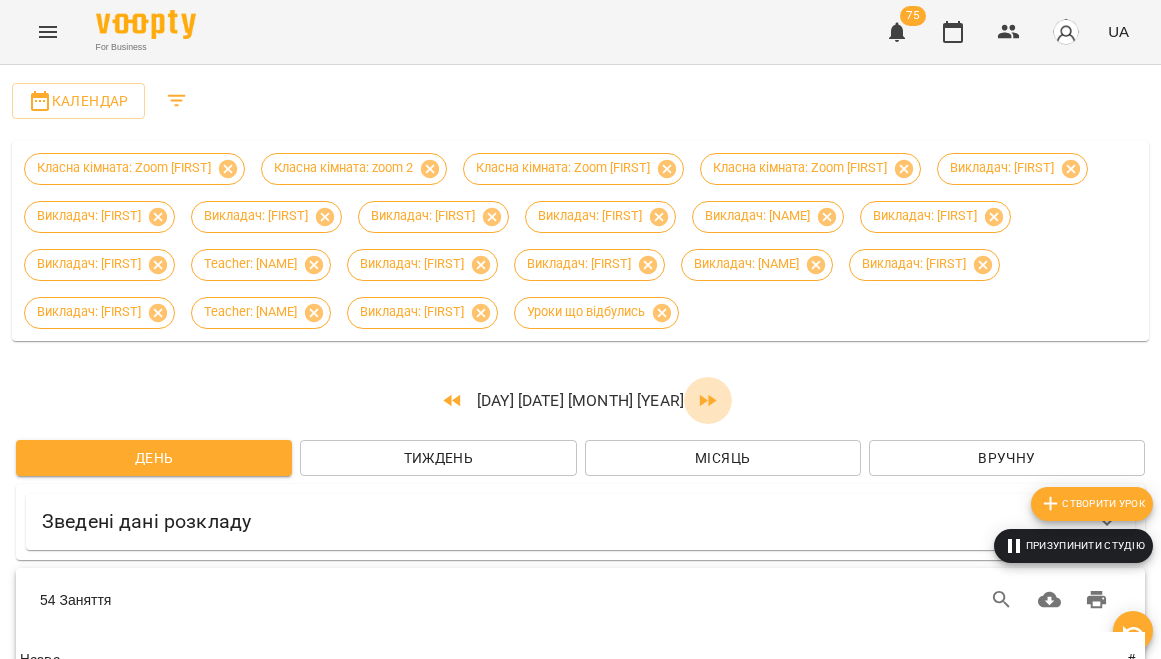 click 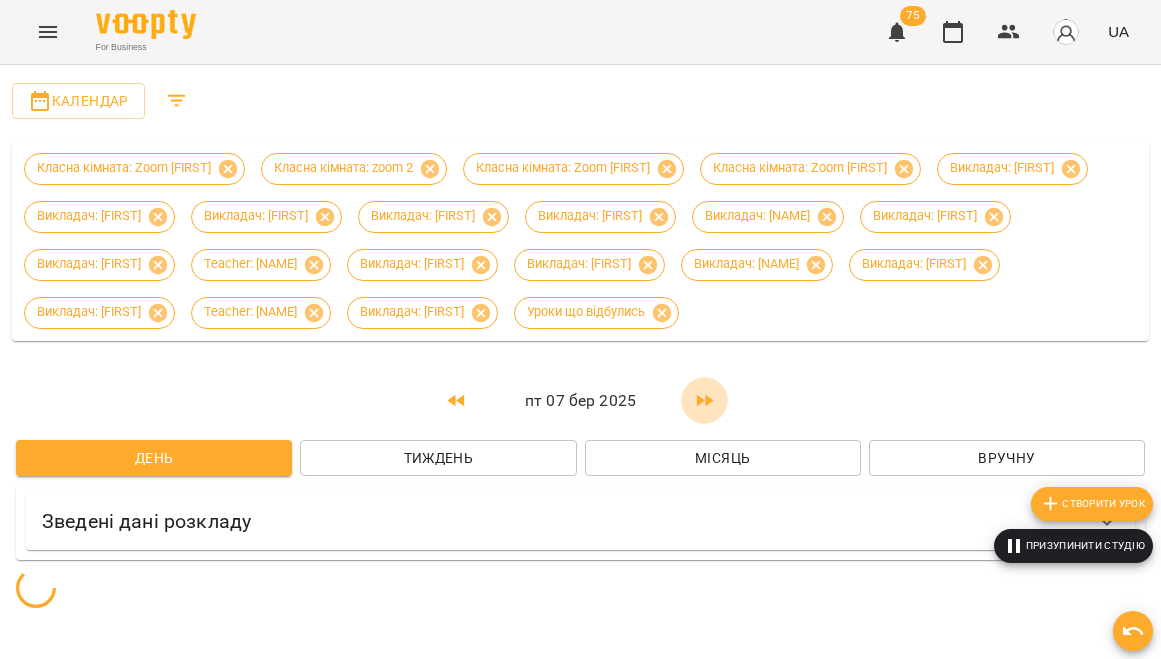 click 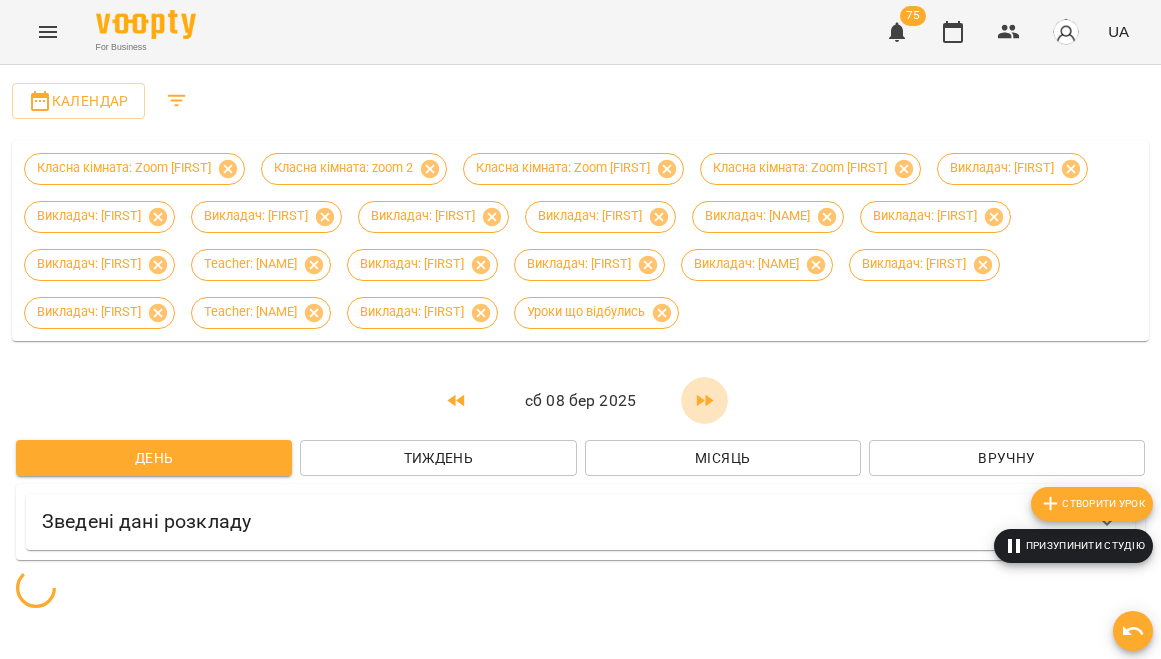 click 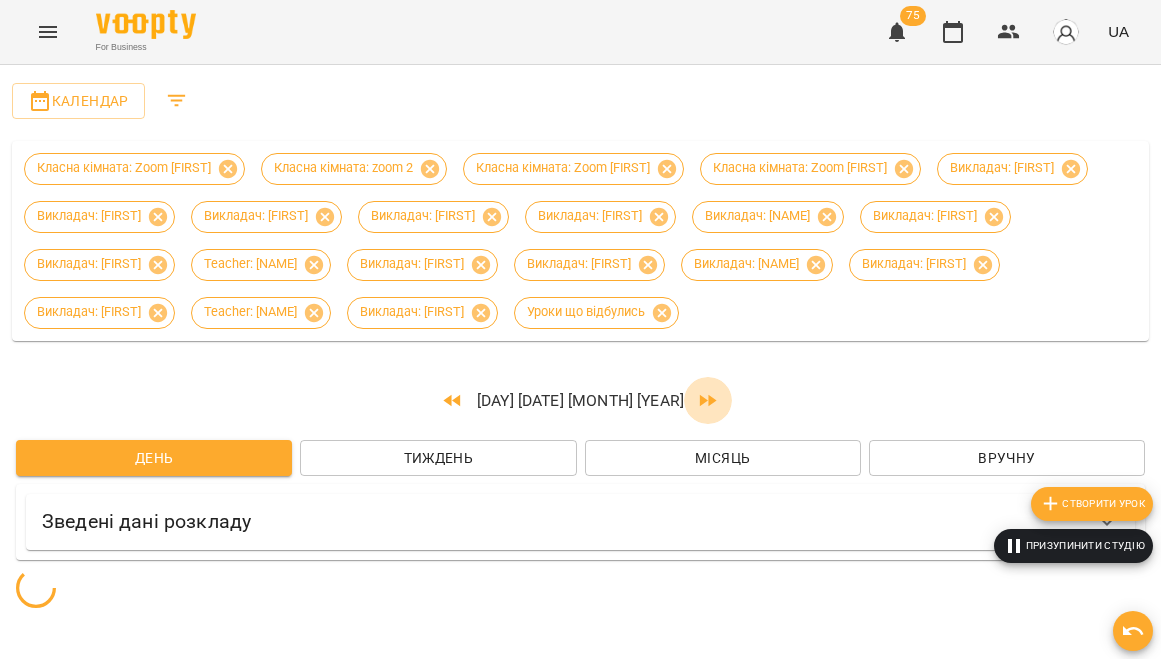 click 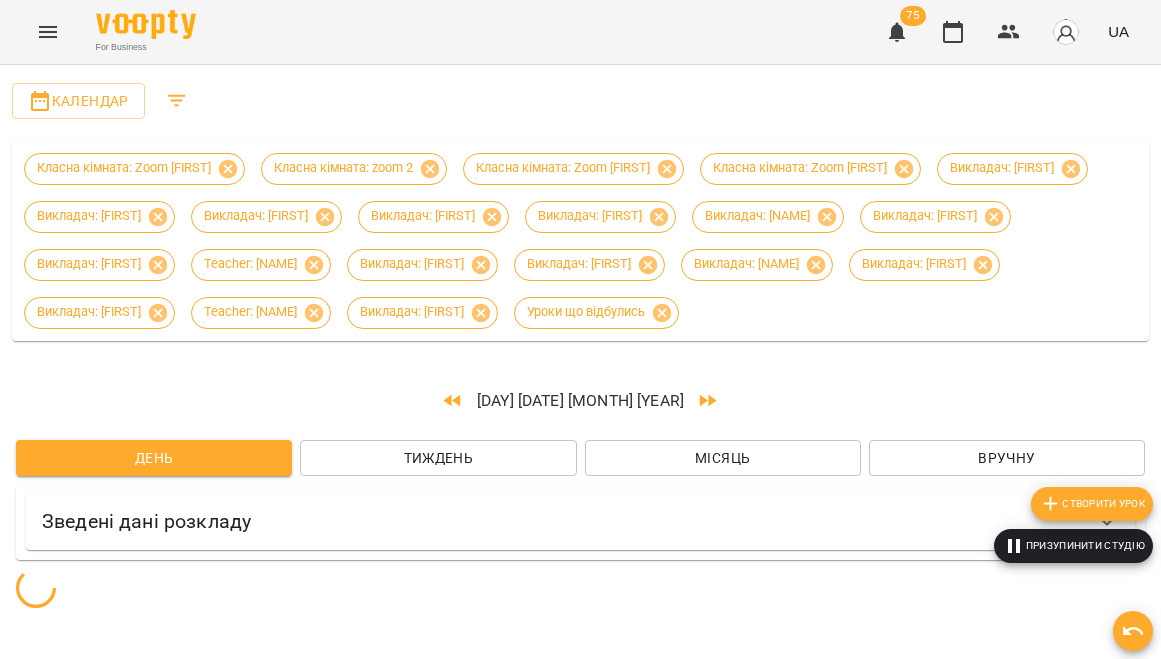 click 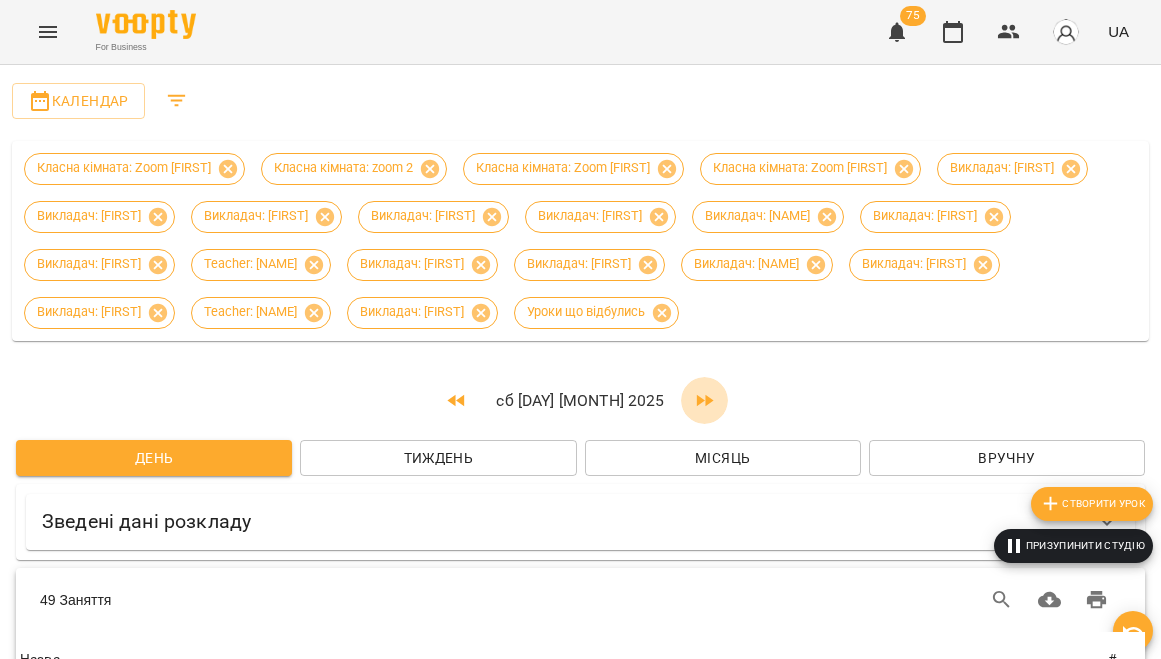 click 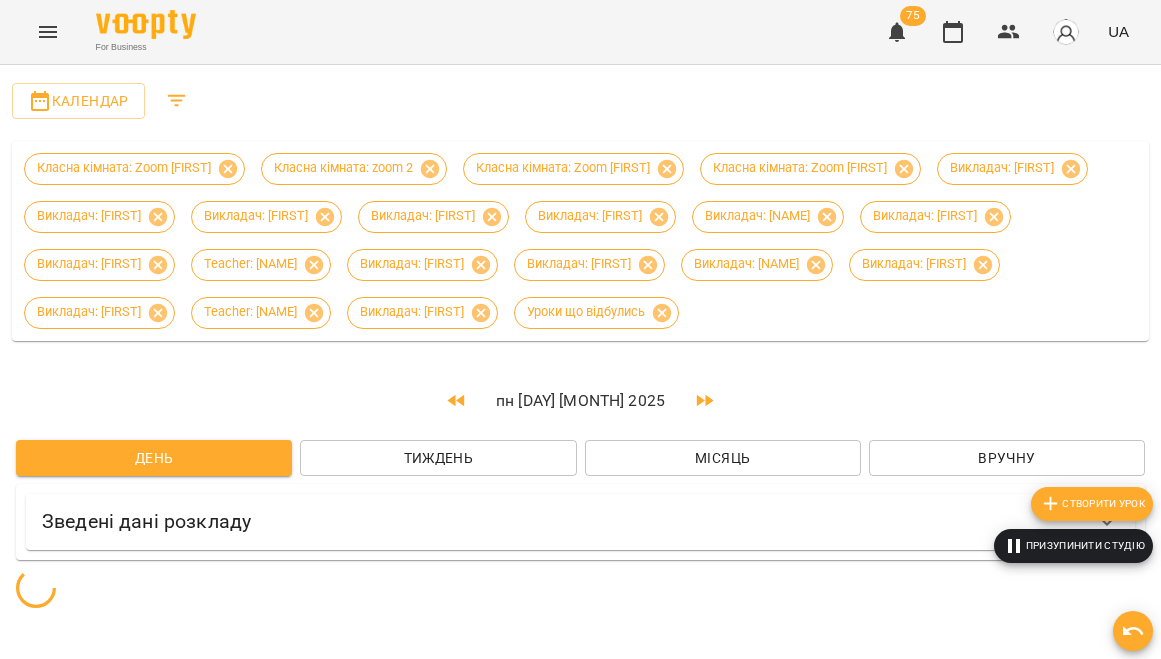 click 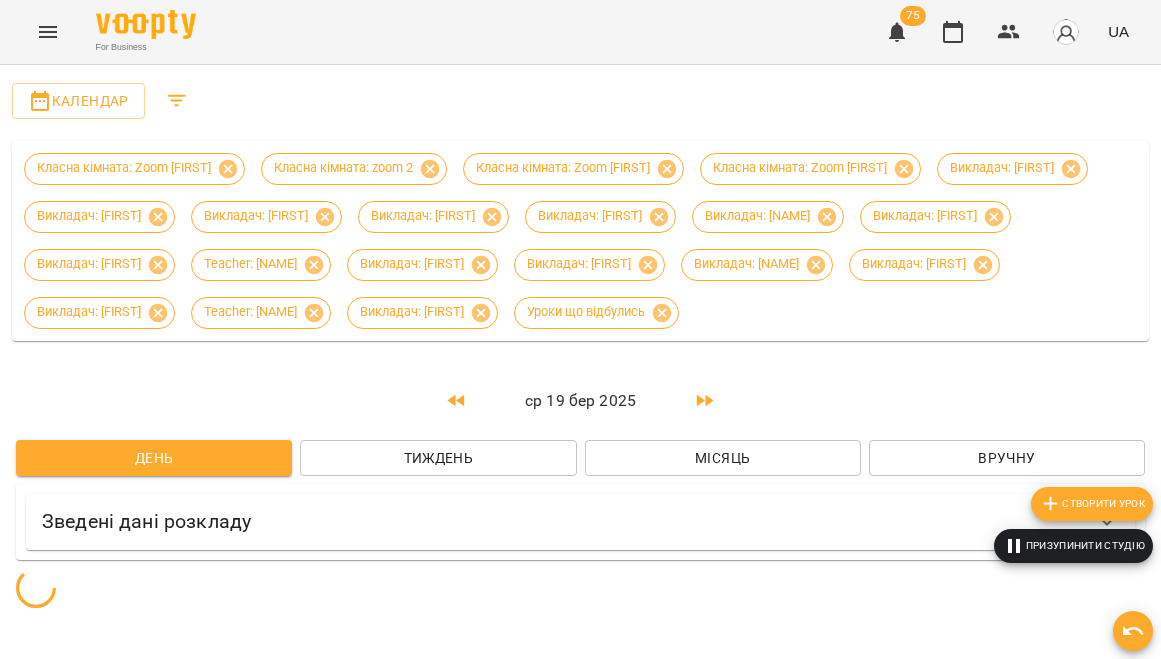 click 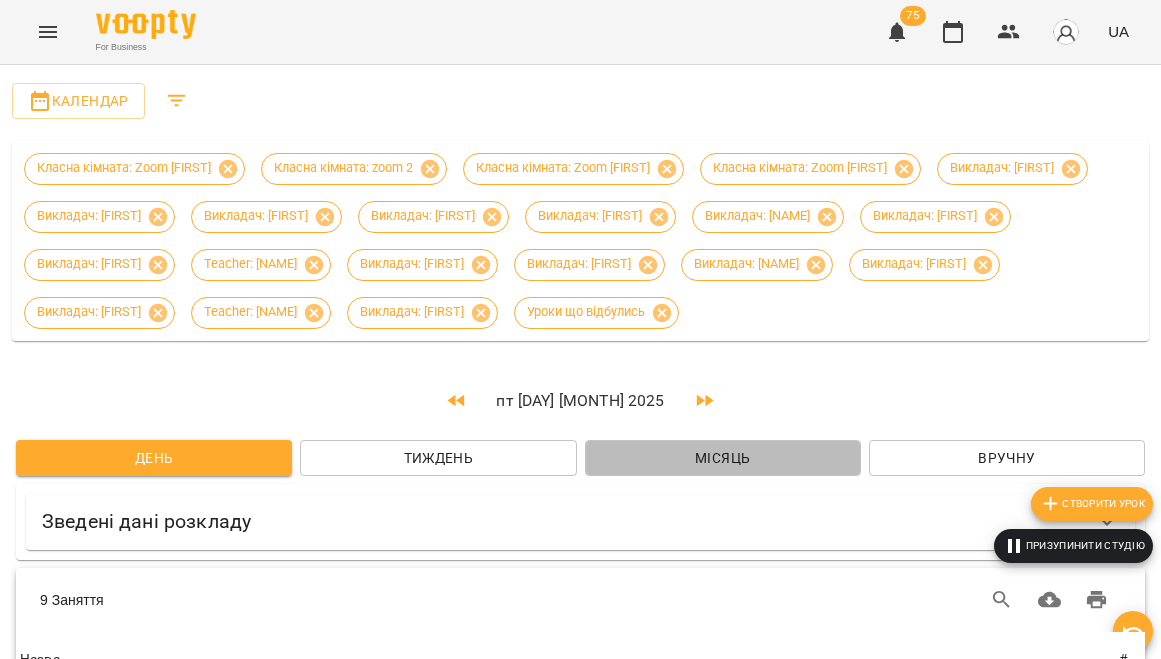 click on "Місяць" at bounding box center [723, 458] 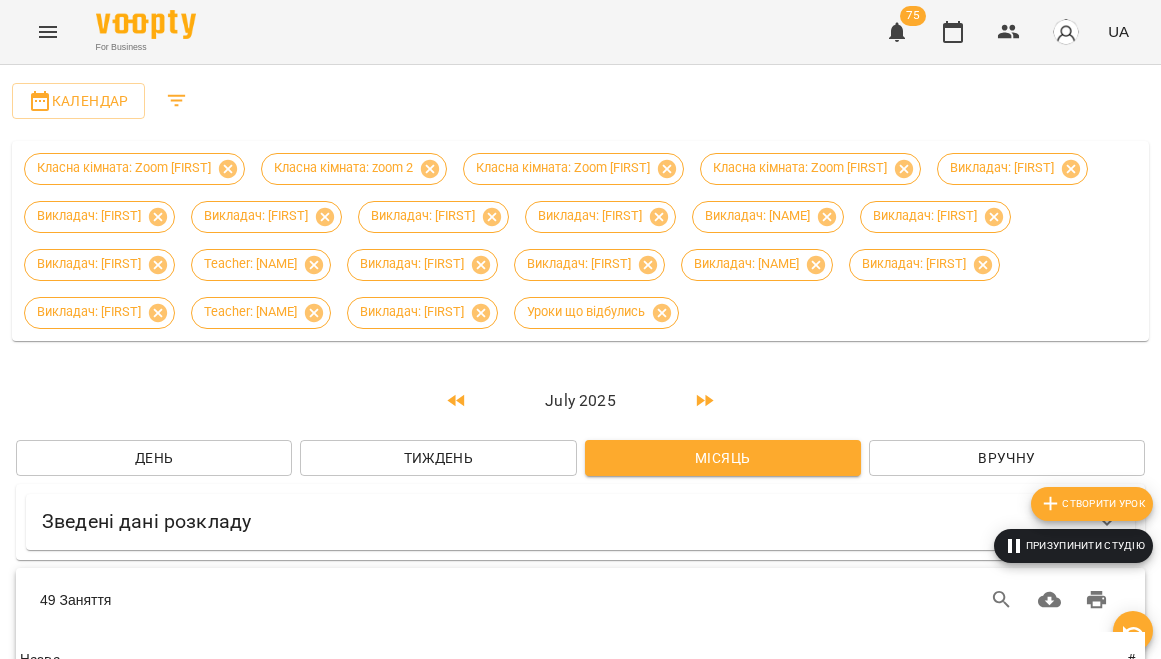 click on "Тиждень" at bounding box center [438, 458] 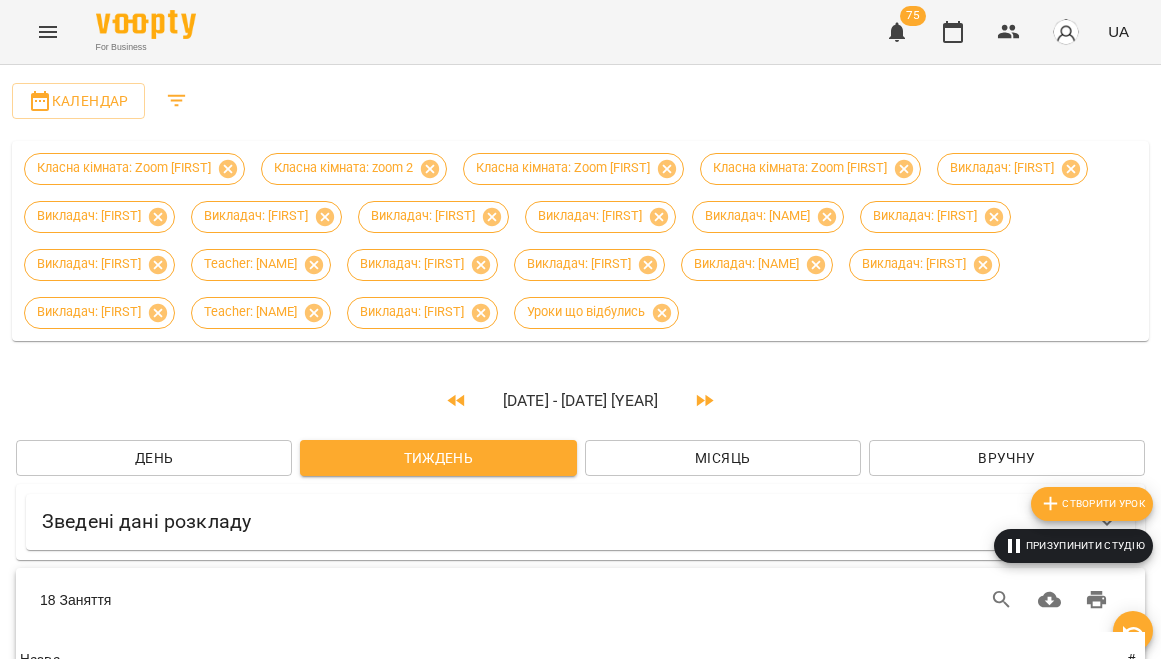 click on "День" at bounding box center (154, 458) 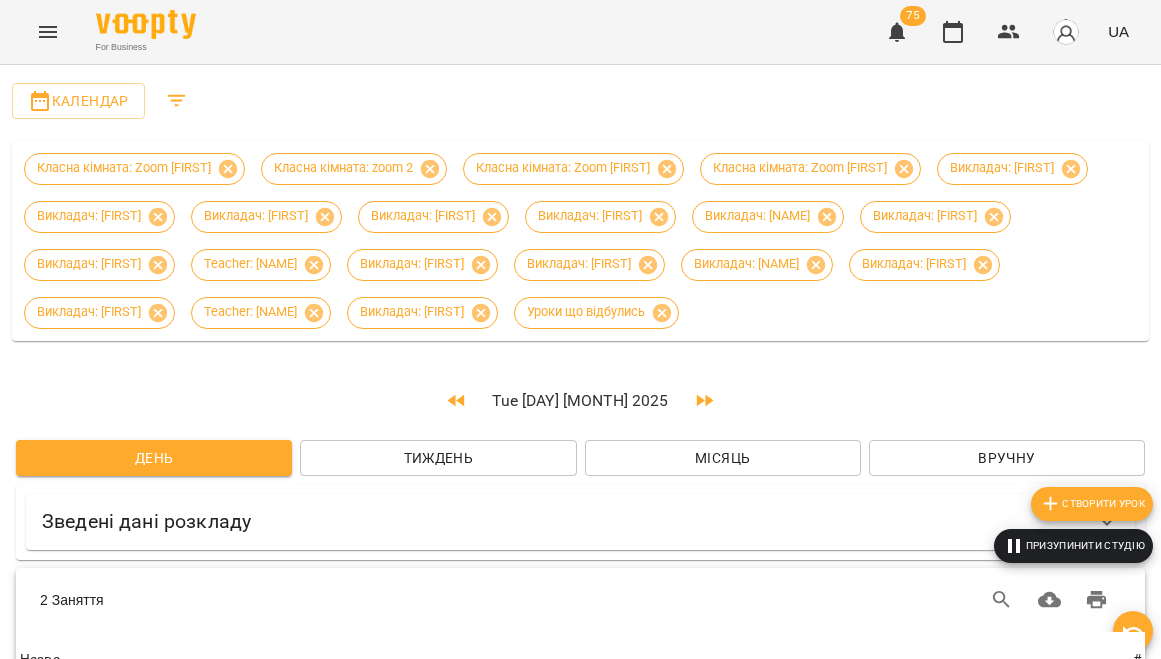 click 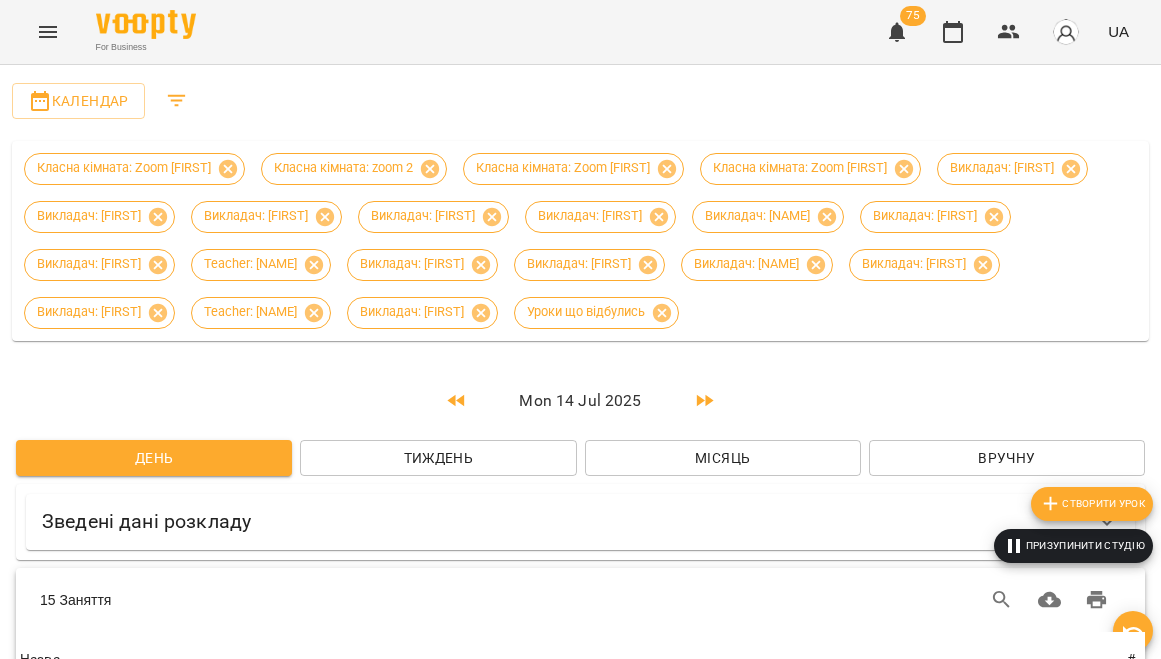 scroll, scrollTop: 0, scrollLeft: 0, axis: both 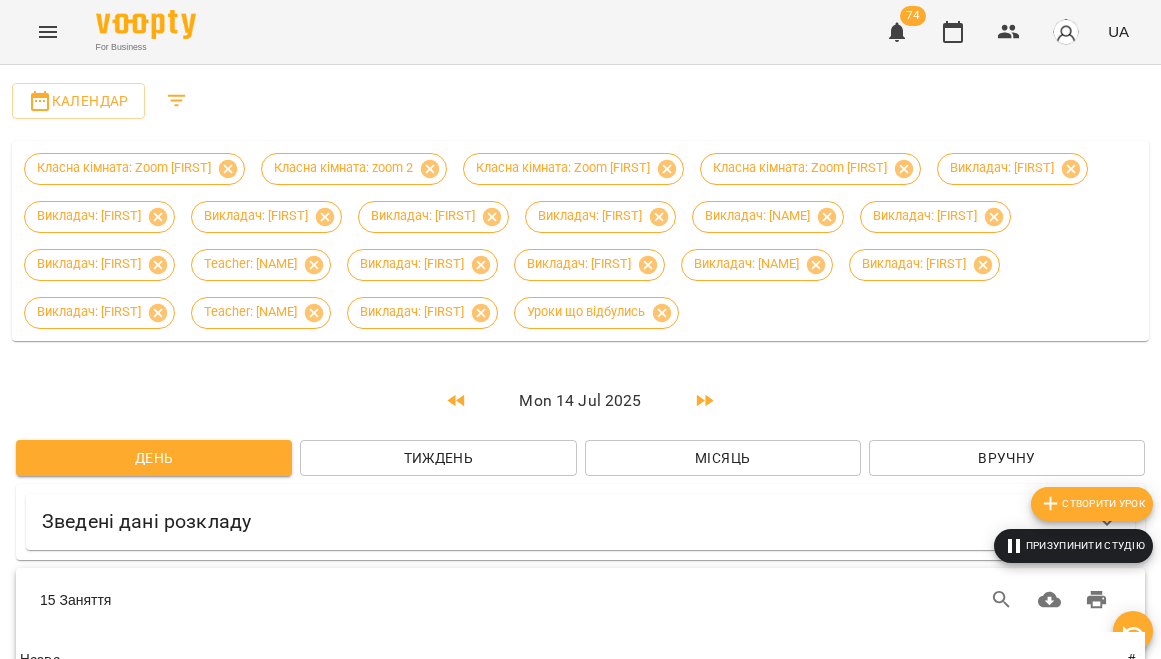 click 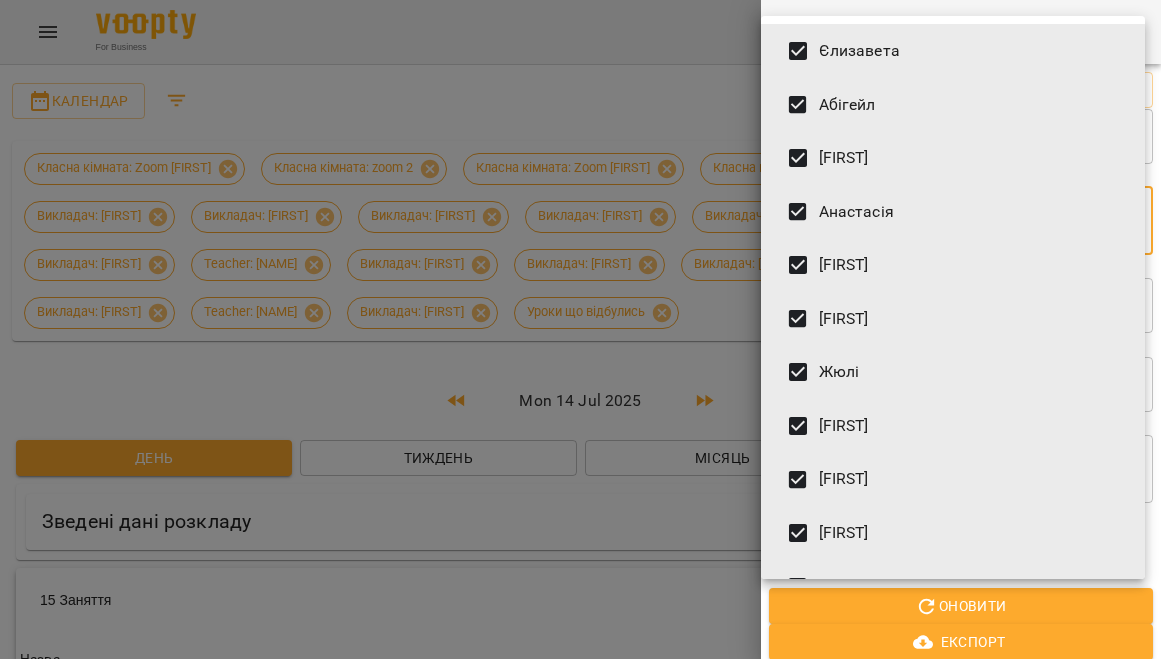 click on "For Business 74 UA Призупинити студію Створити урок Календар Класна кімната: Zoom [FIRST] Класна кімната: zoom 2 Класна кімната: Zoom [FIRST] Класна кімната: Zoom [FIRST] Викладач: [FIRST] Викладач: [FIRST] Викладач: [FIRST] Викладач: [FIRST] Викладач: [FIRST] Викладач: [FIRST] Викладач: [FIRST] Викладач: [FIRST] Викладач: [FIRST] Викладач: [FIRST] Викладач: [FIRST] Викладач: [FIRST] Викладач: [FIRST] Викладач: [FIRST] Викладач: [FIRST] Уроки що відбулись Mon 14 Jul 2025 День Тиждень Місяць Вручну Зведені дані розкладу [FIRST] 4" at bounding box center (580, 2085) 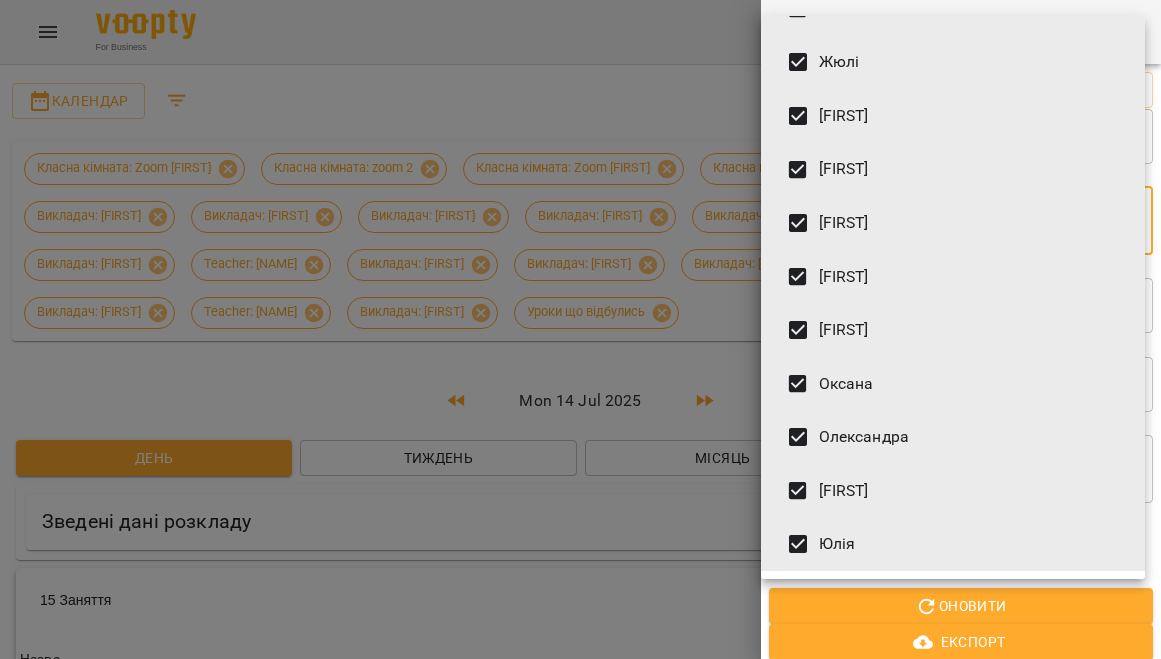 scroll, scrollTop: 310, scrollLeft: 0, axis: vertical 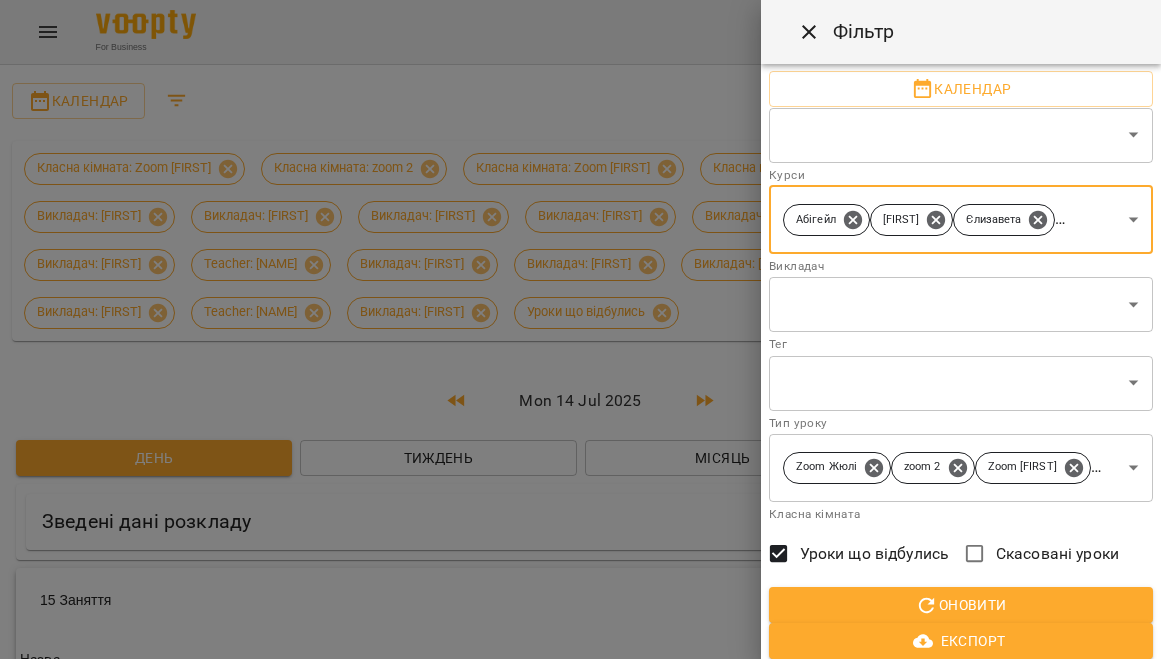 click on "For Business 74 UA Призупинити студію Створити урок Календар Класна кімната: Zoom [FIRST] Класна кімната: zoom 2 Класна кімната: Zoom [FIRST] Класна кімната: Zoom [FIRST] Викладач: [FIRST] Викладач: [FIRST] Викладач: [FIRST] Викладач: [FIRST] Викладач: [FIRST] Викладач: [FIRST] Викладач: [FIRST] Викладач: [FIRST] Викладач: [FIRST] Викладач: [FIRST] Викладач: [FIRST] Викладач: [FIRST] Викладач: [FIRST] Викладач: [FIRST] Викладач: [FIRST] Уроки що відбулись Mon 14 Jul 2025 День Тиждень Місяць Вручну Зведені дані розкладу [FIRST] 4" at bounding box center [580, 2085] 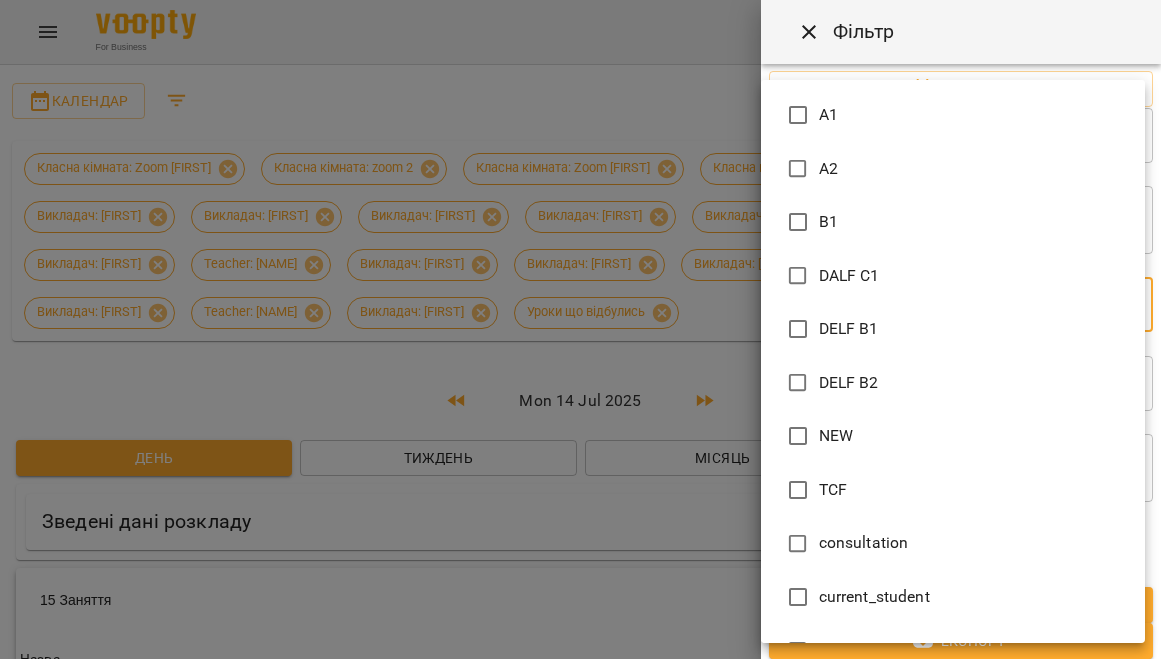 click at bounding box center (580, 329) 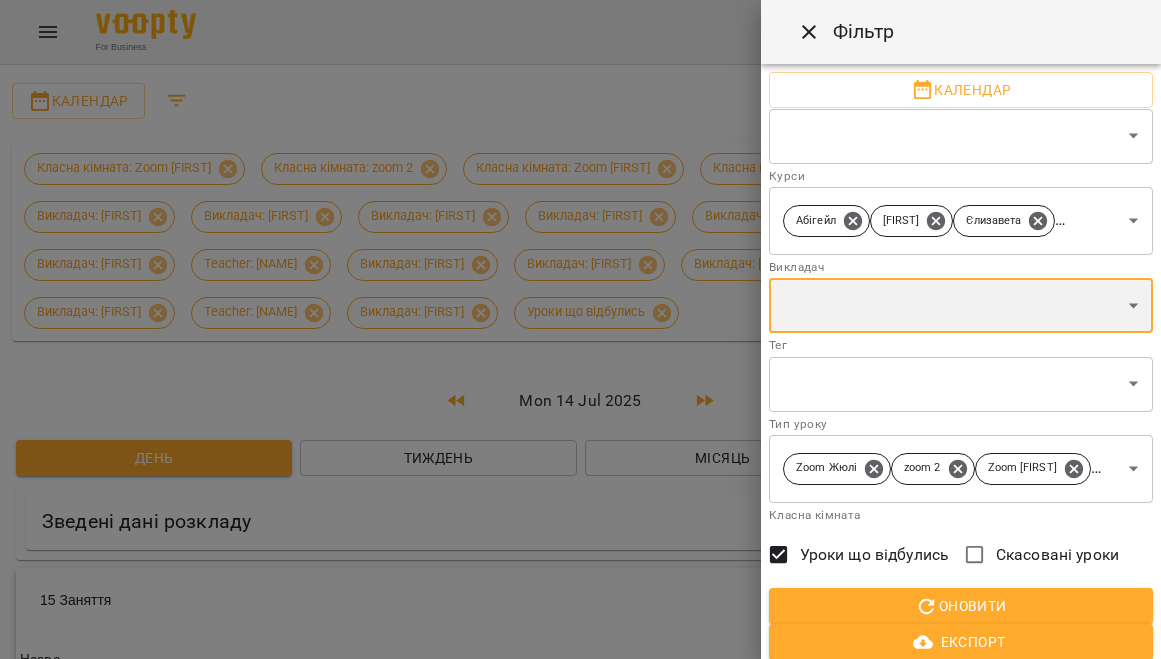 scroll, scrollTop: 0, scrollLeft: 0, axis: both 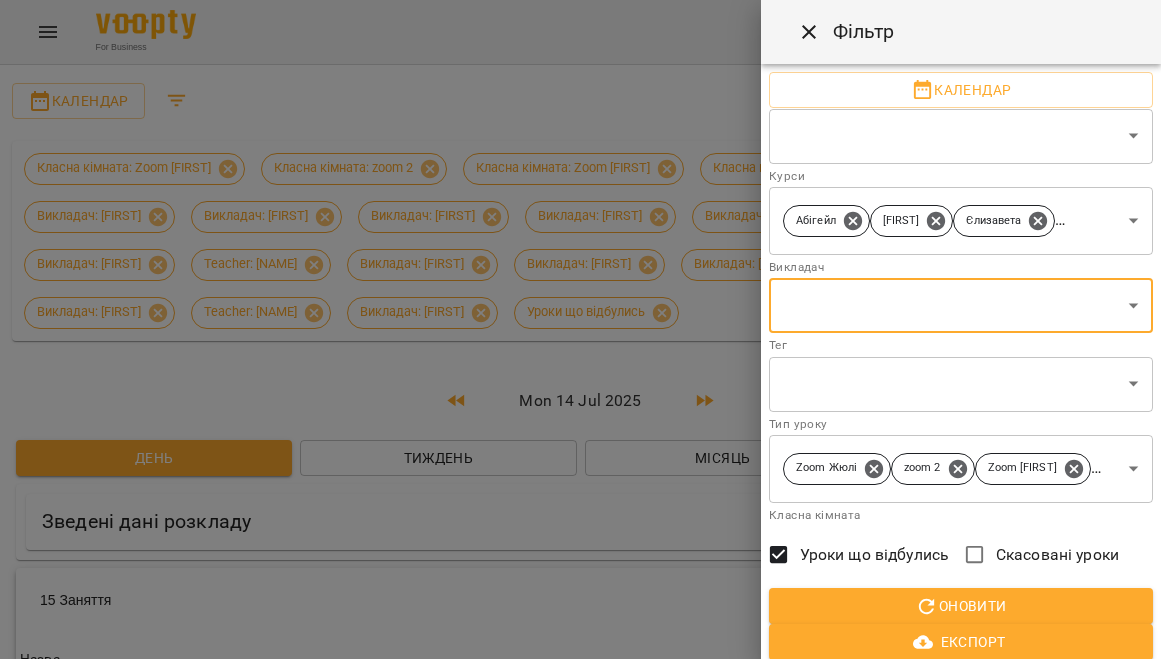click on "For Business 74 UA Призупинити студію Створити урок Календар Класна кімната: Zoom [FIRST] Класна кімната: zoom 2 Класна кімната: Zoom [FIRST] Класна кімната: Zoom [FIRST] Викладач: [FIRST] Викладач: [FIRST] Викладач: [FIRST] Викладач: [FIRST] Викладач: [FIRST] Викладач: [FIRST] Викладач: [FIRST] Викладач: [FIRST] Викладач: [FIRST] Викладач: [FIRST] Викладач: [FIRST] Викладач: [FIRST] Викладач: [FIRST] Викладач: [FIRST] Викладач: [FIRST] Уроки що відбулись Mon 14 Jul 2025 День Тиждень Місяць Вручну Зведені дані розкладу [FIRST] 4" at bounding box center [580, 2085] 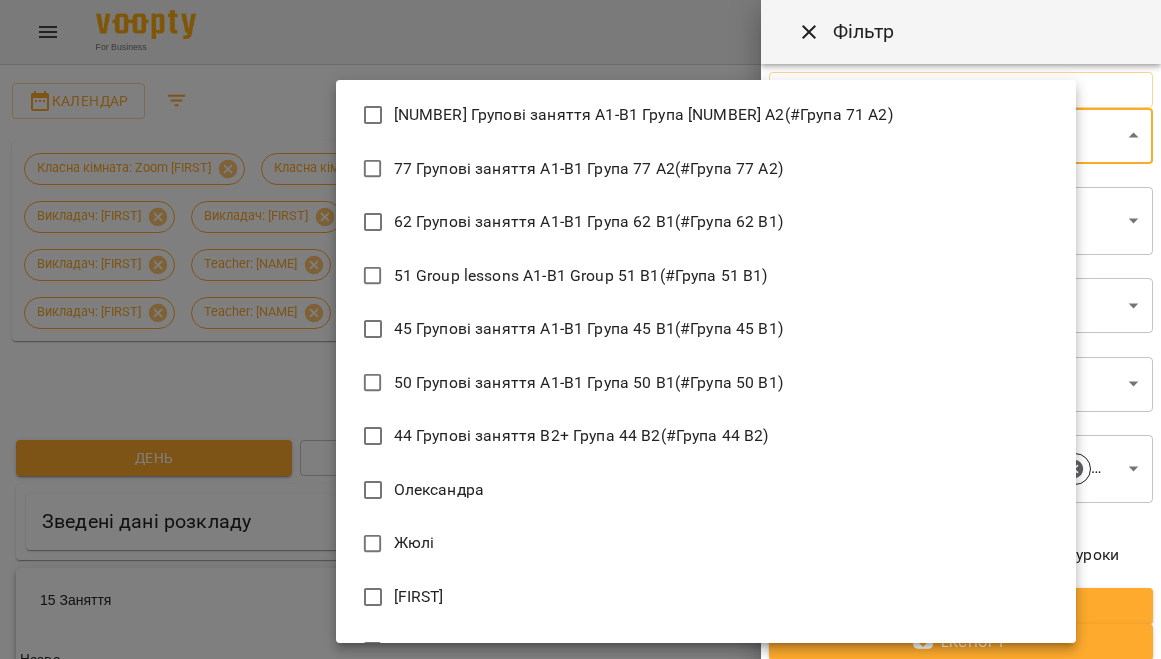 click at bounding box center [580, 329] 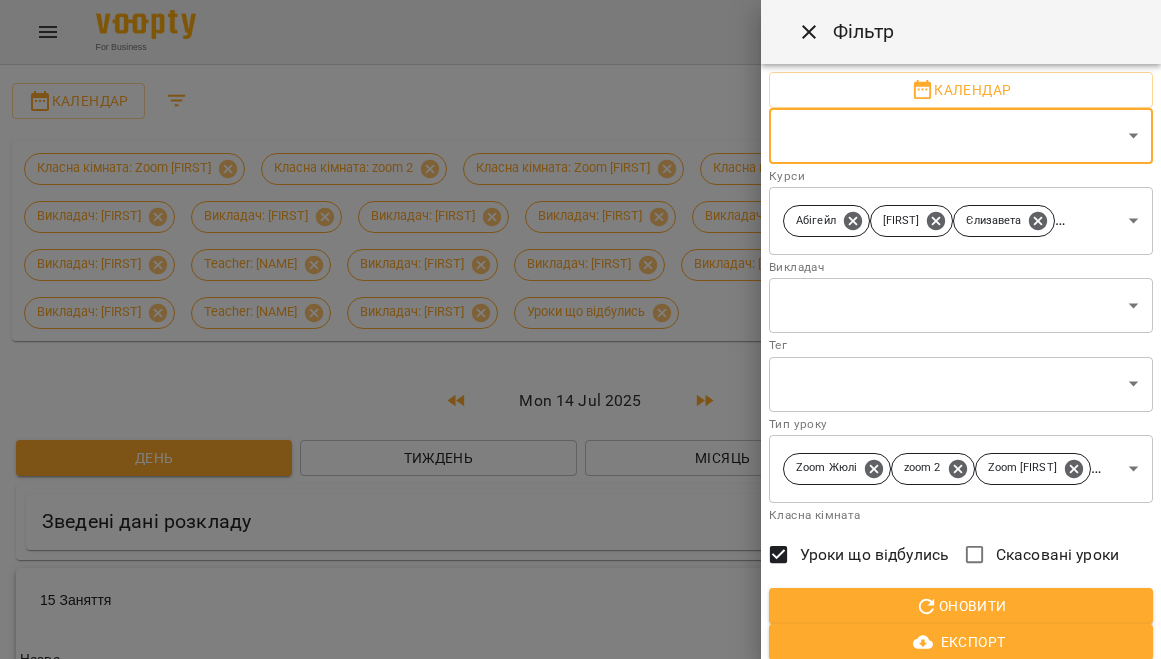 click on "For Business 74 UA Призупинити студію Створити урок Календар Класна кімната: Zoom [FIRST] Класна кімната: zoom 2 Класна кімната: Zoom [FIRST] Класна кімната: Zoom [FIRST] Викладач: [FIRST] Викладач: [FIRST] Викладач: [FIRST] Викладач: [FIRST] Викладач: [FIRST] Викладач: [FIRST] Викладач: [FIRST] Викладач: [FIRST] Викладач: [FIRST] Викладач: [FIRST] Викладач: [FIRST] Викладач: [FIRST] Викладач: [FIRST] Викладач: [FIRST] Викладач: [FIRST] Уроки що відбулись Mon 14 Jul 2025 День Тиждень Місяць Вручну Зведені дані розкладу [FIRST] 4" at bounding box center [580, 2085] 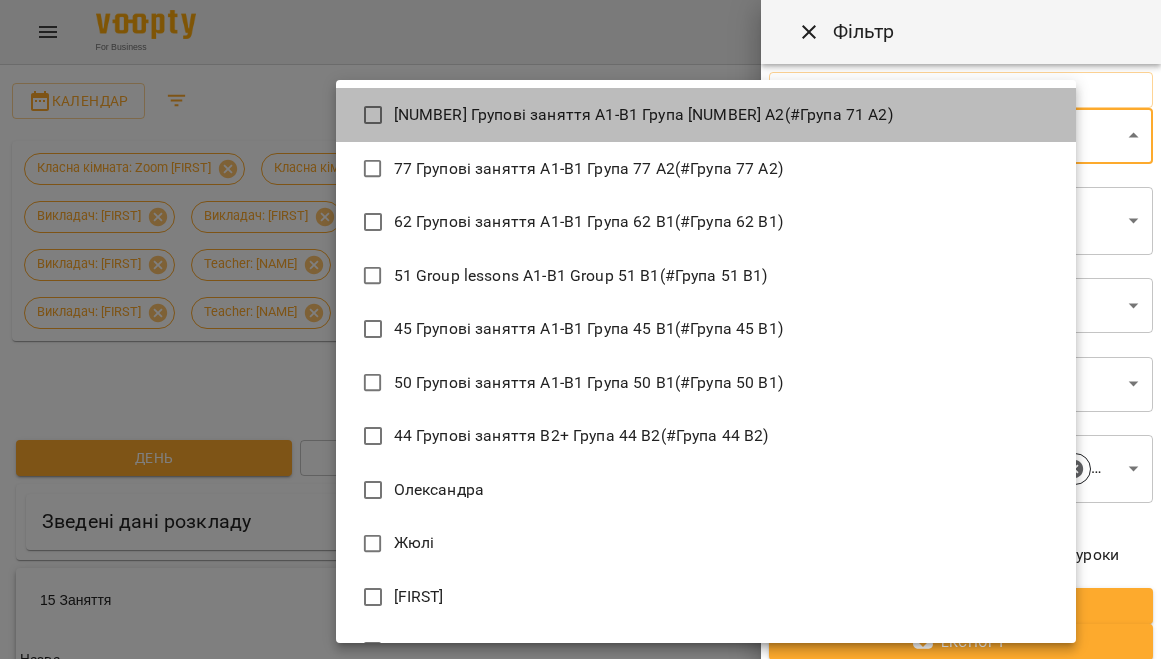 click on "71 Групові заняття А1-В1 Група 71 А2 (#Група 71 А2)" at bounding box center [706, 115] 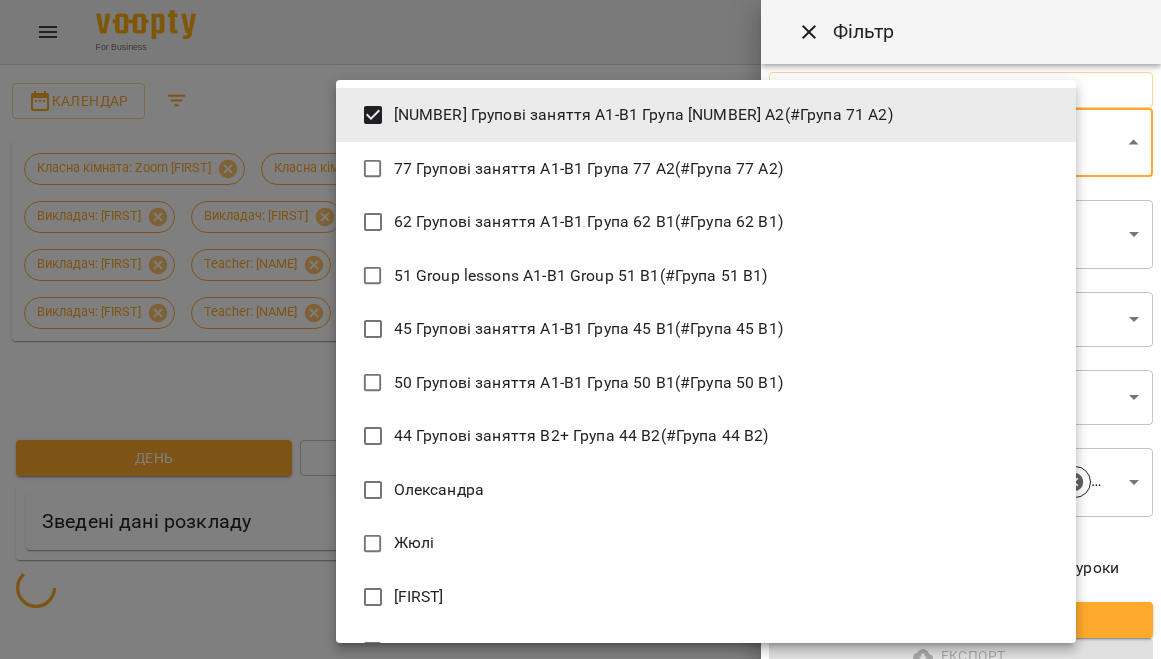 click on "77 Групові заняття А1-В1 Група 77 А2 (#Група 77 А2)" at bounding box center (706, 169) 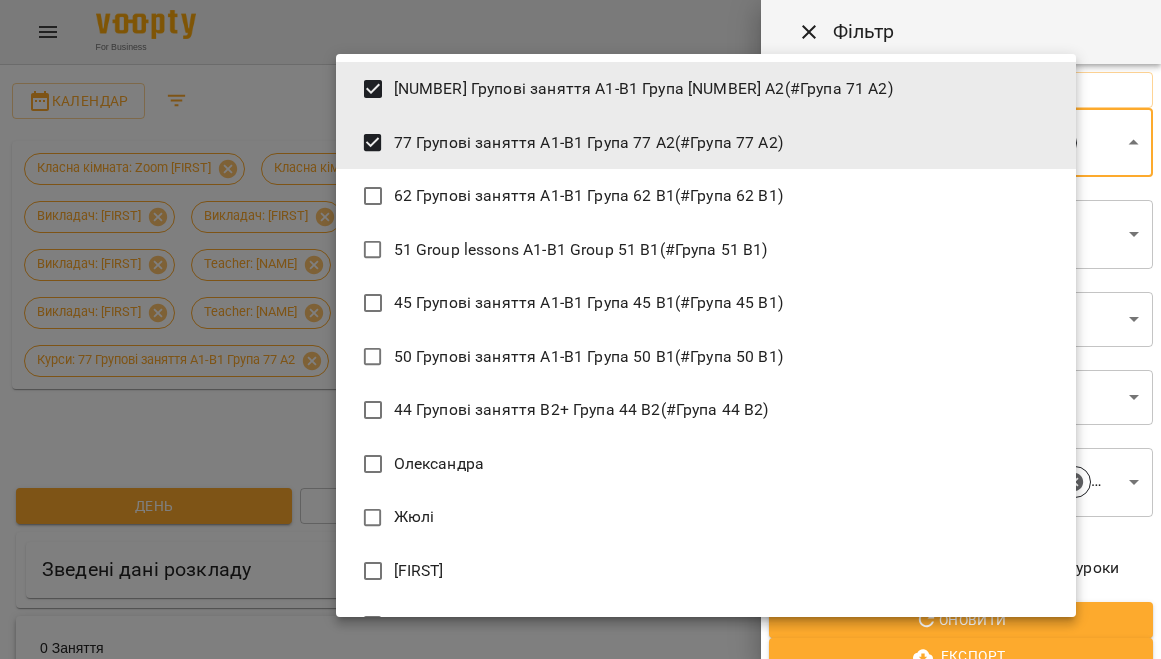click on "[NUMBER] Групові заняття А1-В1 Група [NUMBER] B1 (#Група [NUMBER] B1)" at bounding box center [706, 196] 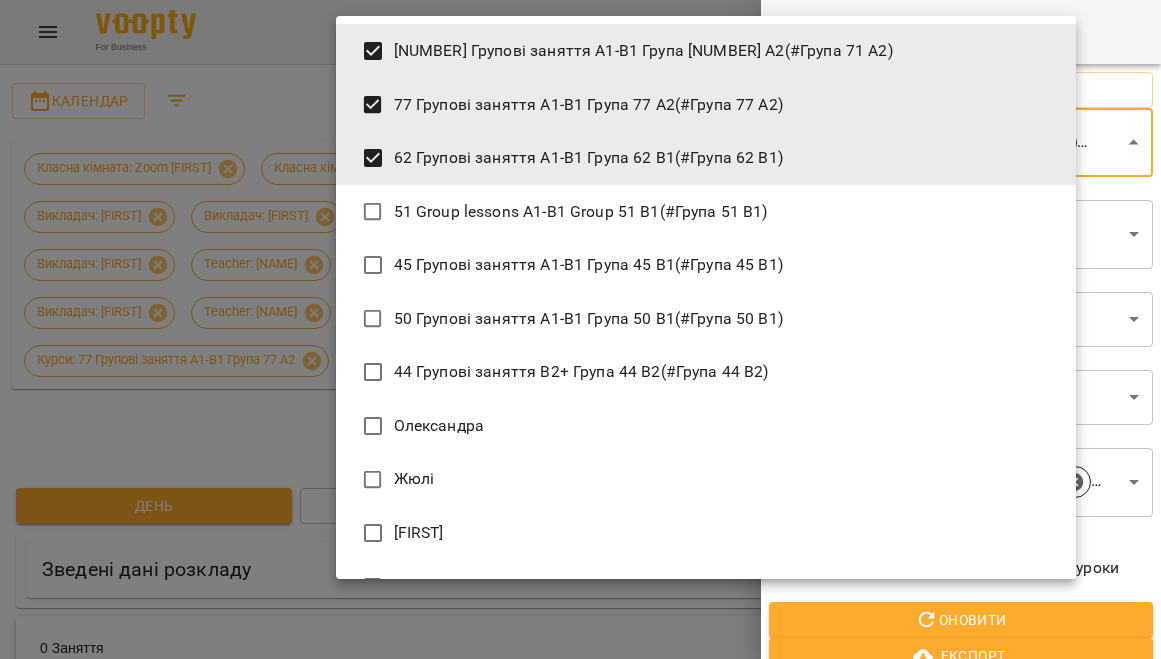 click on "45 Групові заняття А1-В1 Група 45 В1 (#Група 45 B1)" at bounding box center (706, 265) 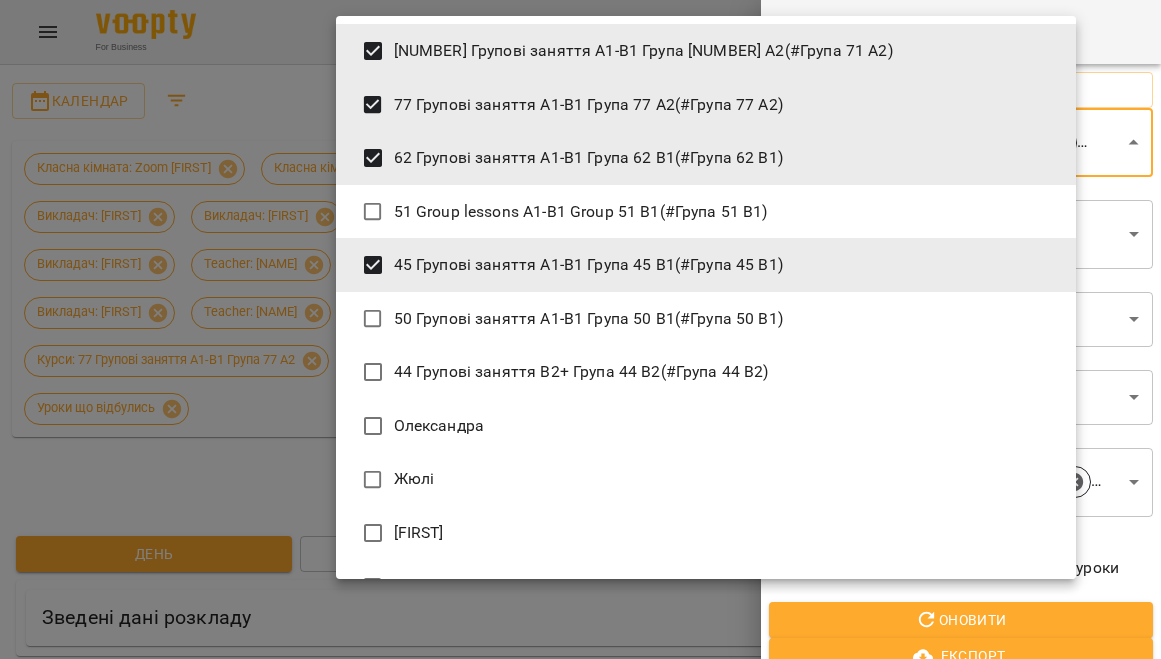 click on "51 Групові заняття А1-В1 Група 51 B1 (#Група 51 B1)" at bounding box center [706, 212] 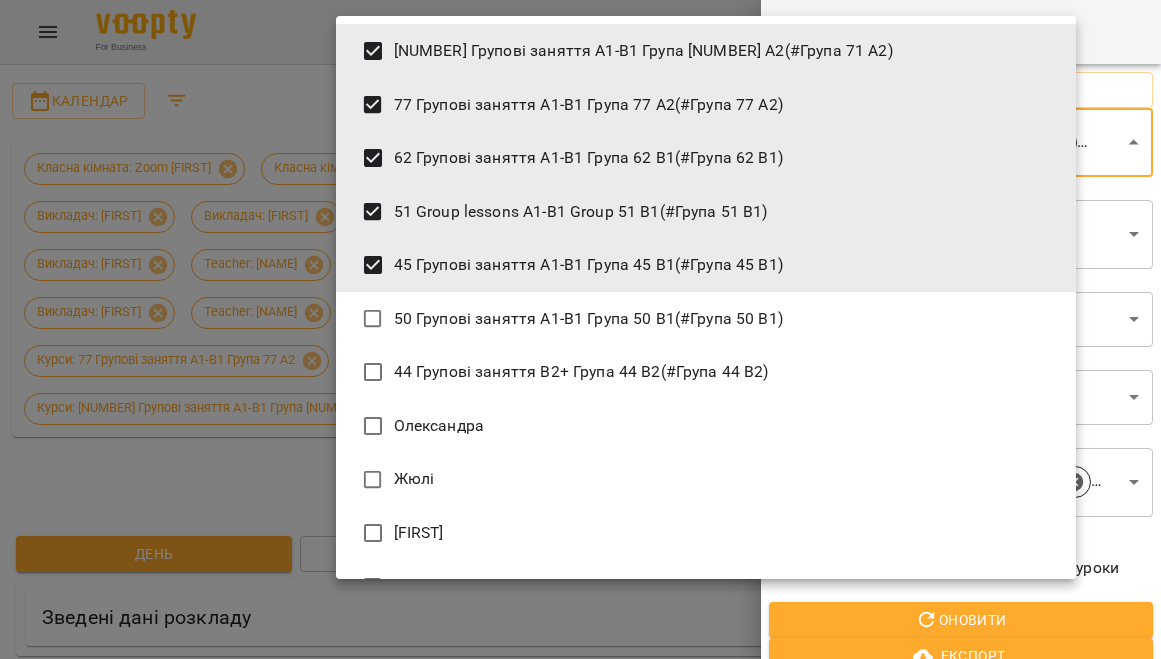 click on "50 Групові заняття А1-В1 Група 50 B1 (#Група 50 B1)" at bounding box center (706, 319) 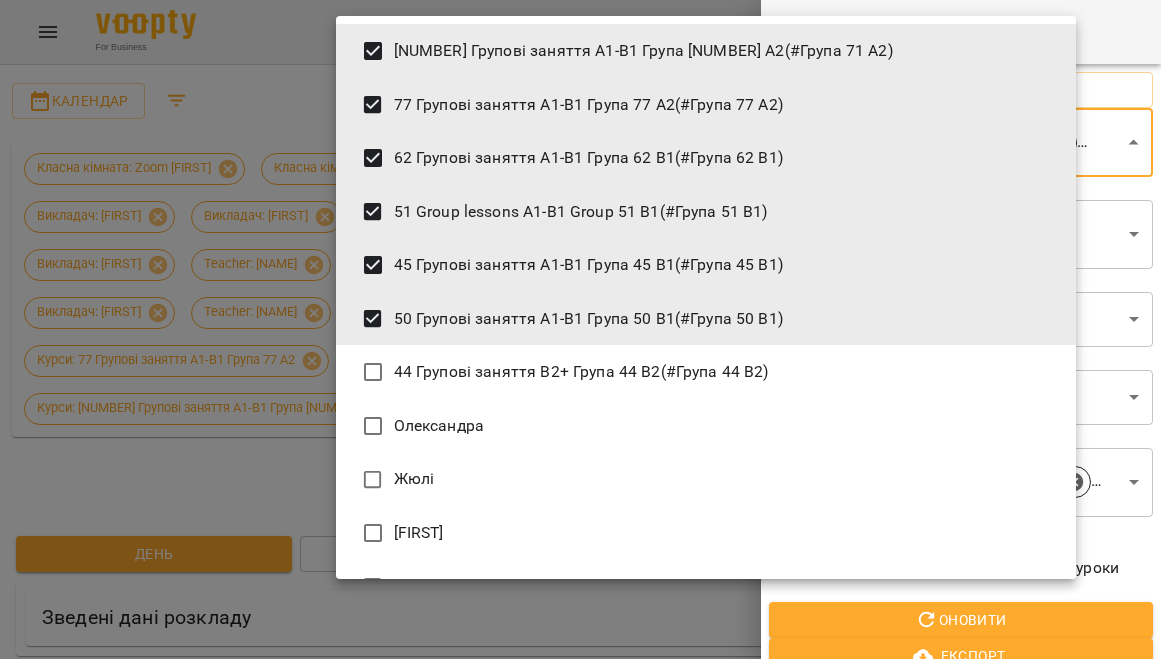 click on "44 Групові заняття В2+ Група 44 В2 (#Група 44 В2)" at bounding box center (706, 372) 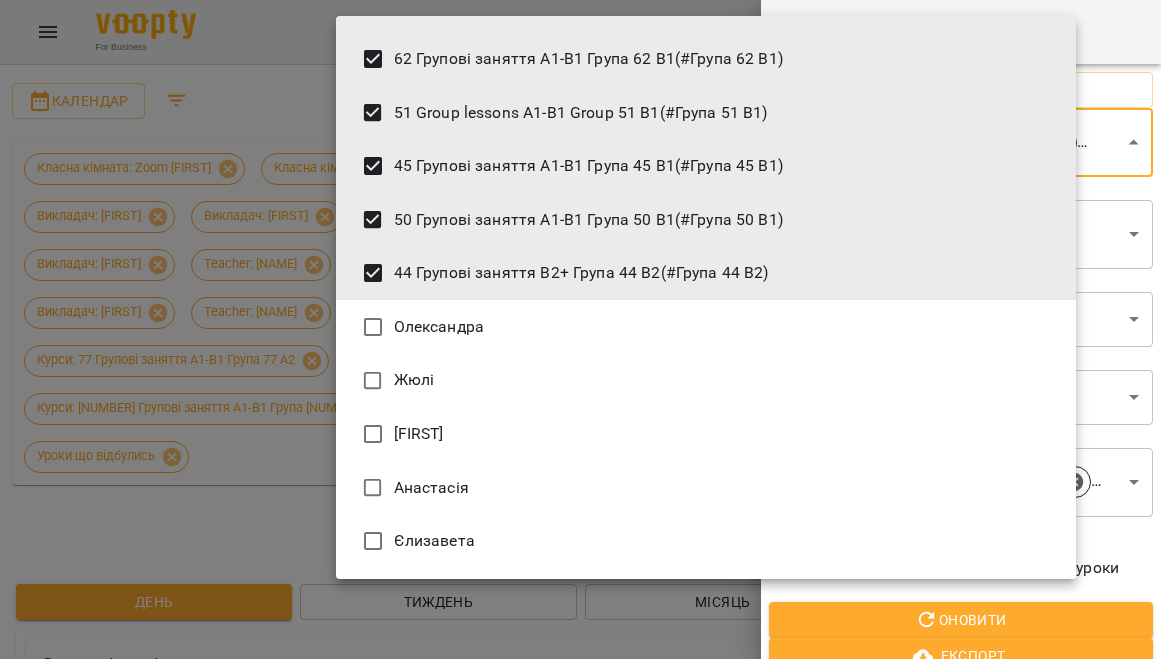click on "Олександра" at bounding box center (706, 327) 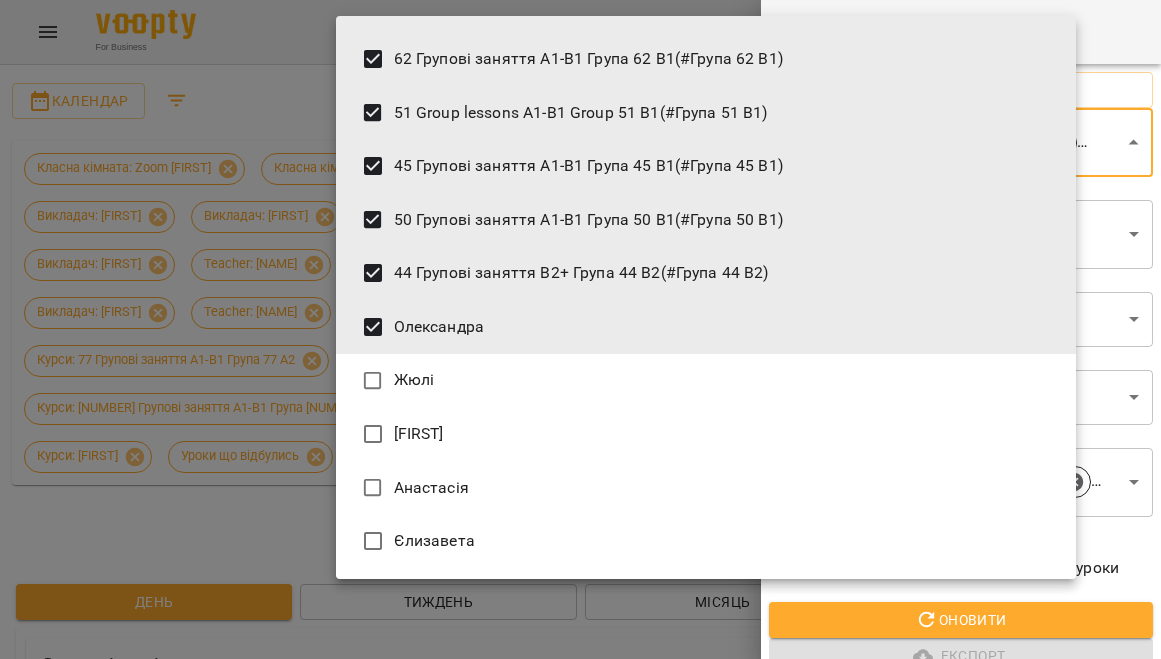 click on "Жюлі" at bounding box center (706, 381) 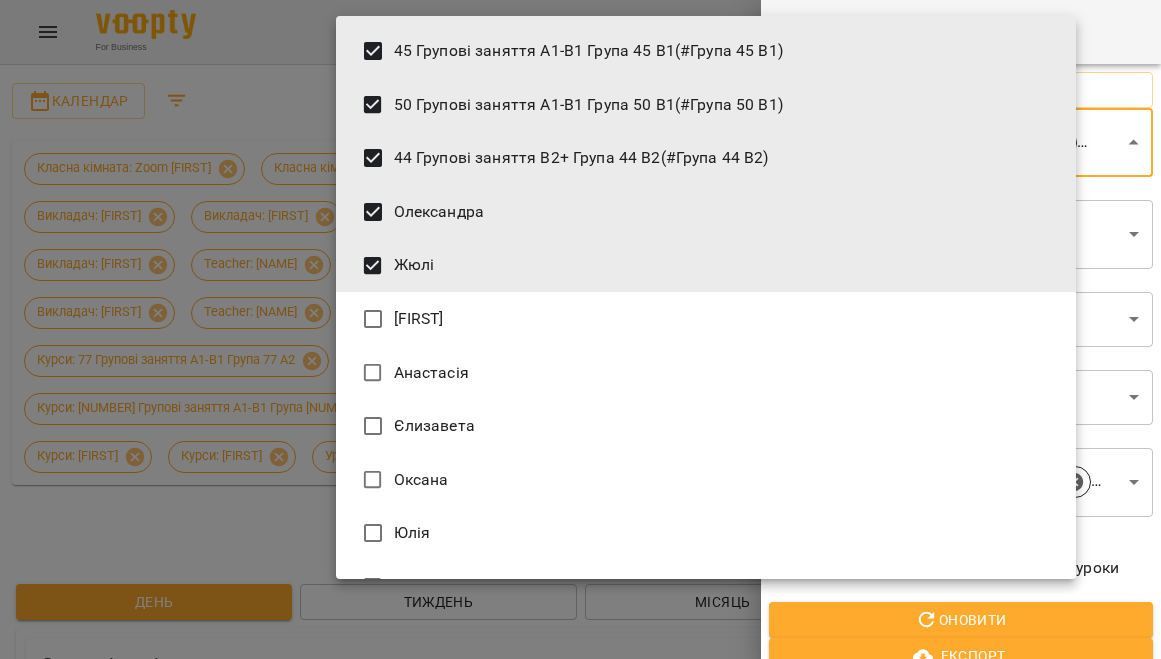 scroll, scrollTop: 217, scrollLeft: 0, axis: vertical 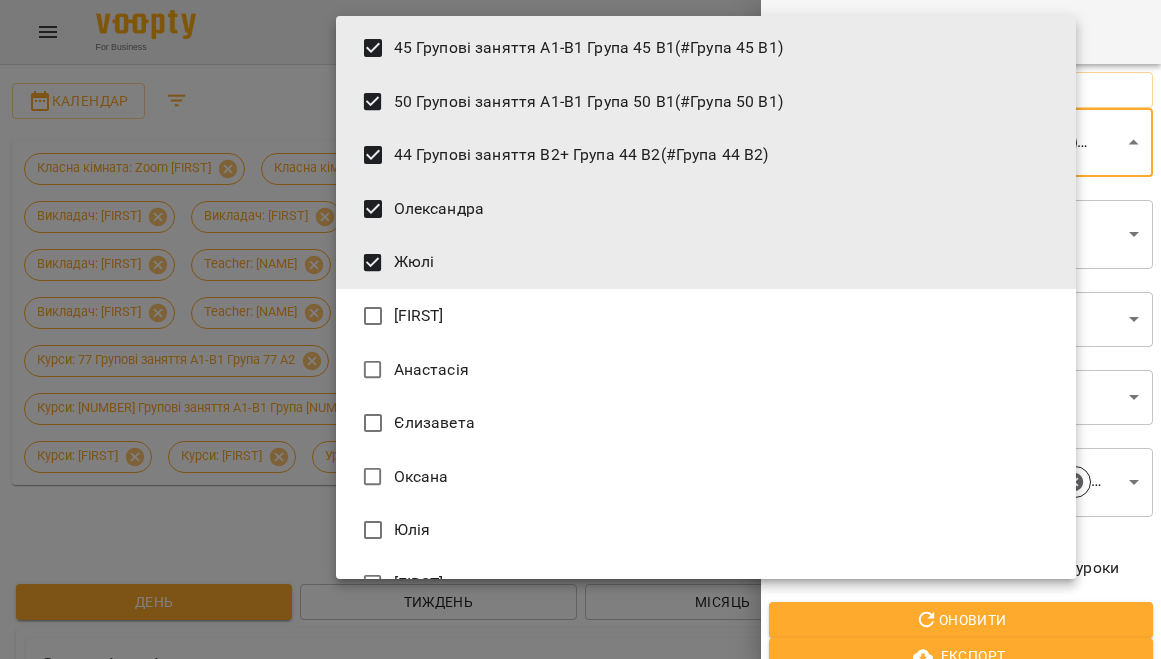 click on "[FIRST]" at bounding box center (706, 316) 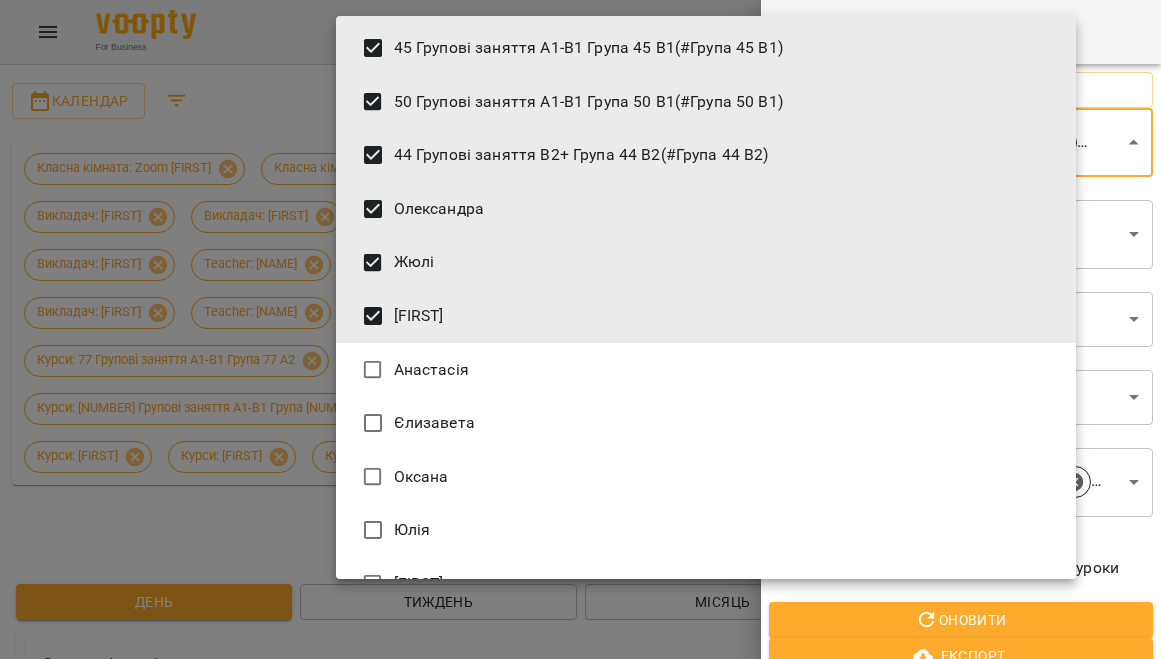 click on "Єлизавета" at bounding box center (706, 423) 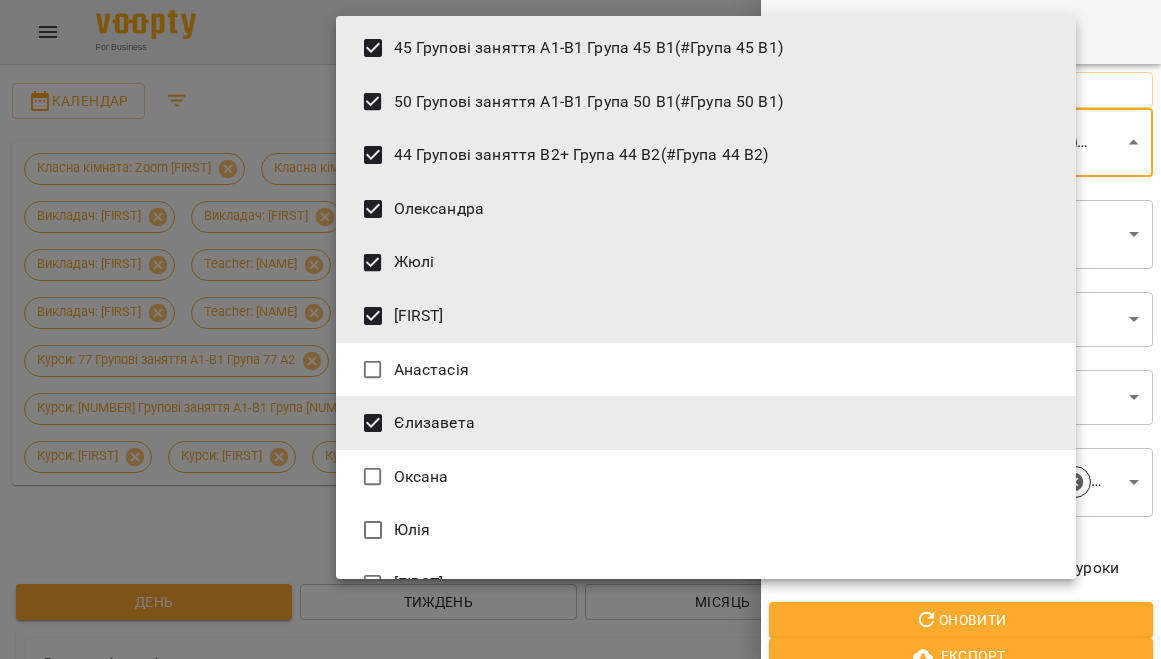 click on "Анастасія" at bounding box center (706, 370) 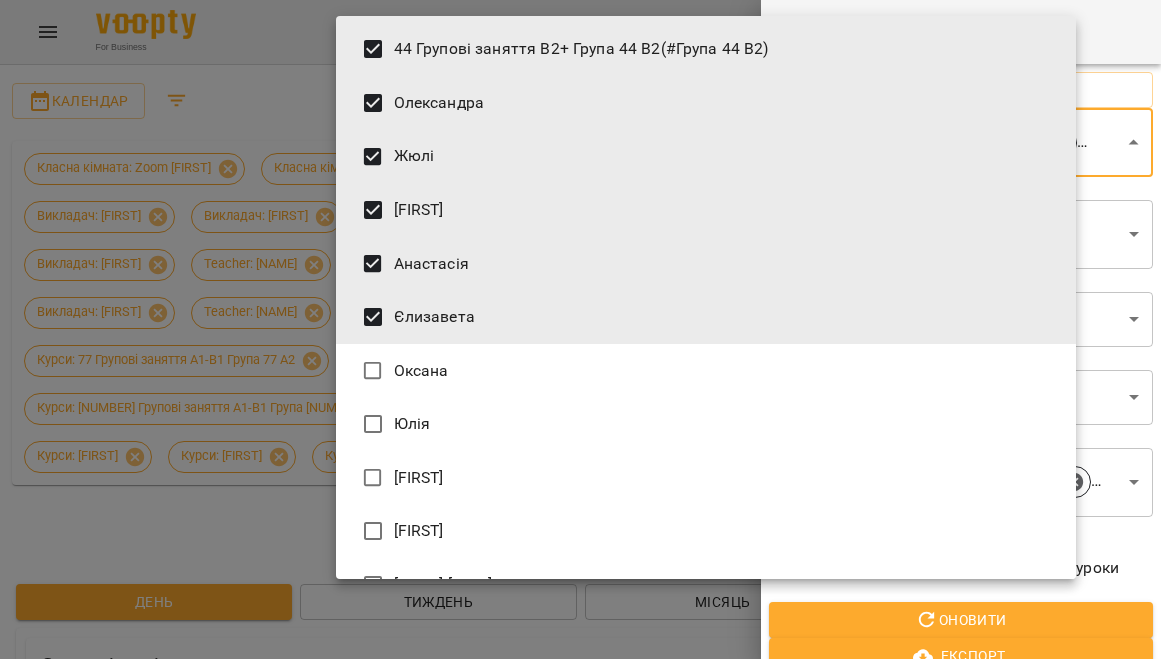 scroll, scrollTop: 333, scrollLeft: 0, axis: vertical 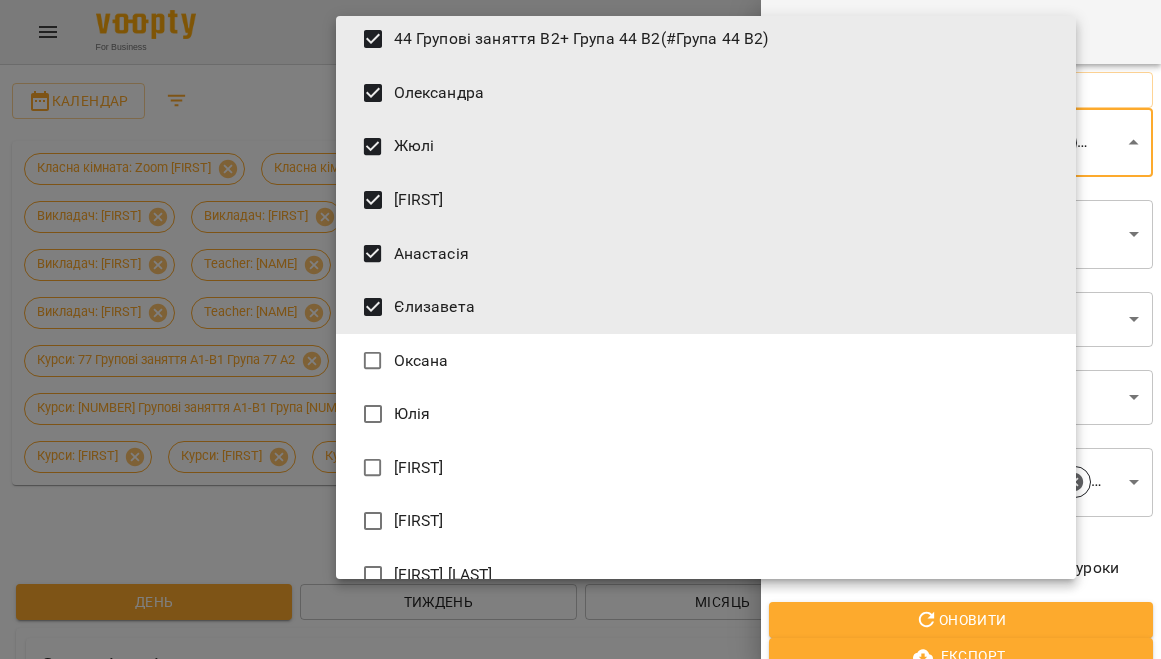 click on "Оксана" at bounding box center [706, 361] 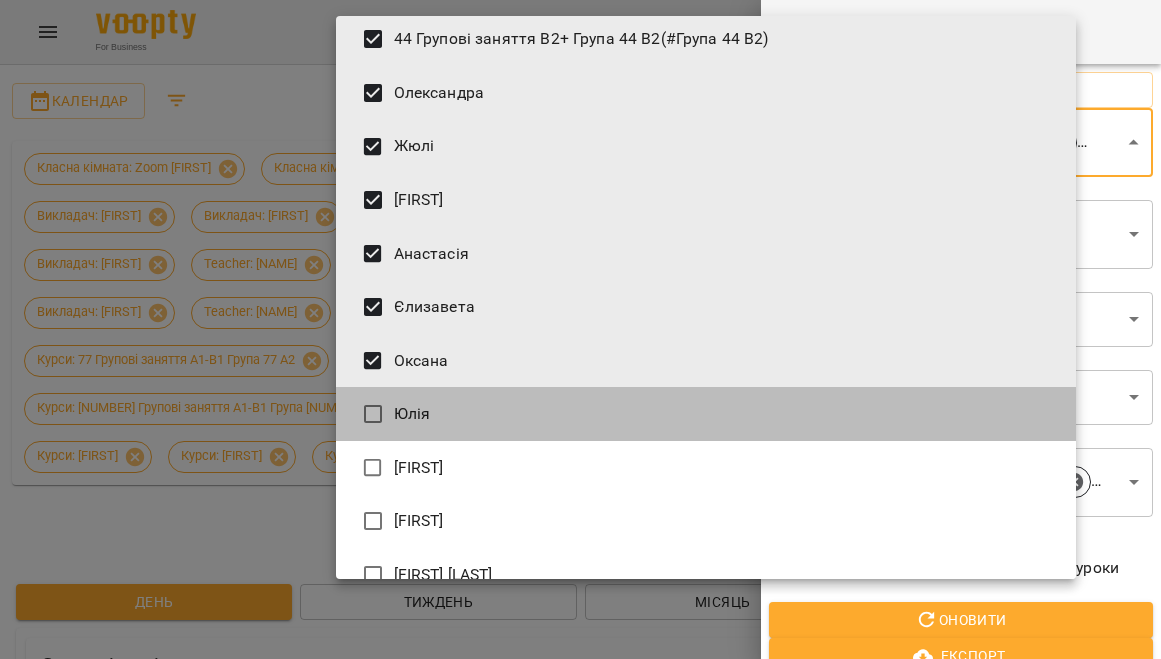 click on "Юлія" at bounding box center (706, 414) 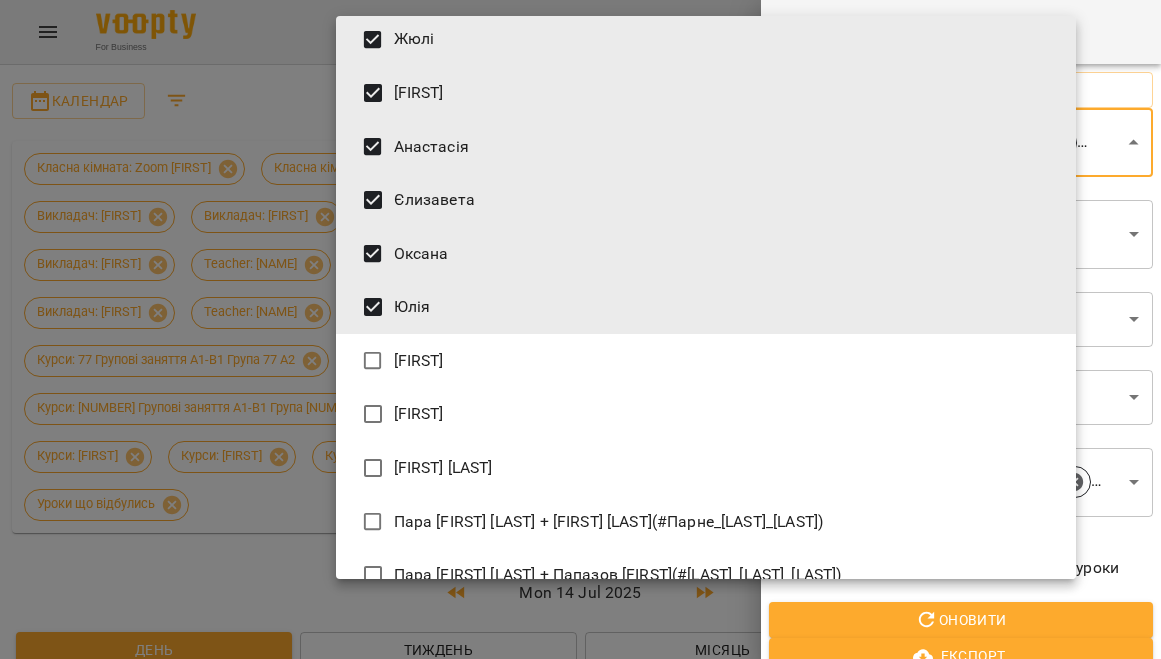 scroll, scrollTop: 482, scrollLeft: 0, axis: vertical 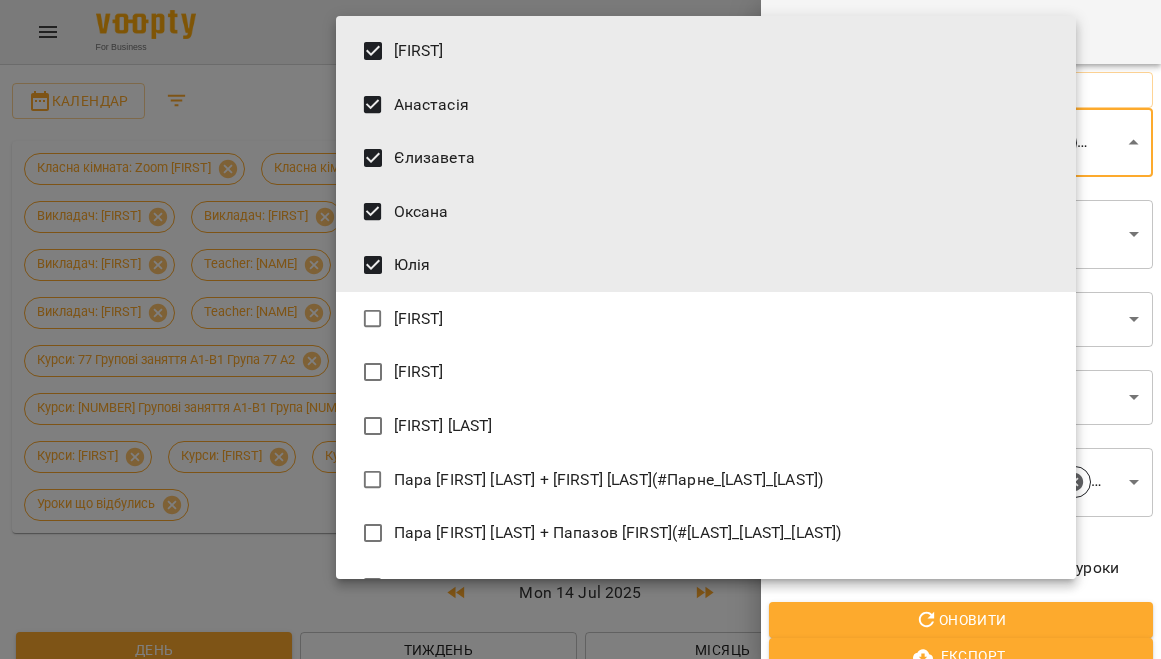 click on "[FIRST]" at bounding box center [706, 319] 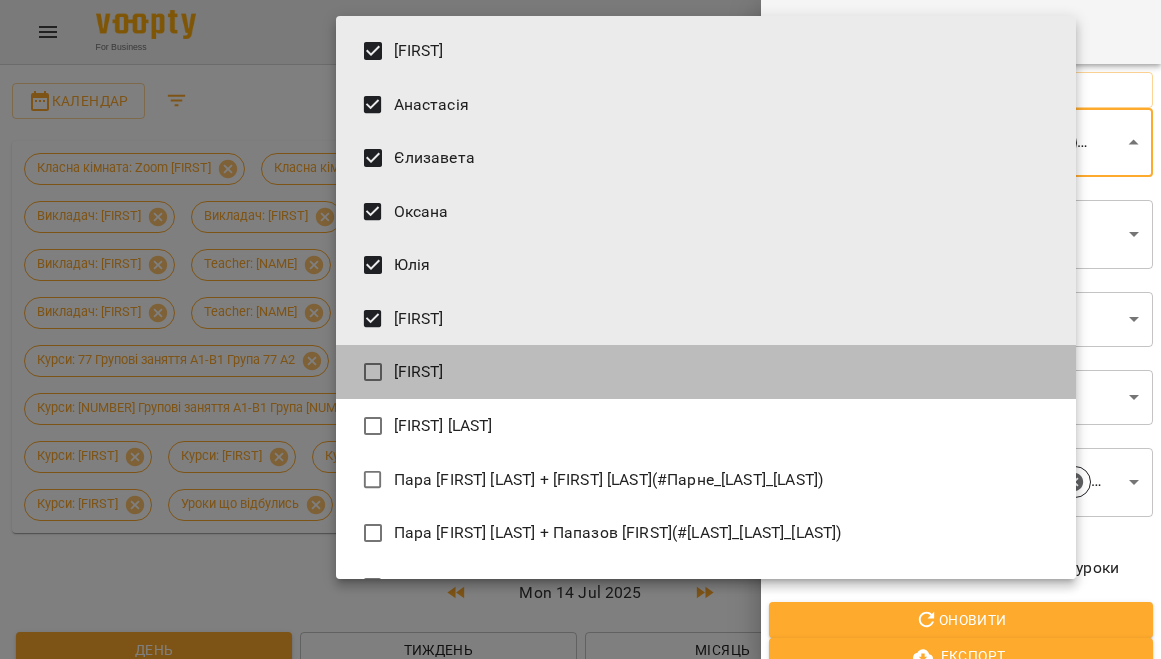 click on "[FIRST]" at bounding box center [706, 372] 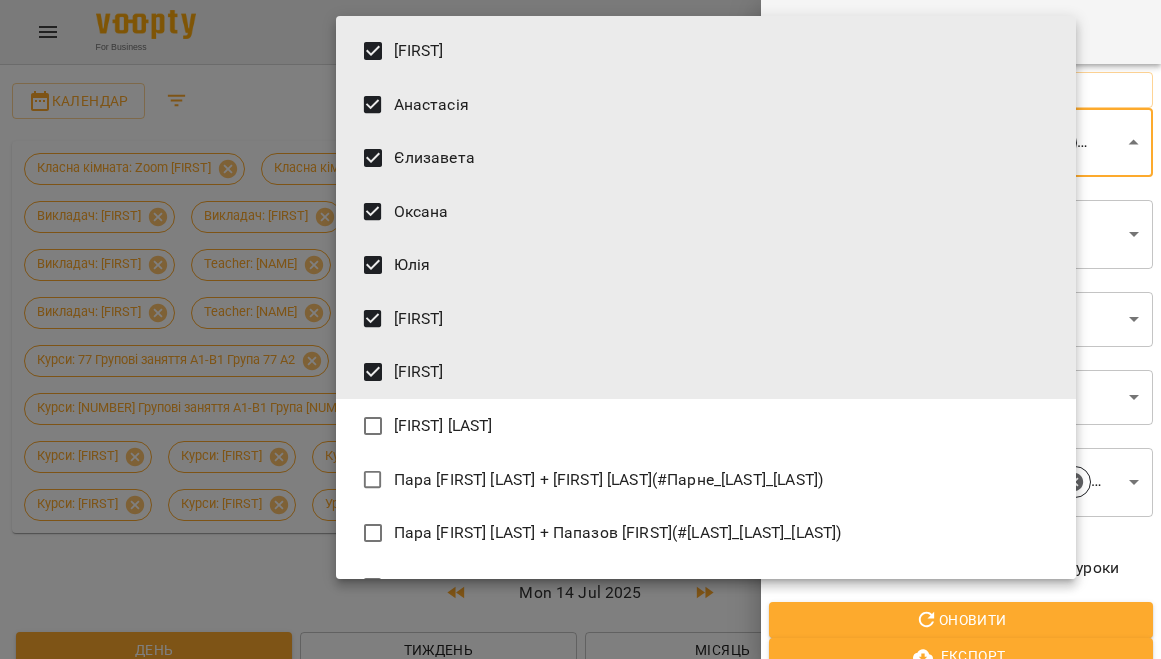 click on "[FIRST] [LAST]" at bounding box center (706, 426) 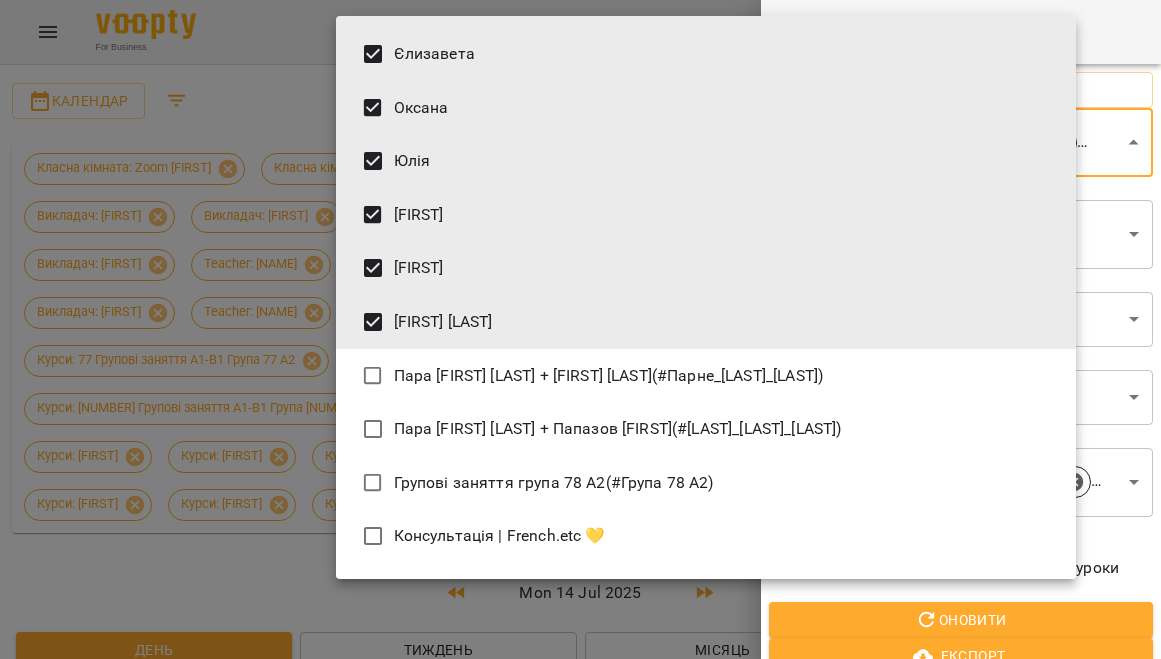 scroll, scrollTop: 596, scrollLeft: 0, axis: vertical 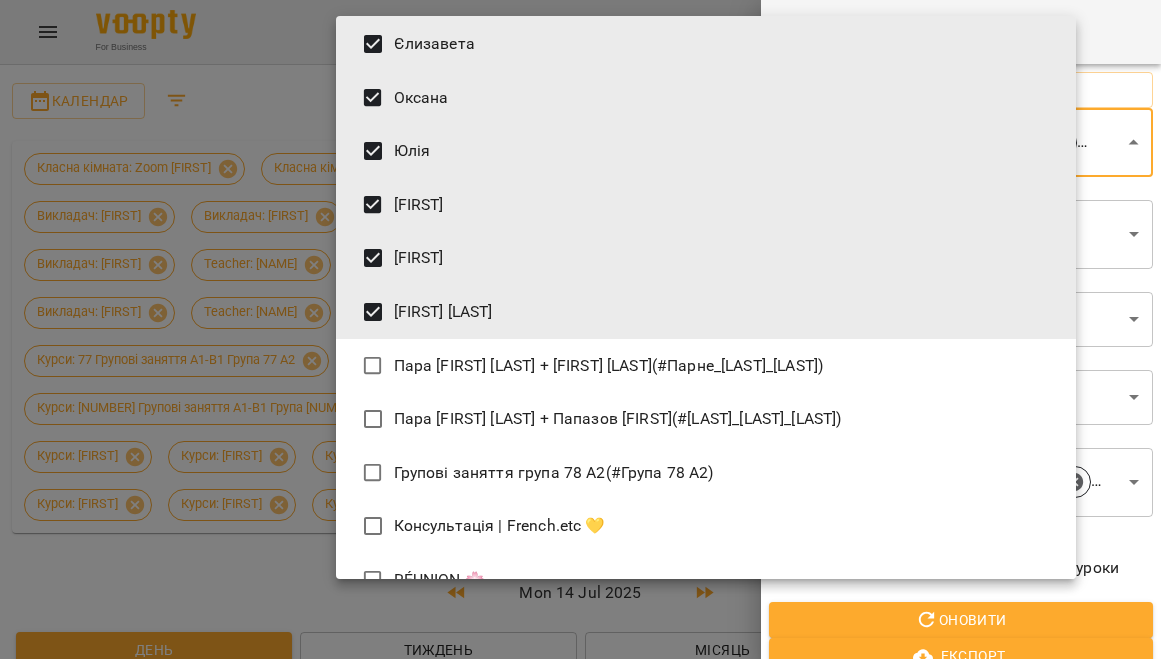 click on "[FIRST] [LAST] + [FIRST] [LAST] (#[TAG])" at bounding box center (706, 366) 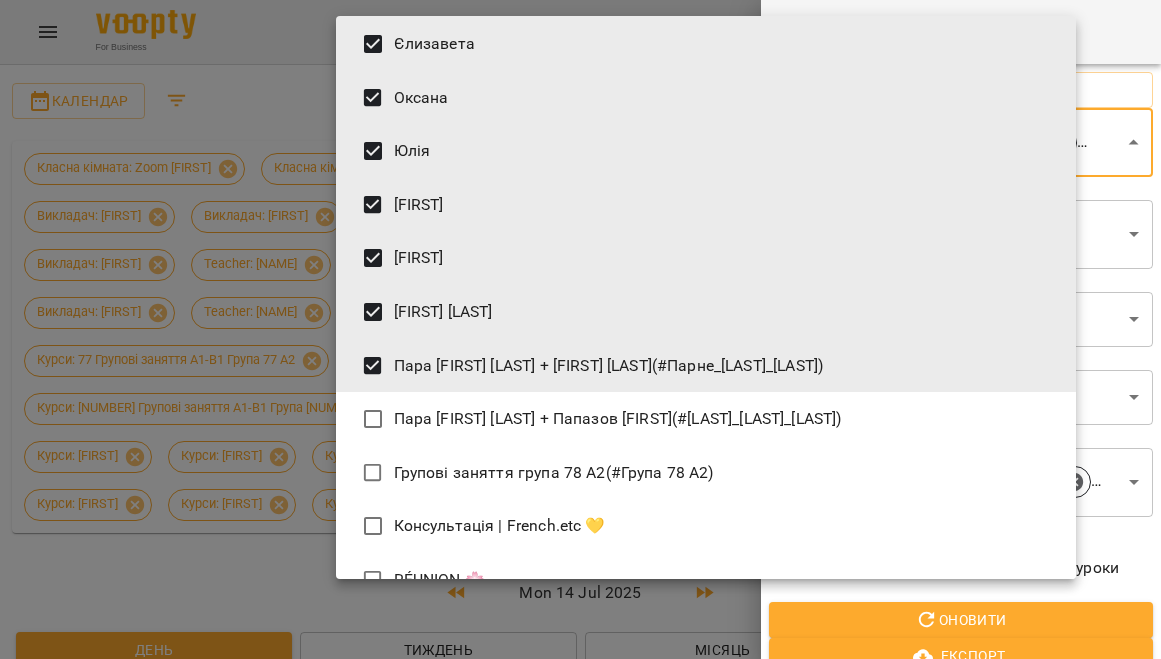 click on "Pair [FIRST] [LAST] + [FIRST] [LAST] (#Pair_[LAST]_[LAST])" at bounding box center [706, 419] 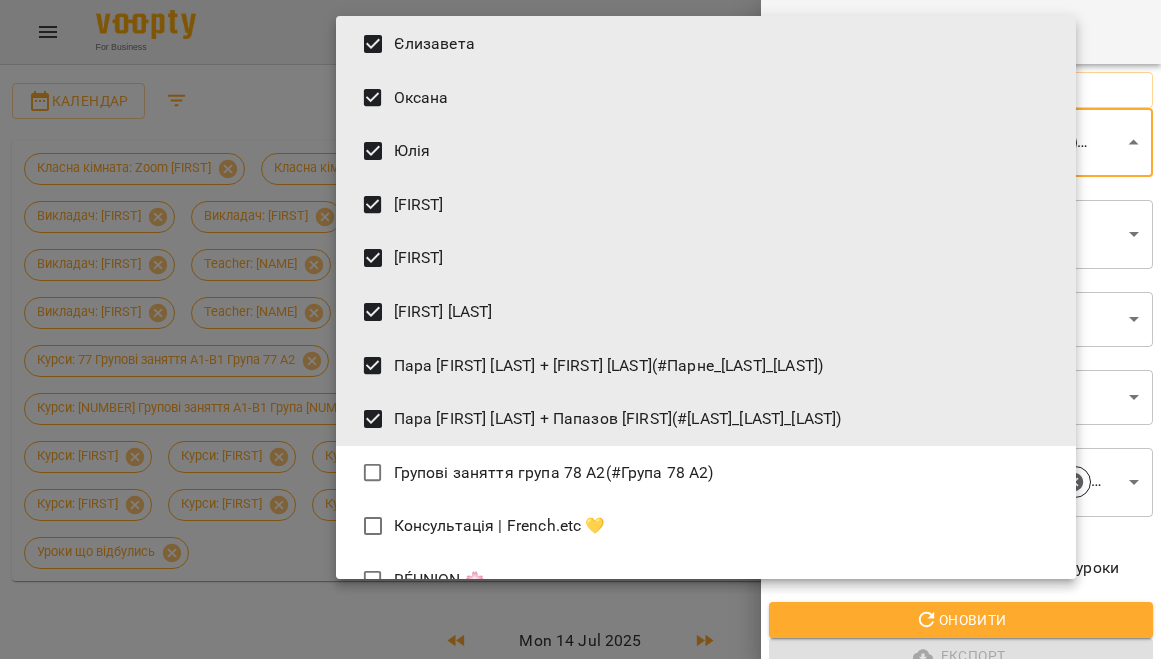 click on "Групові заняття група 78 А2 (#Група 78 А2)" at bounding box center (706, 473) 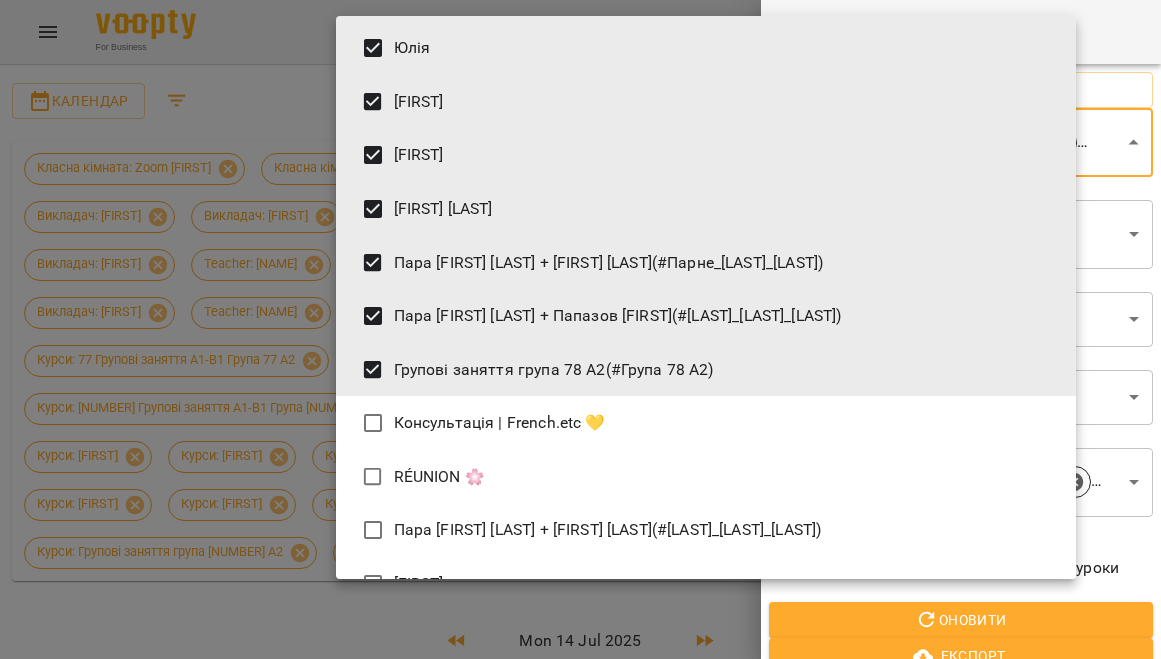 scroll, scrollTop: 782, scrollLeft: 0, axis: vertical 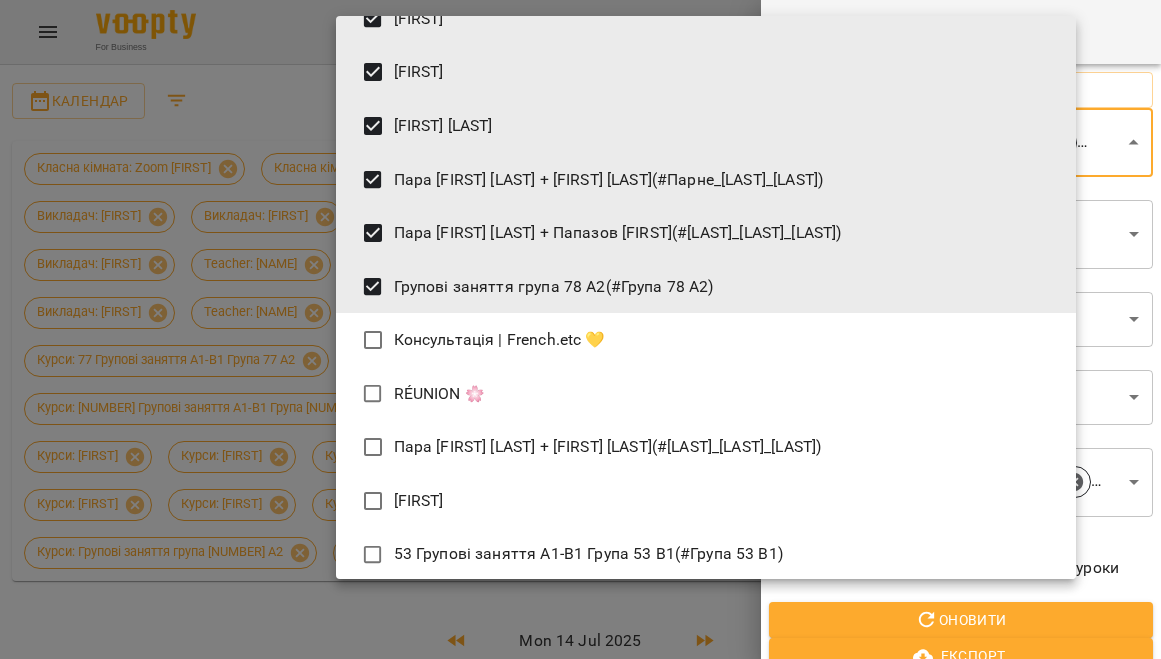 click on "Консультація | French.etc 💛" at bounding box center [706, 340] 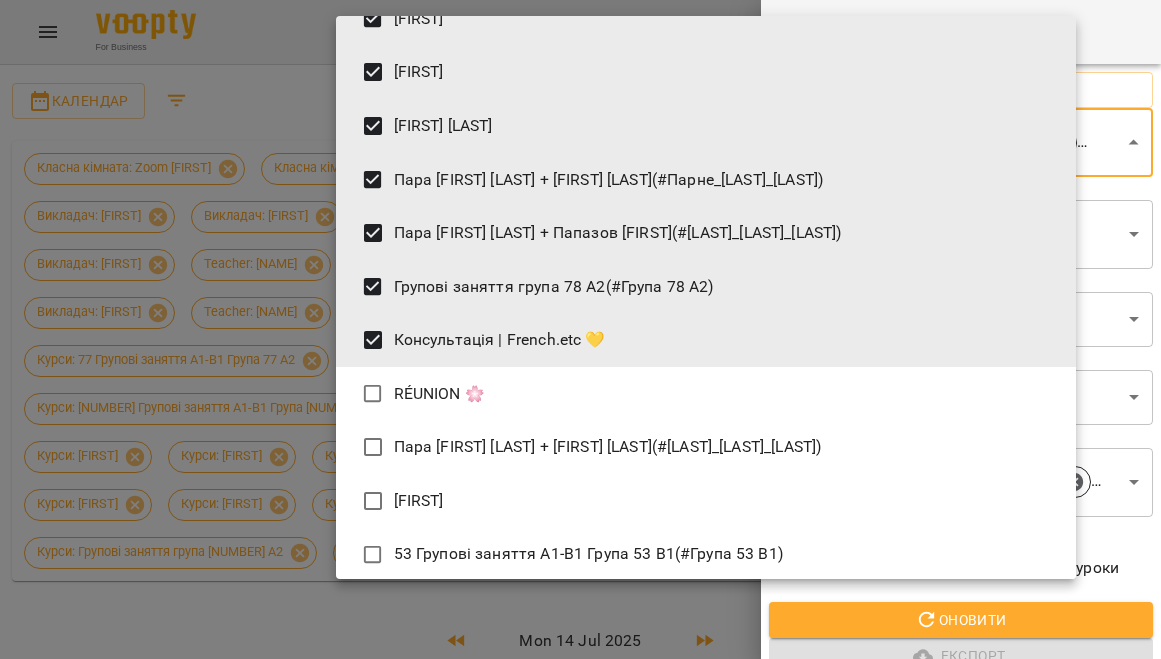 click on "RÉUNION 🌸" at bounding box center (706, 394) 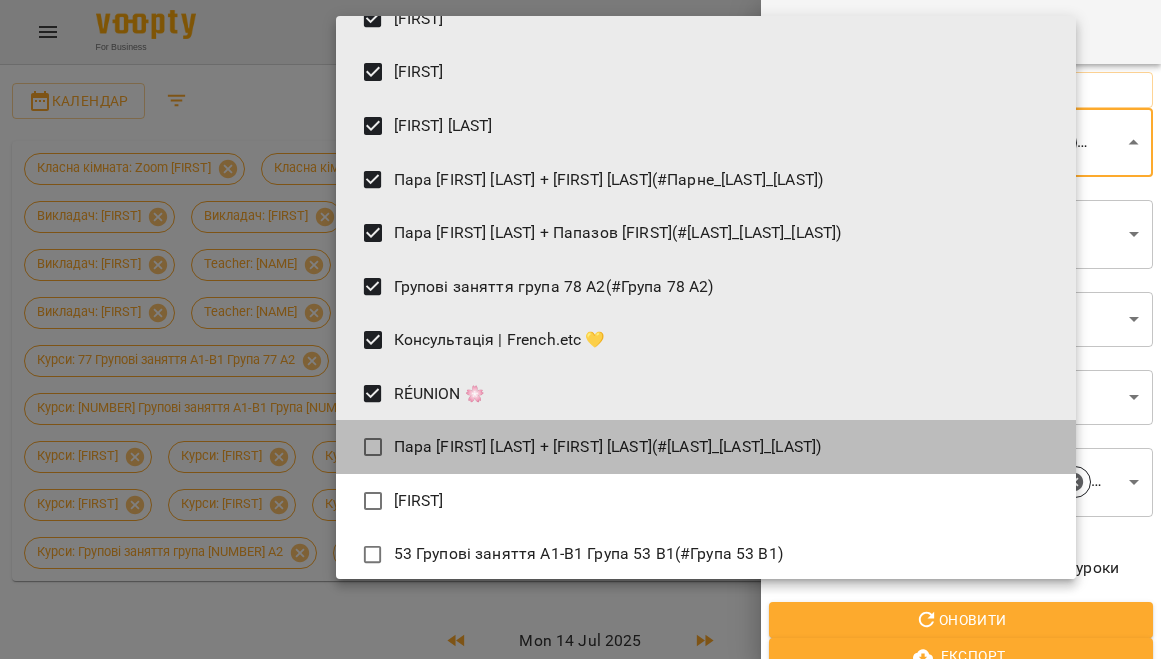 click on "Пара [FIRST] [LAST] + [FIRST] [LAST] (#Парне_[LAST]_[LAST])" at bounding box center (706, 447) 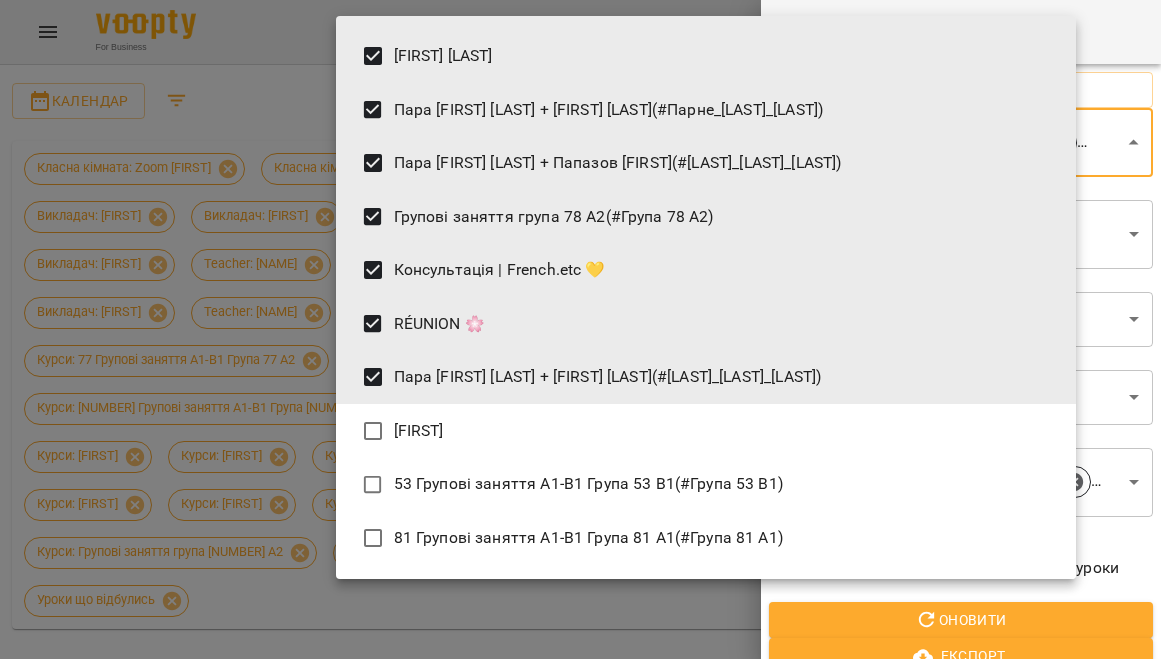 click on "RÉUNION 🌸" at bounding box center (706, 324) 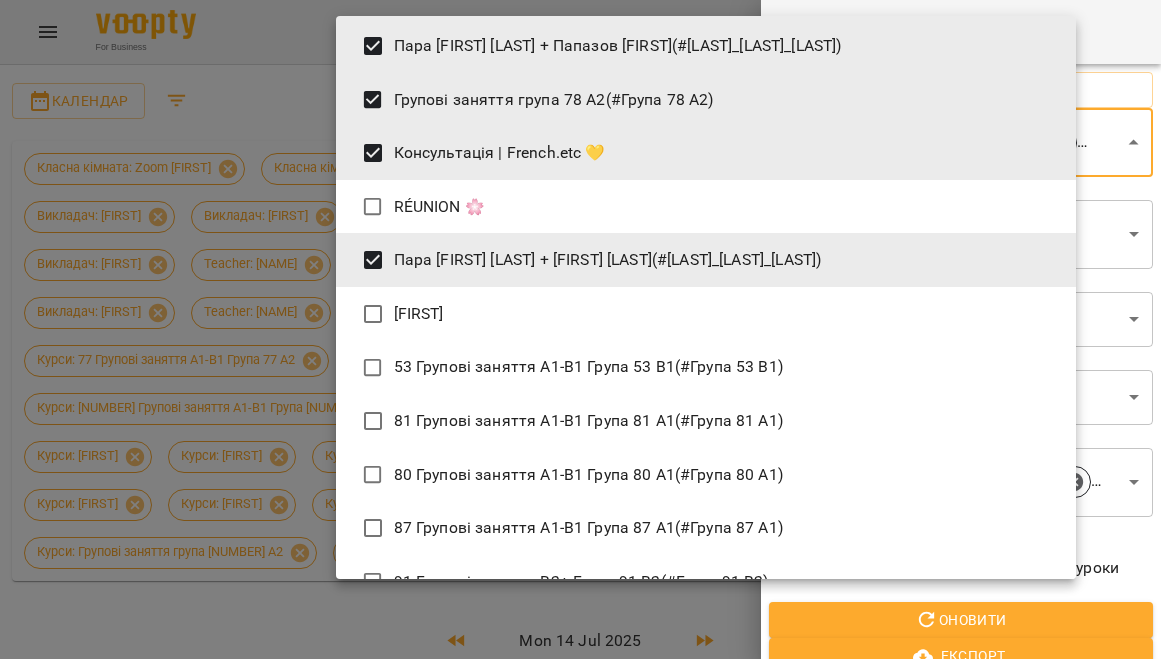 scroll, scrollTop: 972, scrollLeft: 0, axis: vertical 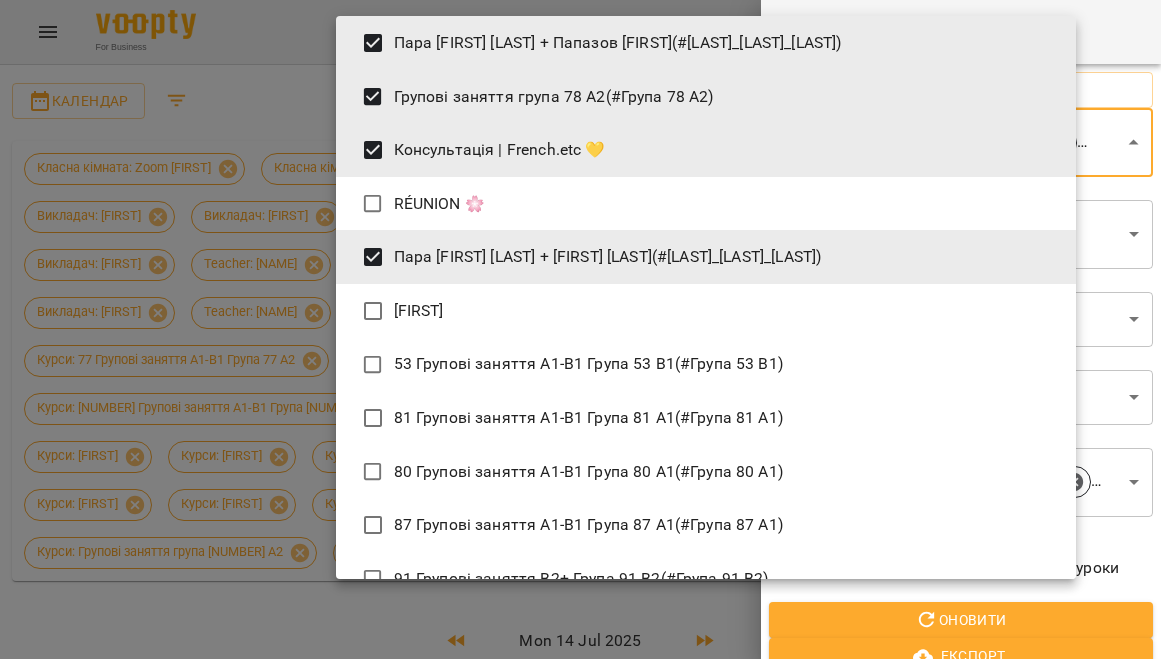click on "[FIRST]" at bounding box center [706, 311] 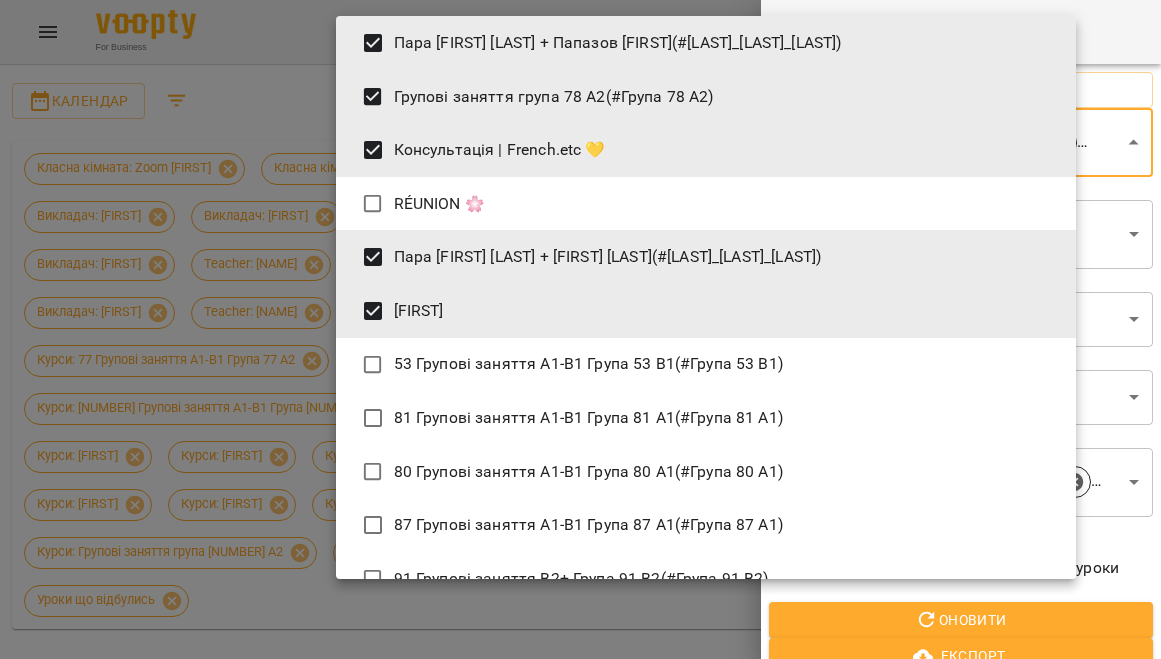 click on "53 Групові заняття А1-В1 Група 53 В1 (#Група 53 B1)" at bounding box center (706, 365) 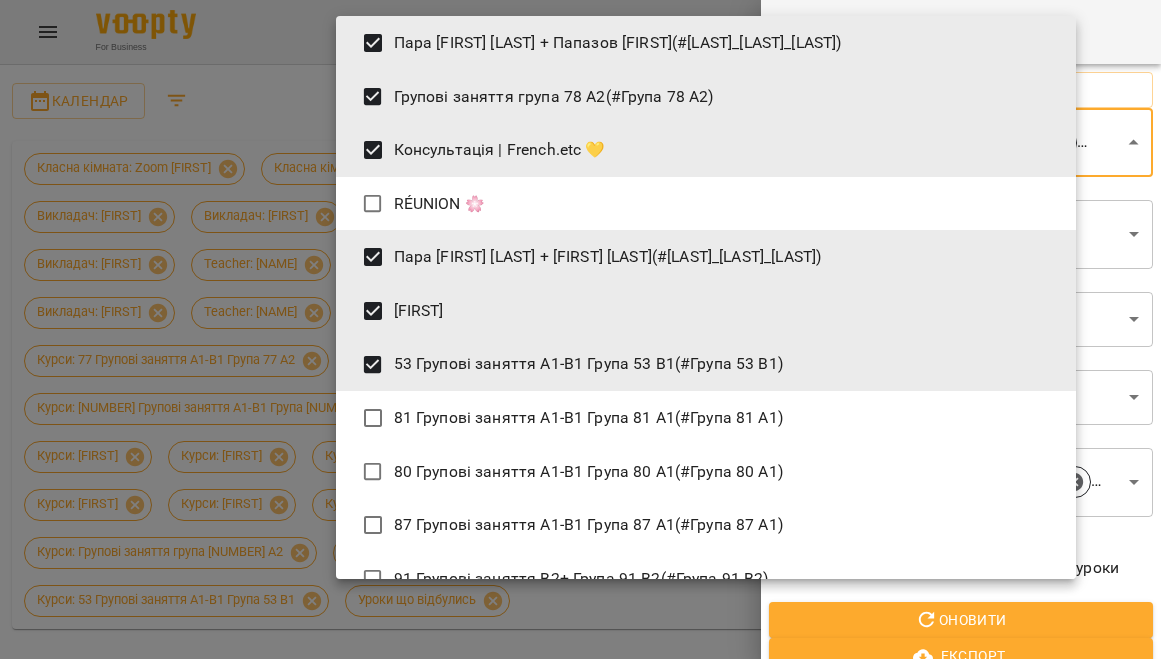 click on "81 Групові заняття A1-B1 Група 81 A1 (#Група 81 A1)" at bounding box center (706, 418) 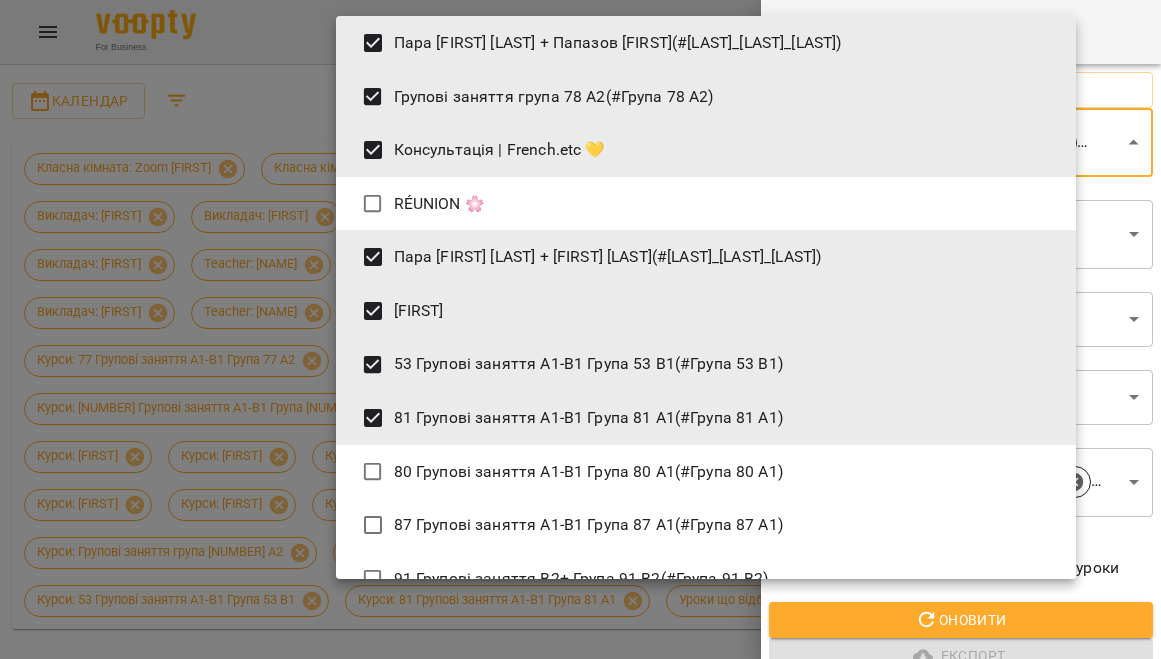 click on "[NUMBER] Групові заняття A1-B1 Група [NUMBER] A1 (#Група [NUMBER] A1)" at bounding box center [706, 472] 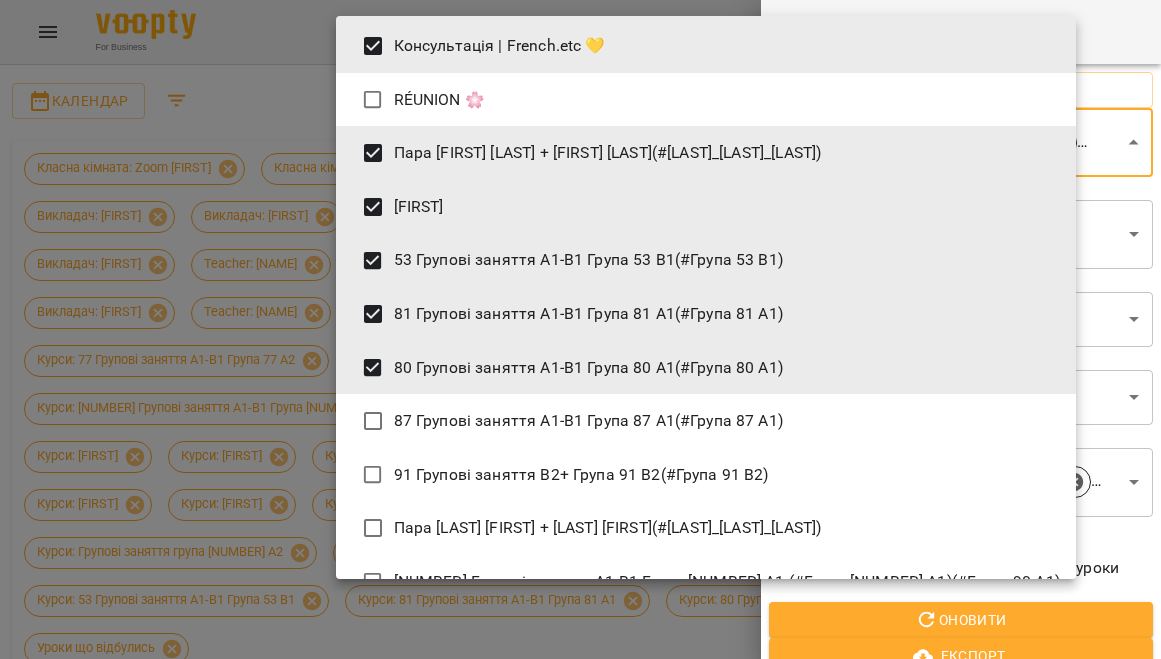 scroll, scrollTop: 1119, scrollLeft: 0, axis: vertical 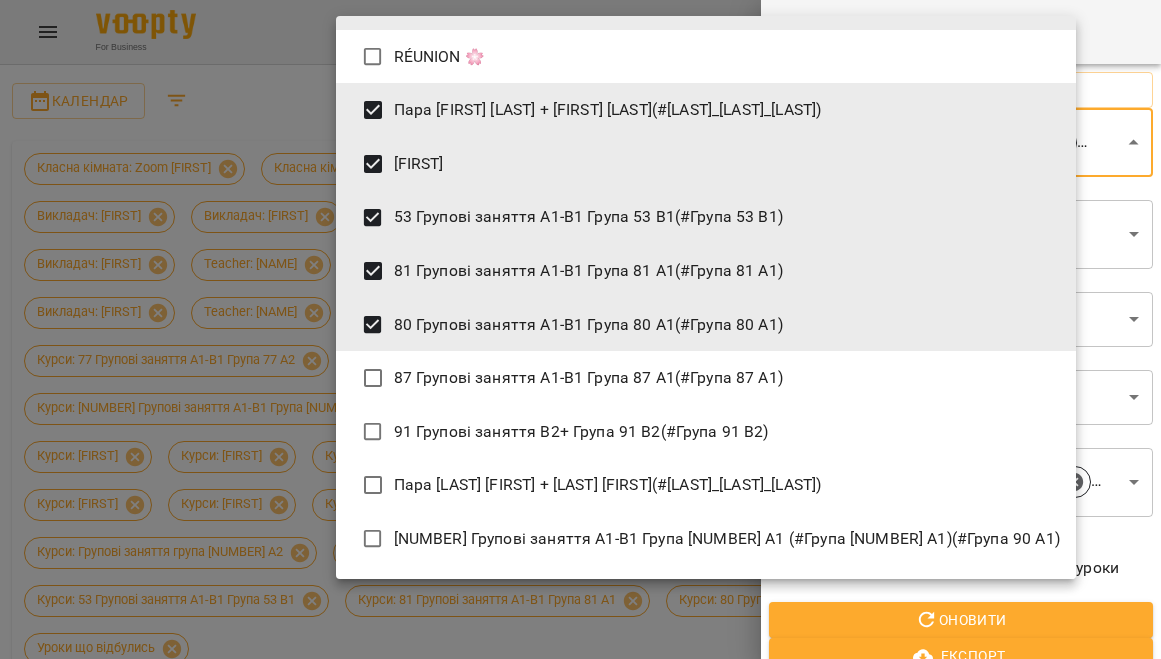 click on "87 Групові заняття А1-В1 Група 87 A1 (#Група 87 A1)" at bounding box center (706, 378) 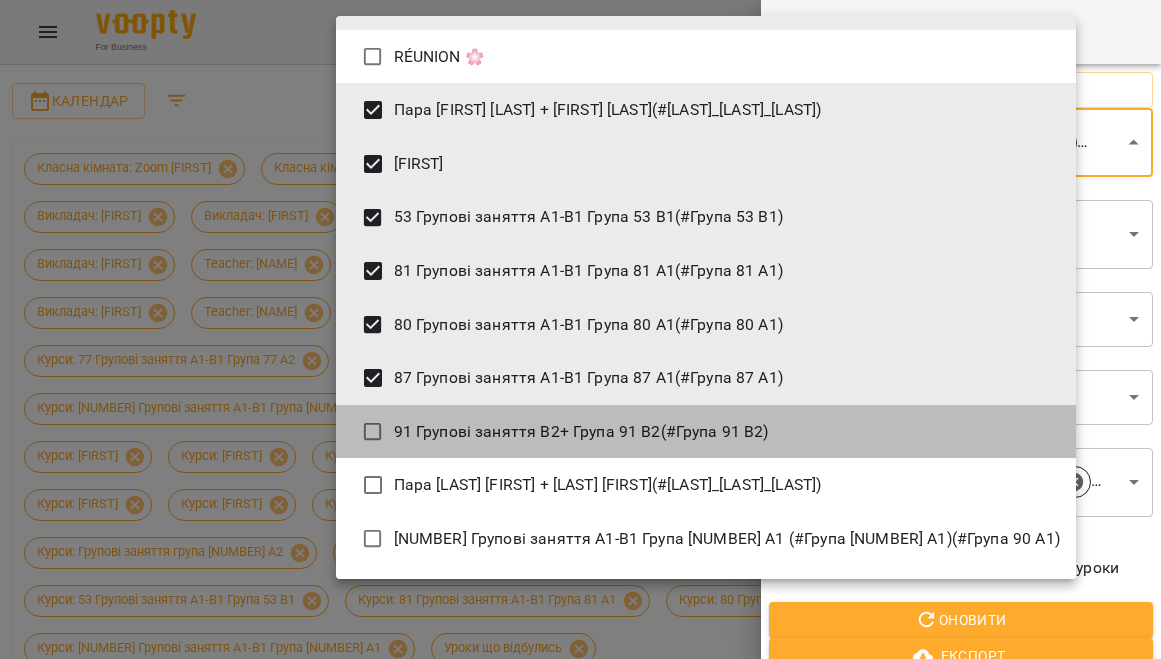 click on "91 Групові заняття В2+ Група 91 В2 (#Група 91 B2)" at bounding box center (706, 432) 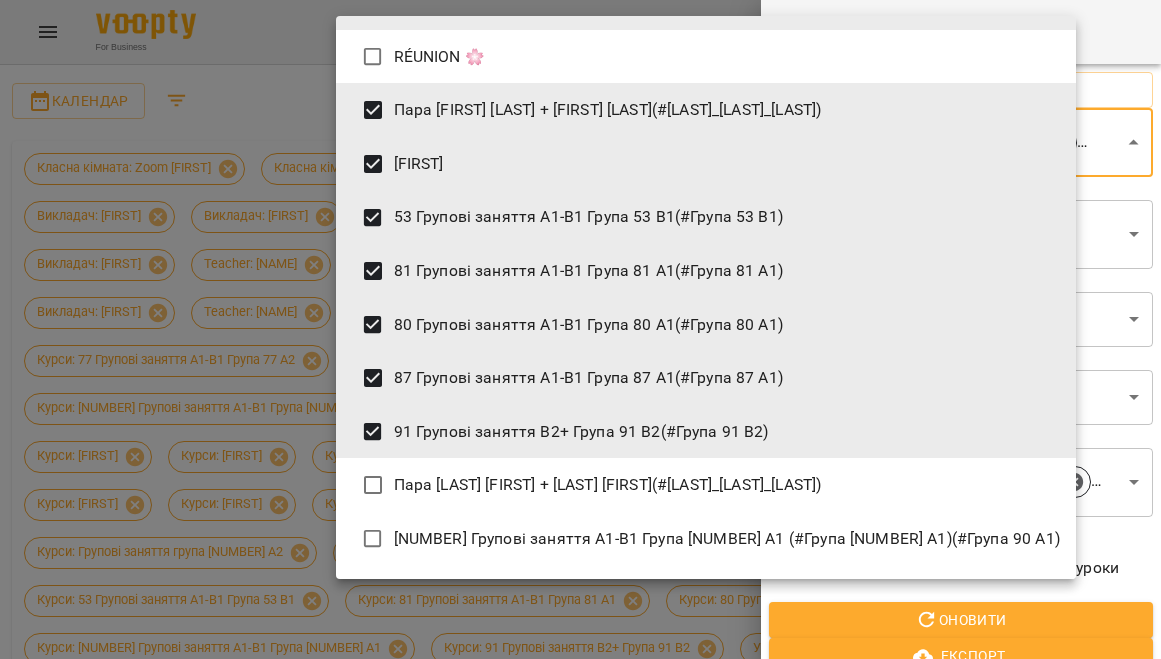 click on "Пара [FIRST] [LAST] + [FIRST] [LAST] (#Парне_[LAST]_[LAST])" at bounding box center [706, 485] 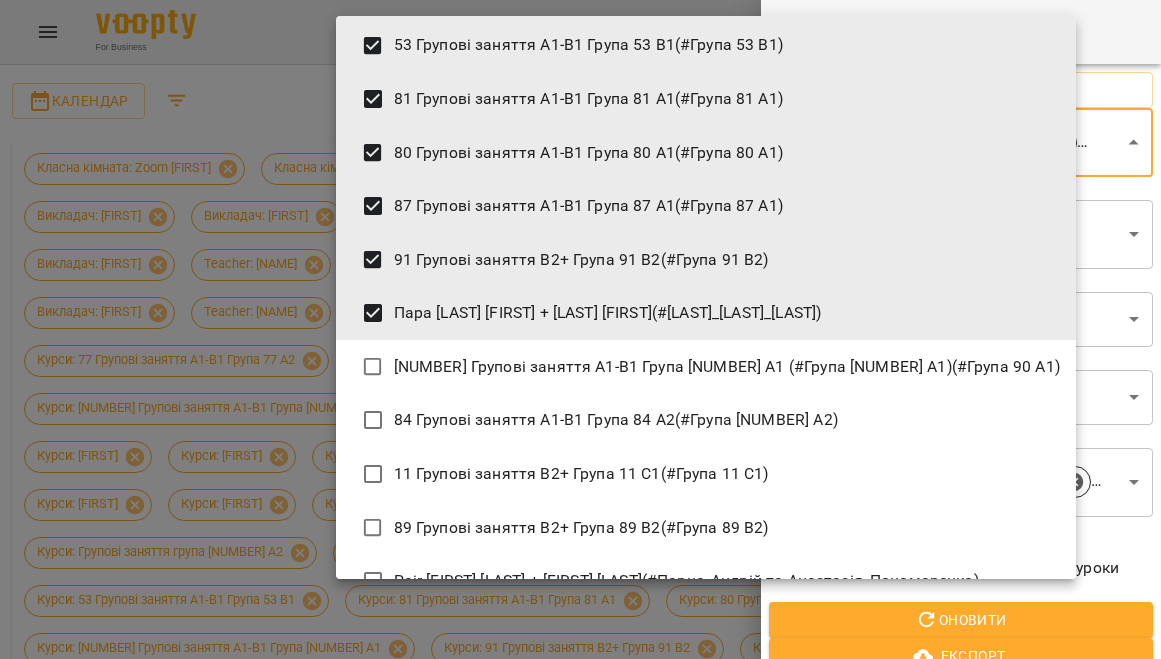 scroll, scrollTop: 1312, scrollLeft: 0, axis: vertical 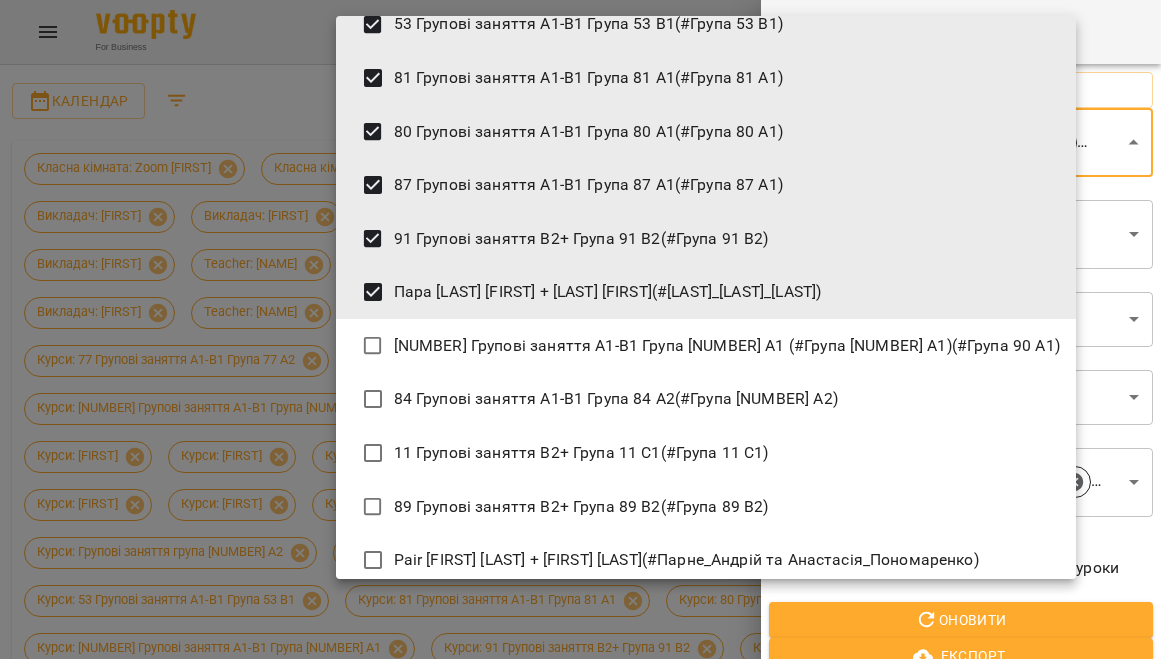 click on "90 Групові заняття А1-В1 Група 90 А1 (#Група 90 A1)" at bounding box center [706, 346] 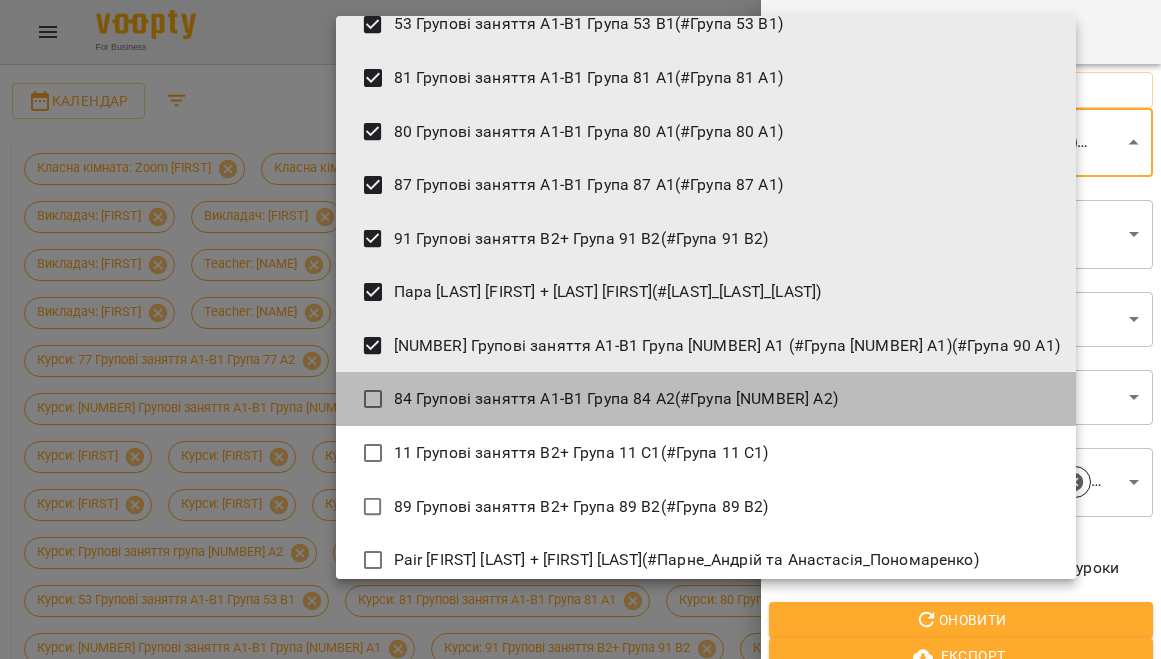 click on "84 Групові заняття А1-В1 Група 84 А2 (#Група 84 A2)" at bounding box center (706, 399) 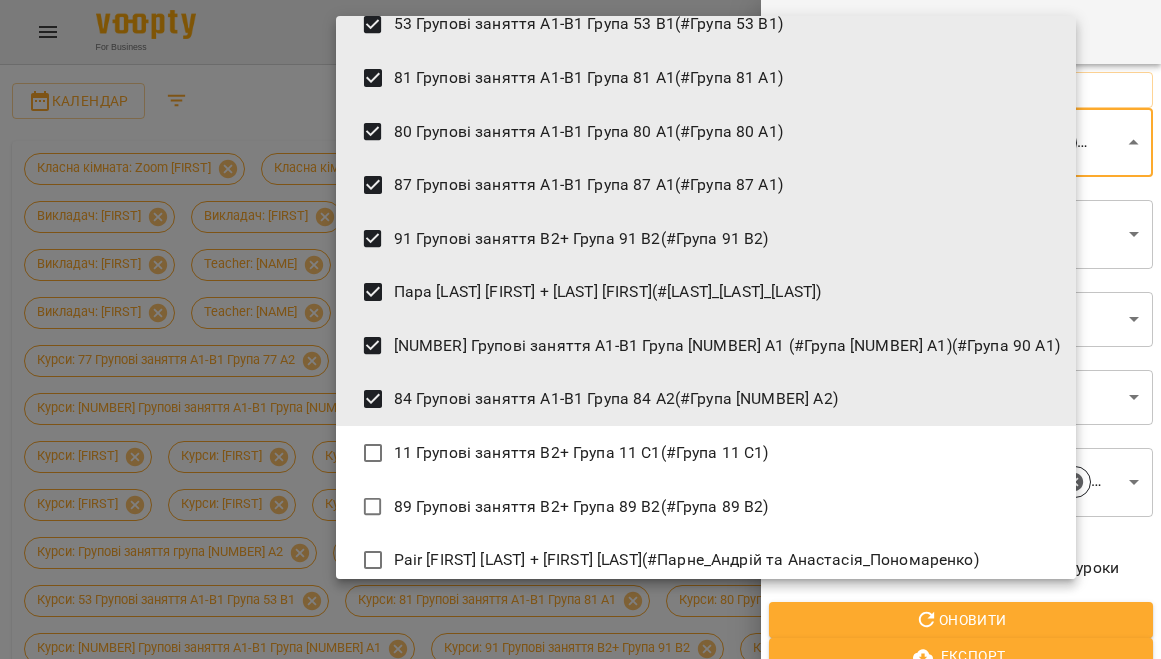 click on "11 Групові заняття В2+ Група 11 C1 (#Група 11 С1)" at bounding box center [706, 453] 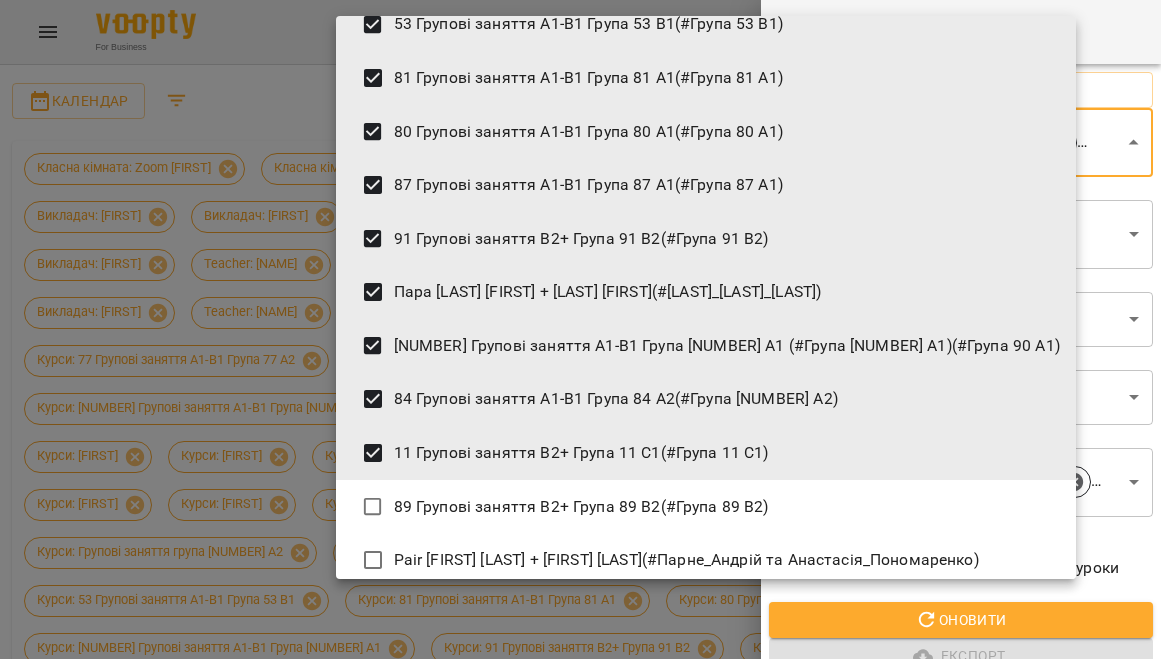 click on "89 Group lessons B2+ Group 89 B2 (#Group 89 B2)" at bounding box center (706, 507) 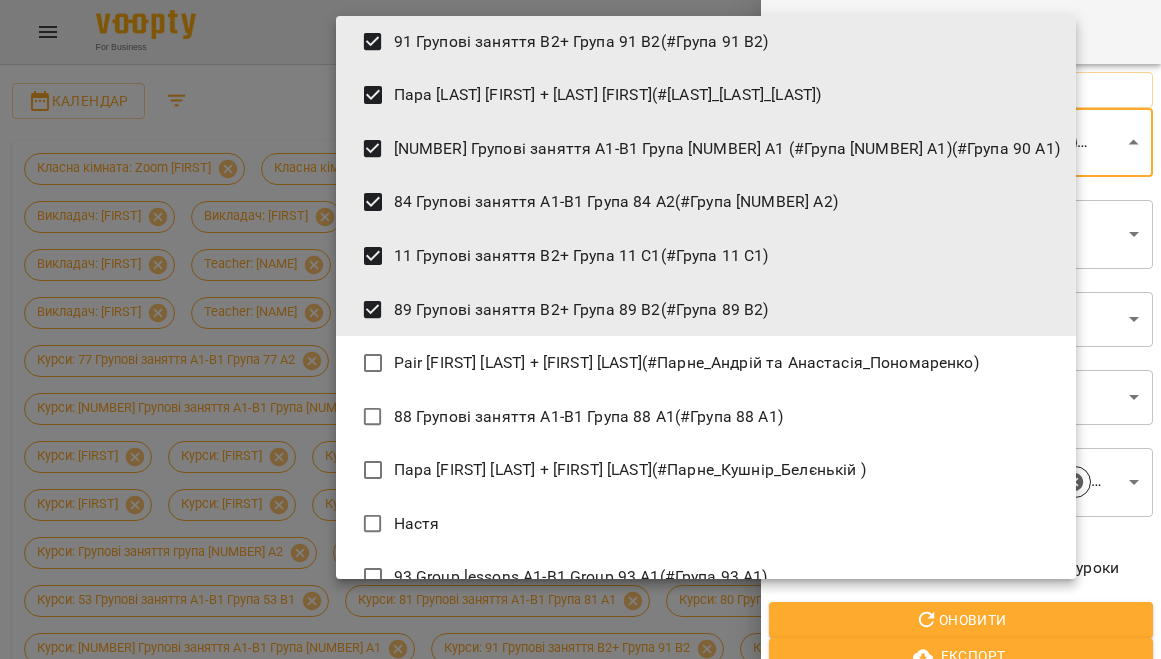 scroll, scrollTop: 1521, scrollLeft: 0, axis: vertical 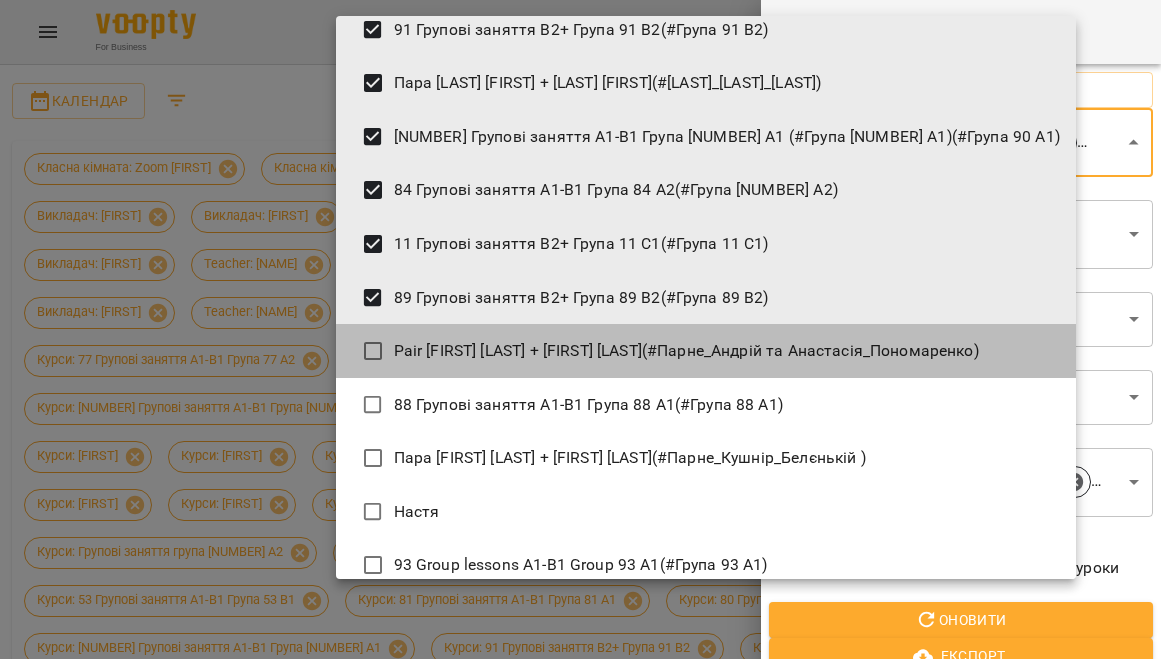 click on "Пара [FIRST] [LAST] + [FIRST] [LAST] (#Парне_Андрій та Анастасія_Пономаренко)" at bounding box center (706, 351) 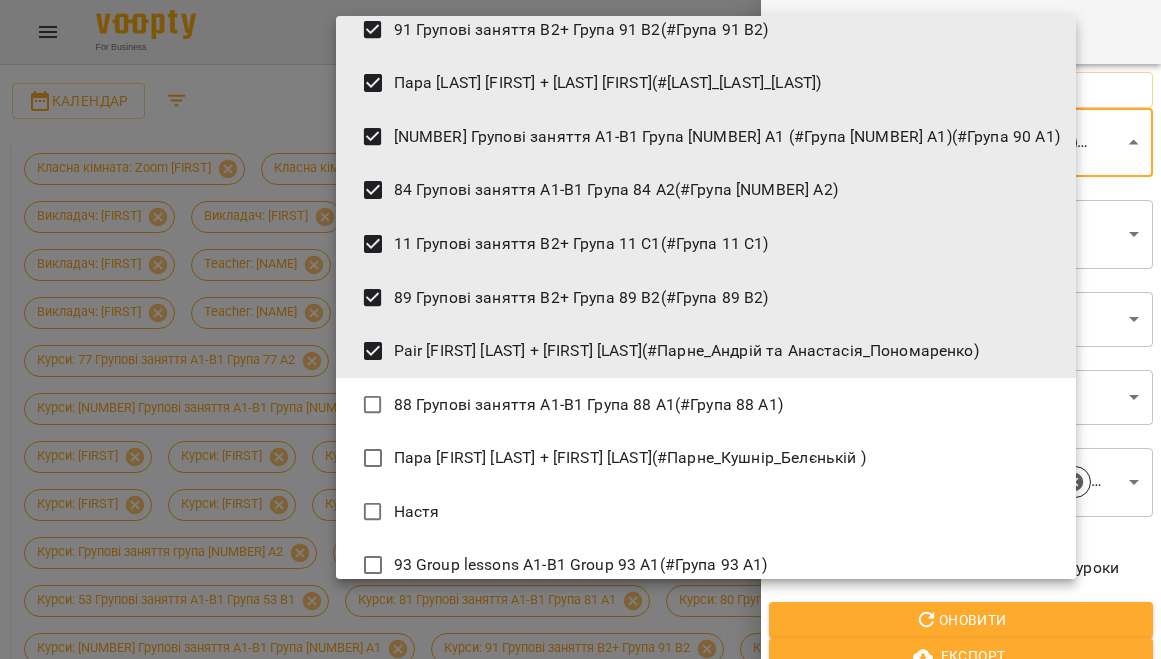 click on "88 Group lessons A1-B1 Group 88 A1 (#Group 88 A1)" at bounding box center (706, 405) 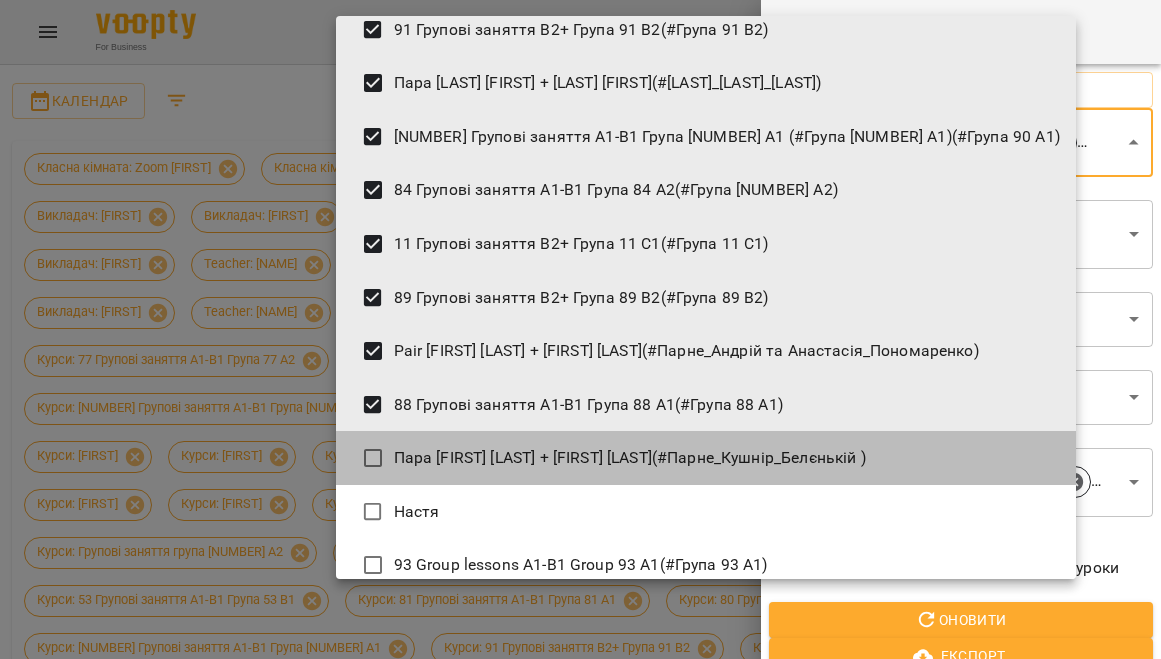 click on "Пара [FIRST] [LAST] + [FIRST] [LAST] (#Парне_[LAST]_[LAST])" at bounding box center (706, 458) 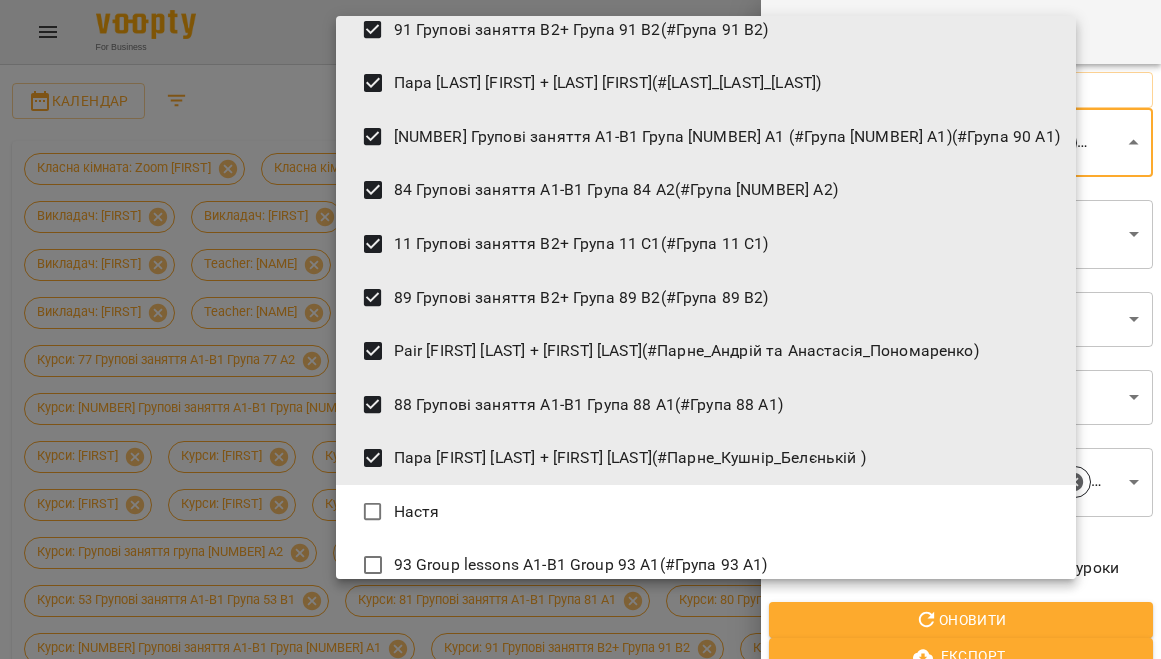 click on "Настя" at bounding box center (706, 512) 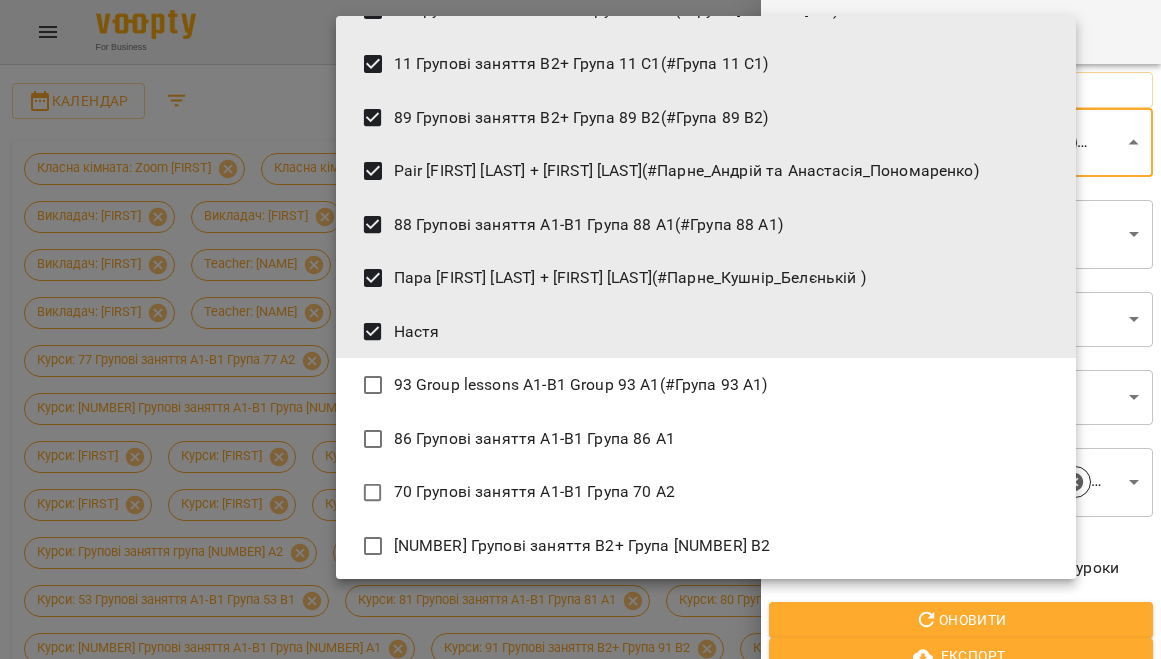 scroll, scrollTop: 1725, scrollLeft: 0, axis: vertical 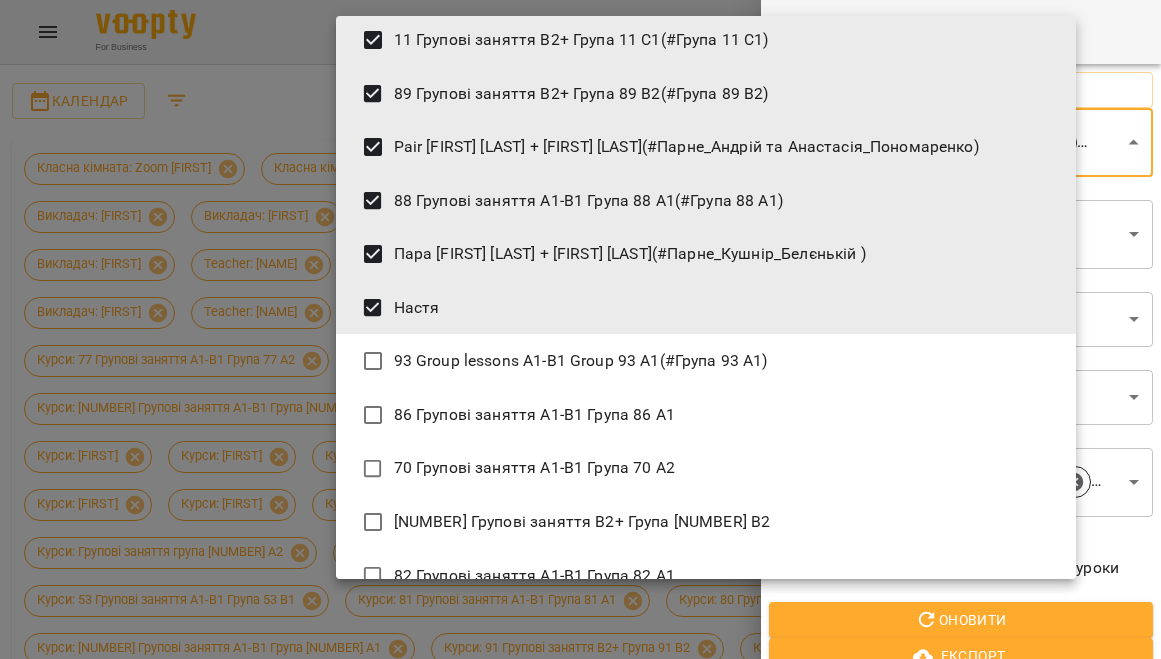 click on "93 Групові заняття А1-В1 Група 93 A1 (#Група 93 А1)" at bounding box center (706, 361) 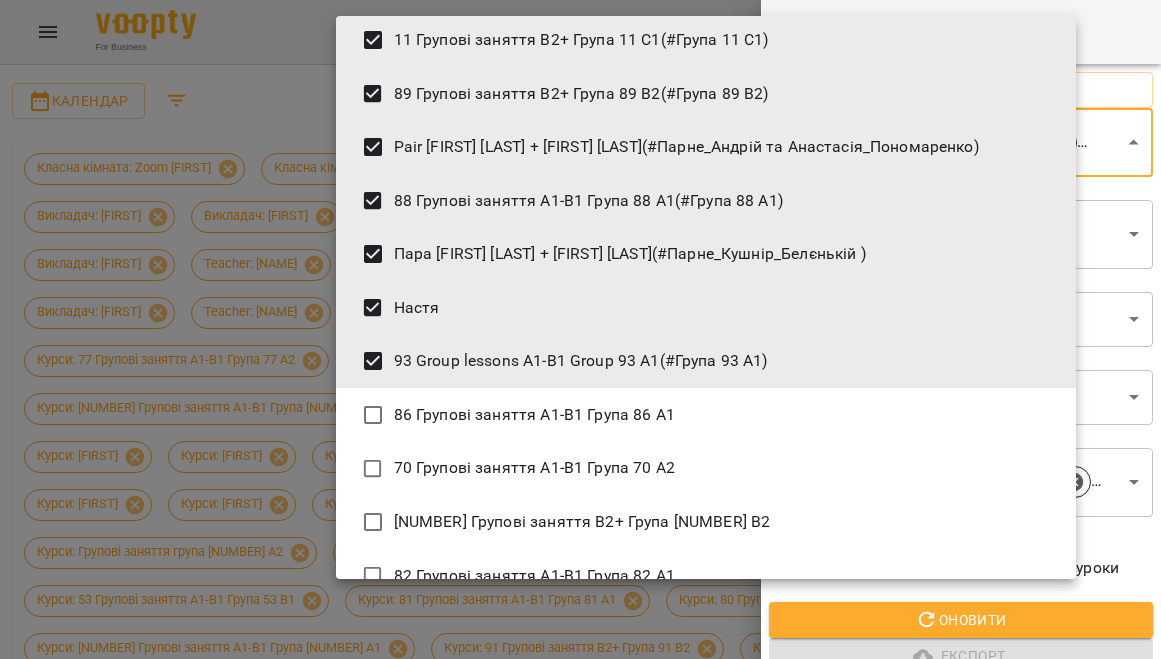 click on "86 Групові заняття А1-В1 Група 86 А1" at bounding box center (706, 415) 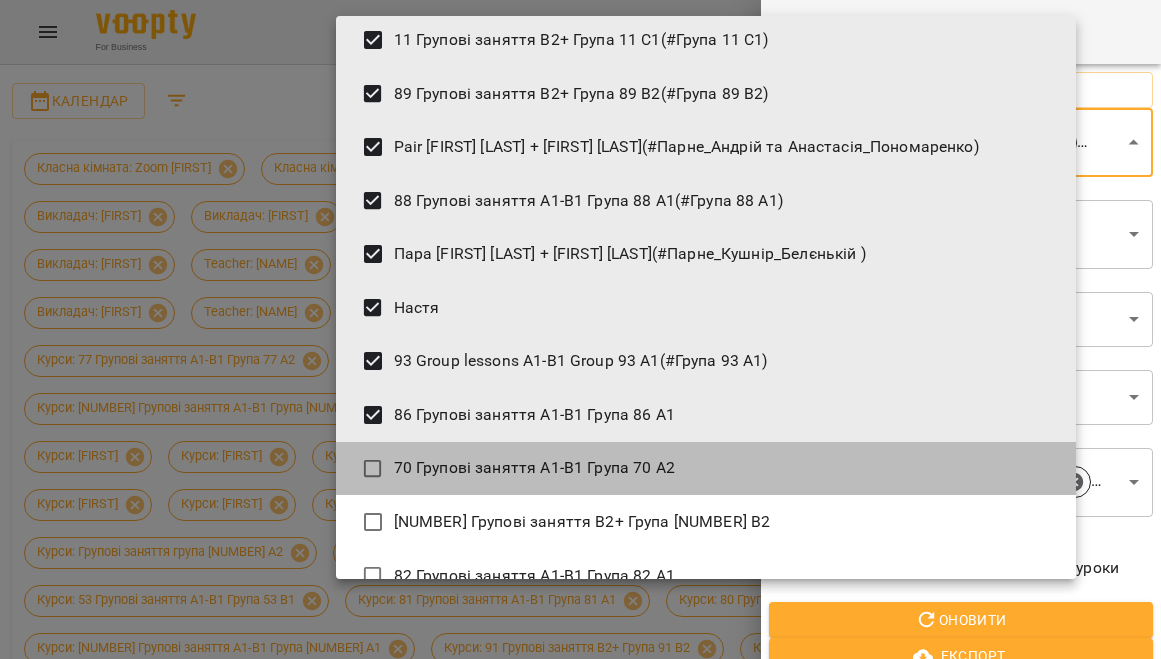 click on "70 Групові заняття А1-В1 Група 70 А2" at bounding box center (706, 469) 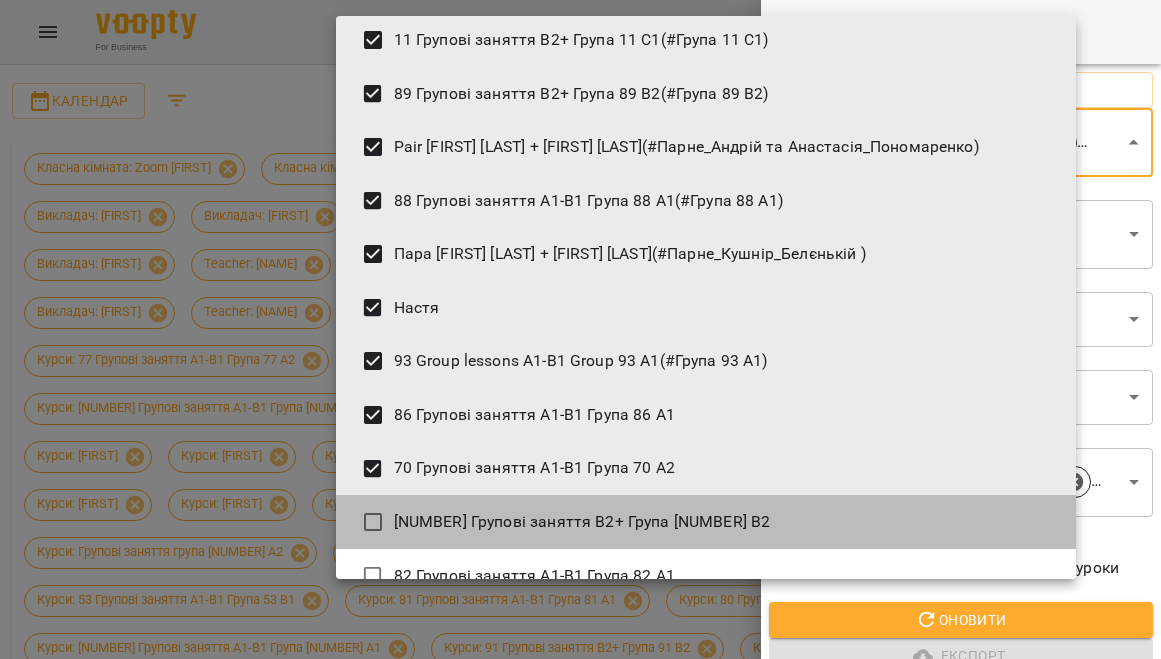 click on "[NUMBER] Групові заняття В2+ Група [NUMBER] В2" at bounding box center [706, 522] 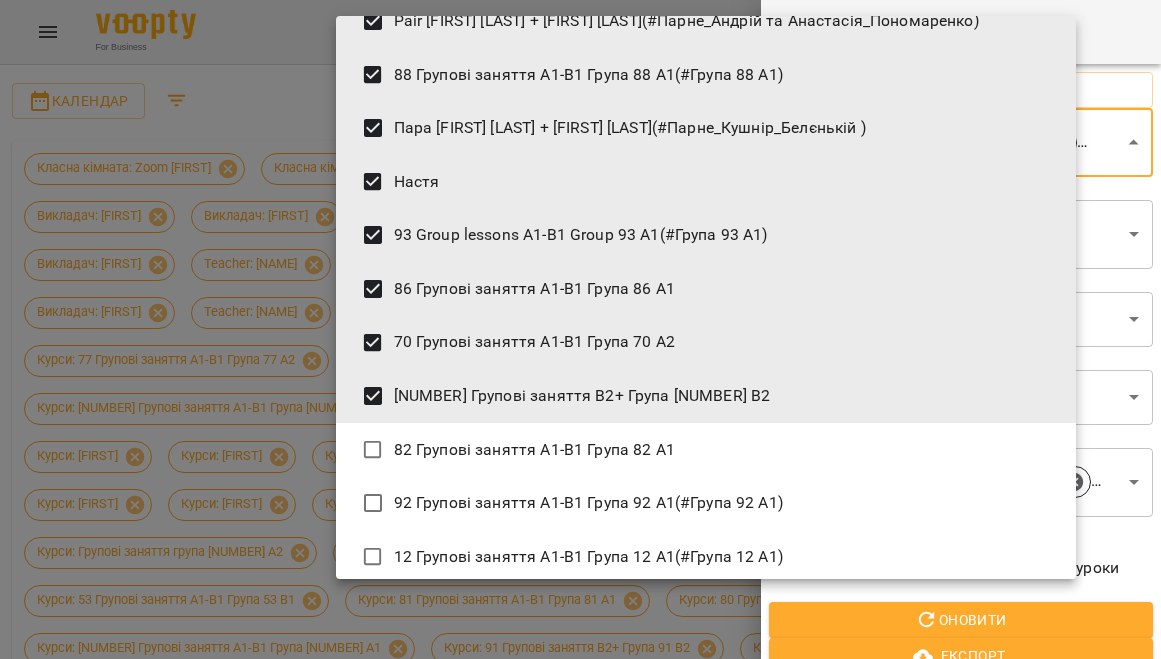 scroll, scrollTop: 1923, scrollLeft: 0, axis: vertical 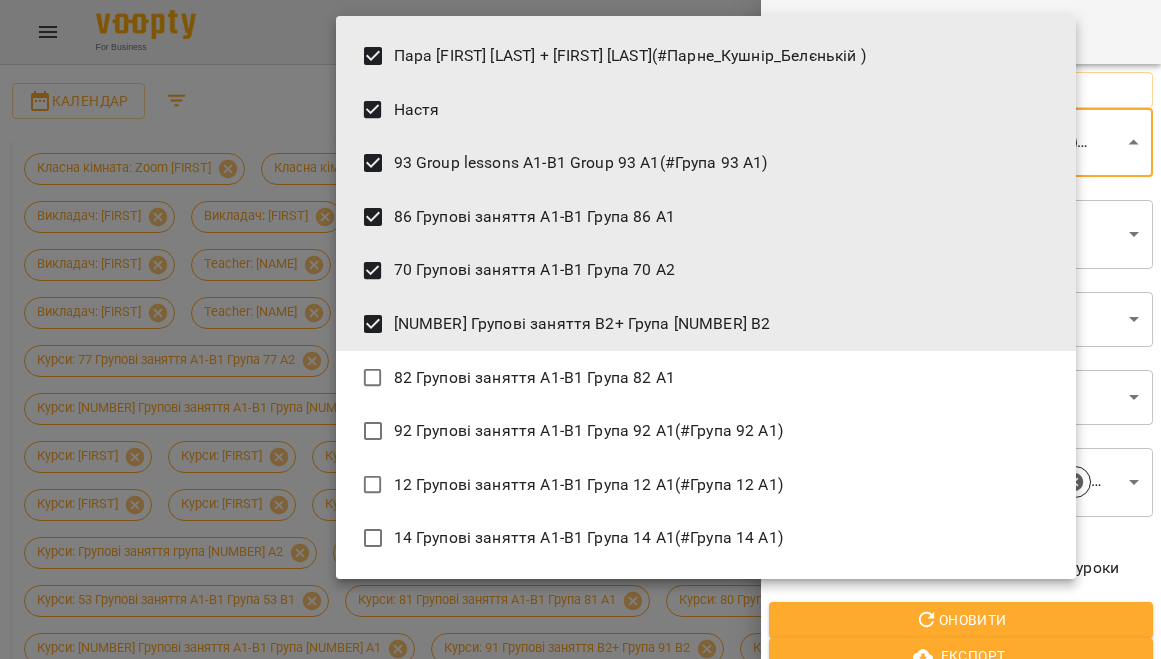 click on "82 Групові заняття A1-B1 Група 82 A1" at bounding box center (706, 378) 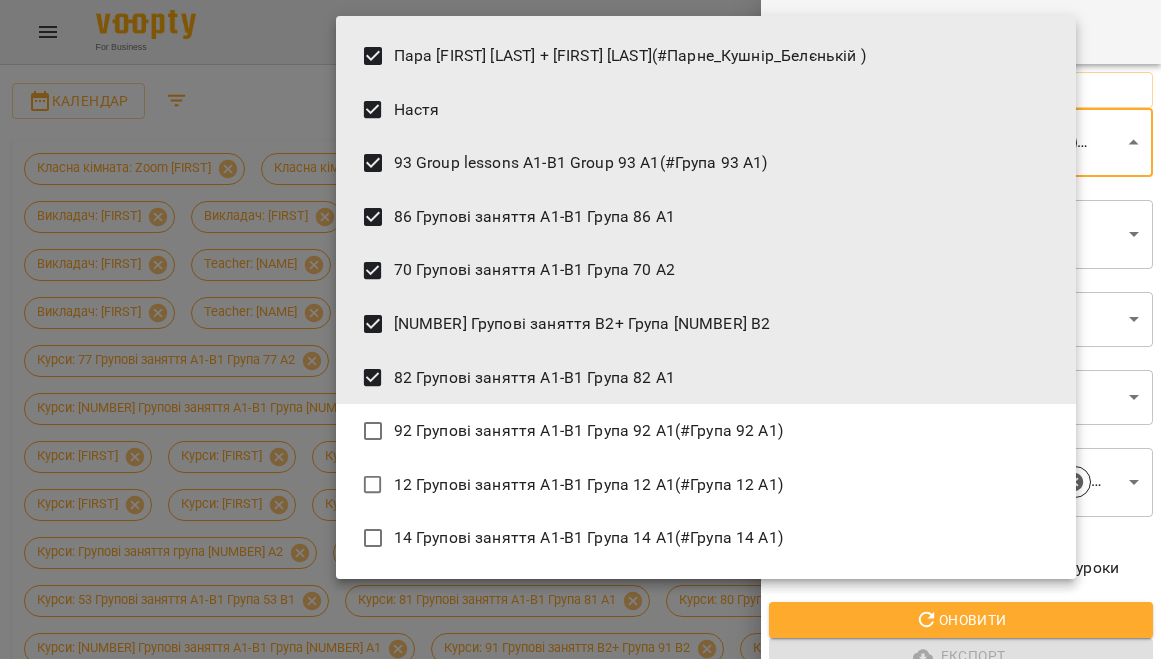 click on "[NUMBER] Групові заняття А1-В1 Група [NUMBER] А1 (#Група [NUMBER] A1)" at bounding box center (706, 431) 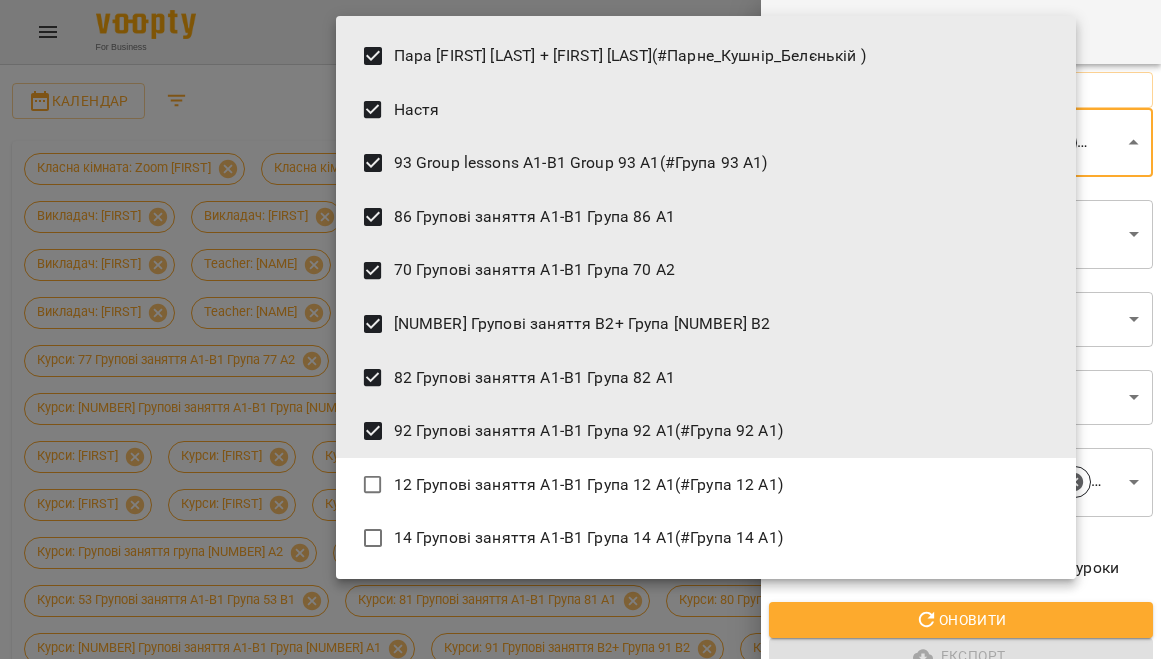 click on "12 Групові заняття А1-В1 Група 12 А1 (#Група 12 А1)" at bounding box center (706, 485) 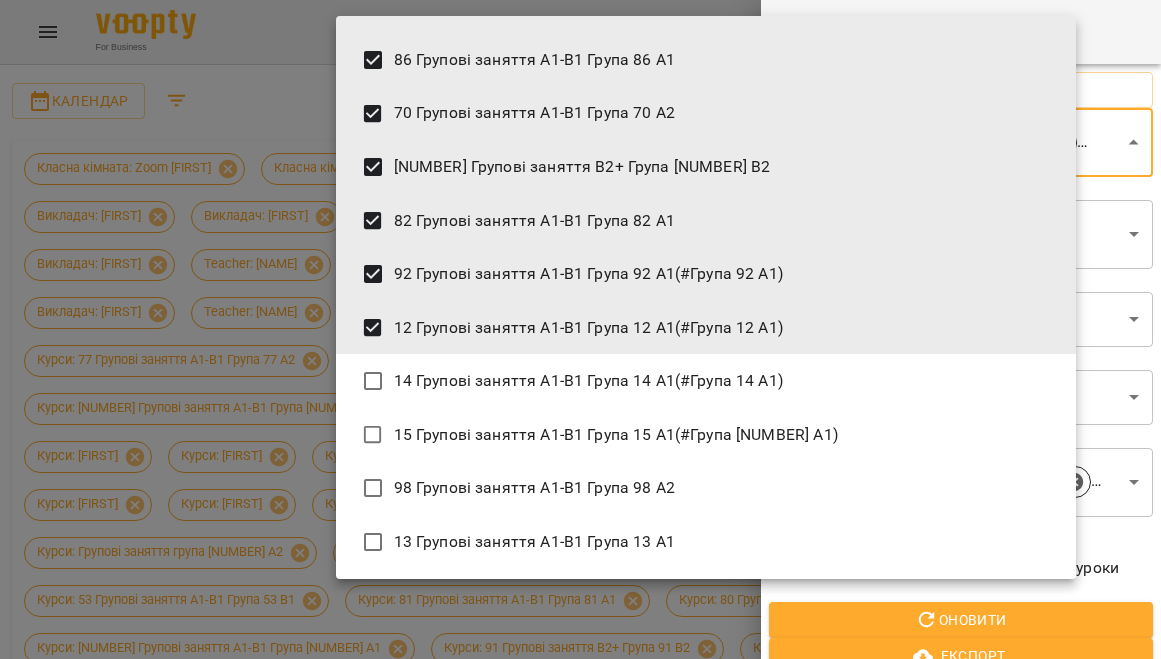 scroll, scrollTop: 2108, scrollLeft: 0, axis: vertical 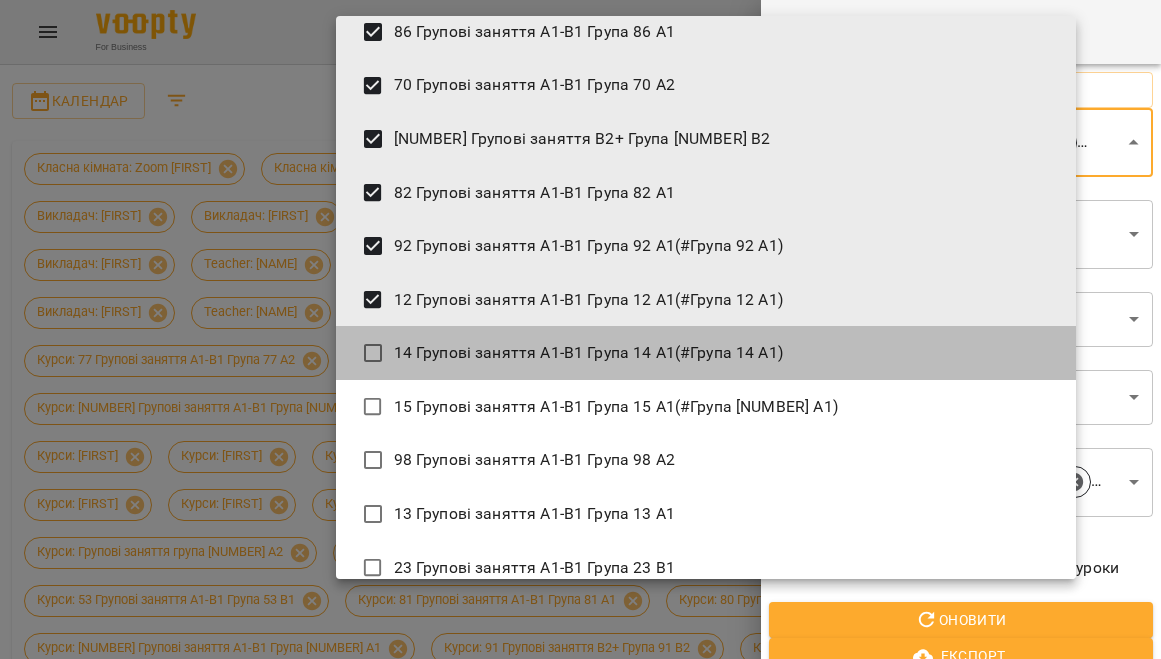 click on "14 Групові заняття А1-В1 Група 14 А1 (#Група 14 А1)" at bounding box center (706, 353) 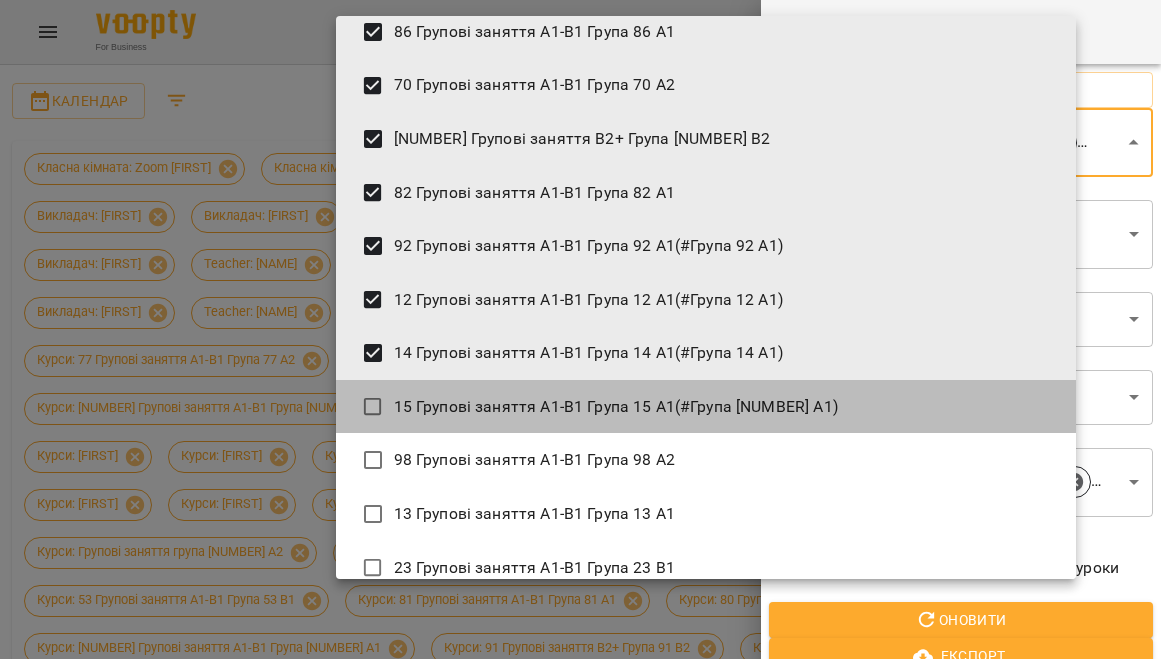click on "15 Групові заняття А1-В1 Група 15 А1 (#Група 15 А1)" at bounding box center (706, 407) 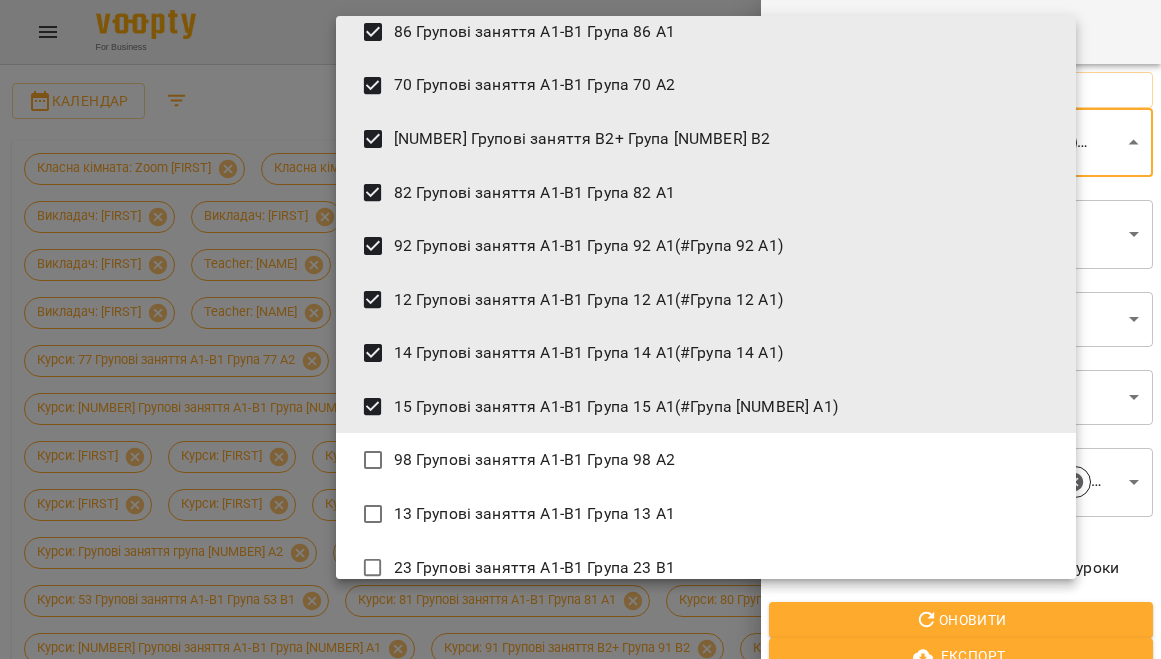 click on "98 Групові заняття А1-В1 Група 98 А2" at bounding box center [706, 460] 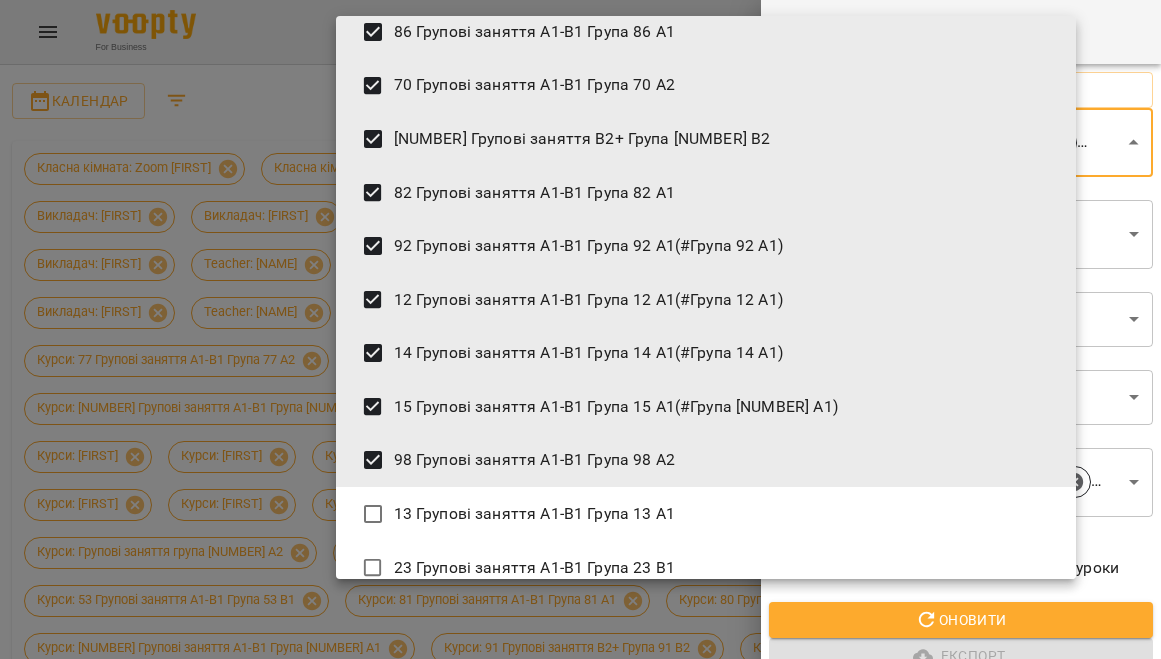click on "13 Групові заняття А1-В1 Група 13 А1" at bounding box center [706, 514] 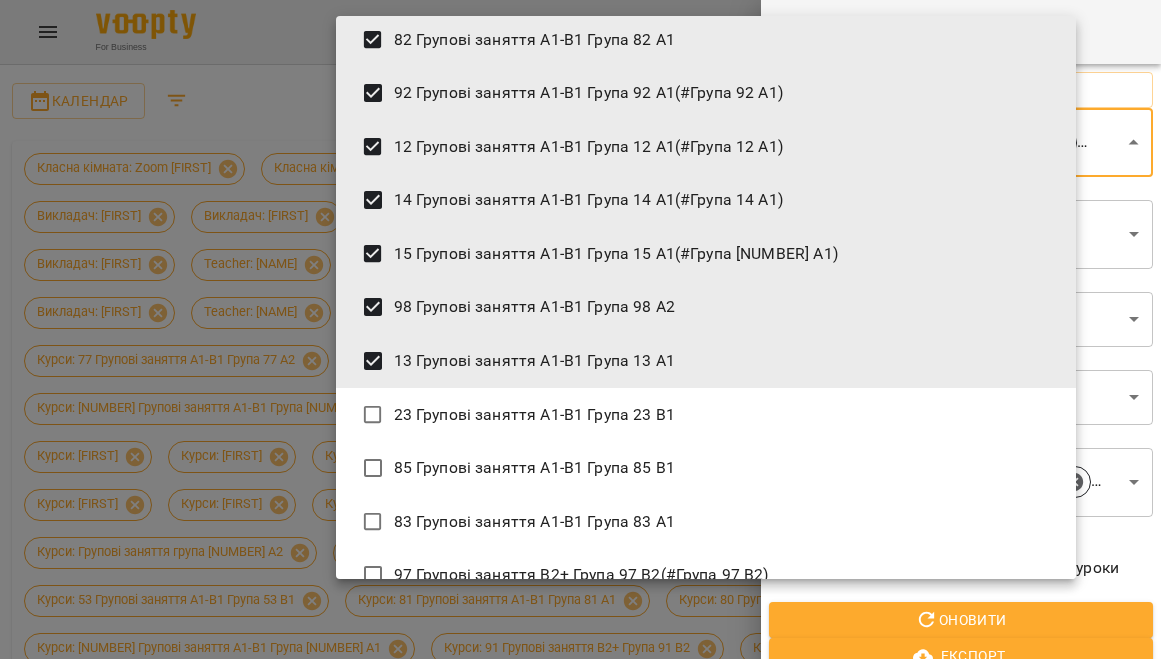 scroll, scrollTop: 2281, scrollLeft: 0, axis: vertical 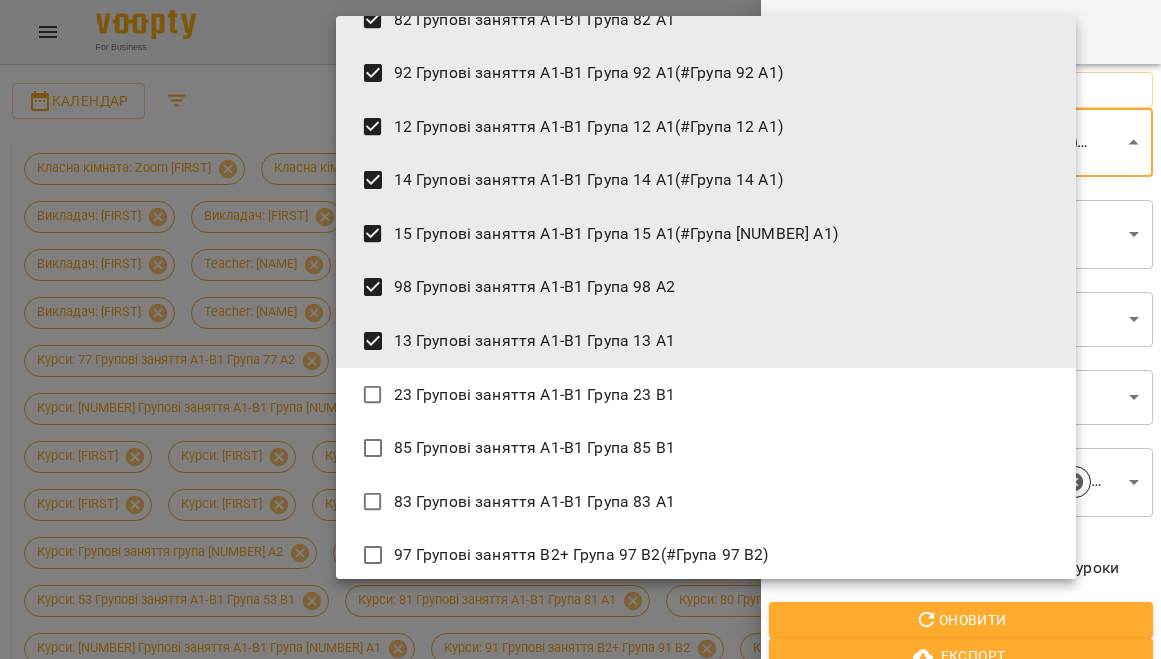 click on "23 Групові заняття А1-В1 Група 23 B1" at bounding box center (706, 395) 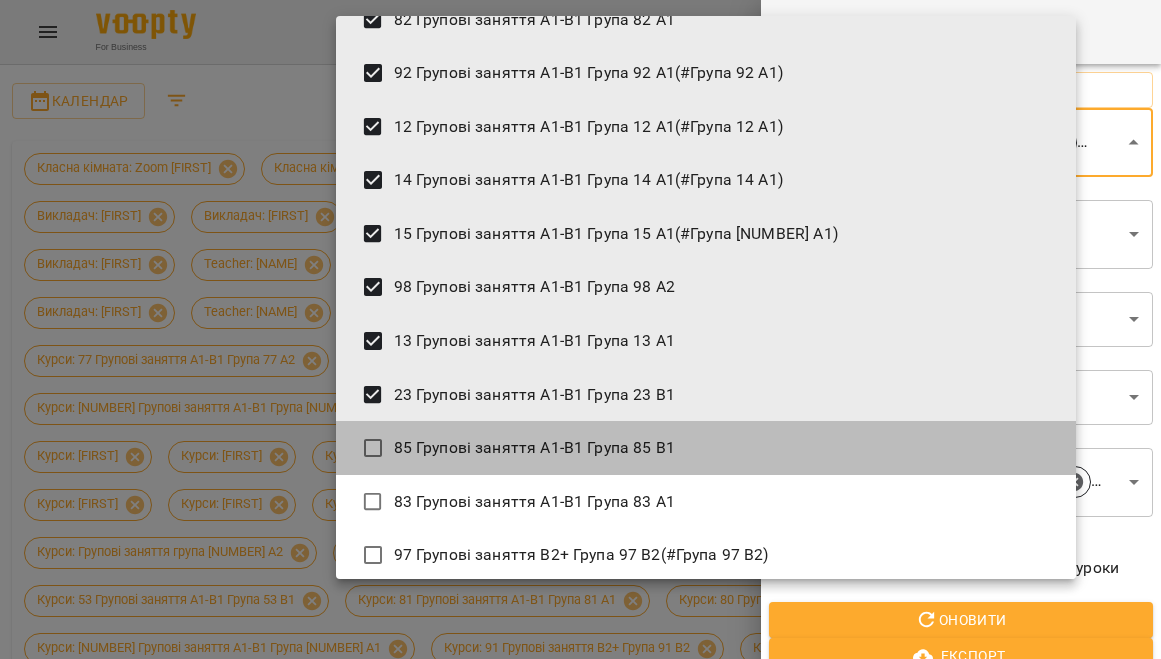 click on "85 Групові заняття А1-В1 Група 85 B1" at bounding box center (706, 448) 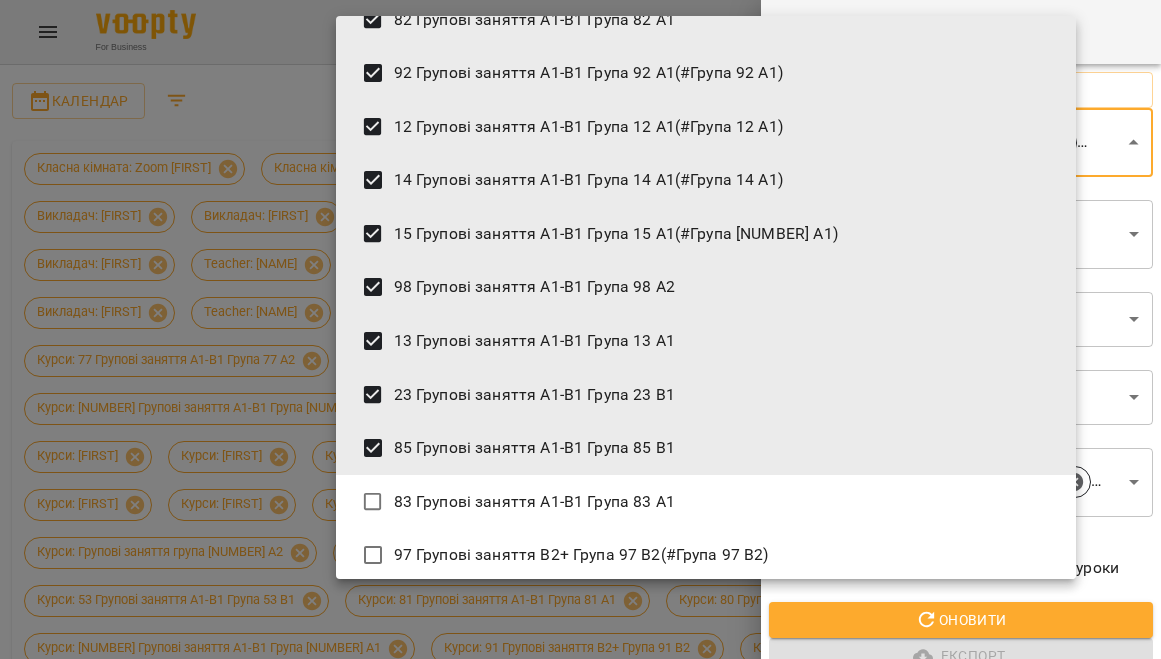 click on "83 Групові заняття А1-В1 Група 83 А1" at bounding box center [706, 502] 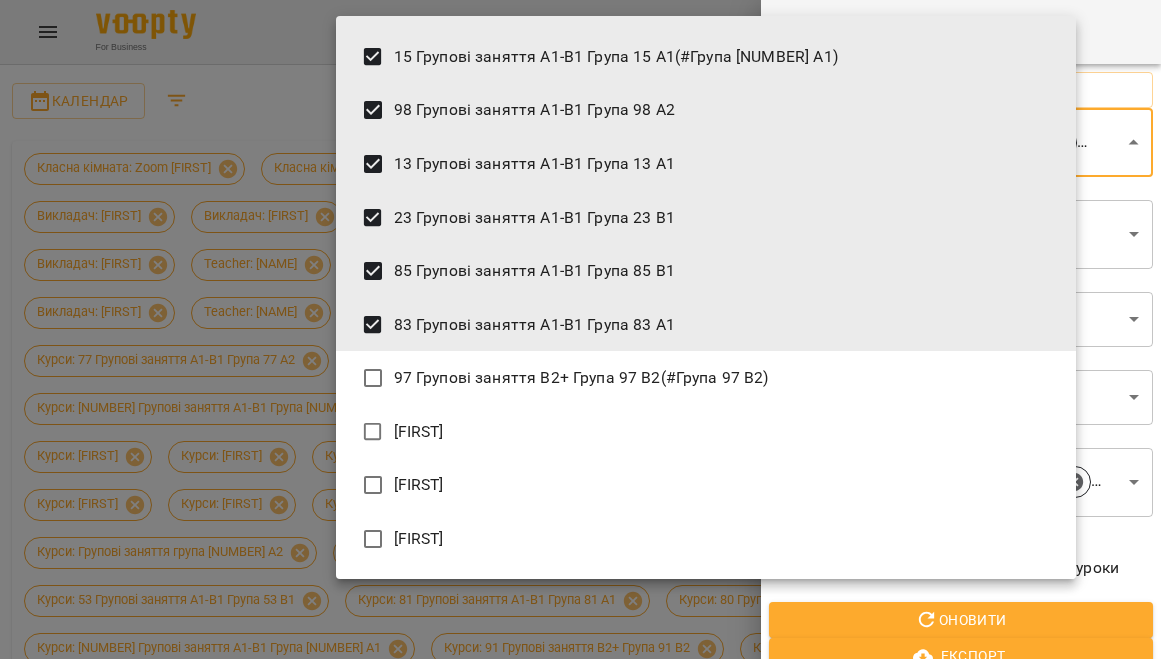 scroll, scrollTop: 2533, scrollLeft: 0, axis: vertical 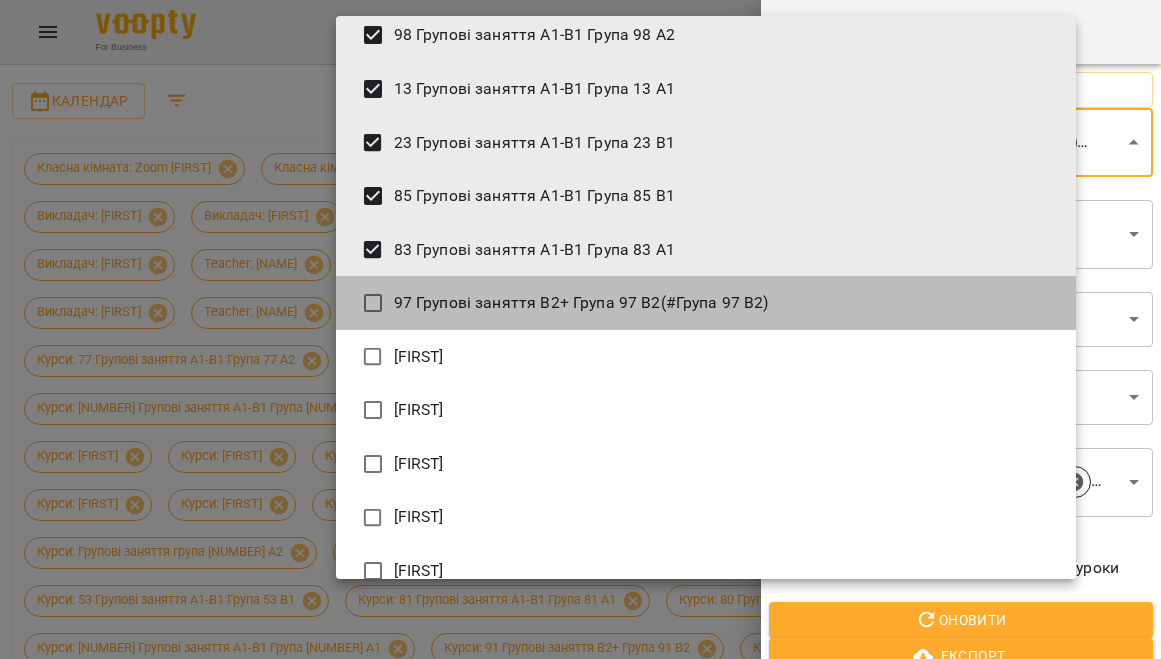 click on "97 Групові заняття В2+ Група 97 В2 (#Група 97 В2)" at bounding box center (706, 303) 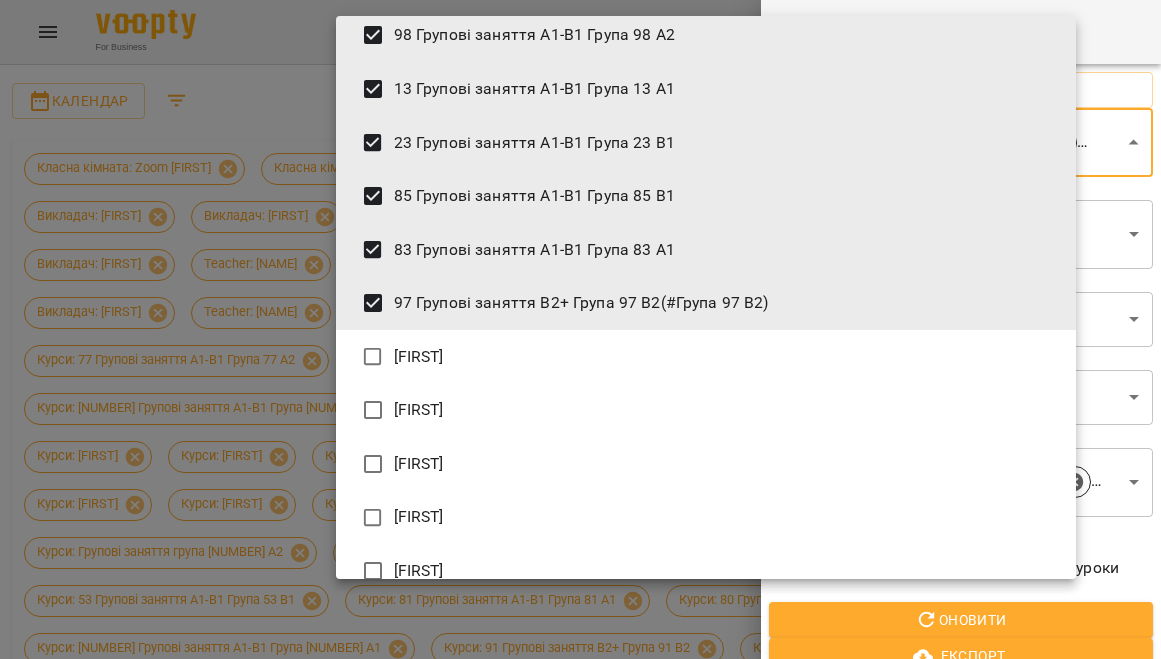 click on "[FIRST]" at bounding box center (706, 357) 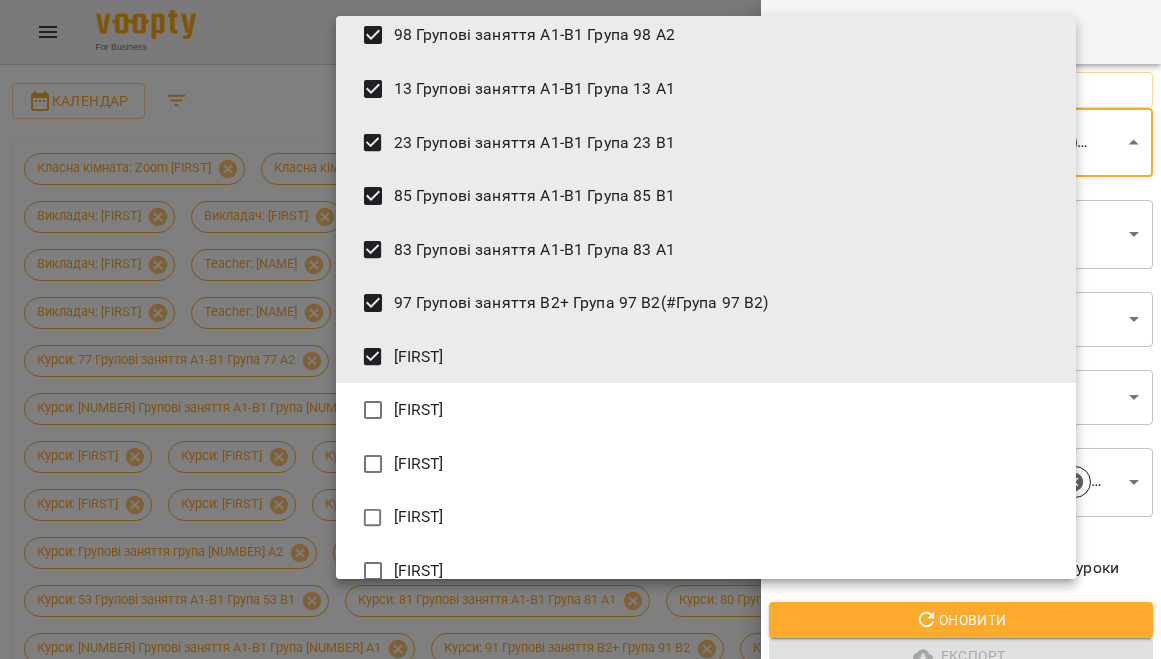 click on "[FIRST]" at bounding box center [706, 410] 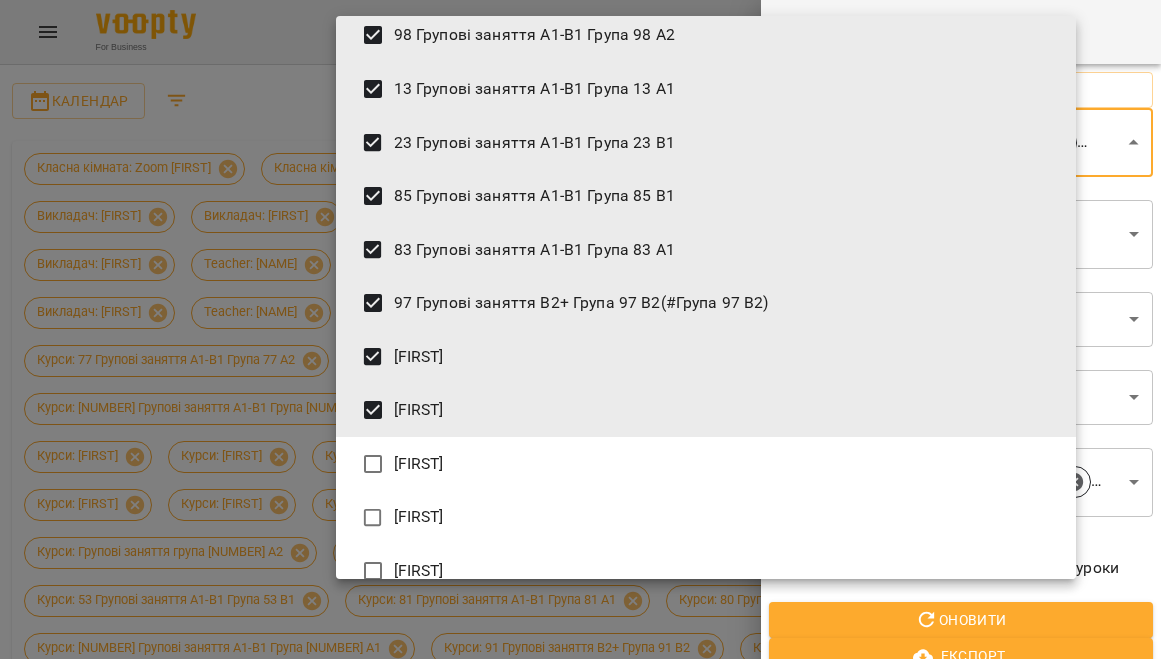 click on "[FIRST]" at bounding box center (706, 464) 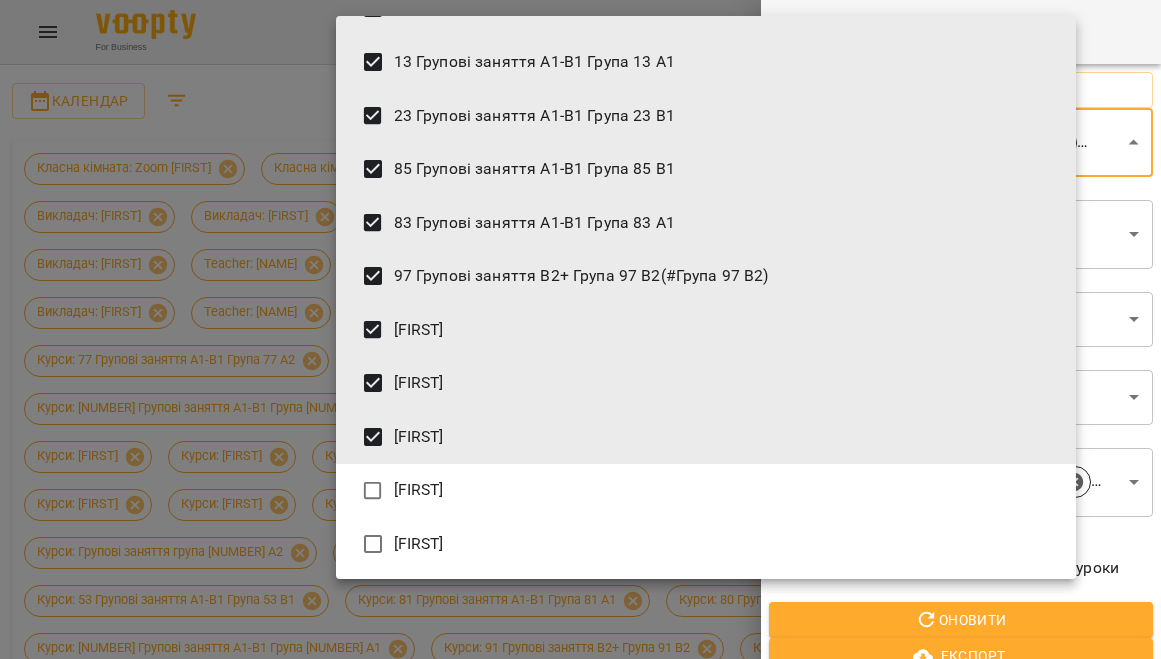 scroll, scrollTop: 2560, scrollLeft: 0, axis: vertical 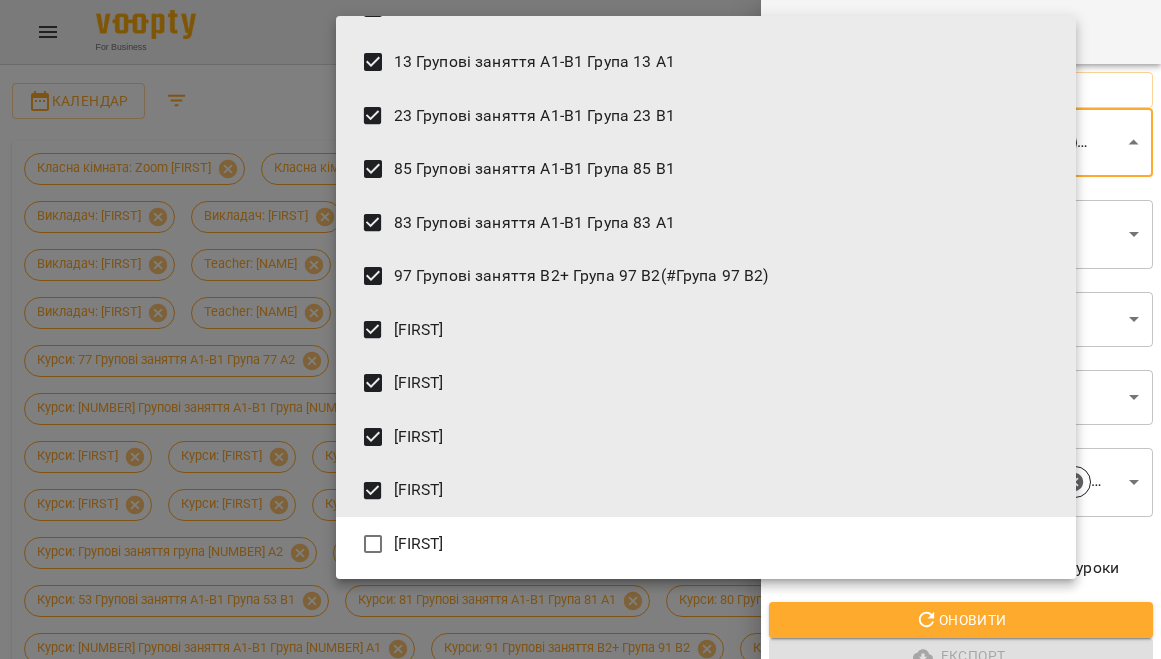 click on "71 Групові заняття А1-В1 Група 71 А2 (#Група 71 А2) 77 Групові заняття А1-В1 Група 77 А2 (#Група 77 А2) 62 Групові заняття А1-В1 Група 62 B1 (#Група 62 B1) 51 Групові заняття А1-В1 Група 51 B1 (#Група 51 B1) 45 Групові заняття А1-В1 Група 45 В1 (#Група 45 B1) 50 Групові заняття А1-В1 Група 50 B1 (#Група 50 B1) 44 Групові заняття В2+ Група 44 В2 (#Група 44 В2) [FIRST] [FIRST] [FIRST] [FIRST] [FIRST] [FIRST] [FIRST] [FIRST] [FIRST] Пара [FIRST] [LAST] + [FIRST] [LAST] (#Парне_Кудіна_Талдикіна) Пара [FIRST] [LAST] + [FIRST] [LAST] (#Парне_Огнєва_Папазов) Групові заняття група 78 А2 (#Група 78 А2) [FIRST]" at bounding box center [706, -983] 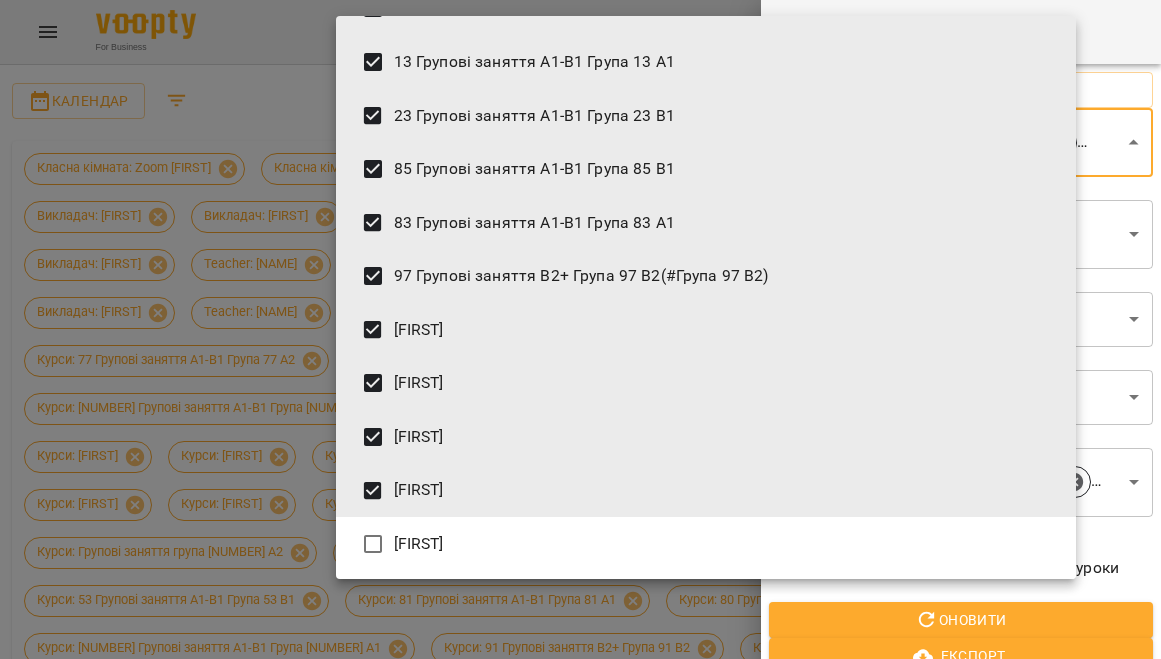 click on "[FIRST]" at bounding box center (706, 544) 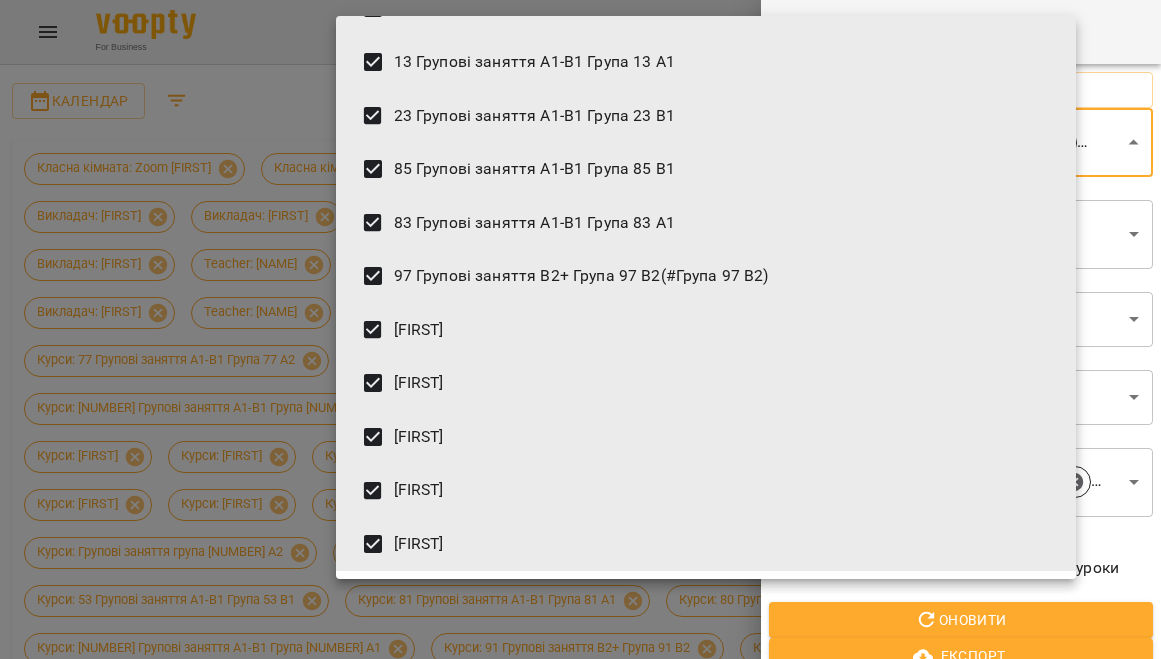 click at bounding box center [580, 329] 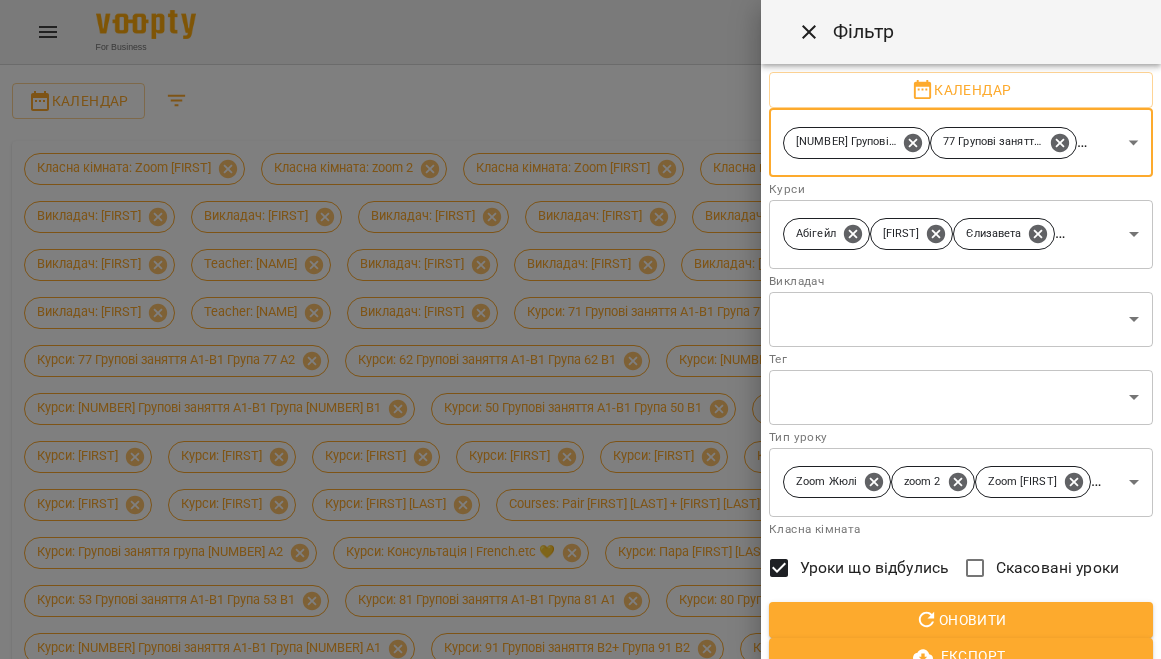 click 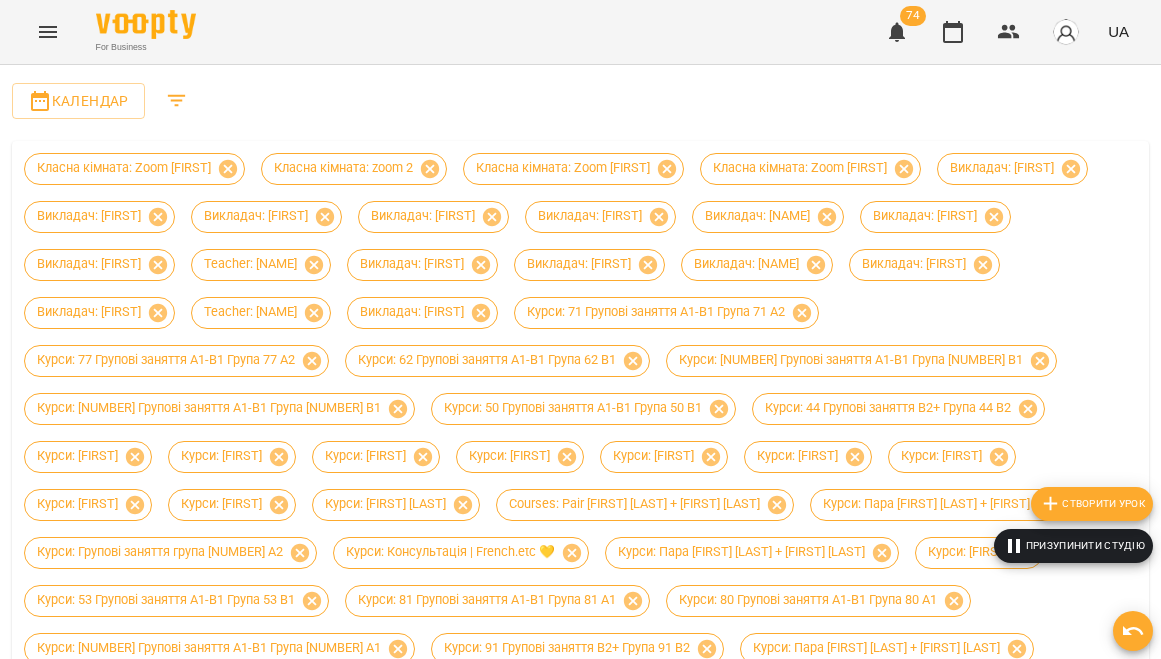 scroll, scrollTop: 0, scrollLeft: 0, axis: both 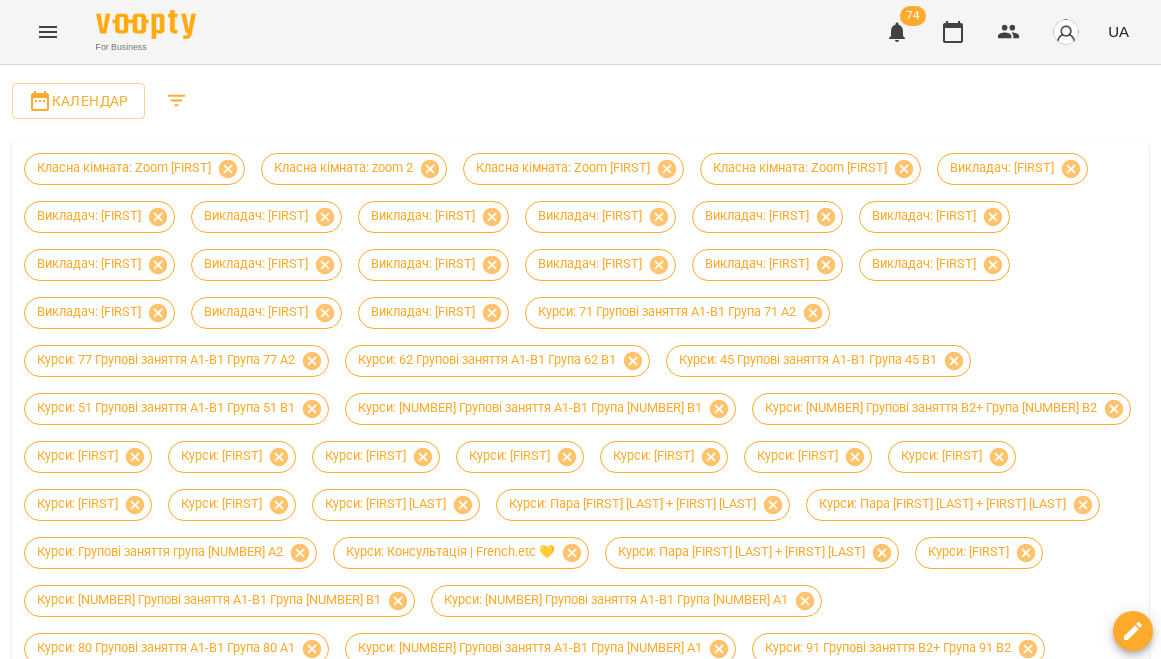 click on "Тиждень" at bounding box center [438, 1274] 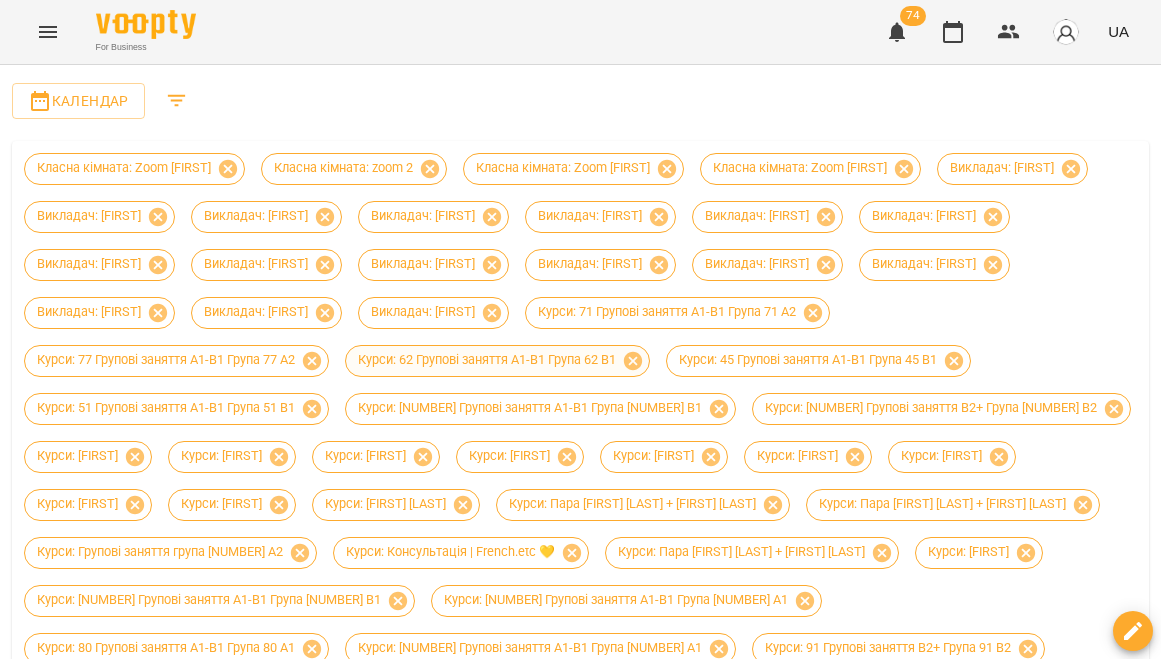 click on "Курси: 62 Групові заняття А1-В1 Група 62 B1" at bounding box center (487, 360) 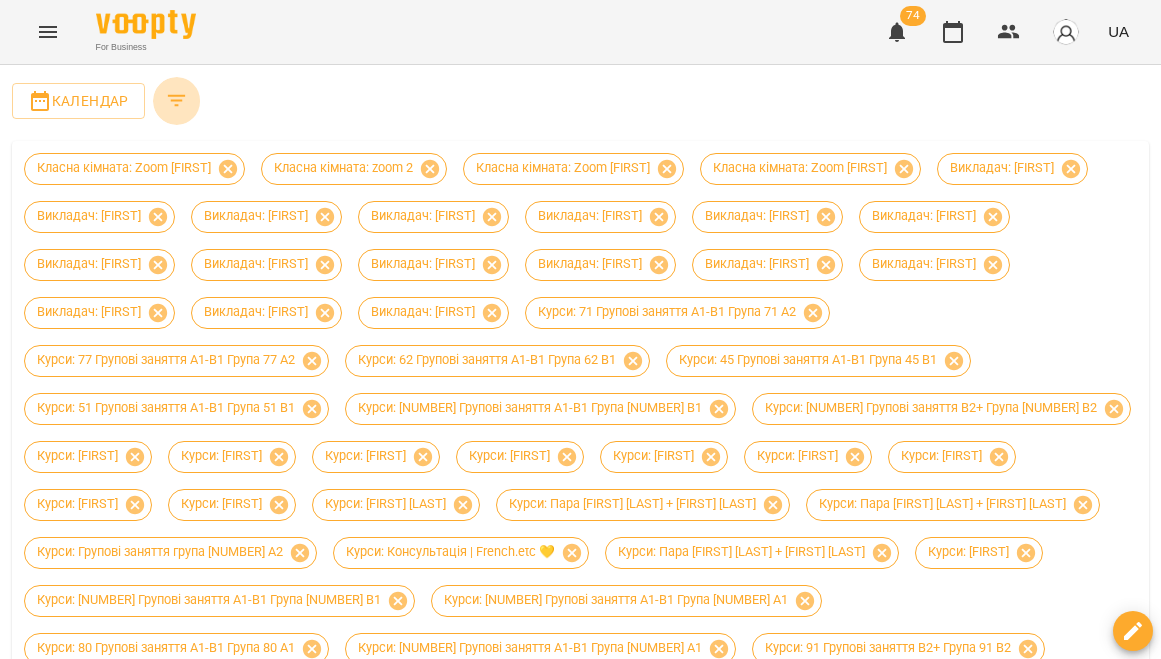 click 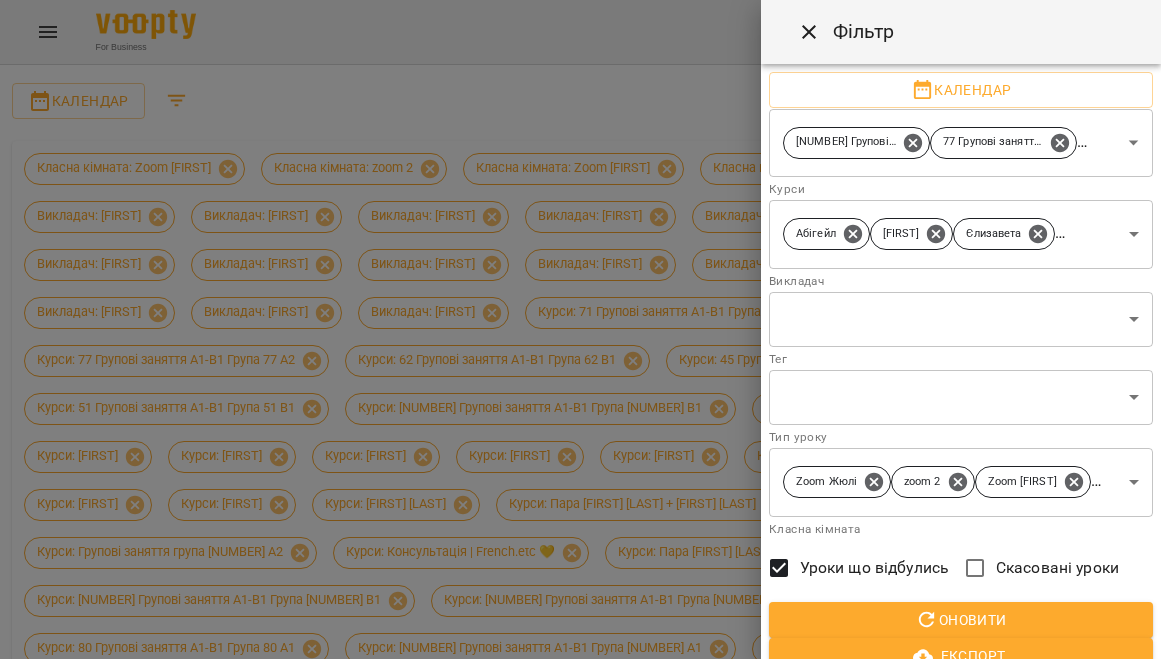 click on "For Business 74 UA Календар Класна кімната: Zoom [FIRST] Класна кімната: zoom 2 Класна кімната: Zoom [FIRST] Класна кімната: Zoom [FIRST] Викладач: [FIRST] Викладач: [FIRST] Викладач: [FIRST] Викладач: [FIRST] Викладач: [FIRST] Викладач: [FIRST] Викладач: [FIRST] Викладач: [FIRST] Викладач: [FIRST] Викладач: [FIRST] Викладач: [FIRST] Викладач: [FIRST] Викладач: [FIRST] Курси: [NUMBER] Групові заняття А1-В1 Група [NUMBER] А2 Курси: [NUMBER] Групові заняття А1-В1 Група [NUMBER] А2 Курси: [NUMBER] Групові заняття А1-В1 Група [NUMBER] B1 День 1" at bounding box center [580, 945] 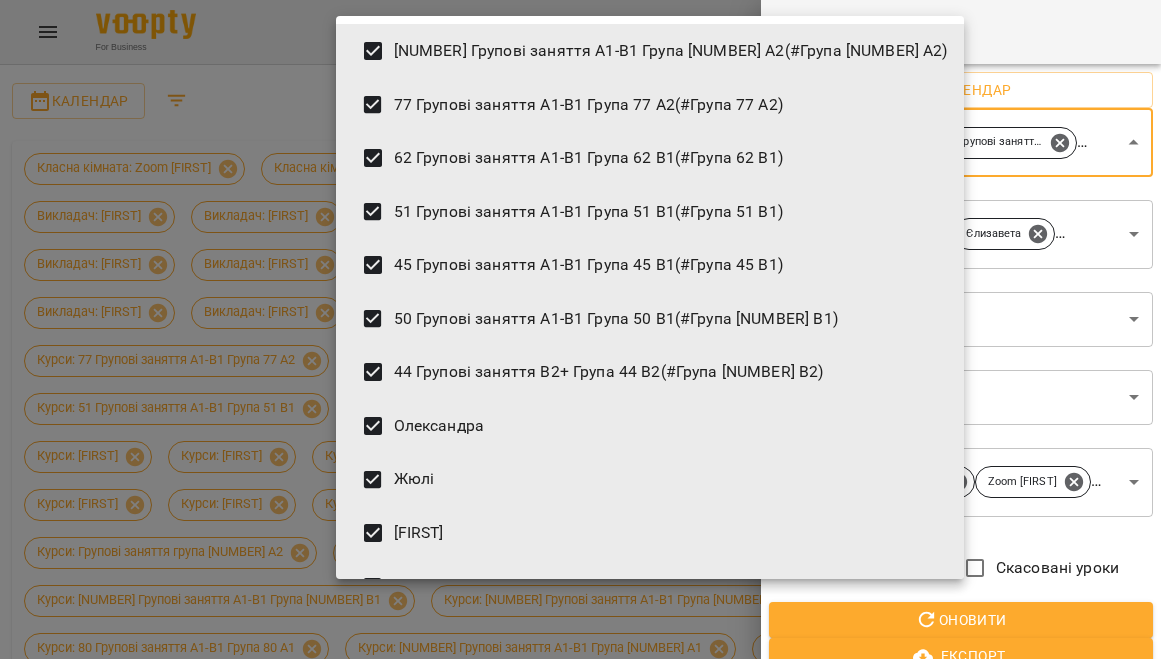 scroll, scrollTop: 0, scrollLeft: 0, axis: both 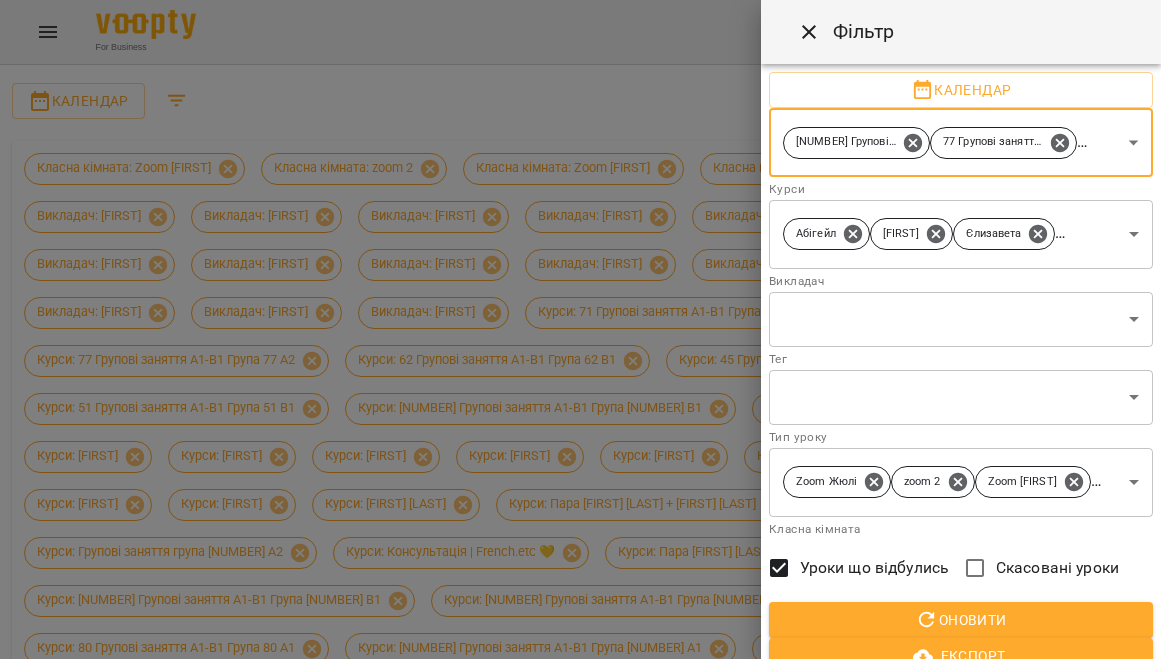 click on "For Business 74 UA Календар Класна кімната: Zoom [FIRST] Класна кімната: zoom 2 Класна кімната: Zoom [FIRST] Класна кімната: Zoom [FIRST] Викладач: [FIRST] Викладач: [FIRST] Викладач: [FIRST] Викладач: [FIRST] Викладач: [FIRST] Викладач: [FIRST] Викладач: [FIRST] Викладач: [FIRST] Викладач: [FIRST] Викладач: [FIRST] Викладач: [FIRST] Викладач: [FIRST] Викладач: [FIRST] Курси: [NUMBER] Групові заняття А1-В1 Група [NUMBER] А2 Курси: [NUMBER] Групові заняття А1-В1 Група [NUMBER] А2 Курси: [NUMBER] Групові заняття А1-В1 Група [NUMBER] B1 День 1" at bounding box center [580, 945] 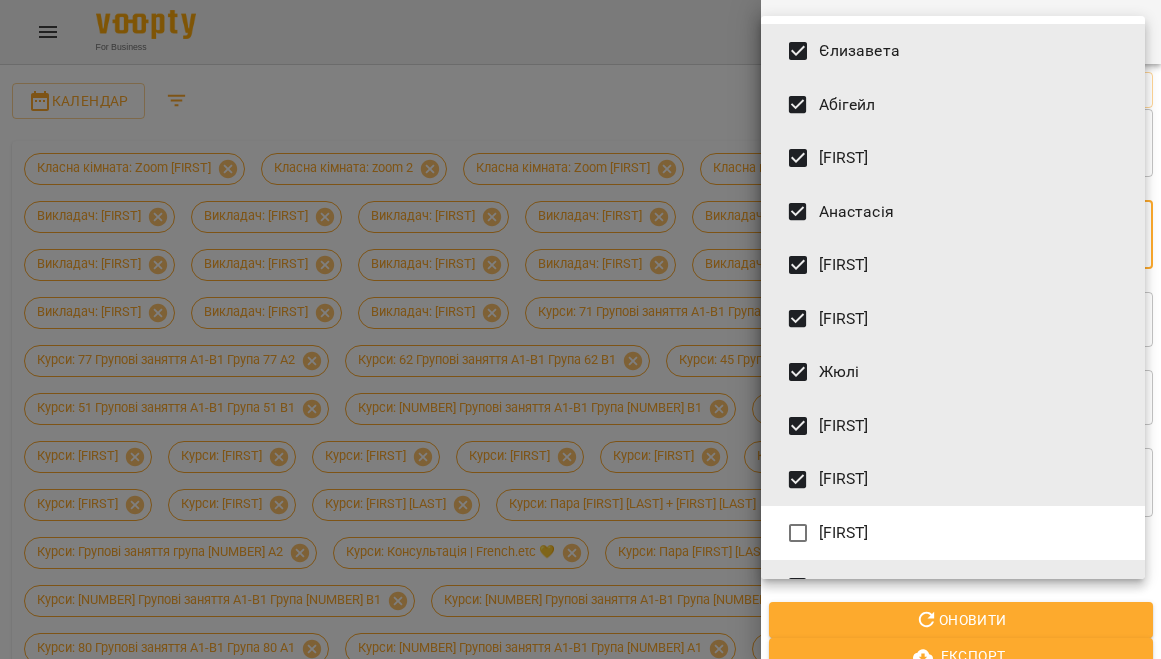 scroll, scrollTop: 0, scrollLeft: 0, axis: both 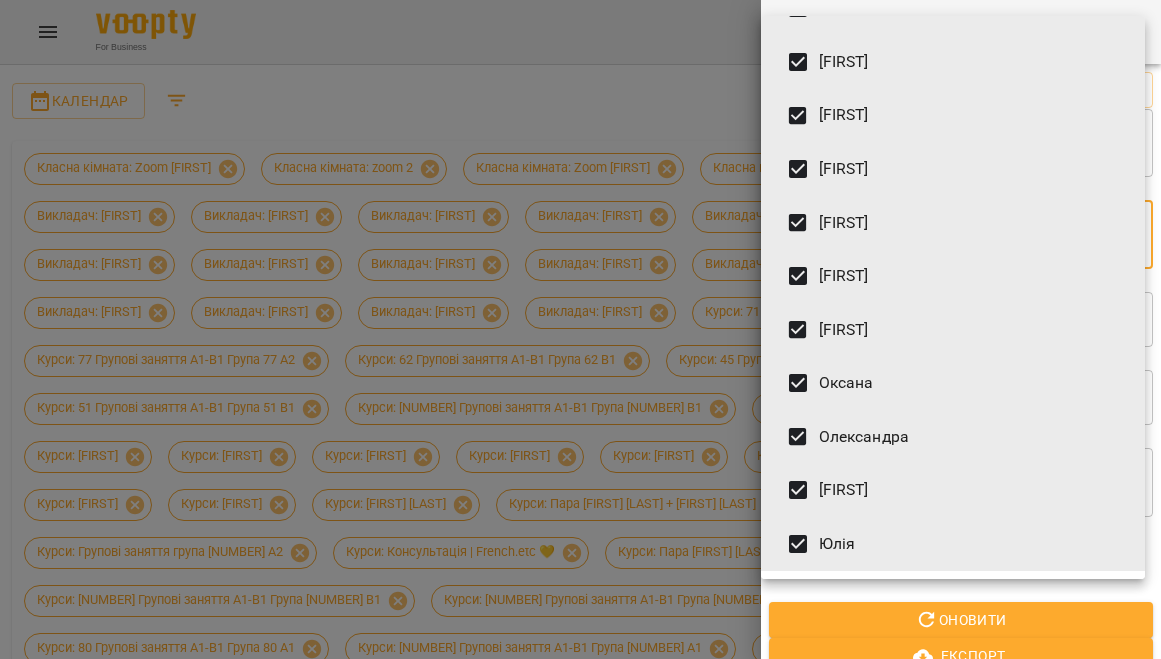 click at bounding box center [580, 329] 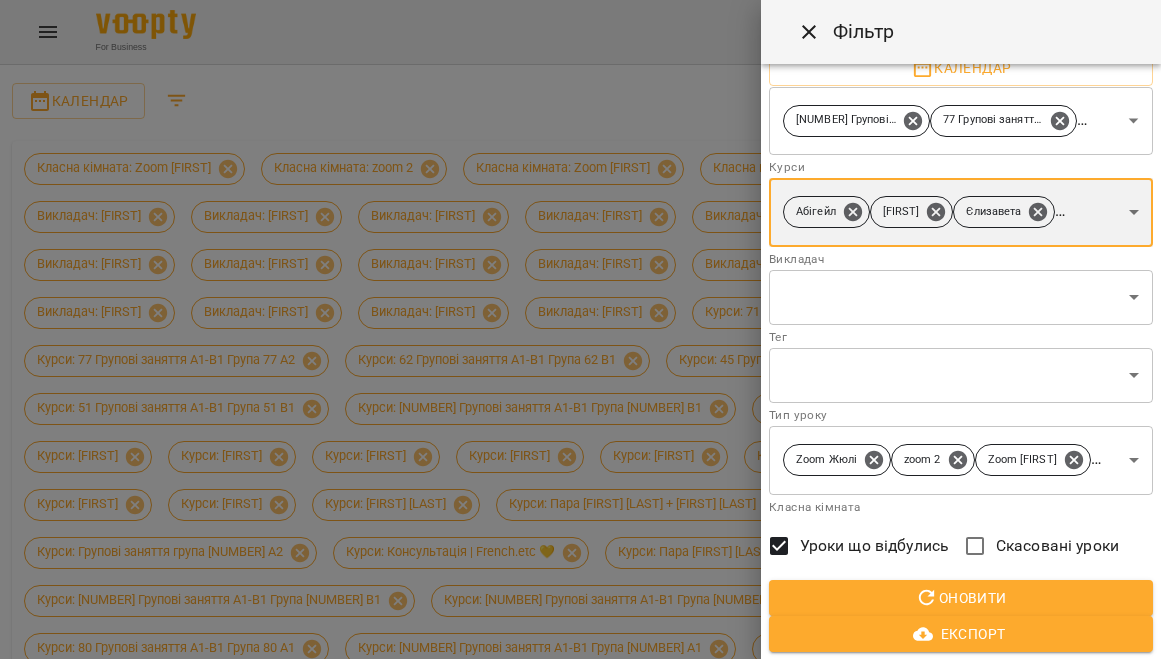 scroll, scrollTop: 20, scrollLeft: 0, axis: vertical 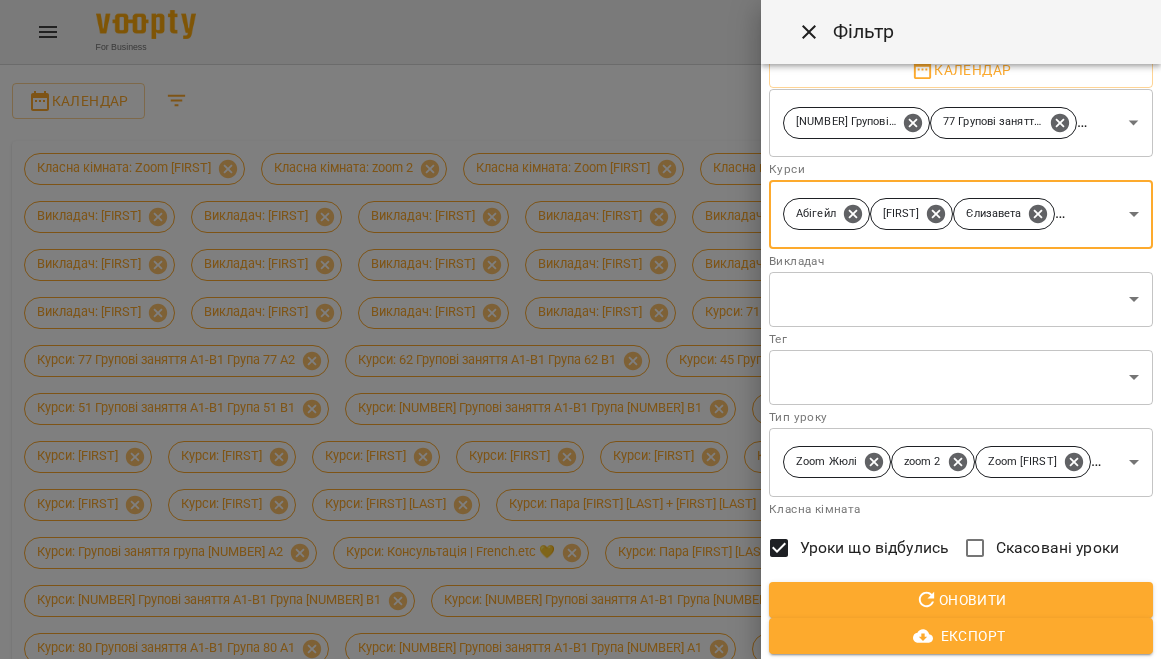 click on "Оновити" at bounding box center [961, 600] 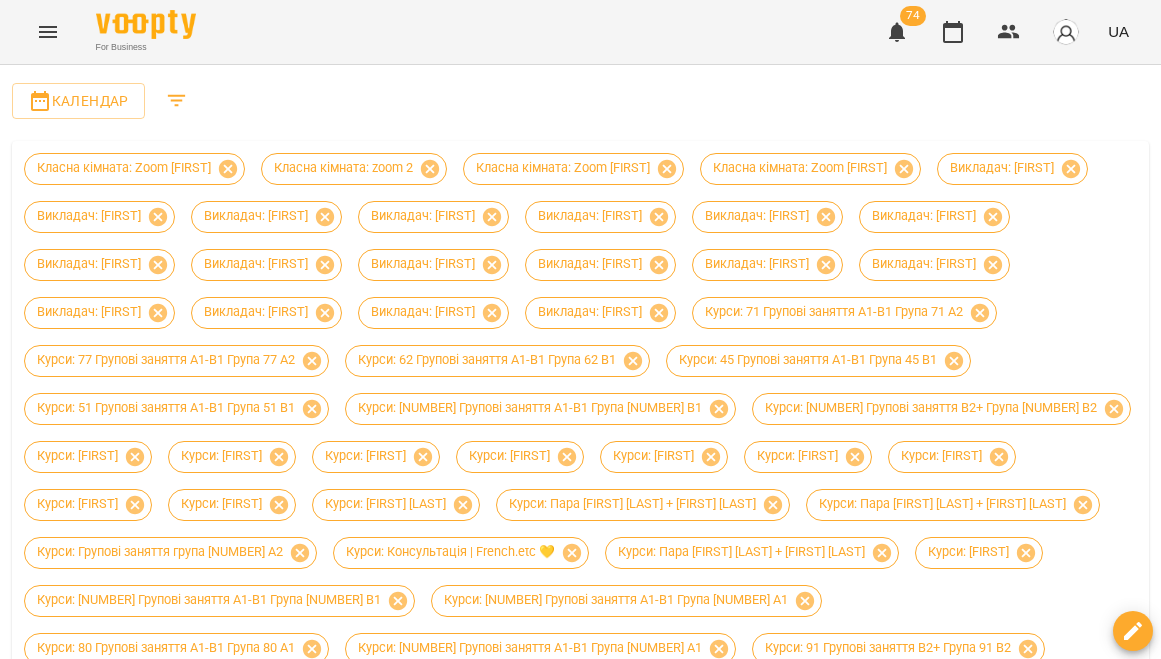 scroll, scrollTop: 1111, scrollLeft: 0, axis: vertical 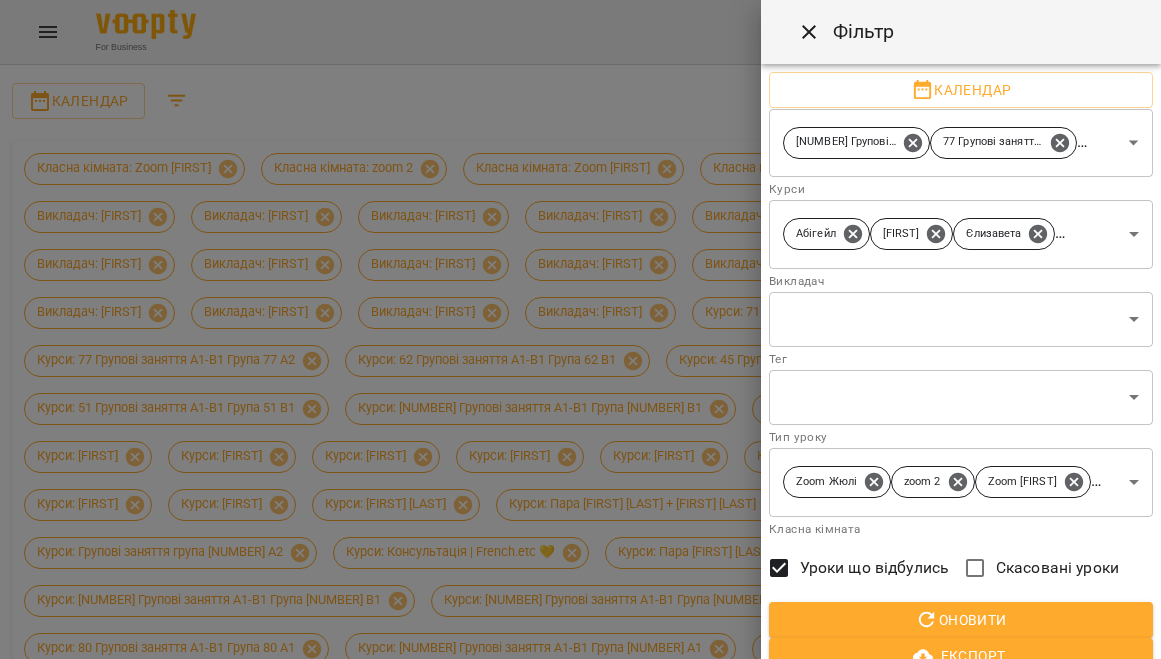 click on "**********" at bounding box center (580, 945) 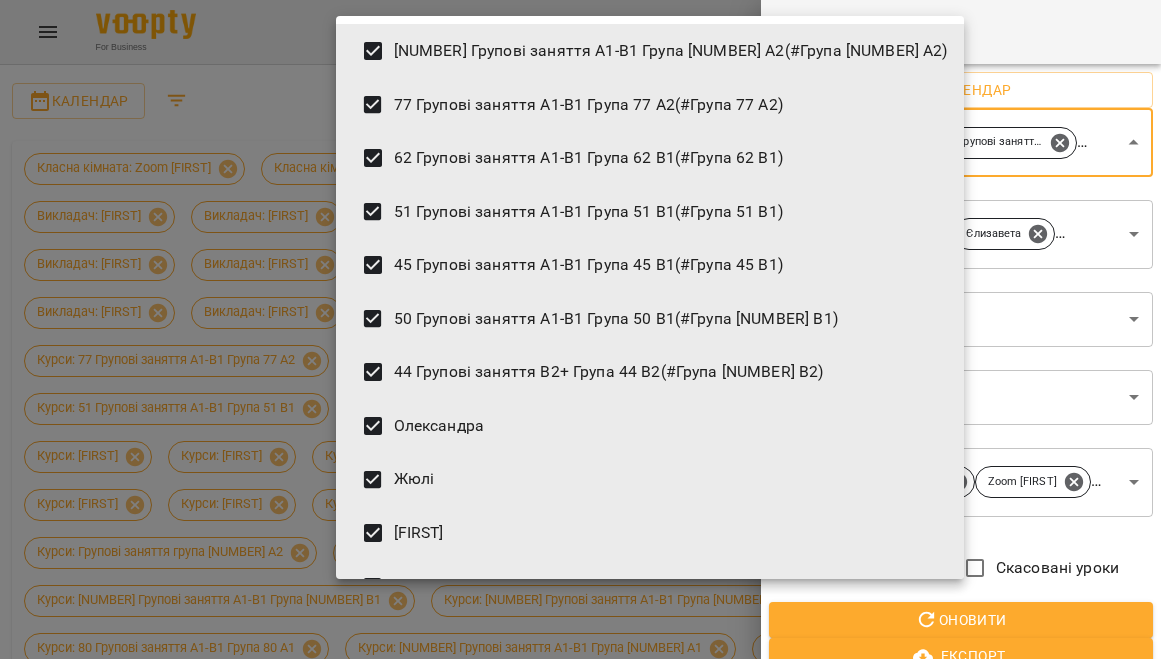 scroll, scrollTop: 2560, scrollLeft: 0, axis: vertical 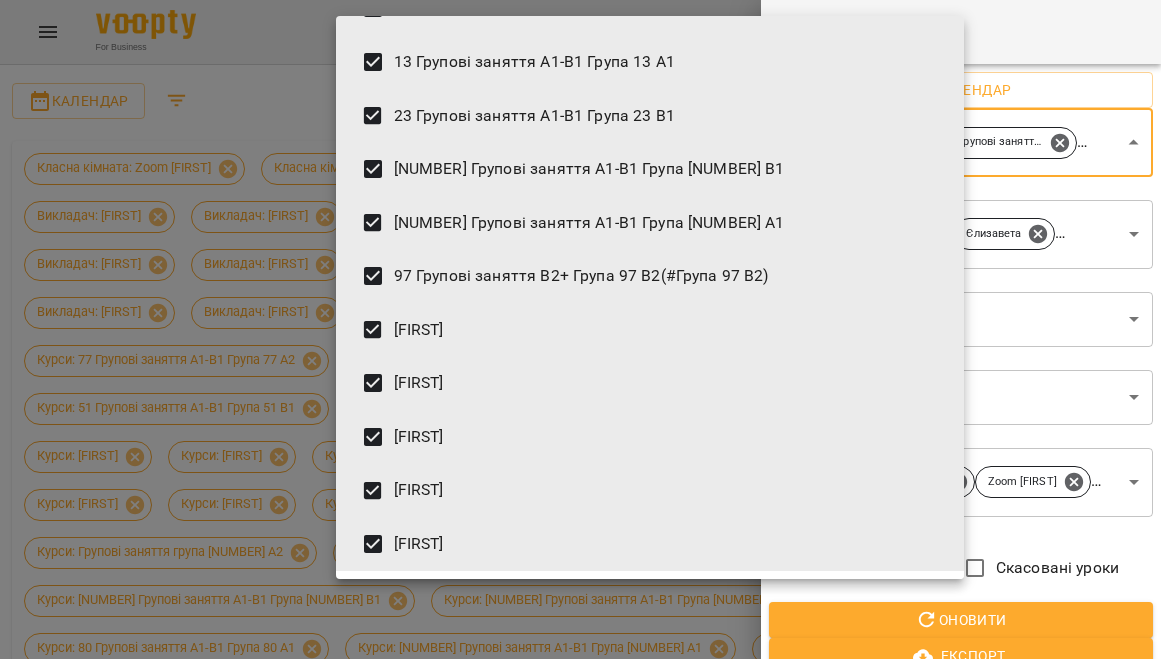 drag, startPoint x: 566, startPoint y: 65, endPoint x: 566, endPoint y: 90, distance: 25 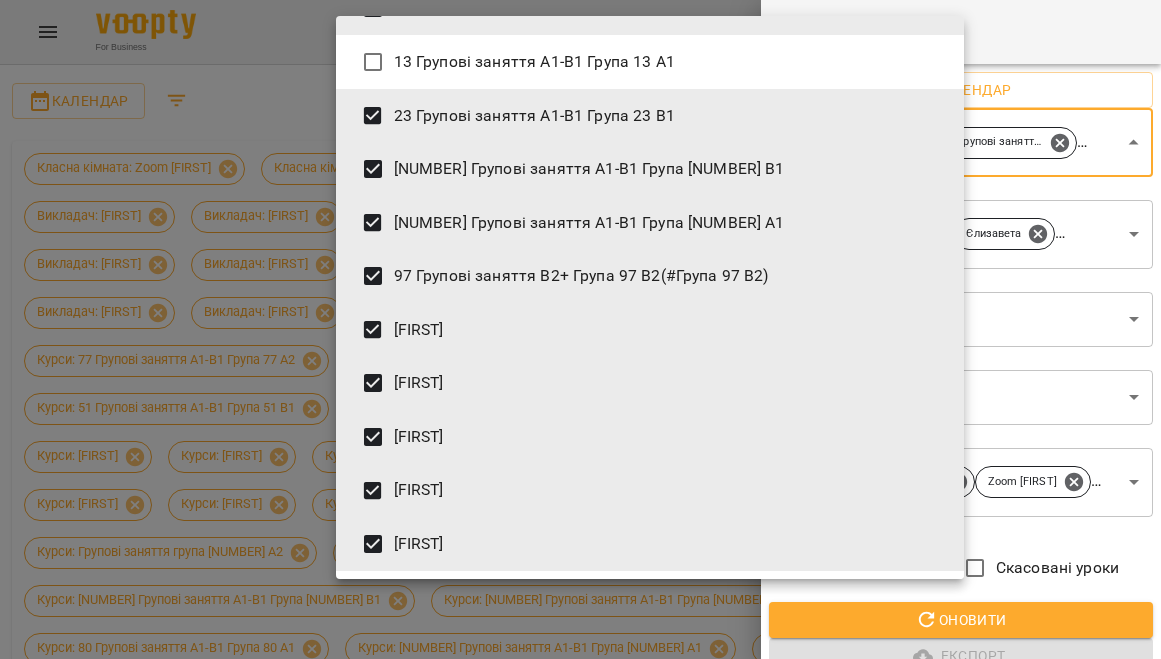 click on "23 Групові заняття А1-В1 Група 23 B1" at bounding box center [650, 116] 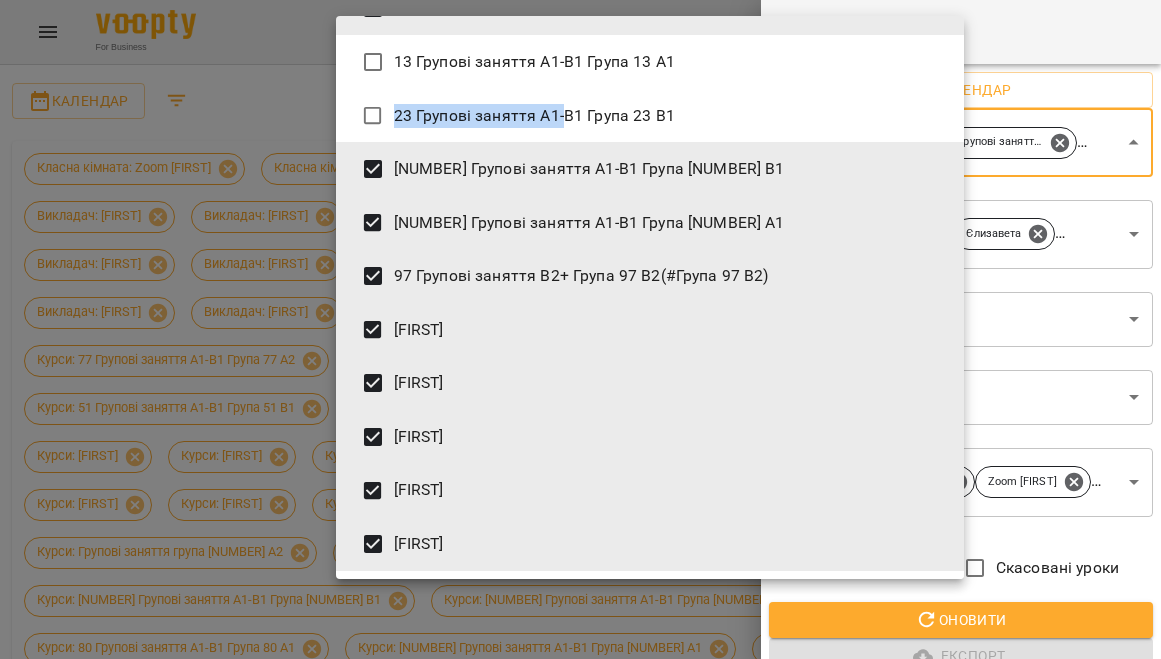 click on "85 Групові заняття А1-В1 Група 85 B1" at bounding box center (650, 169) 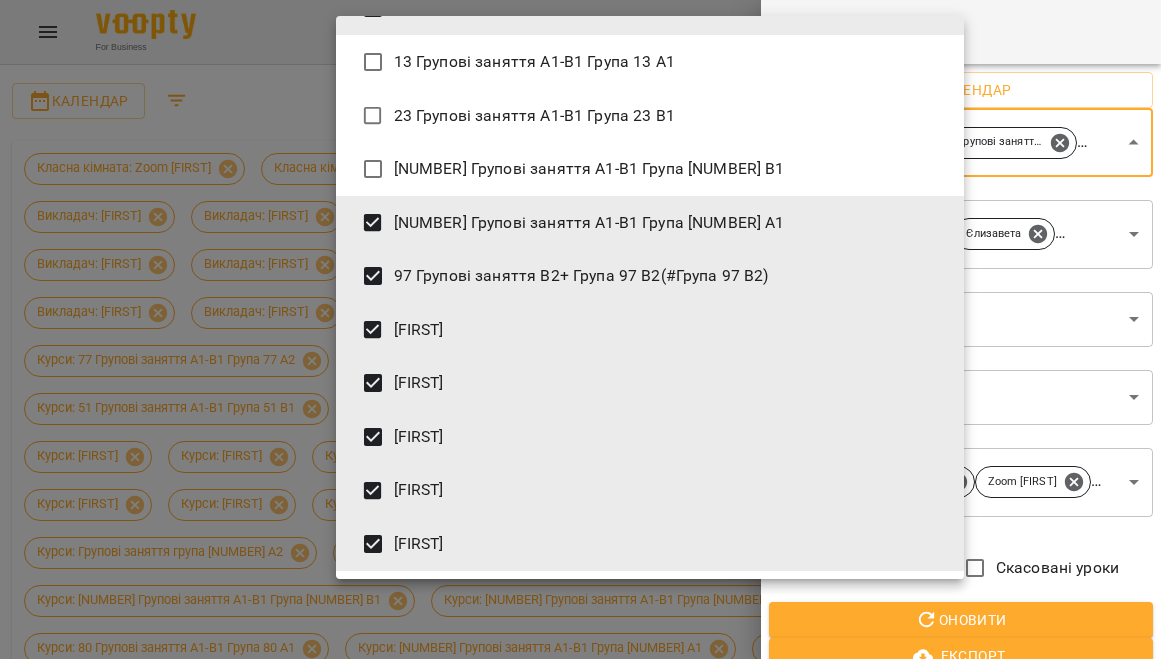 click on "83 Групові заняття А1-В1 Група 83 А1" at bounding box center (650, 223) 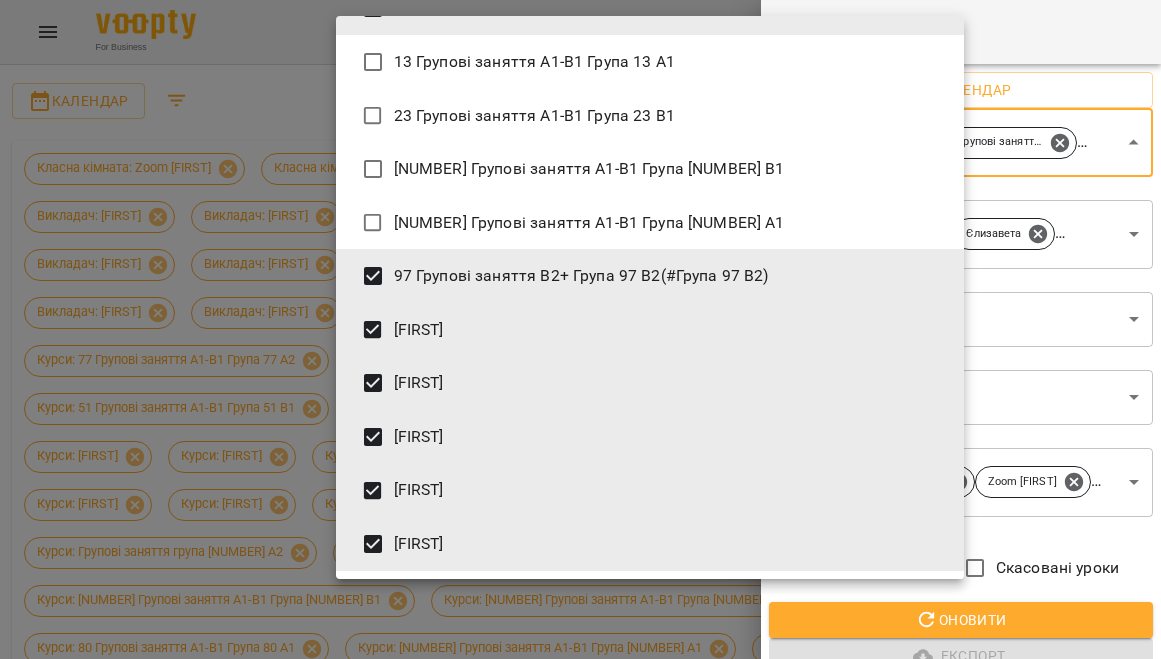 click on "97 Групові заняття В2+ Група 97 В2 (#Група 97 В2)" at bounding box center [650, 276] 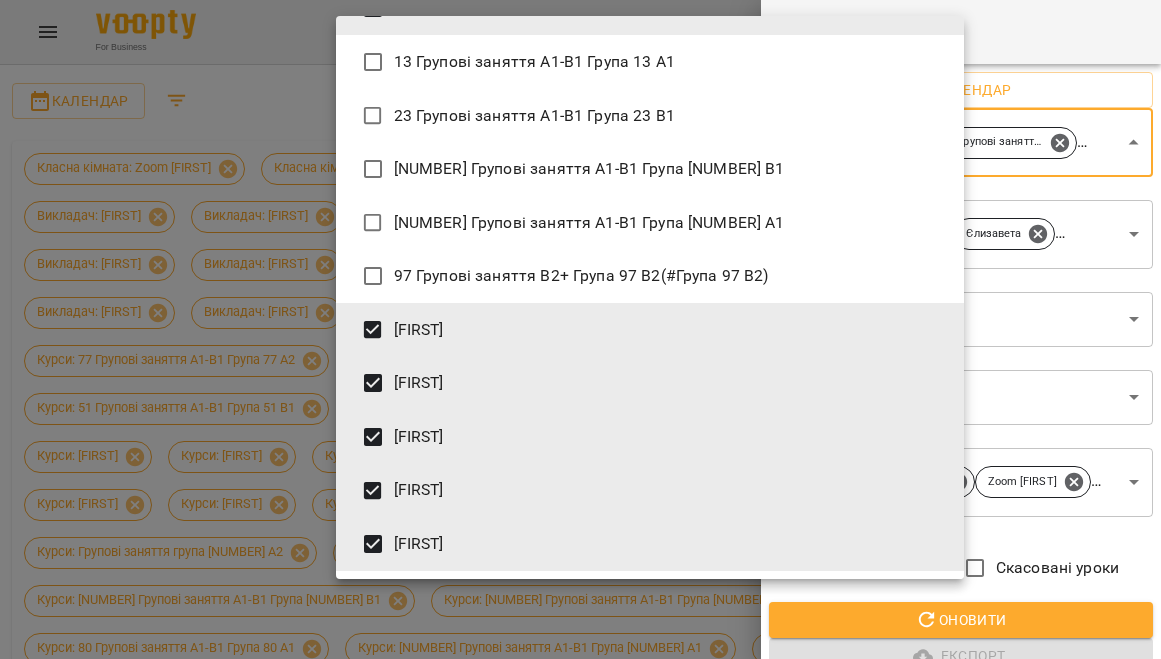 click on "[FIRST]" at bounding box center [650, 330] 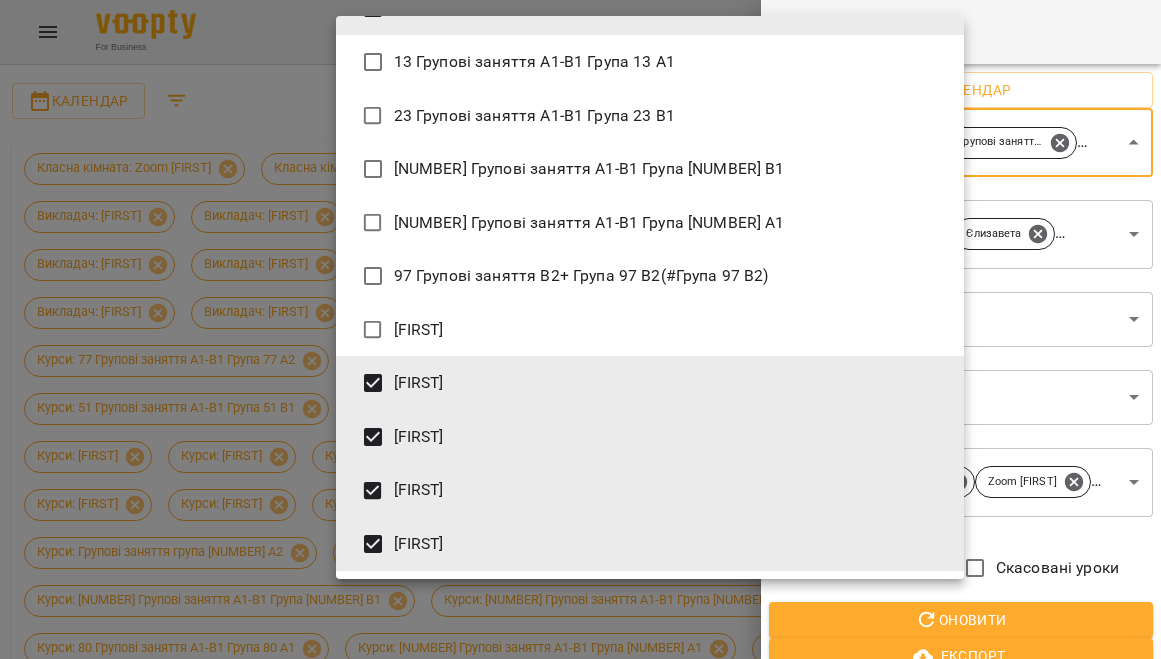 click on "[FIRST]" at bounding box center [650, 383] 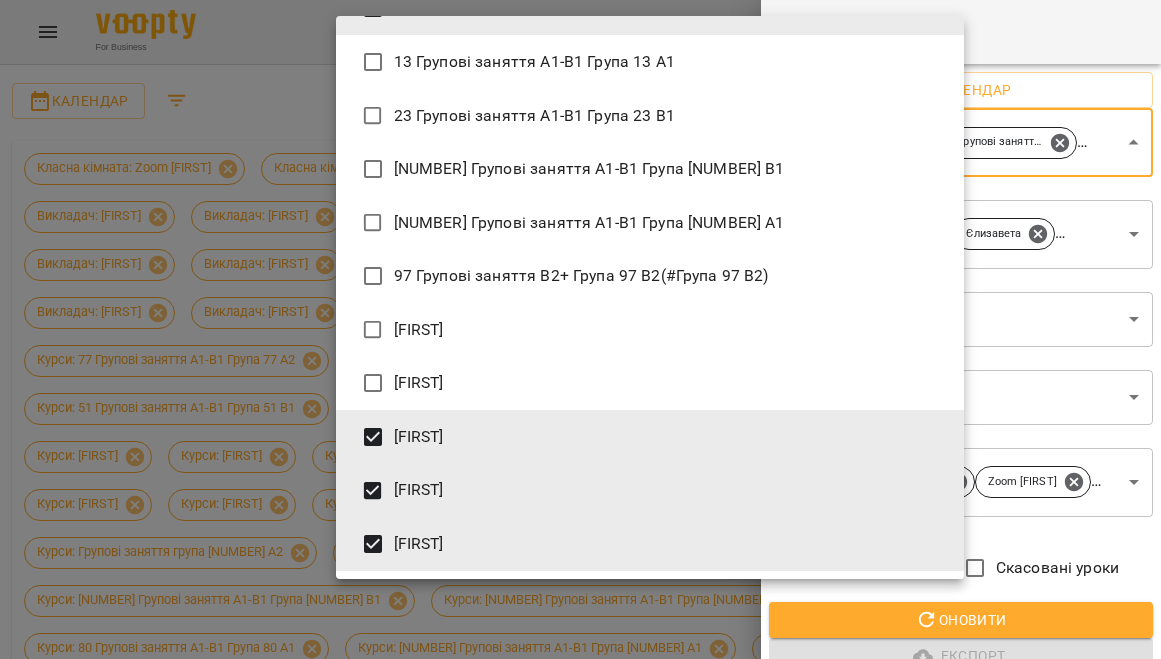click on "[FIRST]" at bounding box center (650, 437) 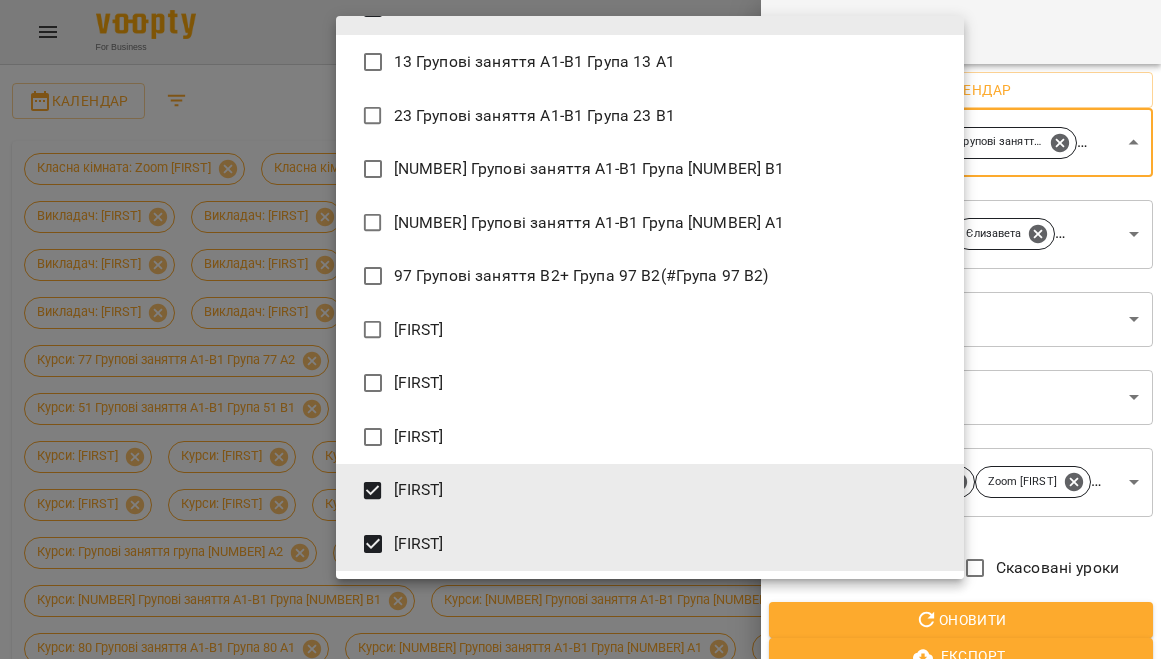 click on "[FIRST]" at bounding box center (650, 491) 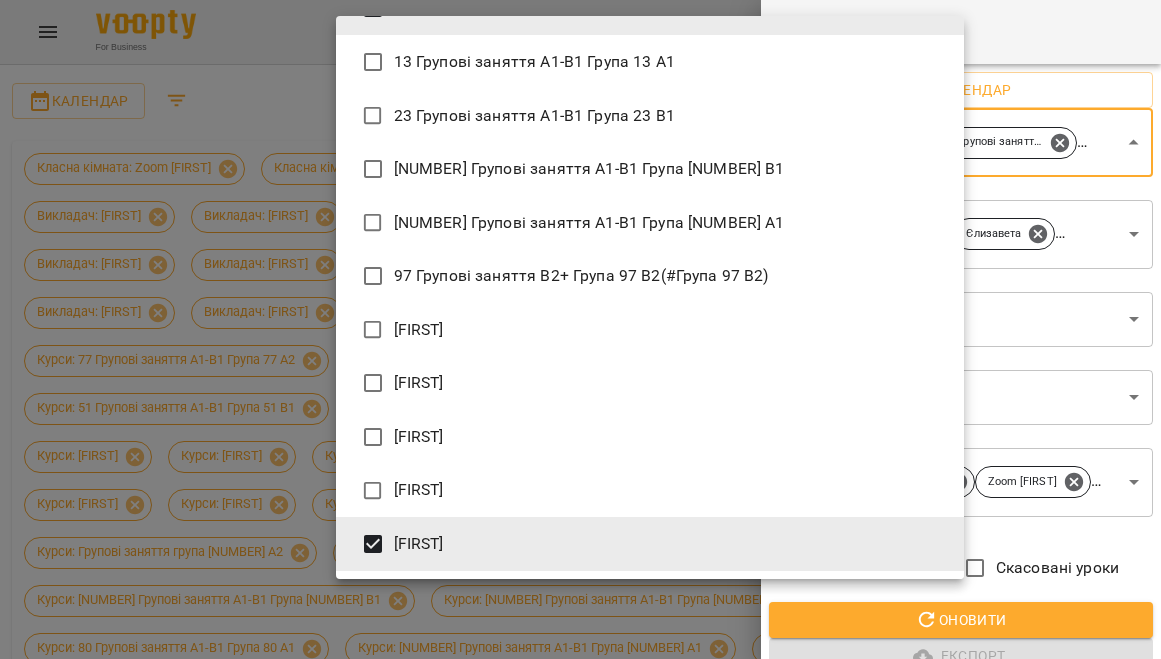 click on "[FIRST]" at bounding box center [650, 544] 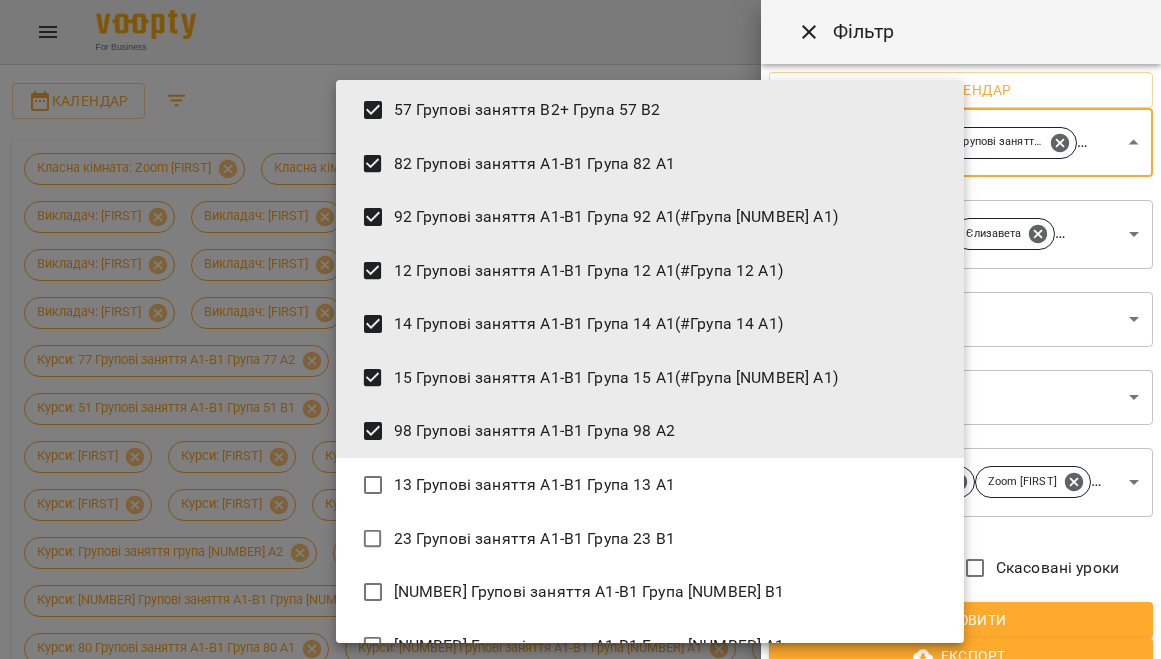 scroll, scrollTop: 2165, scrollLeft: 0, axis: vertical 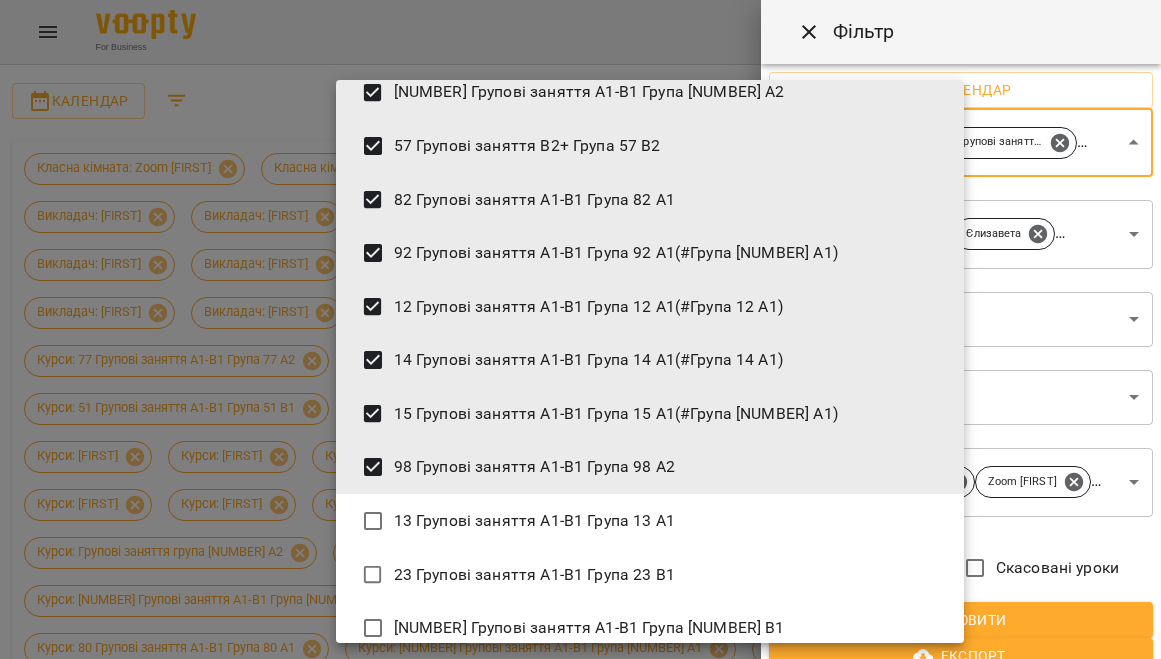 click on "13 Групові заняття А1-В1 Група 13 А1" at bounding box center [650, 521] 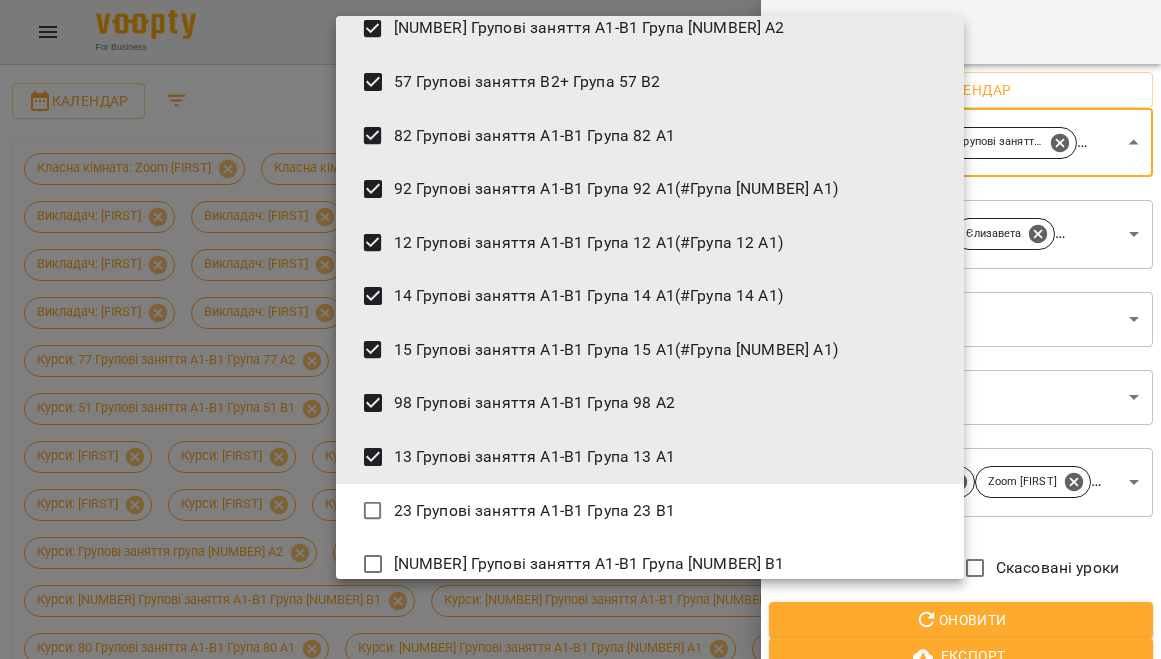 click on "98 Групові заняття А1-В1 Група 98 А2" at bounding box center (650, 403) 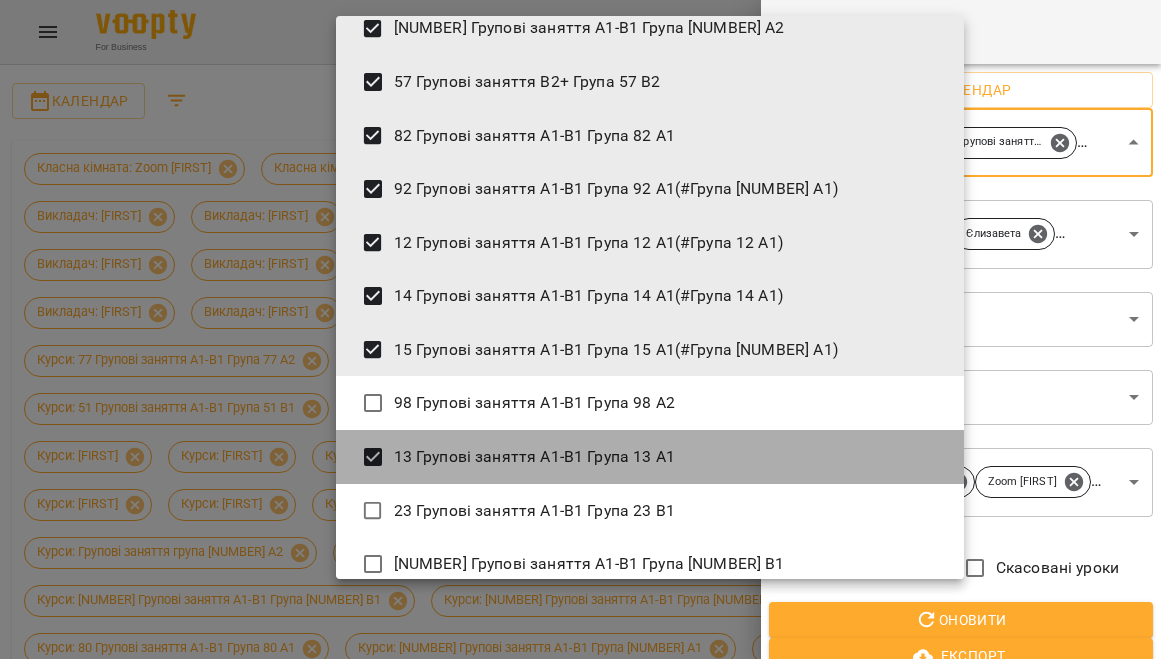click on "13 Групові заняття А1-В1 Група 13 А1" at bounding box center [650, 457] 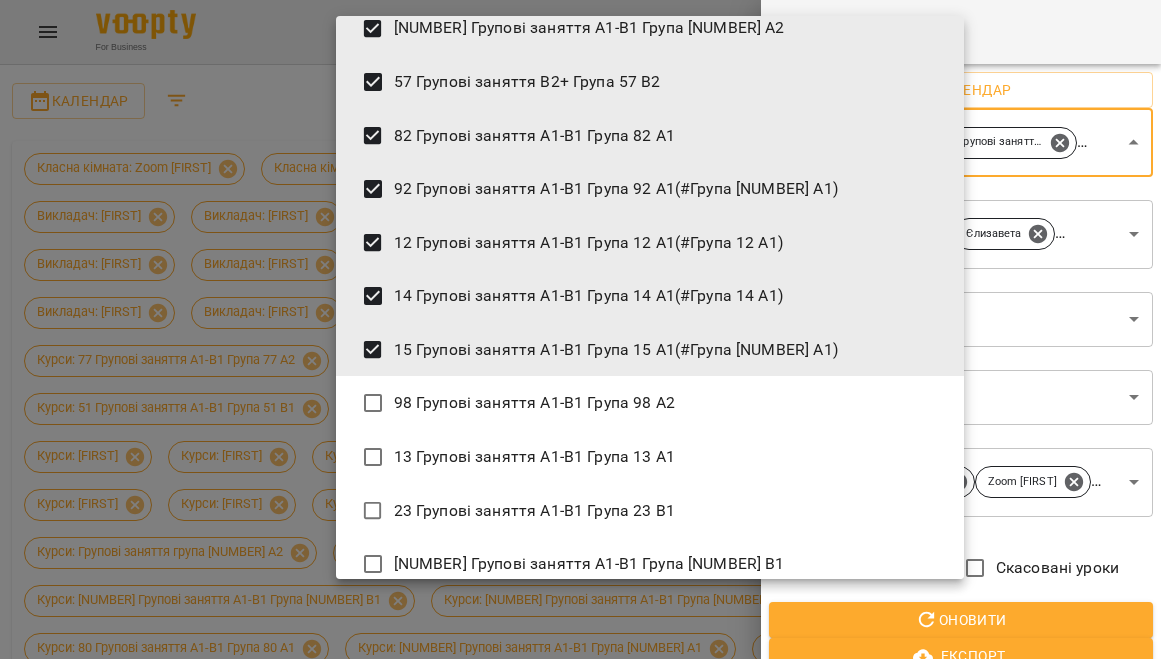 click on "15 Групові заняття А1-В1 Група 15 А1 (#Група 15 А1)" at bounding box center [650, 350] 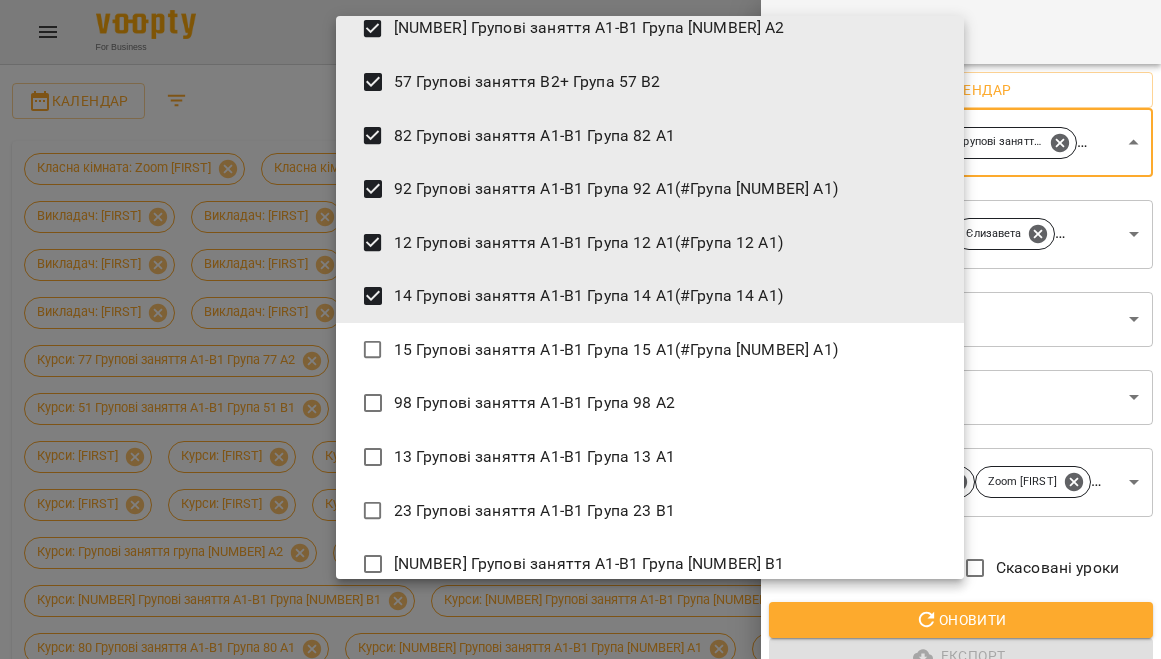 click on "14 Групові заняття А1-В1 Група 14 А1 (#Група 14 А1)" at bounding box center (650, 296) 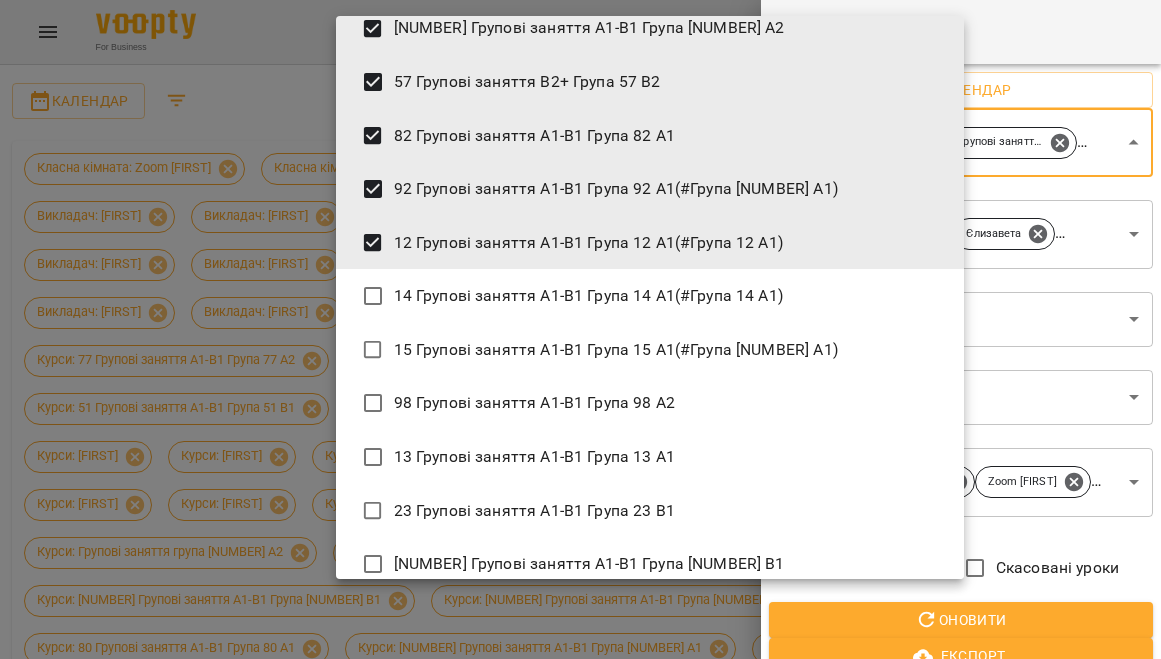 click on "12 Групові заняття А1-В1 Група 12 А1 (#Група 12 А1)" at bounding box center (650, 243) 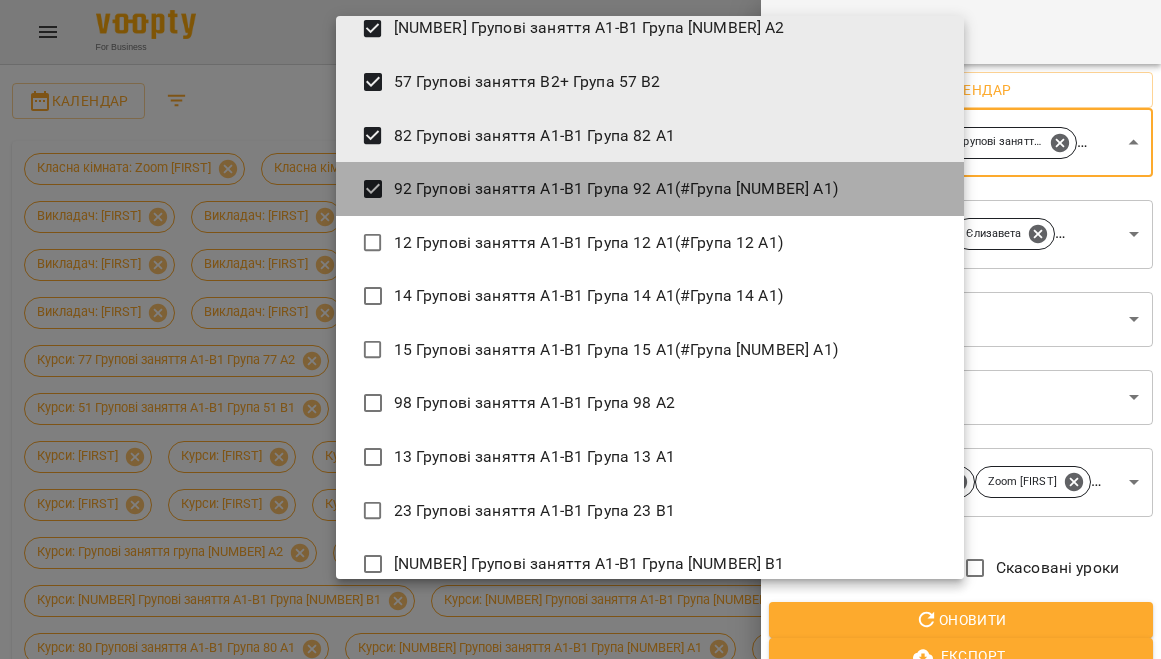 click on "[NUMBER] Групові заняття А1-В1 Група [NUMBER] А1 (#Група [NUMBER] A1)" at bounding box center (650, 189) 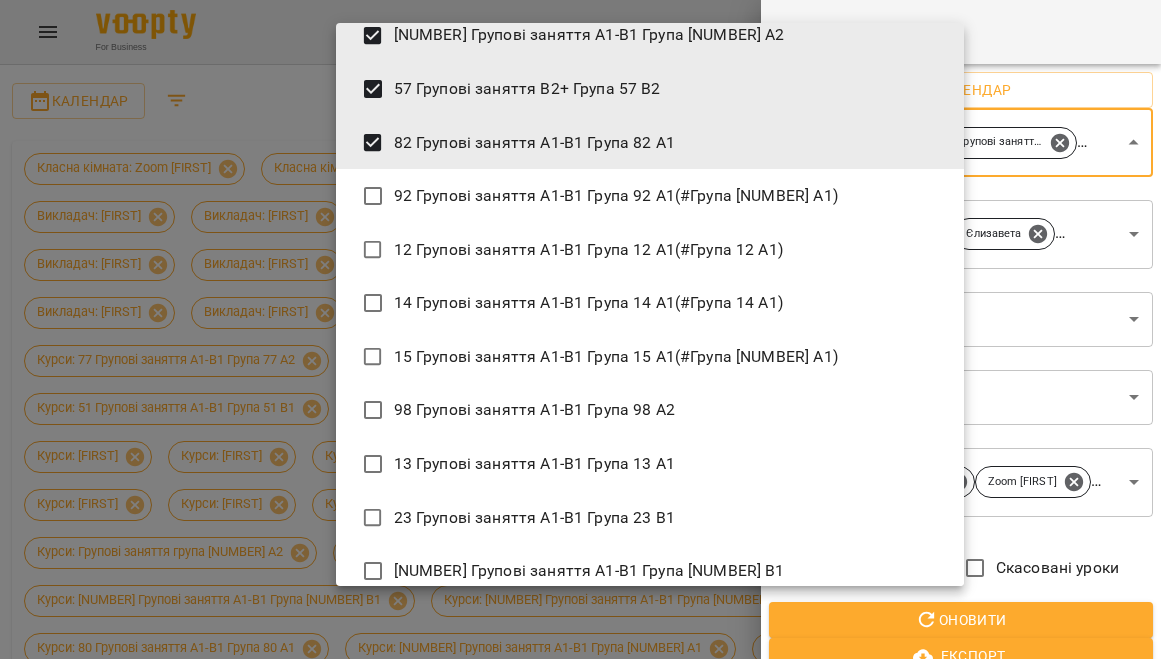 click on "82 Групові заняття A1-B1 Група 82 A1" at bounding box center [650, 143] 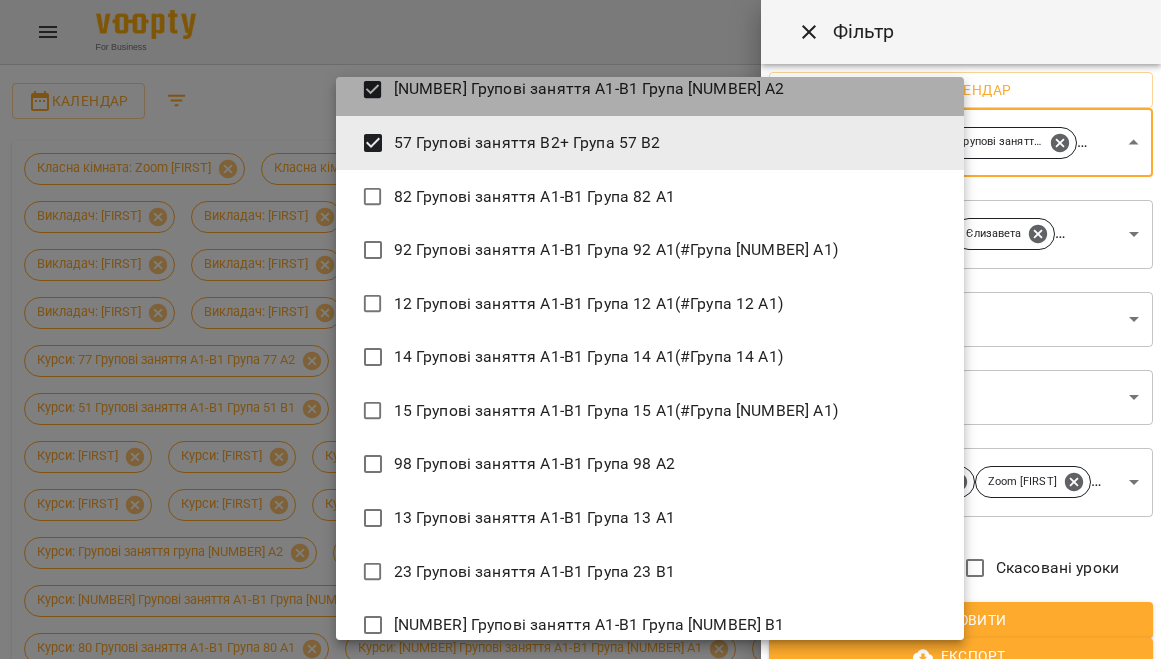 click on "70 Групові заняття А1-В1 Група 70 А2" at bounding box center [650, 90] 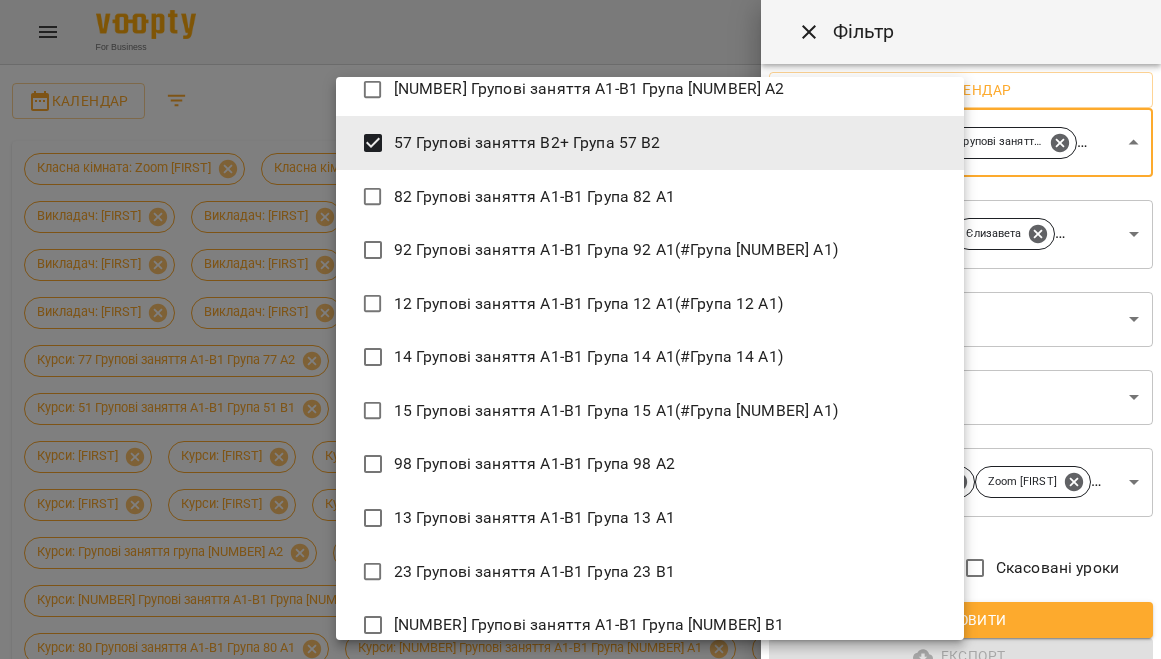 click on "[NUMBER] Групові заняття В2+ Група [NUMBER] В2" at bounding box center (650, 143) 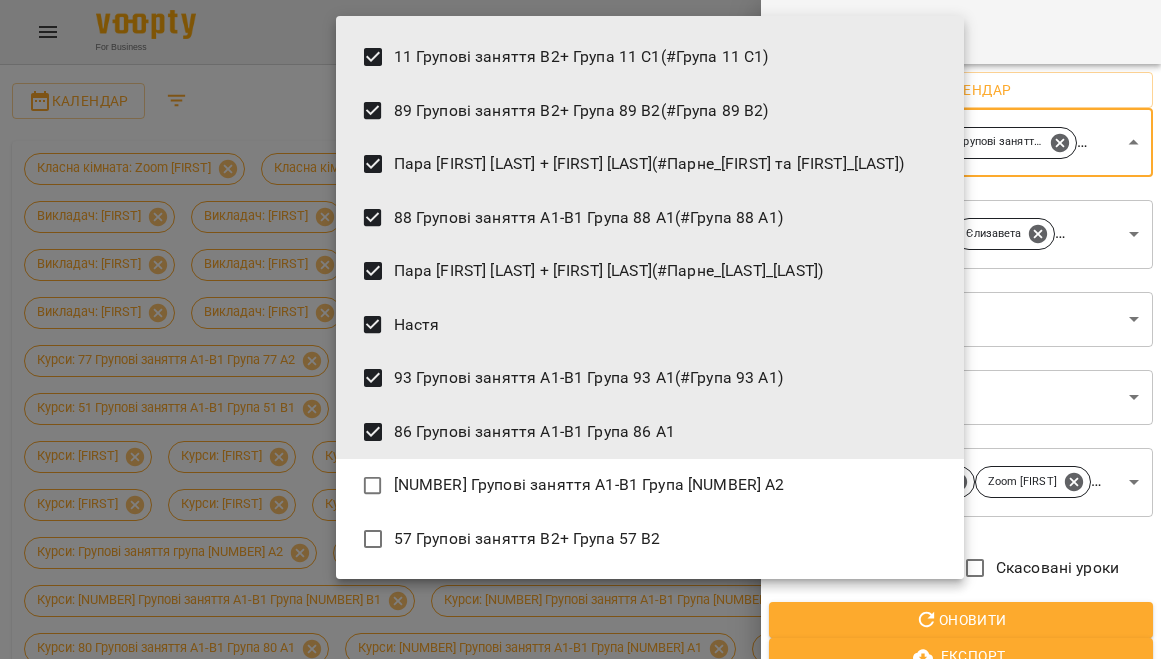 scroll, scrollTop: 1604, scrollLeft: 0, axis: vertical 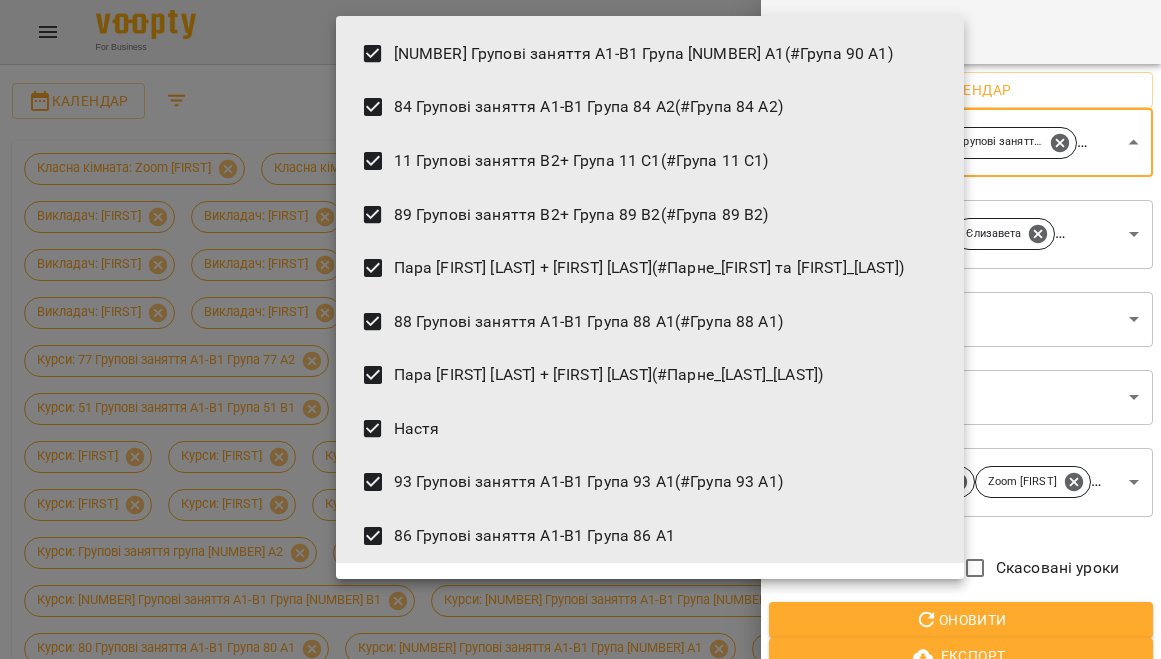 click on "86 Групові заняття А1-В1 Група 86 А1" at bounding box center [650, 536] 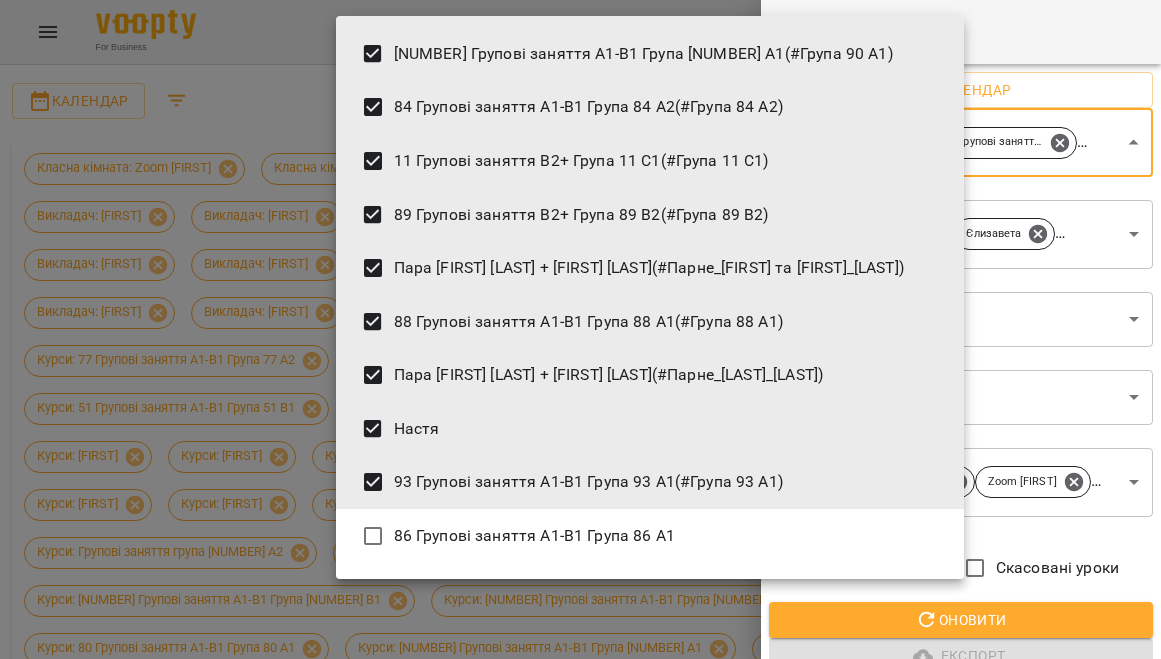 click on "93 Групові заняття А1-В1 Група 93 A1 (#Група 93 А1)" at bounding box center (650, 482) 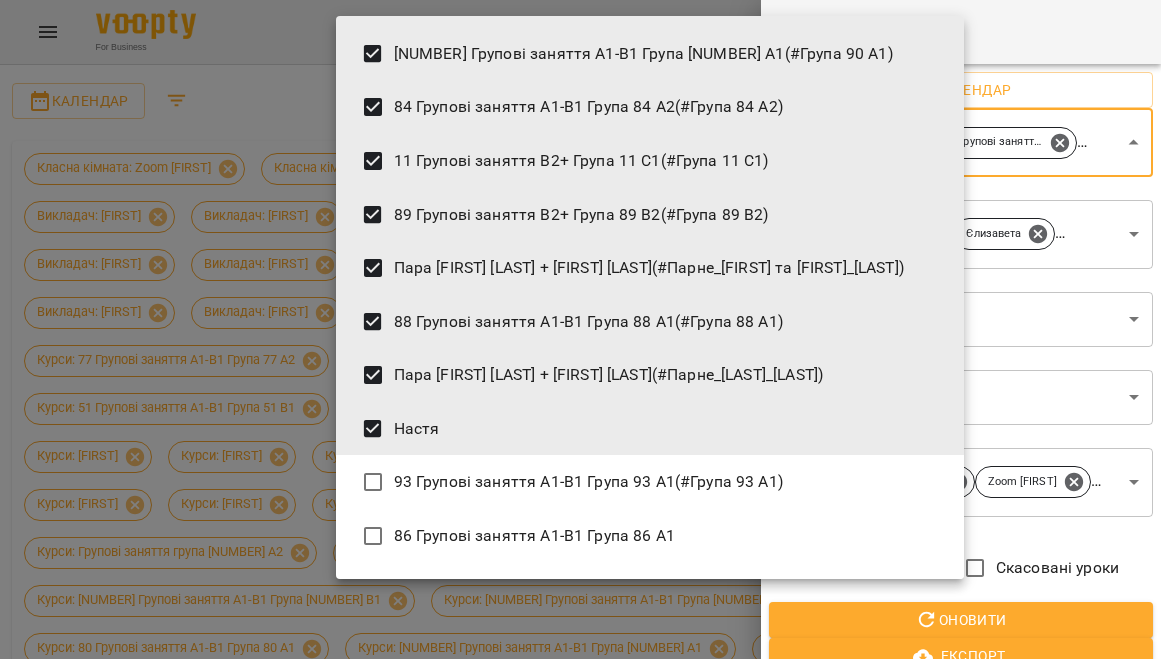 click on "Настя" at bounding box center (650, 429) 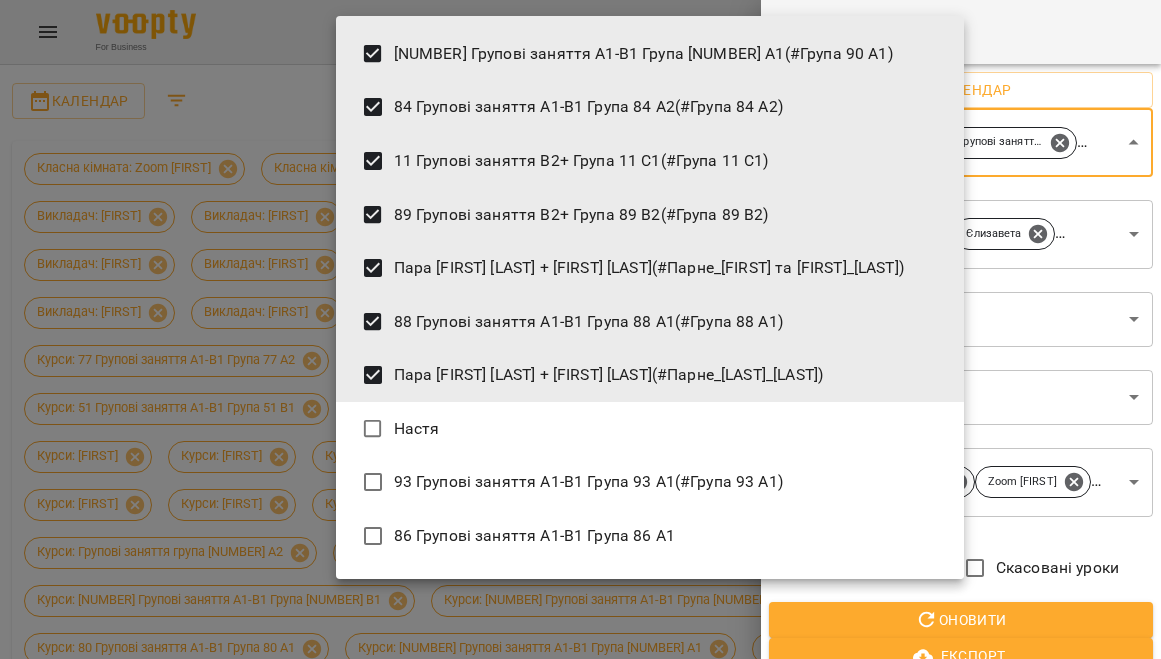 click on "Пара [FIRST] [LAST] + [FIRST] [LAST] (#Парне_[LAST]_[LAST])" at bounding box center [650, 375] 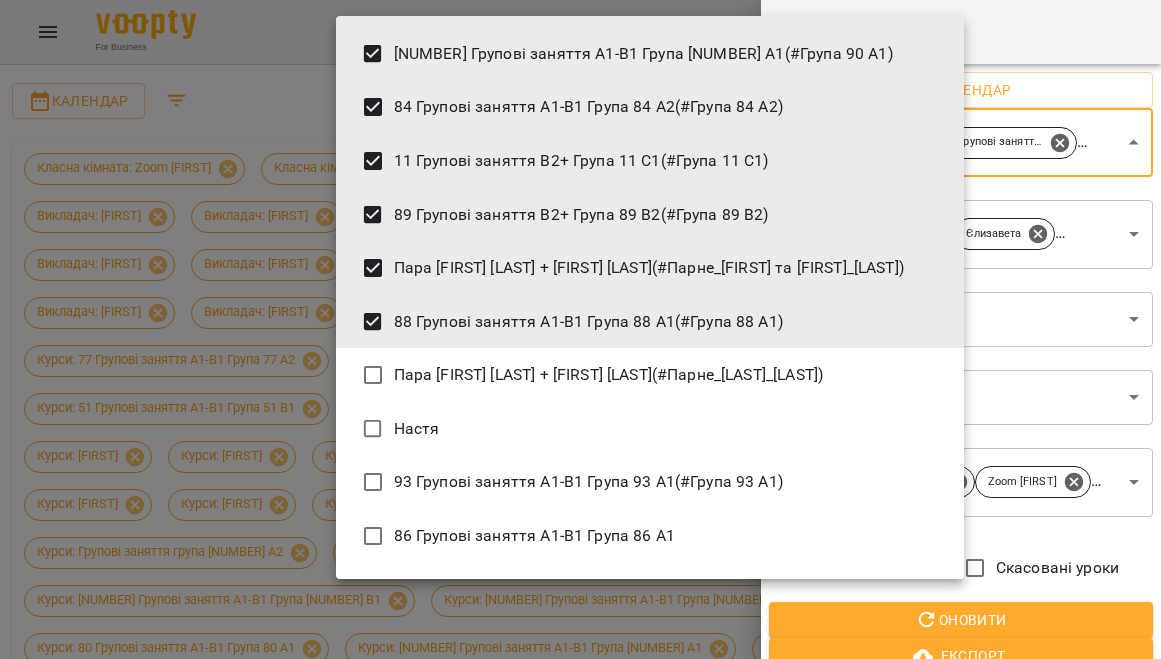 click on "88 Group lessons A1-B1 Group 88 A1 (#Group 88 A1)" at bounding box center [650, 322] 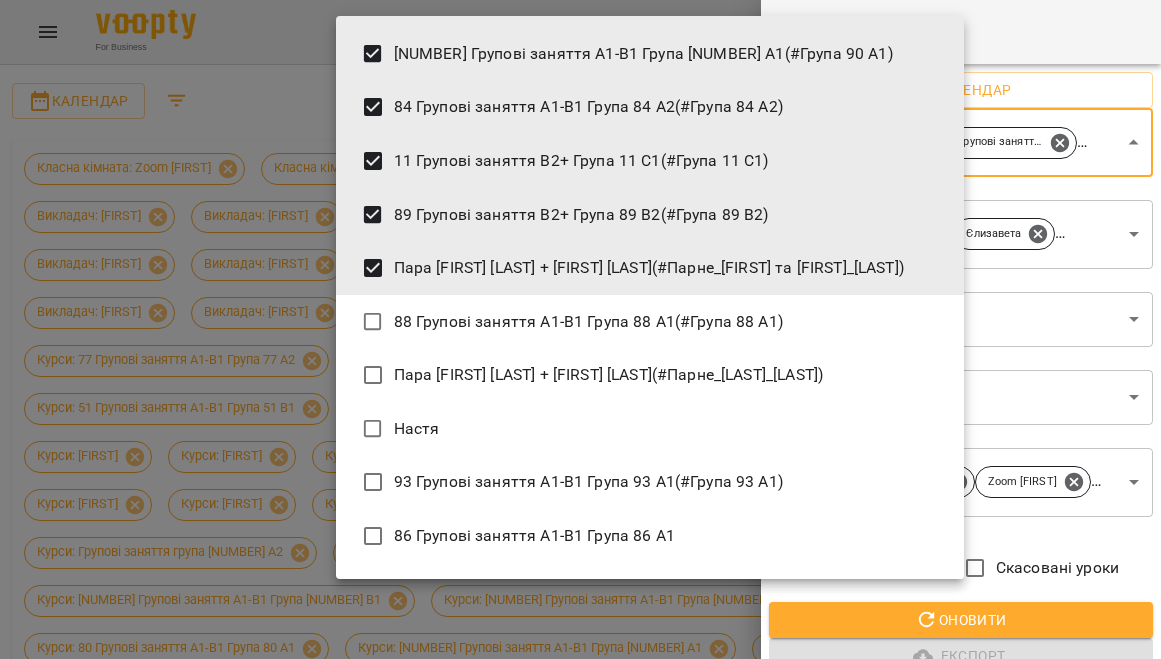 click on "Пара [FIRST] [LAST] + [FIRST] [LAST] (#Парне_Андрій та Анастасія_Пономаренко)" at bounding box center [650, 268] 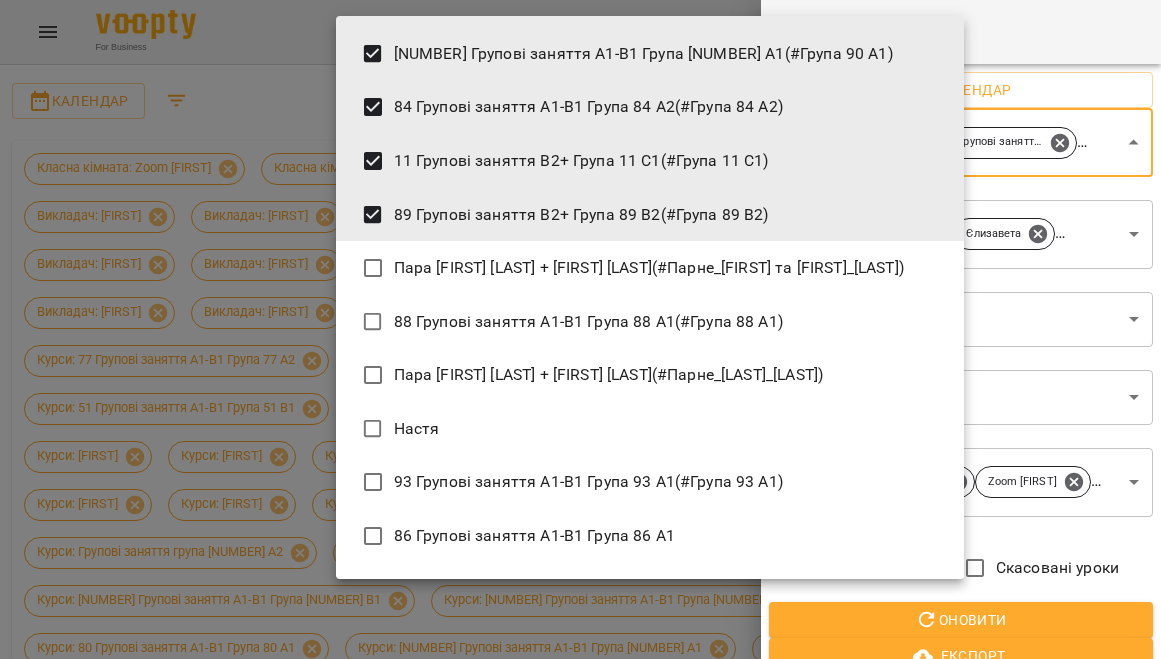 click on "89 Group lessons B2+ Group 89 B2 (#Group 89 B2)" at bounding box center (650, 215) 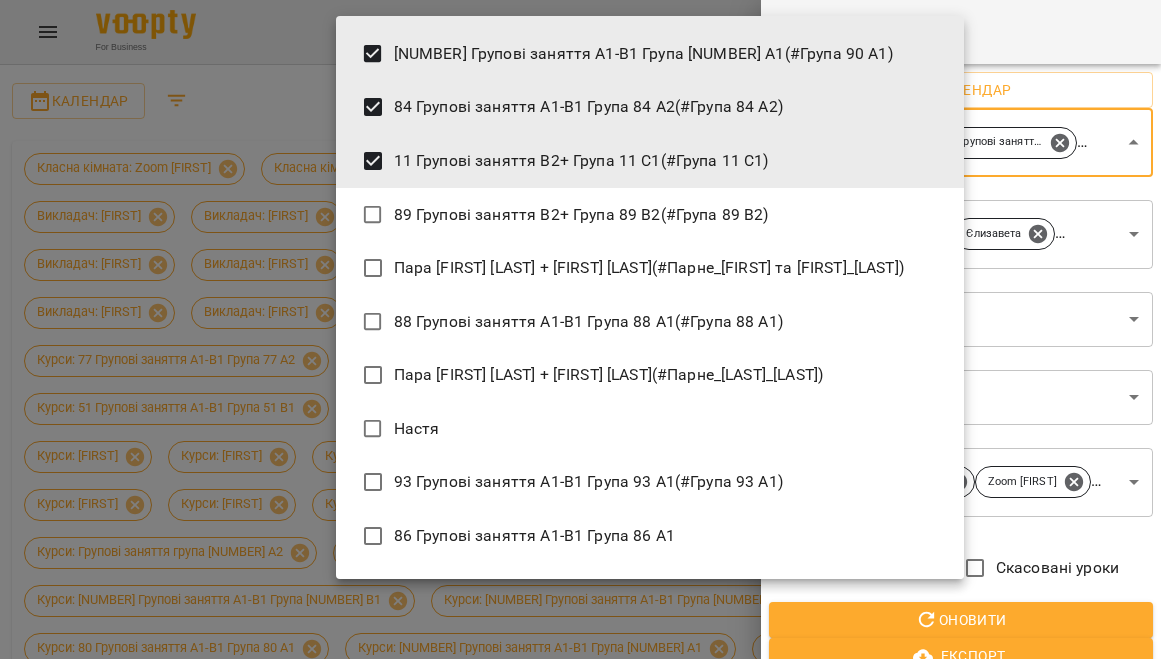 click on "11 Групові заняття В2+ Група 11 C1 (#Група 11 С1)" at bounding box center [650, 161] 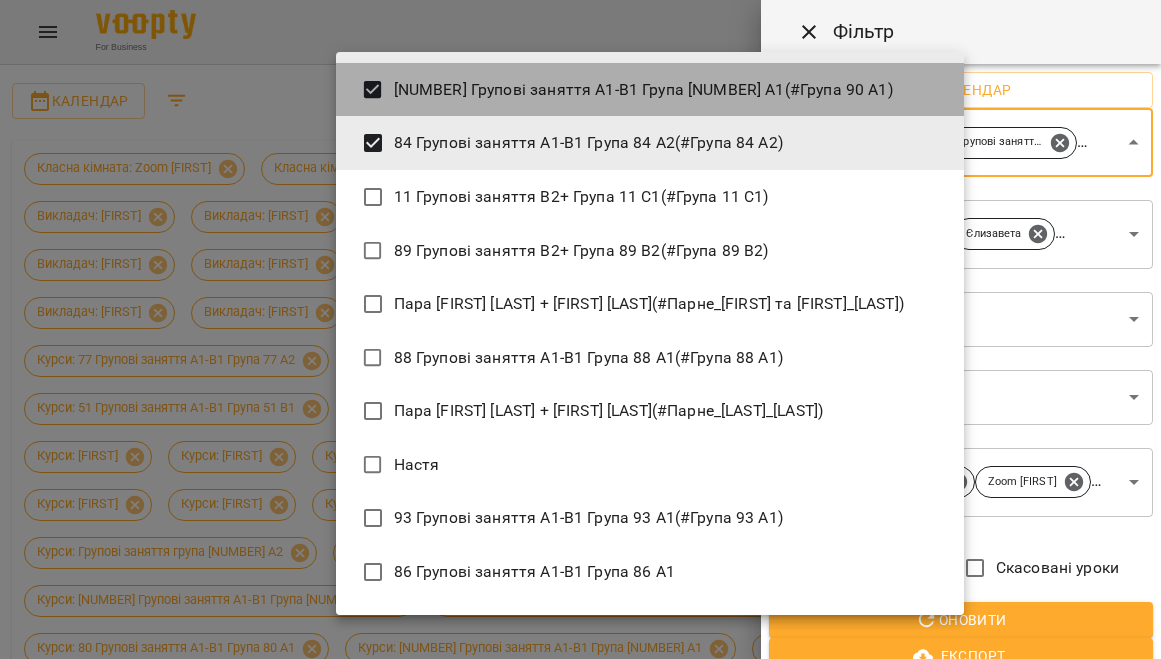 click on "90 Групові заняття А1-В1 Група 90 А1 (#Група 90 A1)" at bounding box center [650, 90] 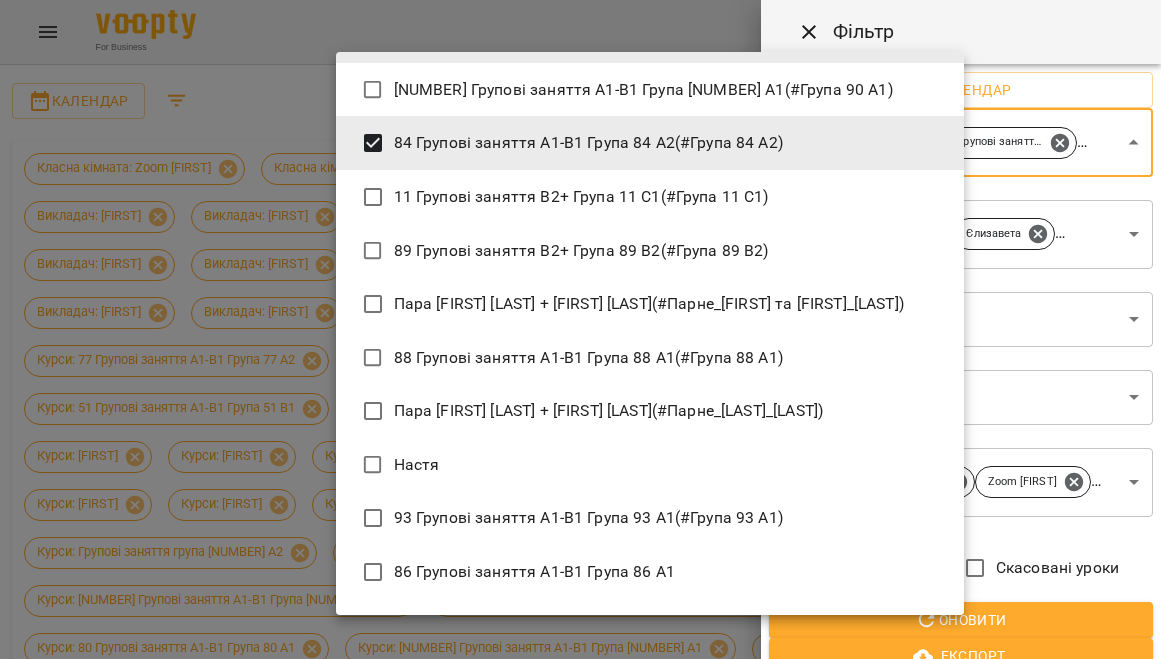 click on "84 Групові заняття А1-В1 Група 84 А2 (#Група 84 A2)" at bounding box center [650, 143] 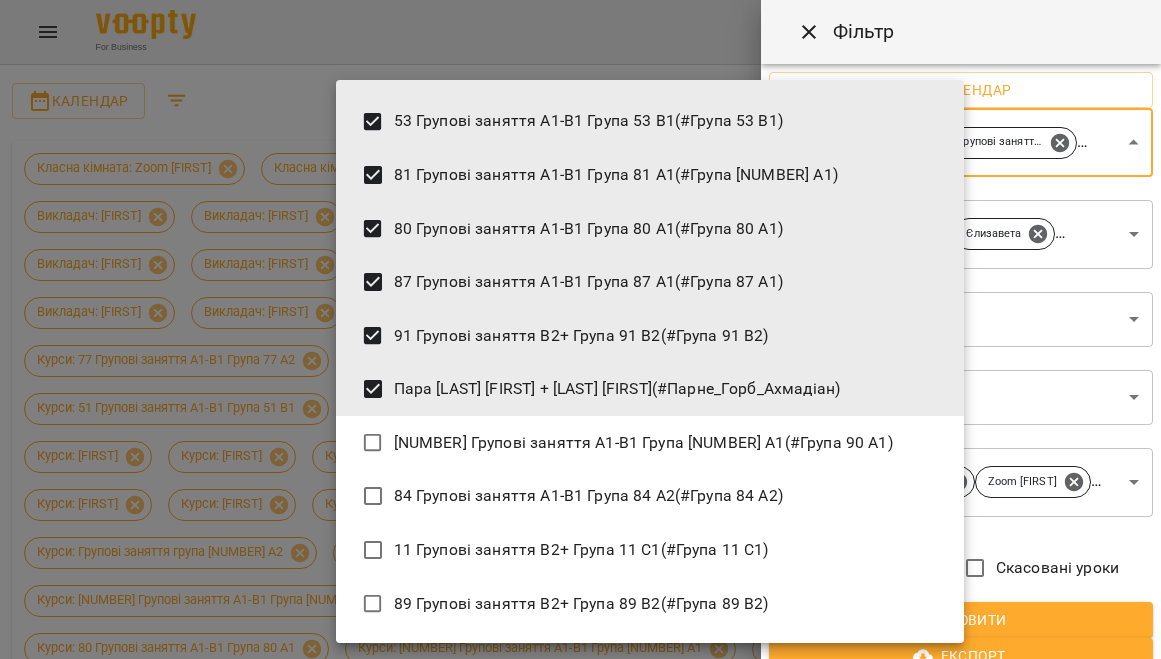 scroll, scrollTop: 1276, scrollLeft: 0, axis: vertical 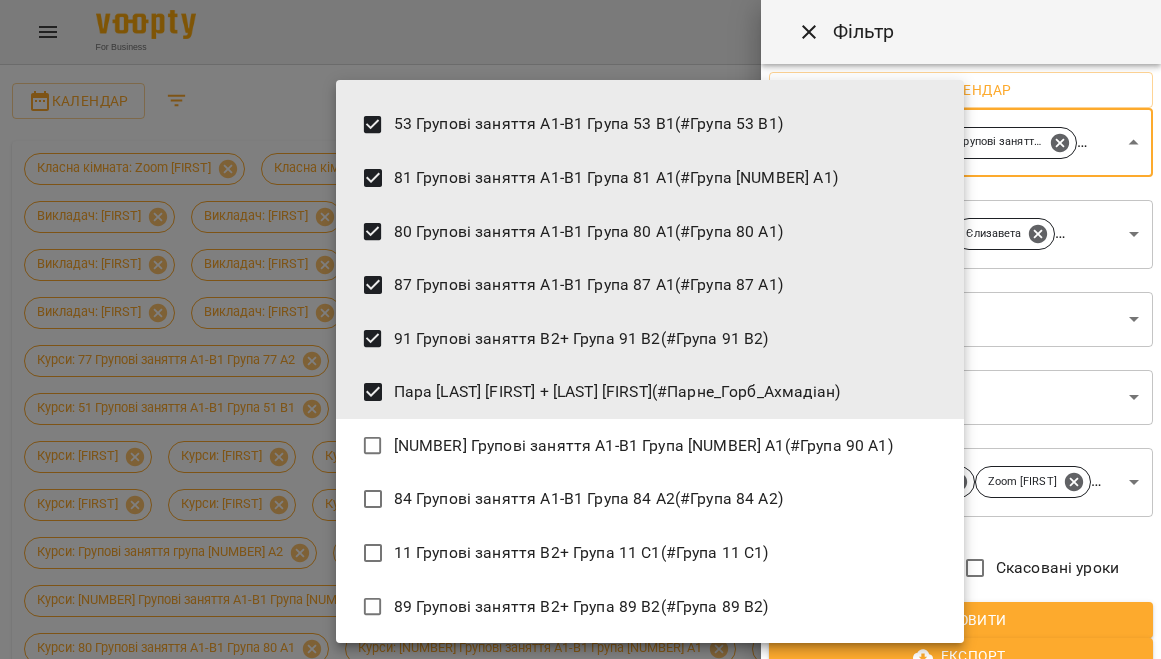 click on "Пара [FIRST] [LAST] + [FIRST] [LAST] (#Парне_[LAST]_[LAST])" at bounding box center (650, 392) 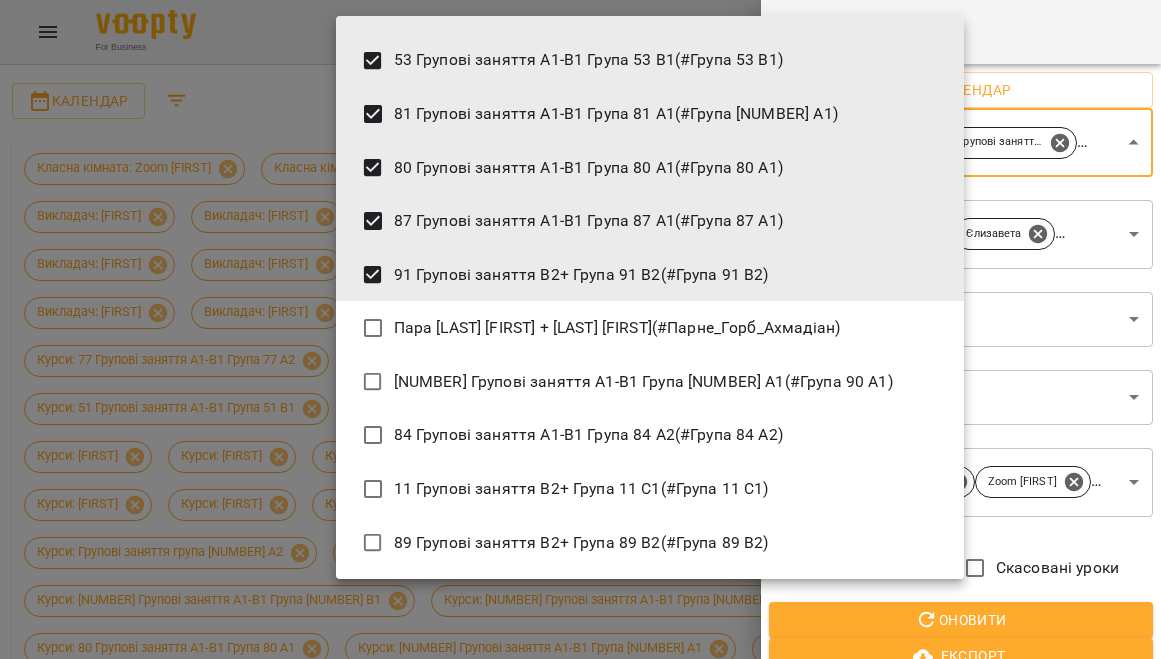 click on "91 Групові заняття В2+ Група 91 В2 (#Група 91 B2)" at bounding box center (650, 275) 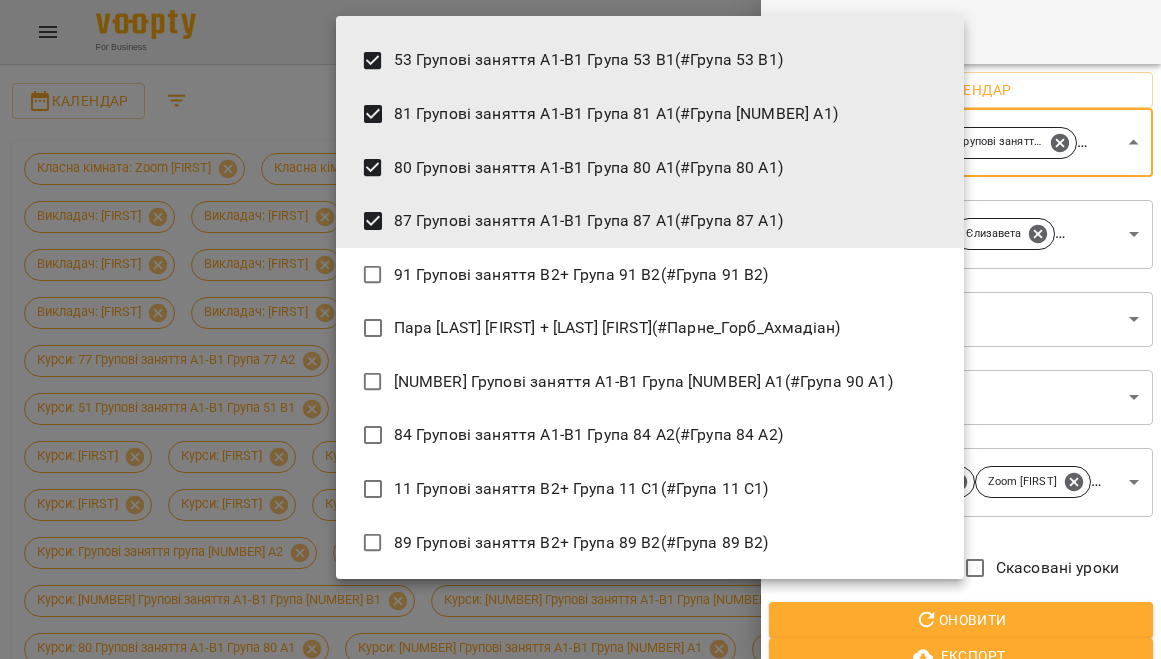 click on "87 Групові заняття А1-В1 Група 87 A1 (#Група 87 A1)" at bounding box center [650, 221] 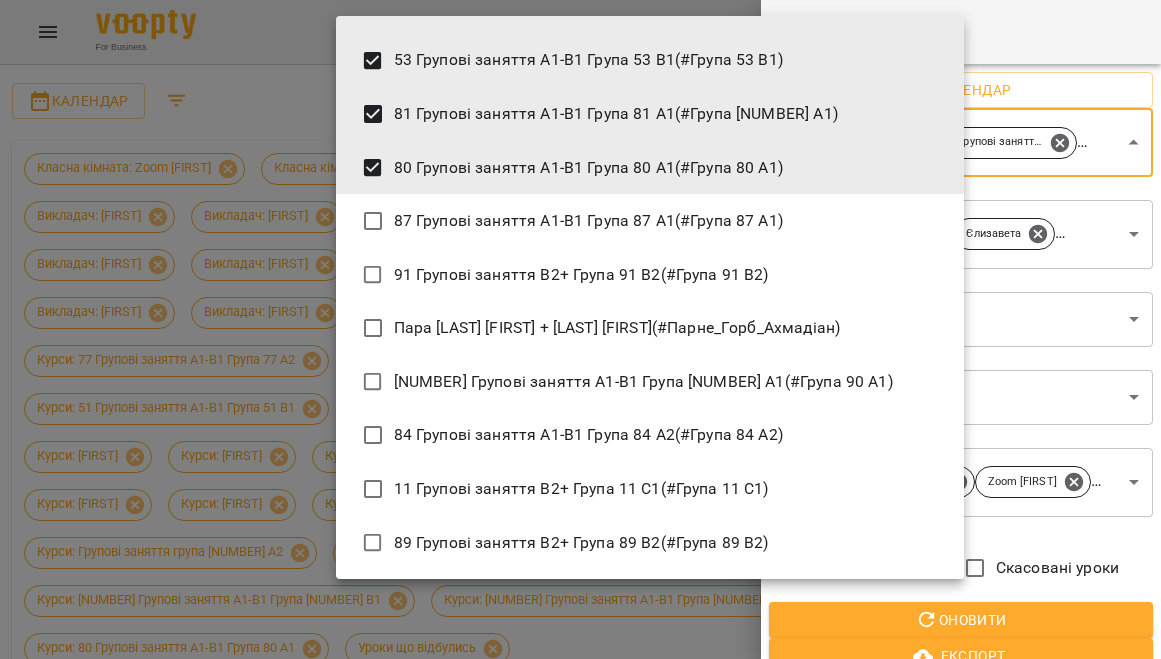 click on "[NUMBER] Групові заняття A1-B1 Група [NUMBER] A1 (#Група [NUMBER] A1)" at bounding box center (650, 168) 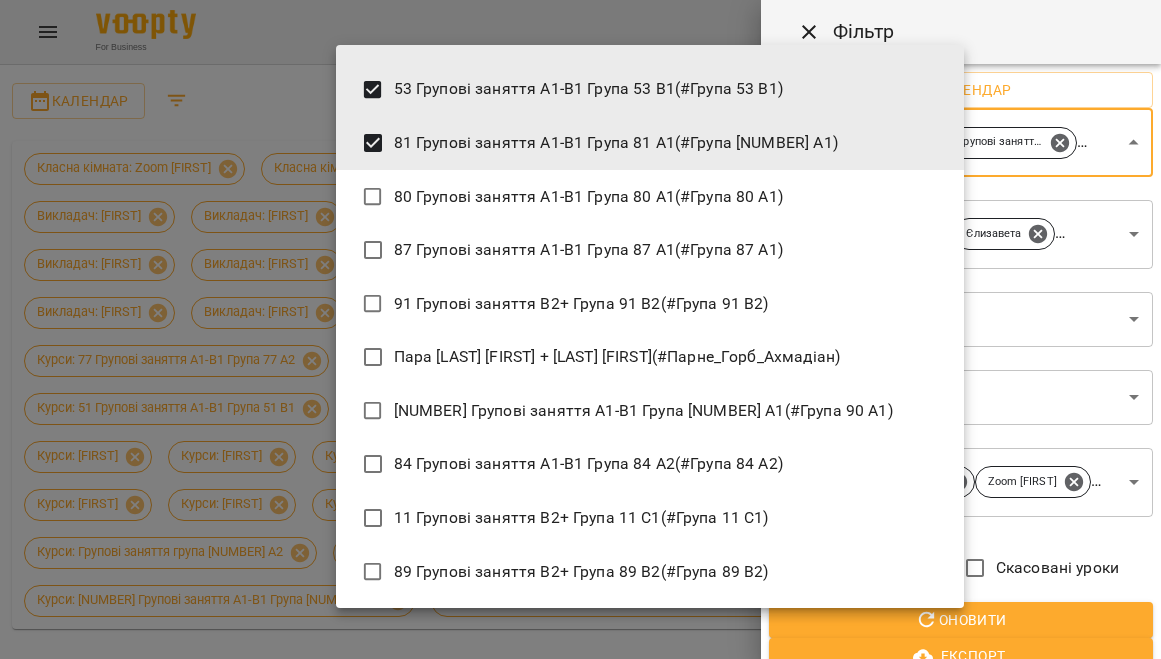 click on "81 Групові заняття A1-B1 Група 81 A1 (#Група 81 A1)" at bounding box center (650, 143) 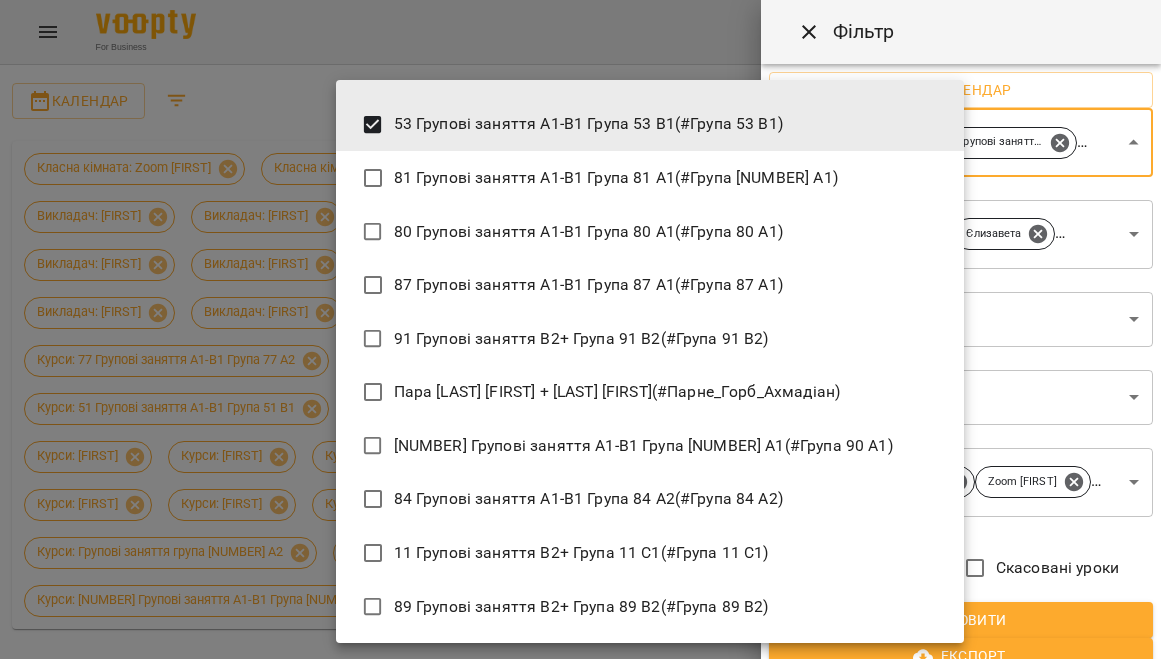click on "53 Групові заняття А1-В1 Група 53 В1 (#Група 53 B1)" at bounding box center (650, 125) 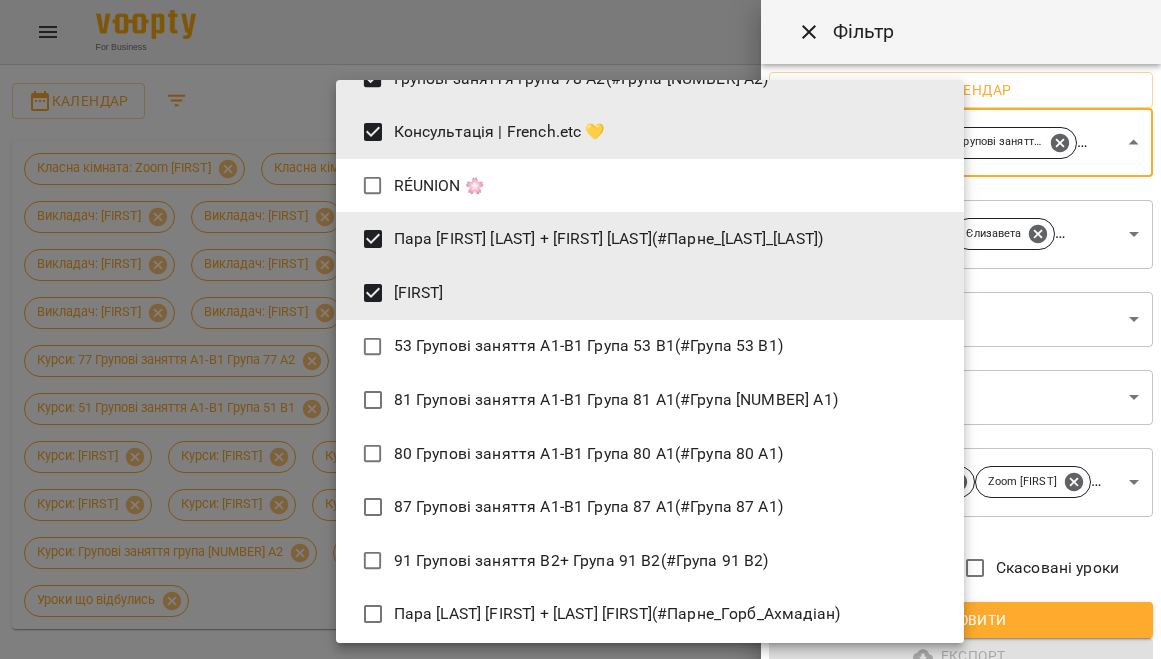 scroll, scrollTop: 1042, scrollLeft: 0, axis: vertical 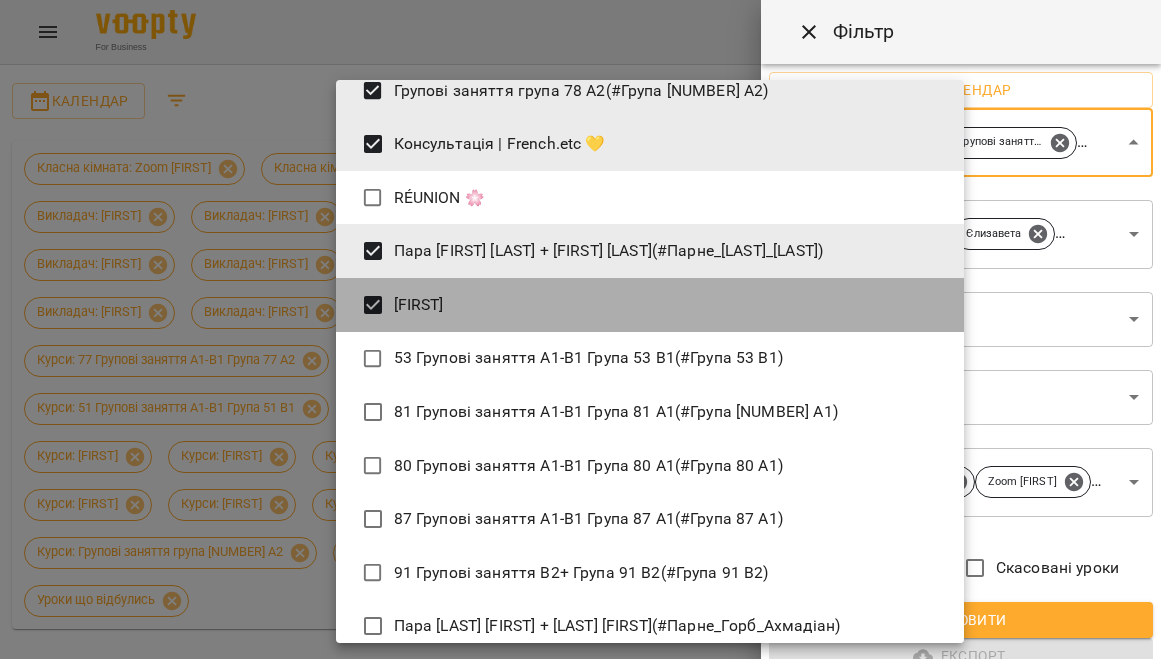 click on "[FIRST]" at bounding box center (650, 305) 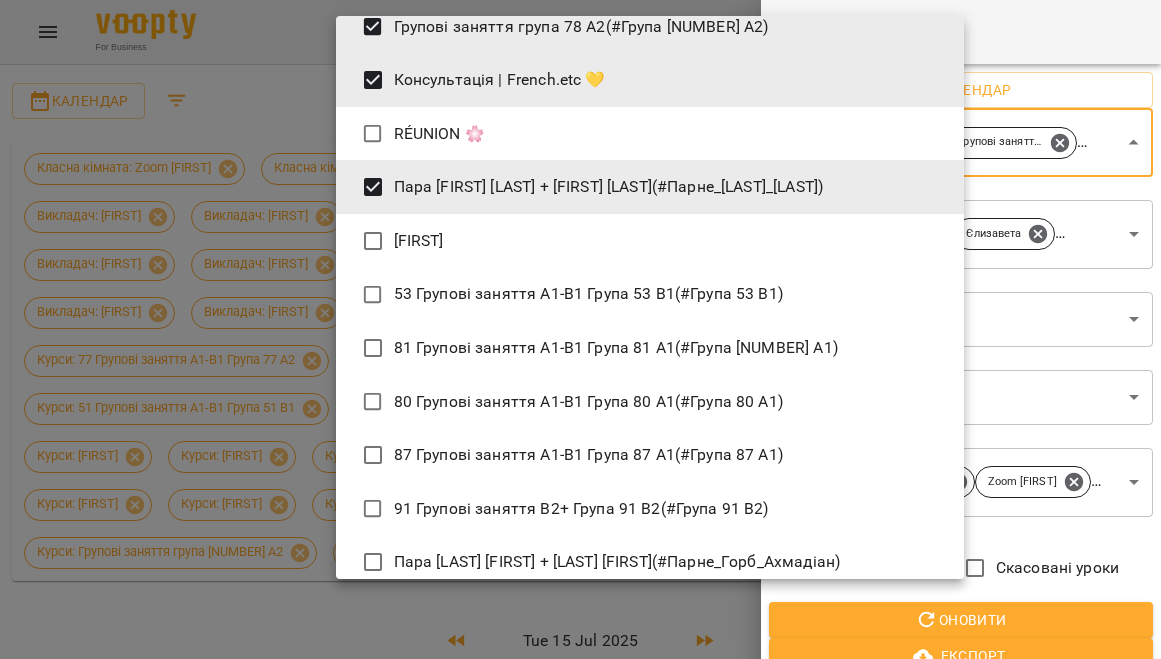click on "Пара [FIRST] [LAST] + [FIRST] [LAST] (#Парне_[LAST]_[LAST])" at bounding box center (650, 187) 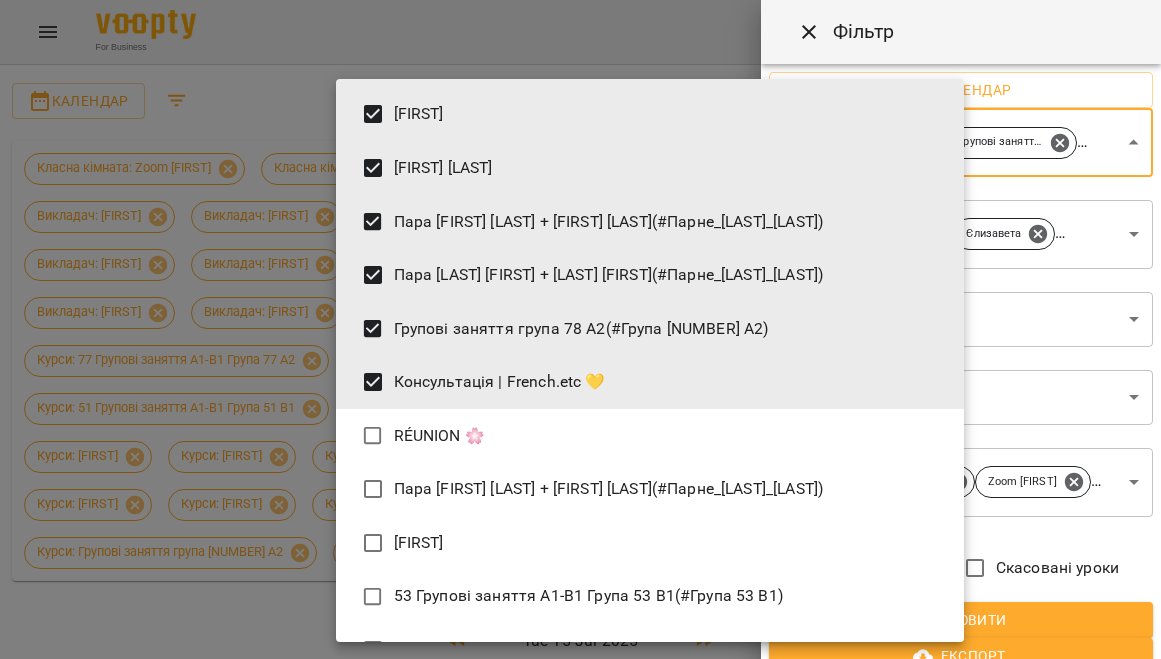 scroll, scrollTop: 779, scrollLeft: 0, axis: vertical 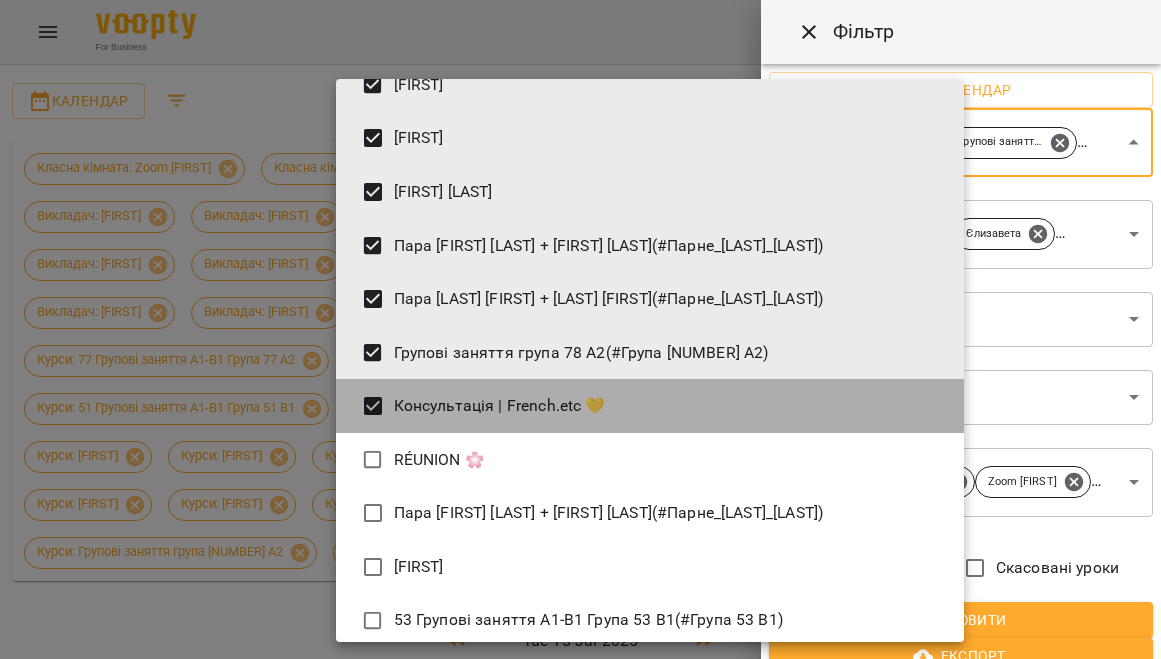 click on "Консультація | French.etc 💛" at bounding box center (650, 406) 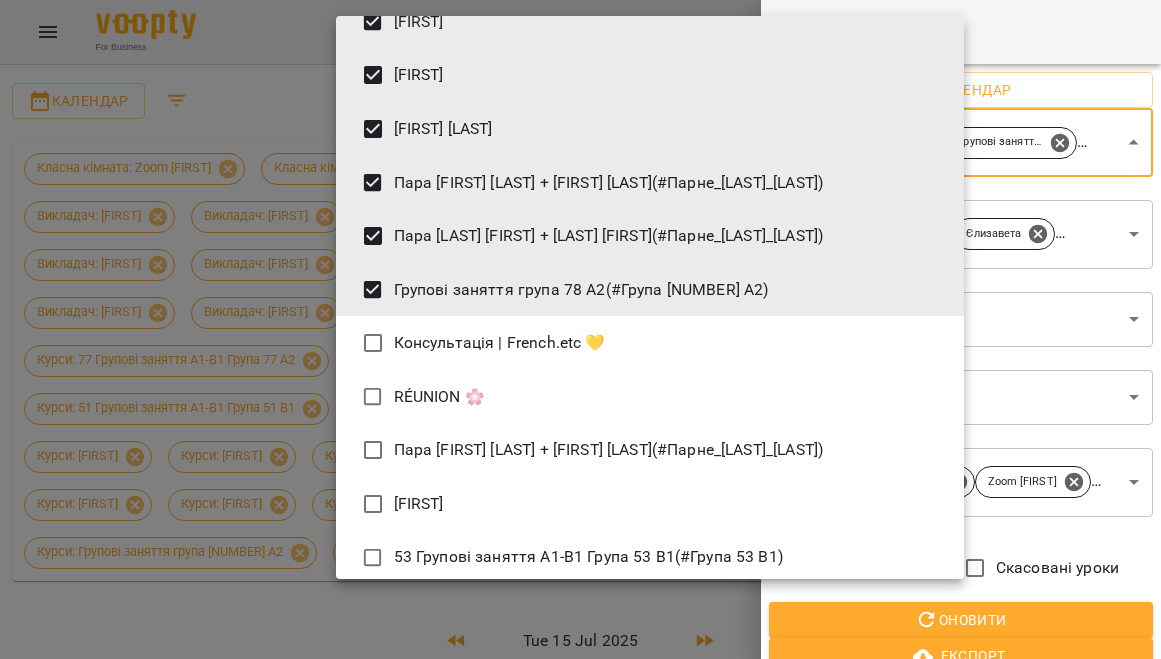 click on "Консультація | French.etc 💛" at bounding box center [650, 343] 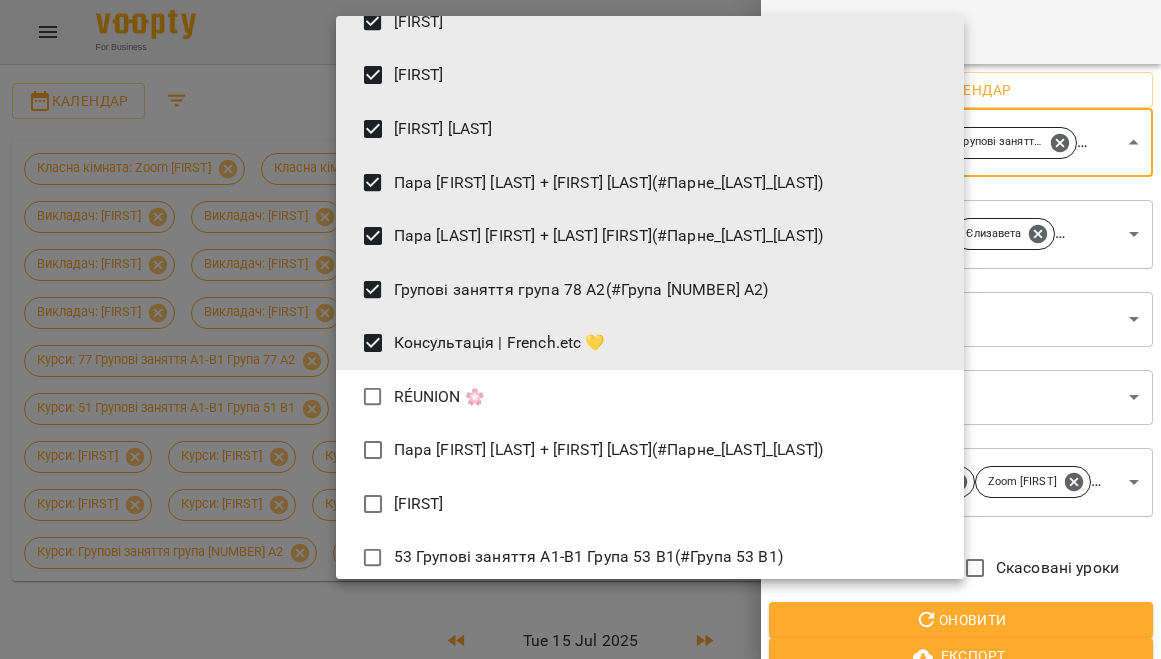 click on "Групові заняття група 78 А2 (#Група 78 А2)" at bounding box center [650, 290] 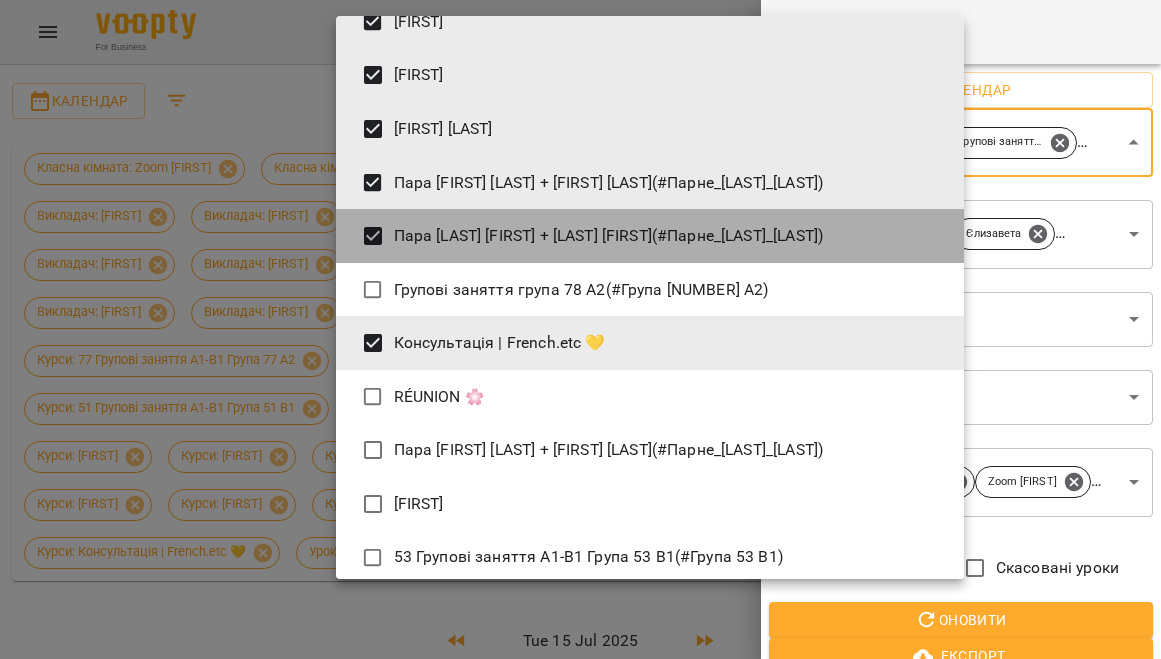 click on "Pair [FIRST] [LAST] + [FIRST] [LAST] (#Pair_[LAST]_[LAST])" at bounding box center (650, 236) 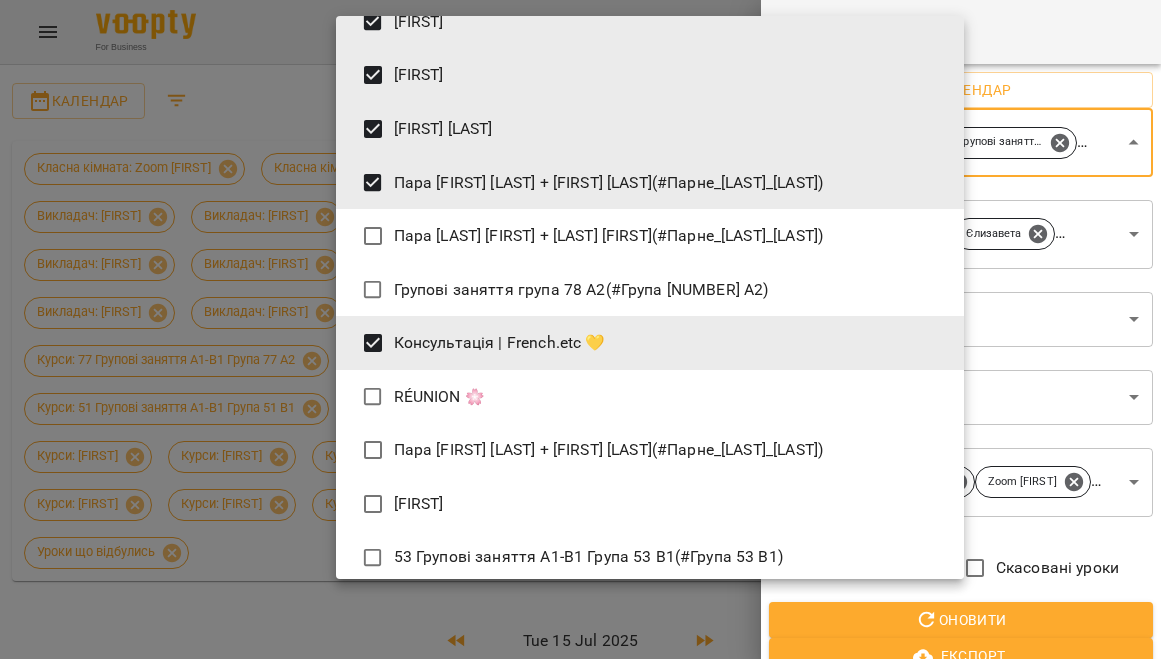 click on "[FIRST] [LAST] + [FIRST] [LAST] (#[TAG])" at bounding box center (650, 183) 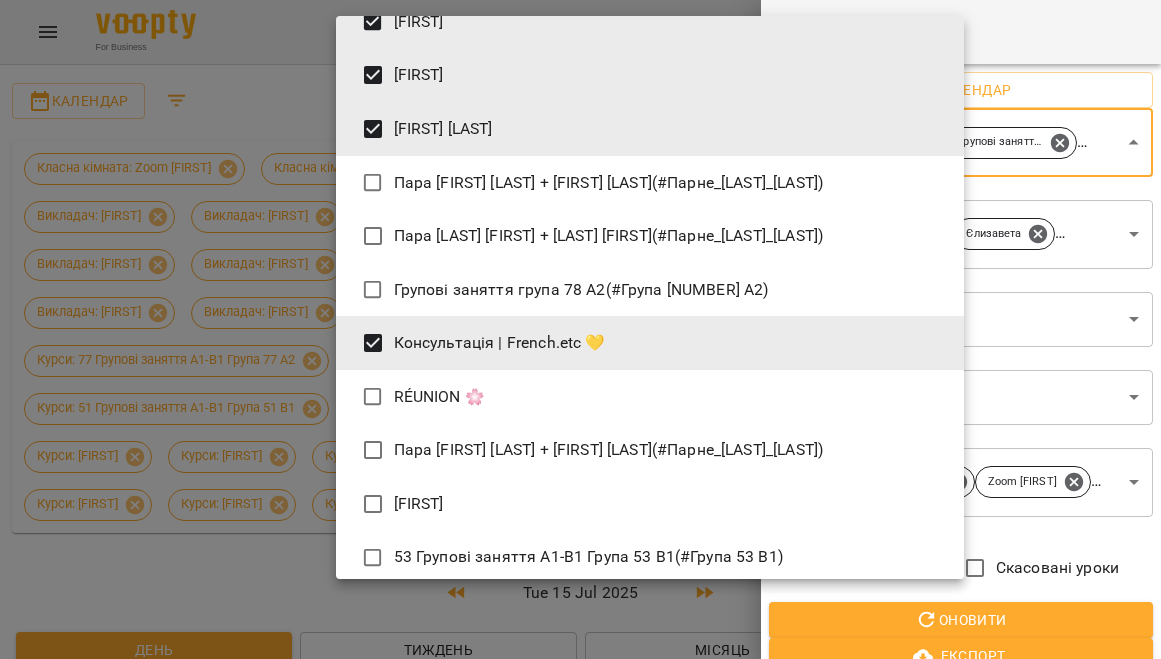 click on "Консультація | French.etc 💛" at bounding box center (650, 343) 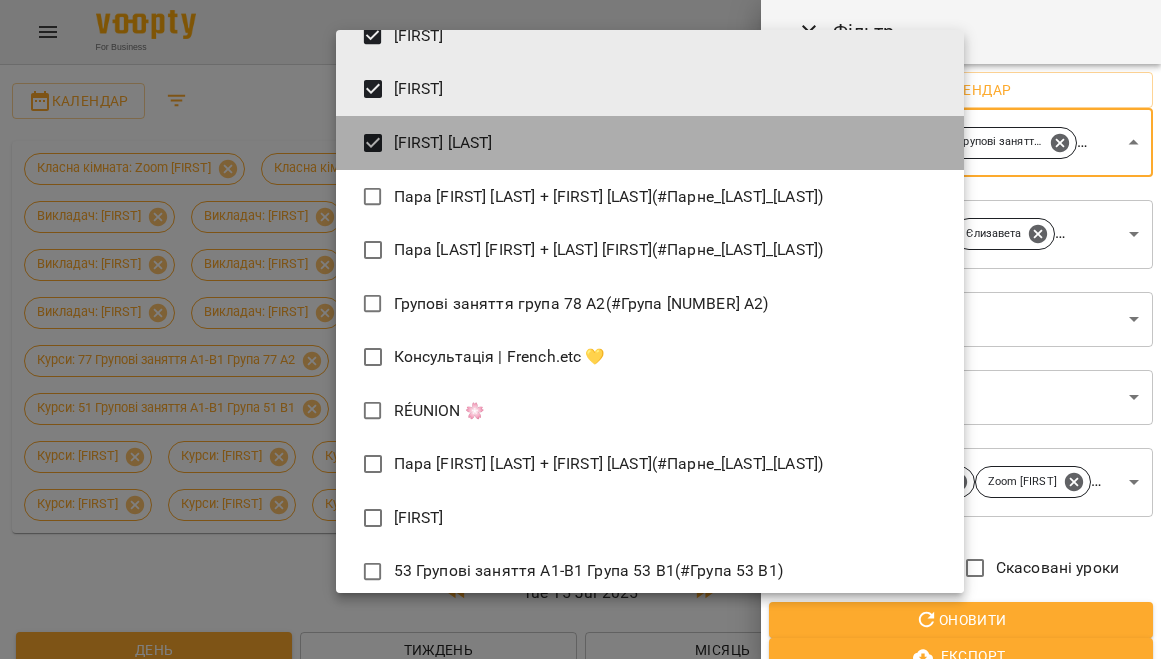 click on "[FIRST] [LAST]" at bounding box center (650, 143) 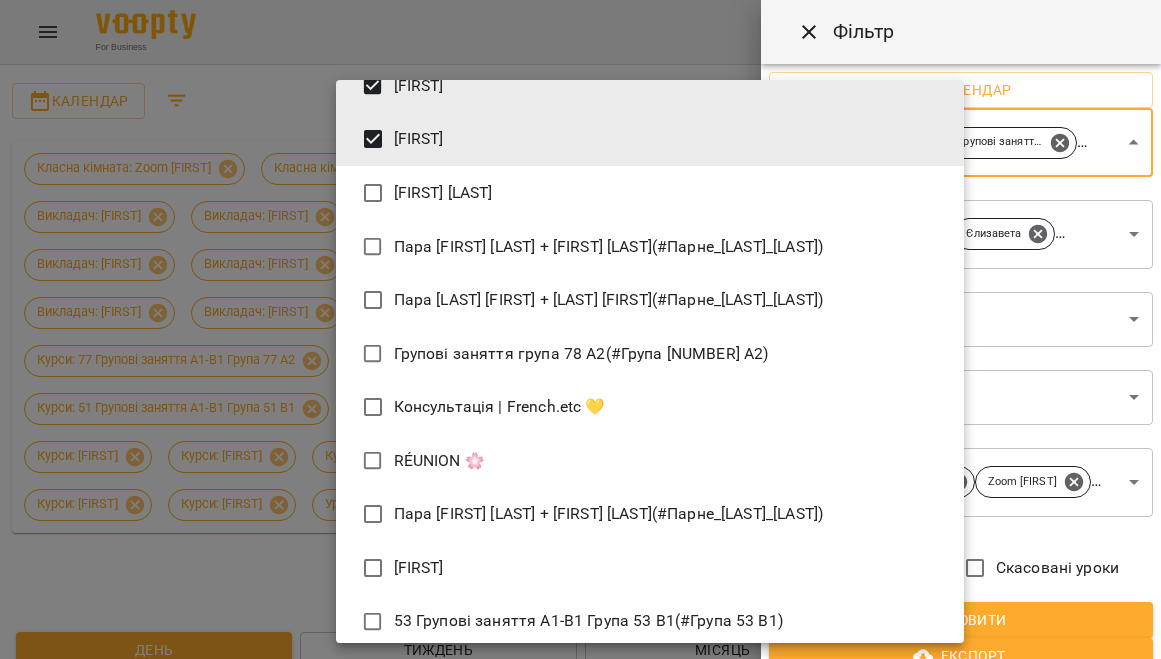 click on "[FIRST]" at bounding box center [650, 139] 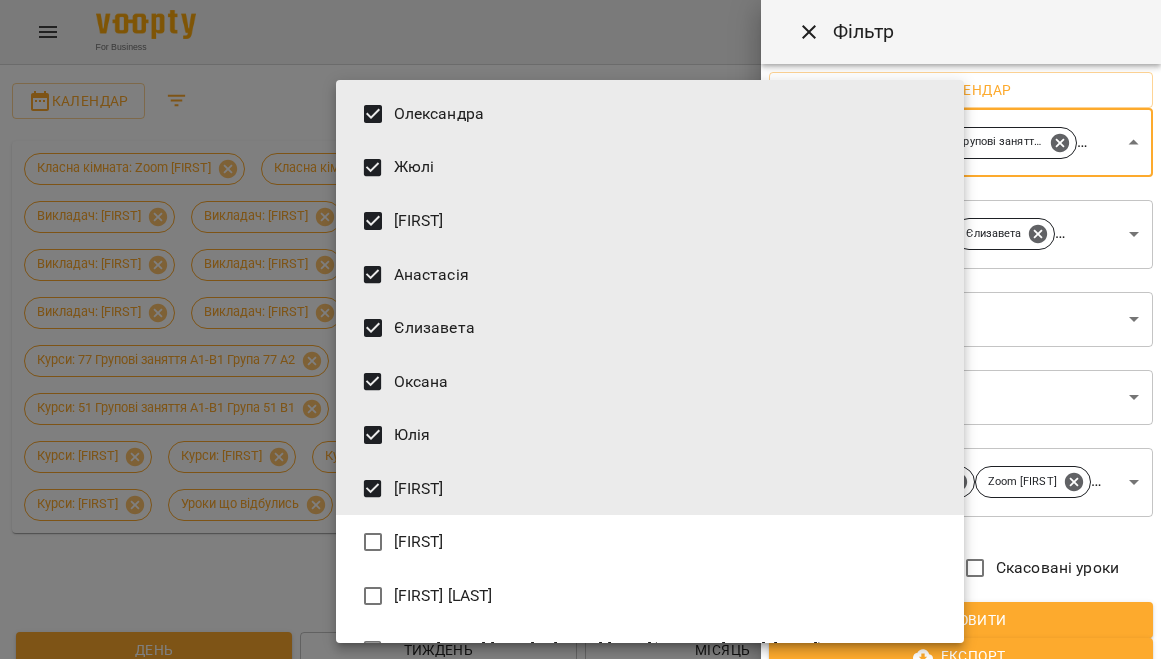scroll, scrollTop: 277, scrollLeft: 0, axis: vertical 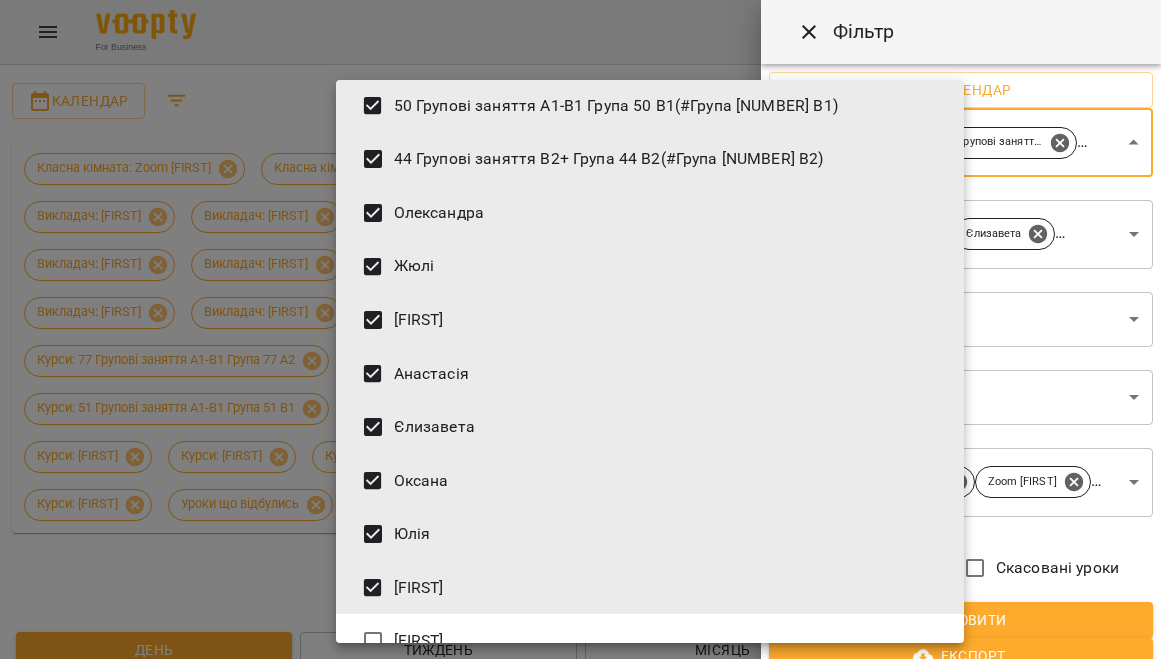 click on "[FIRST]" at bounding box center [650, 588] 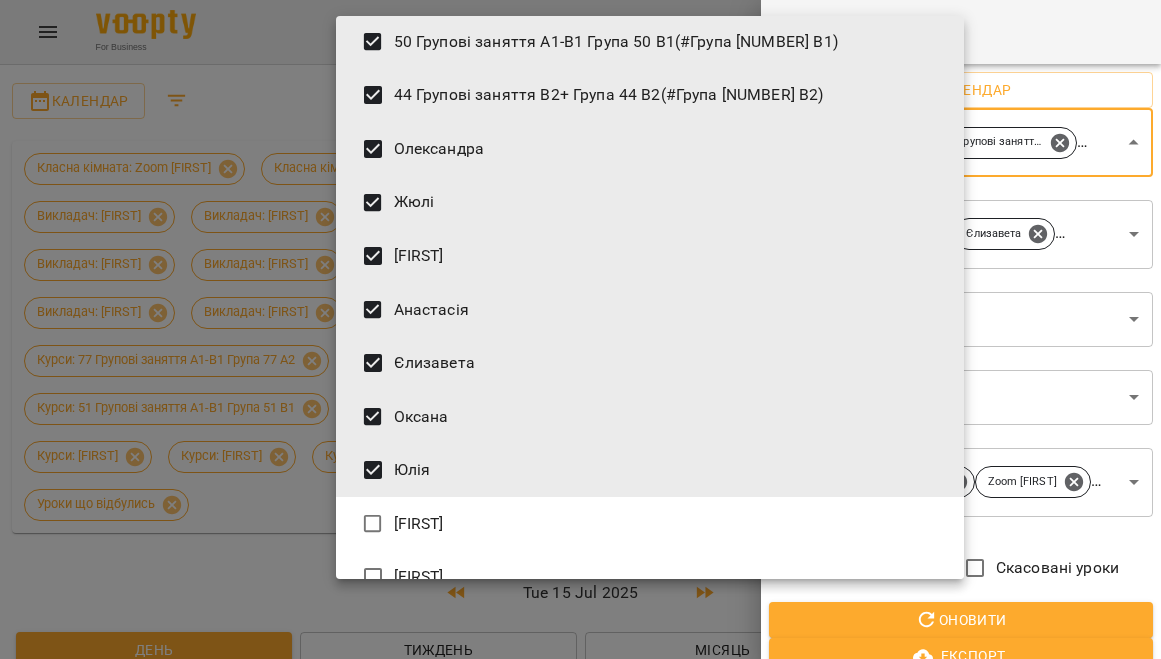 click on "Юлія" at bounding box center (650, 470) 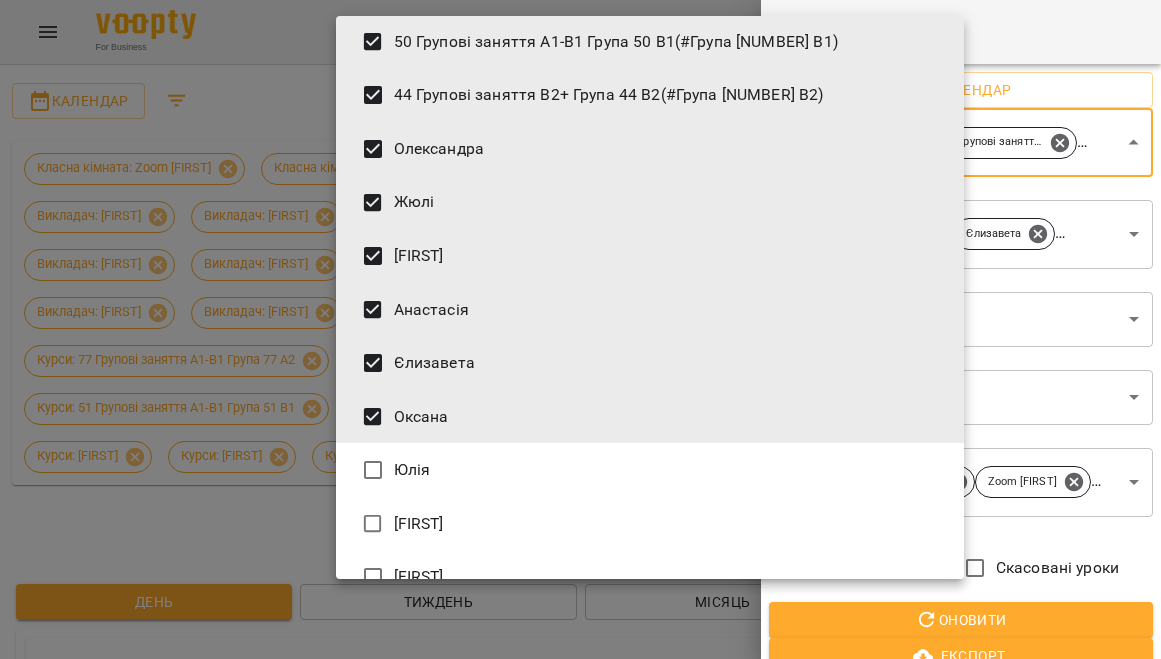 click on "Оксана" at bounding box center [650, 417] 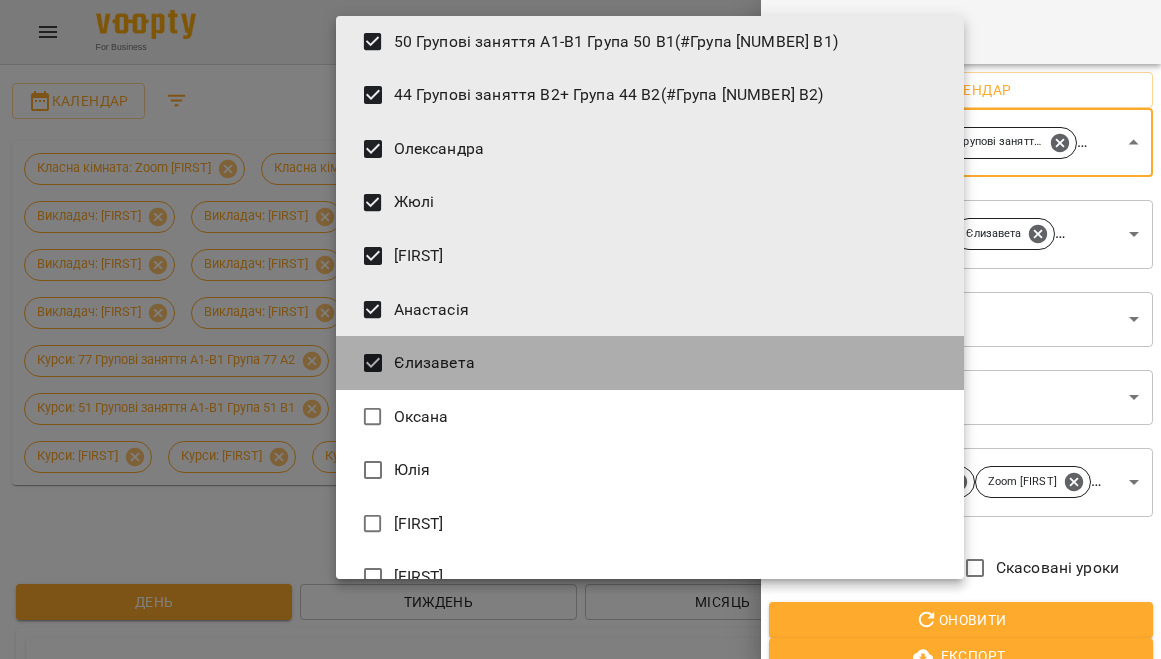 click on "Єлизавета" at bounding box center [650, 363] 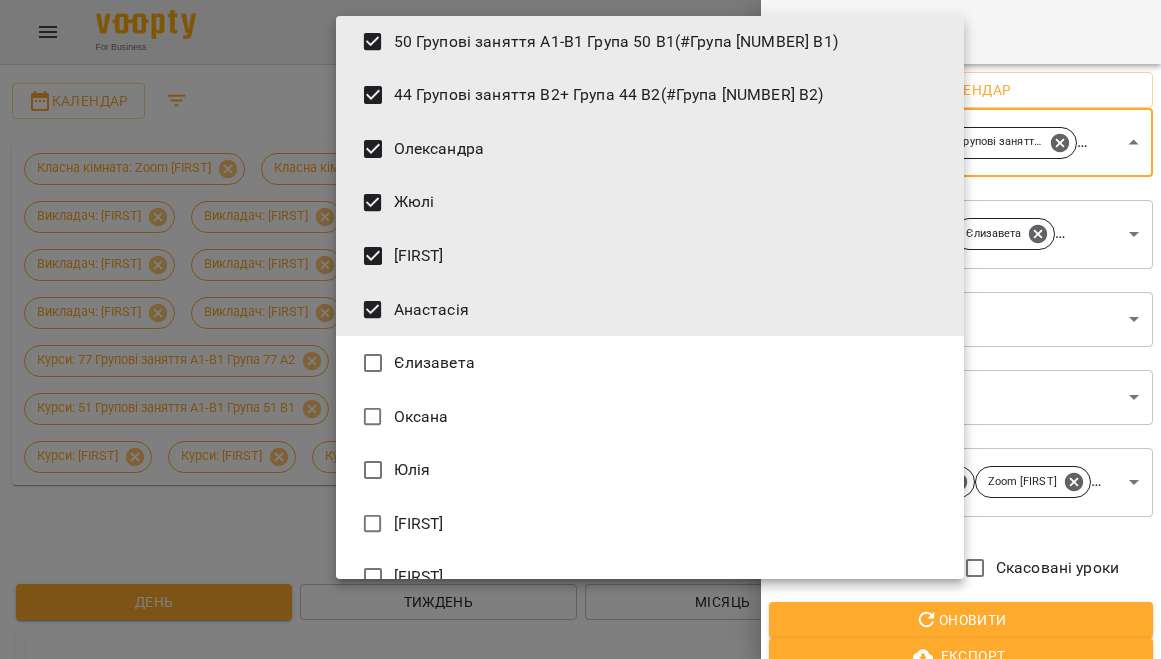 click on "Анастасія" at bounding box center (650, 310) 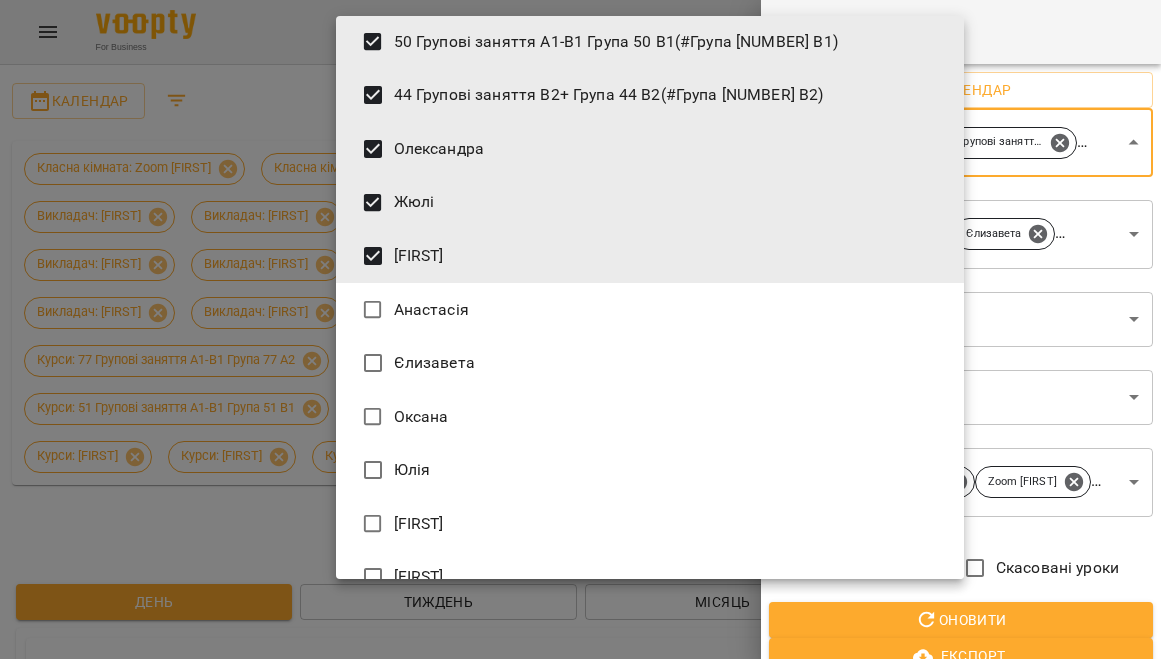 click on "[FIRST]" at bounding box center (650, 256) 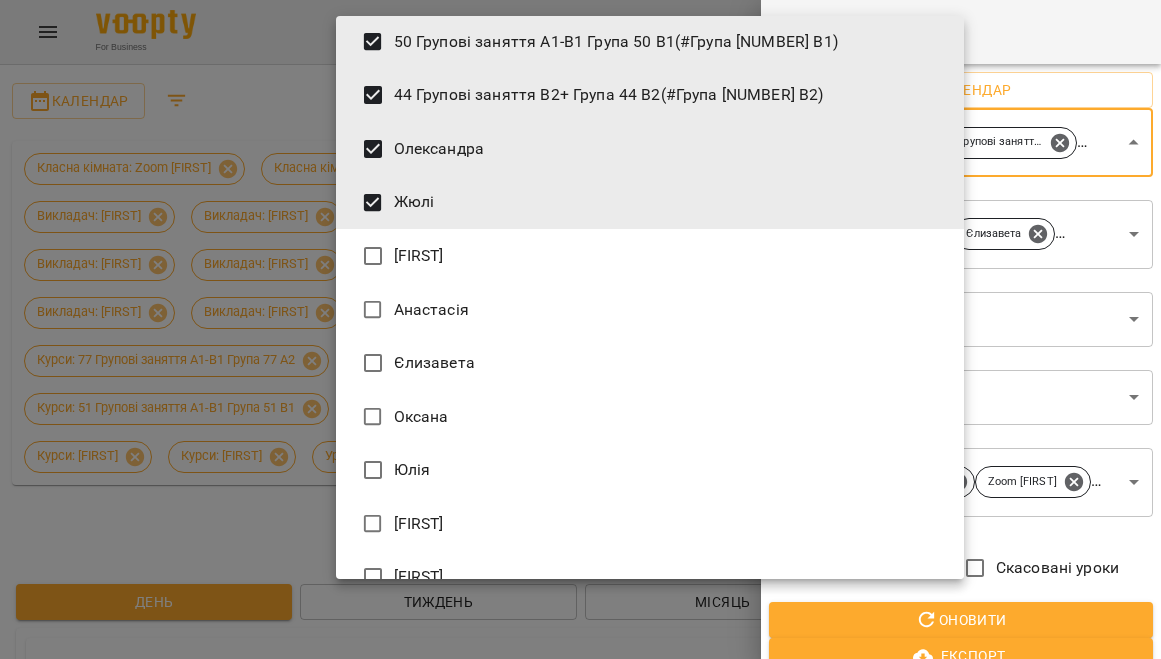 click on "Жюлі" at bounding box center [650, 203] 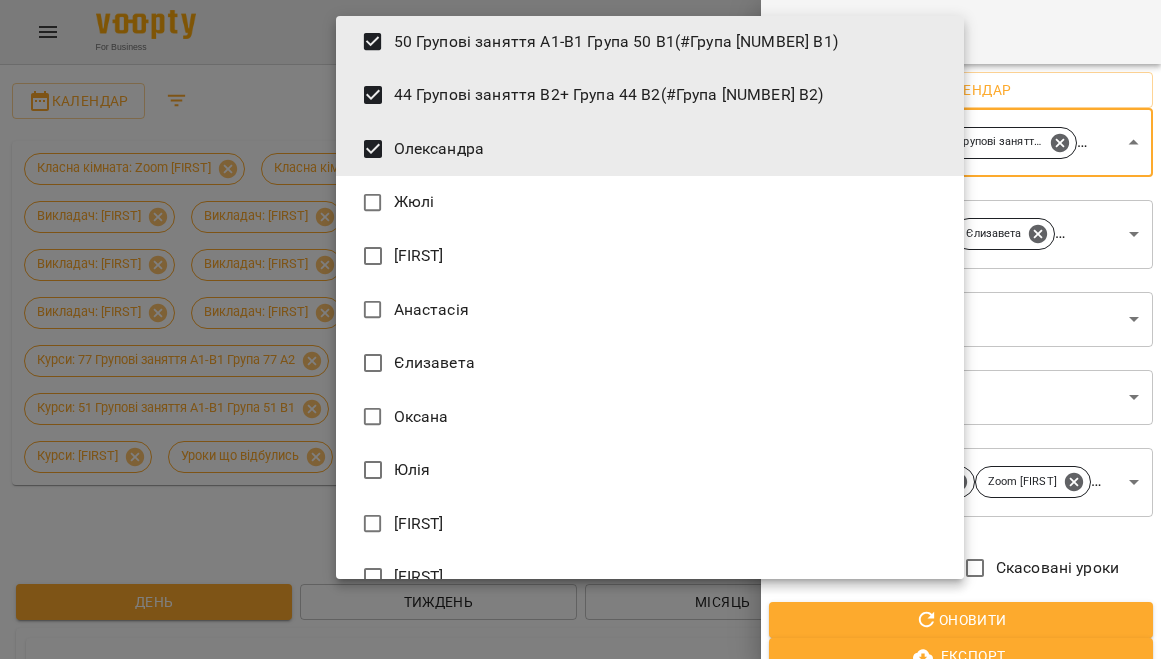 click on "Олександра" at bounding box center [650, 149] 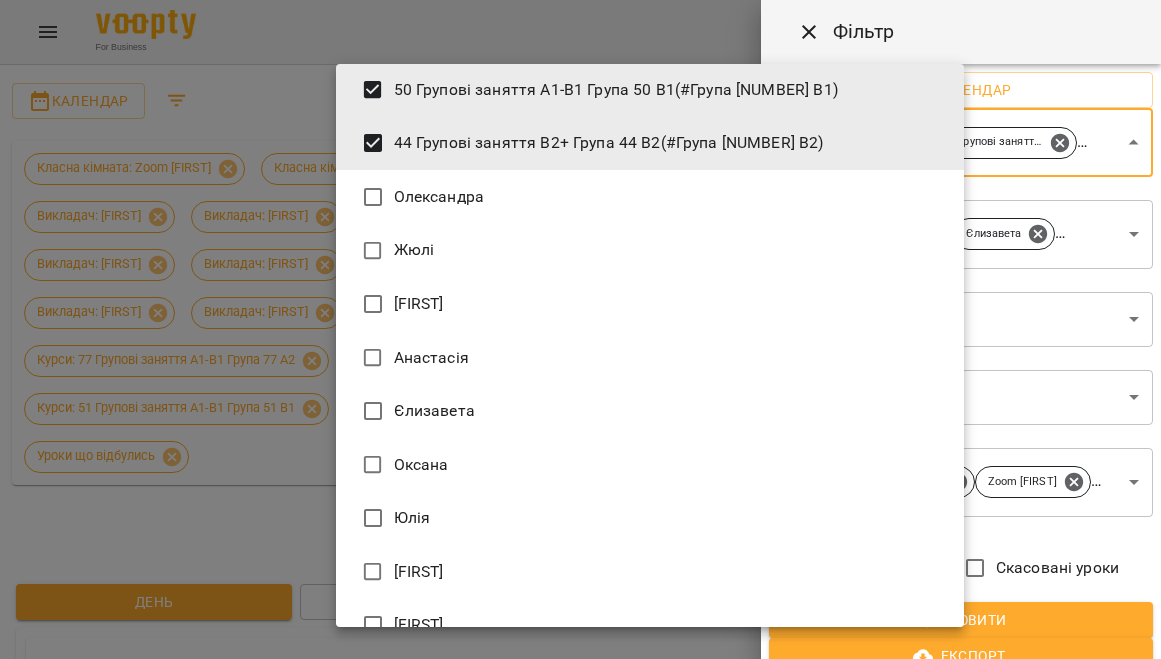 click on "44 Групові заняття В2+ Група 44 В2 (#Група 44 В2)" at bounding box center [650, 143] 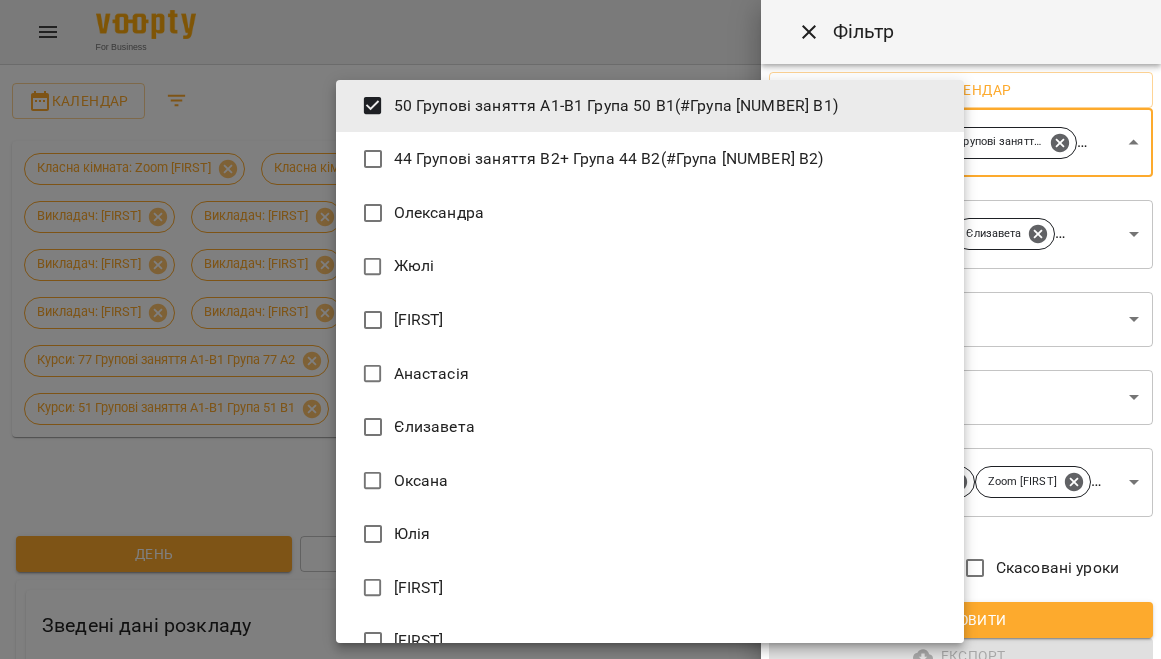 scroll, scrollTop: 276, scrollLeft: 0, axis: vertical 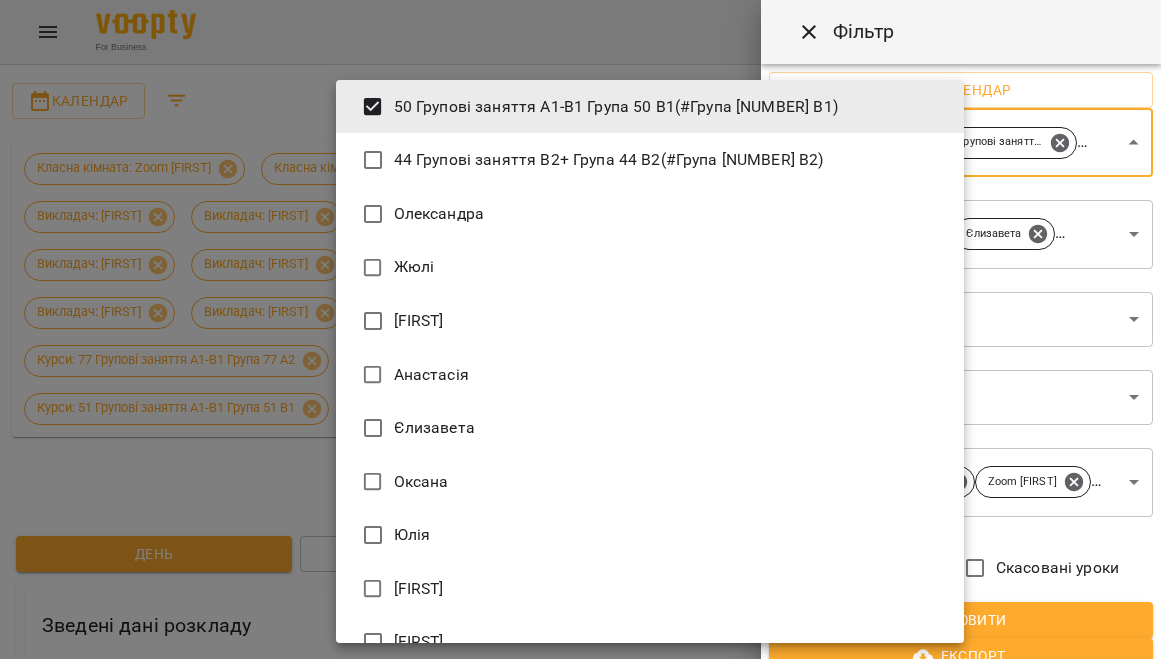click on "50 Групові заняття А1-В1 Група 50 B1 (#Група 50 B1)" at bounding box center (650, 107) 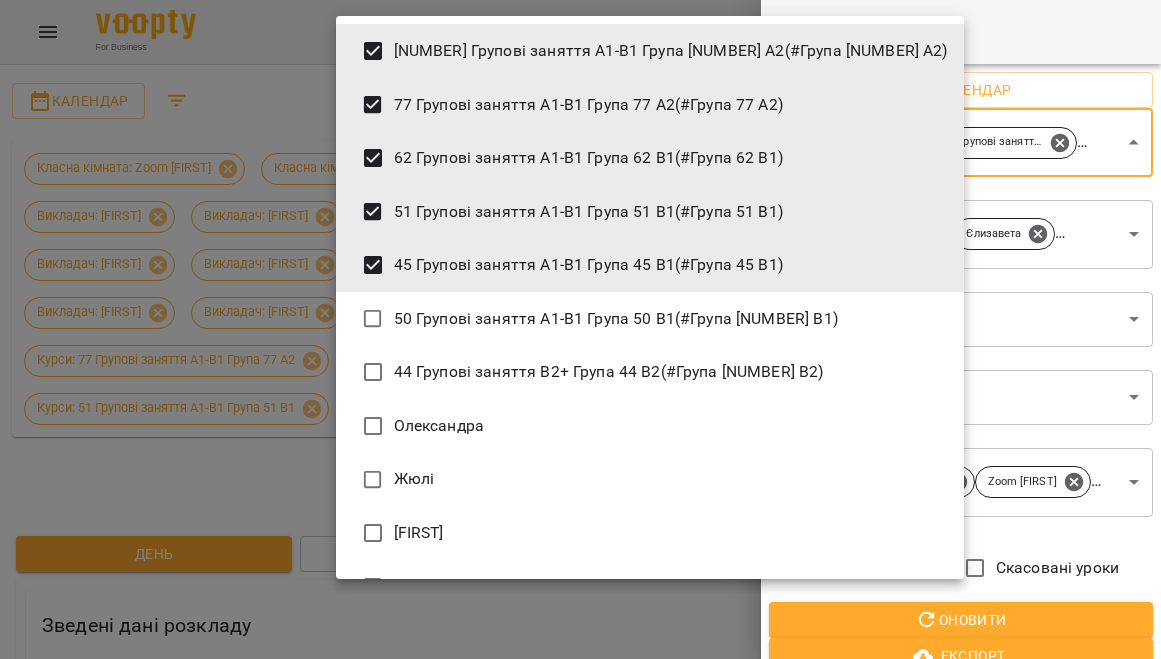 click on "45 Групові заняття А1-В1 Група 45 В1 (#Група 45 B1)" at bounding box center (650, 265) 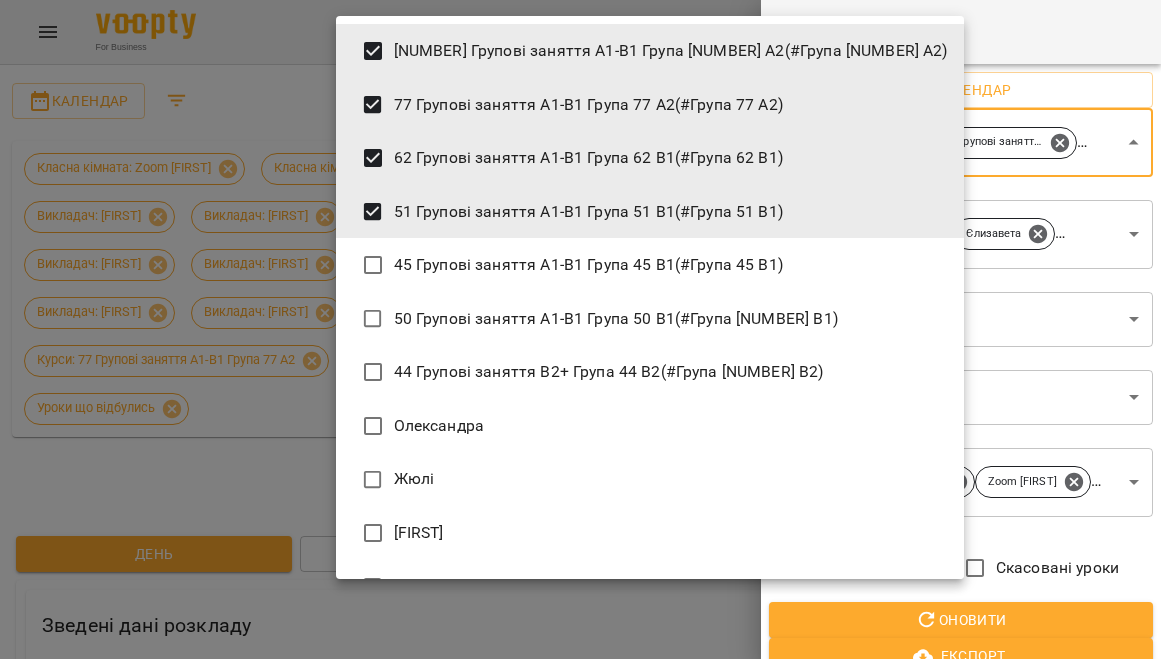 click on "51 Групові заняття А1-В1 Група 51 B1 (#Група 51 B1)" at bounding box center (650, 212) 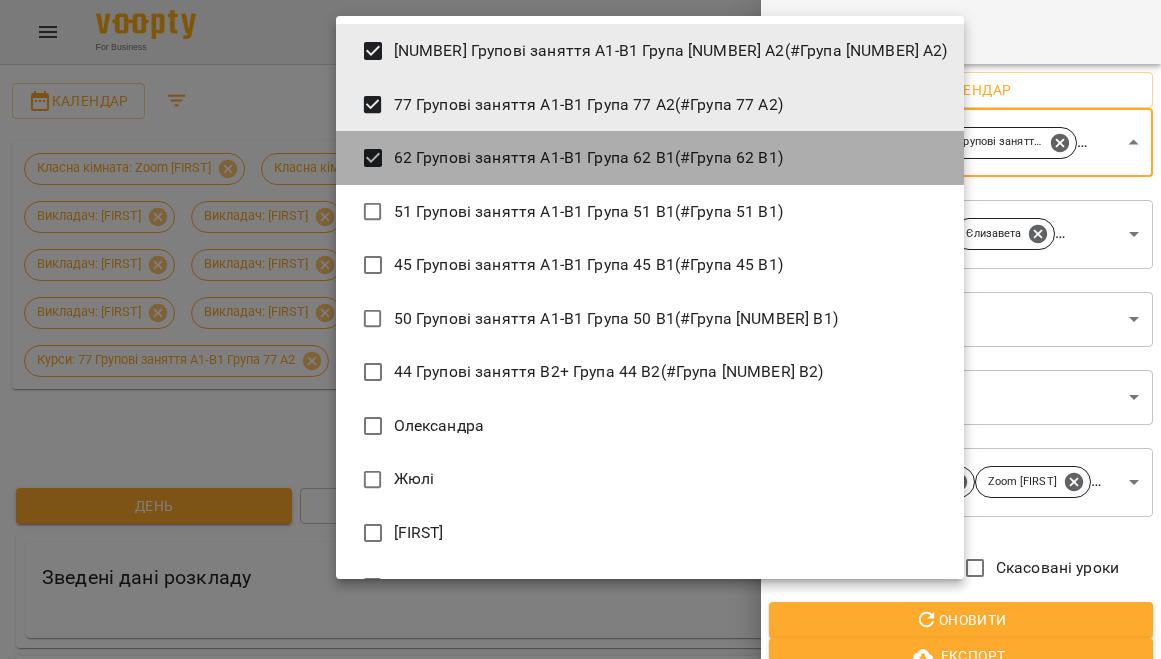 click on "[NUMBER] Групові заняття А1-В1 Група [NUMBER] B1 (#Група [NUMBER] B1)" at bounding box center [650, 158] 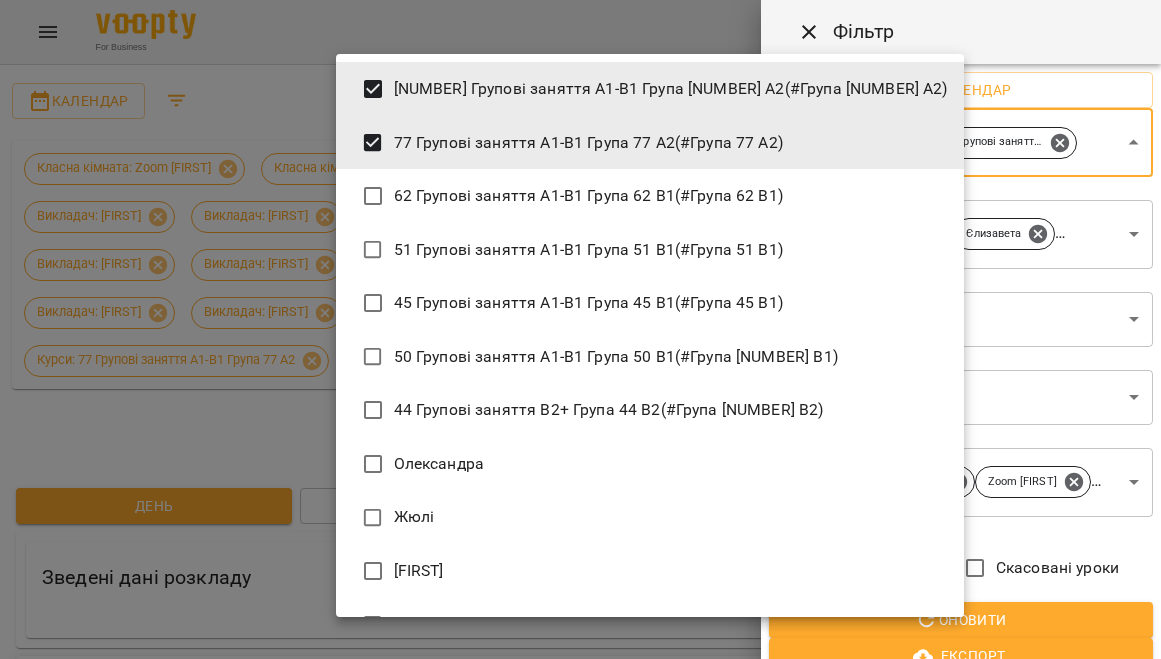click on "71 Групові заняття А1-В1 Група 71 А2 (#Група 71 А2)" at bounding box center [650, 89] 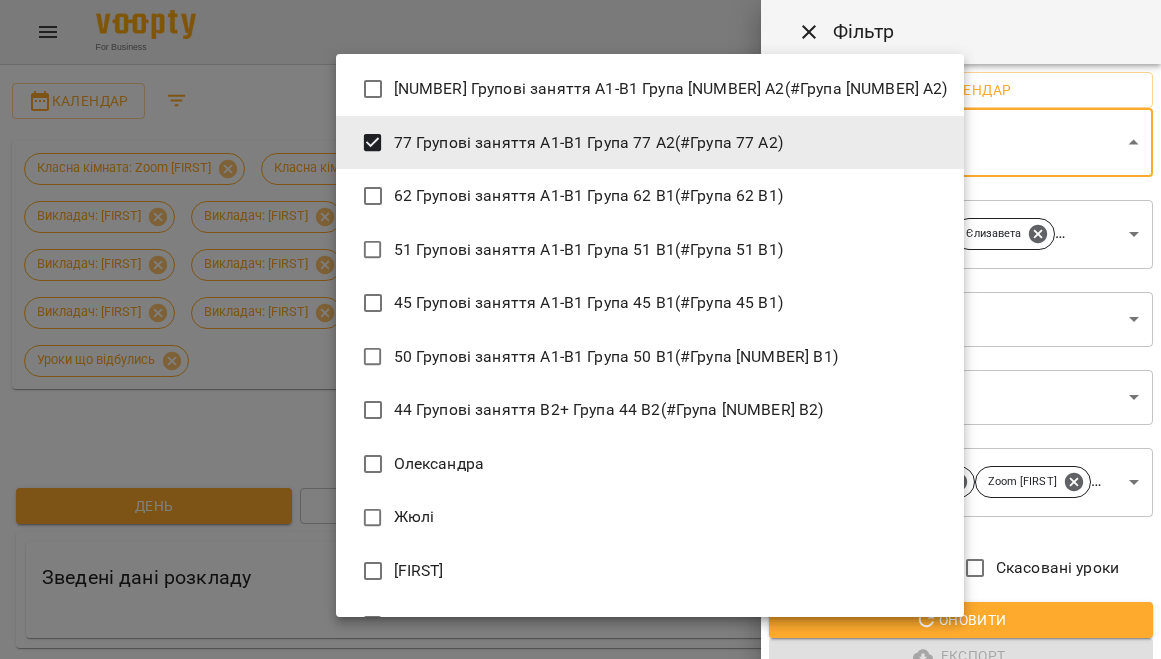 click on "77 Групові заняття А1-В1 Група 77 А2 (#Група 77 А2)" at bounding box center [650, 143] 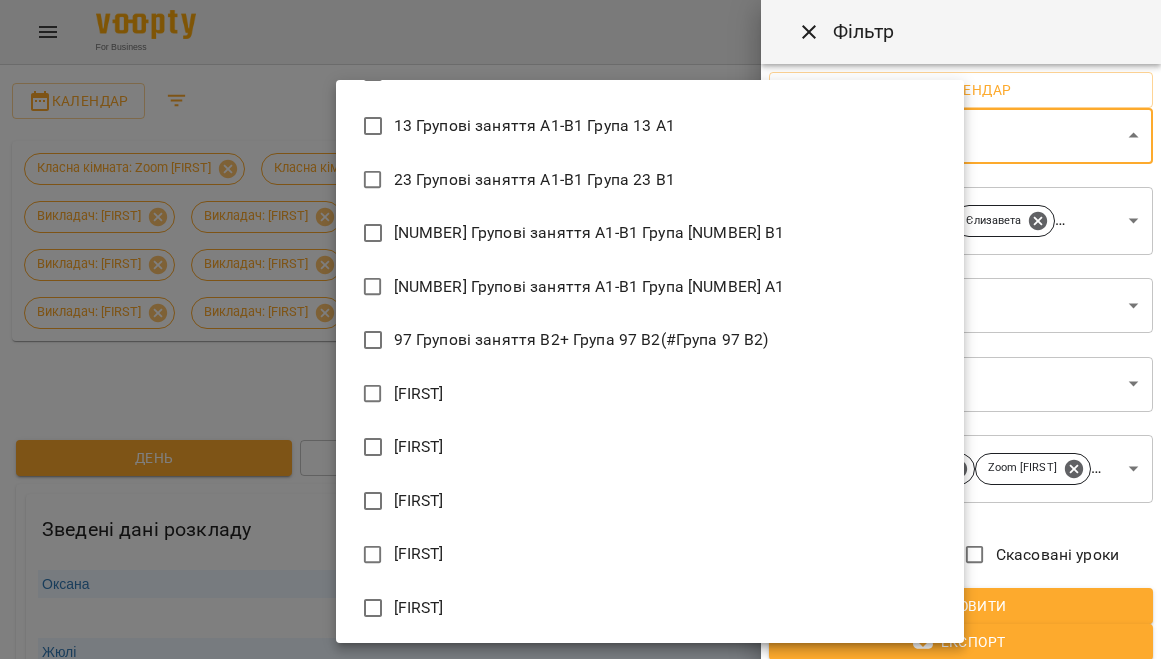 scroll, scrollTop: 2560, scrollLeft: 0, axis: vertical 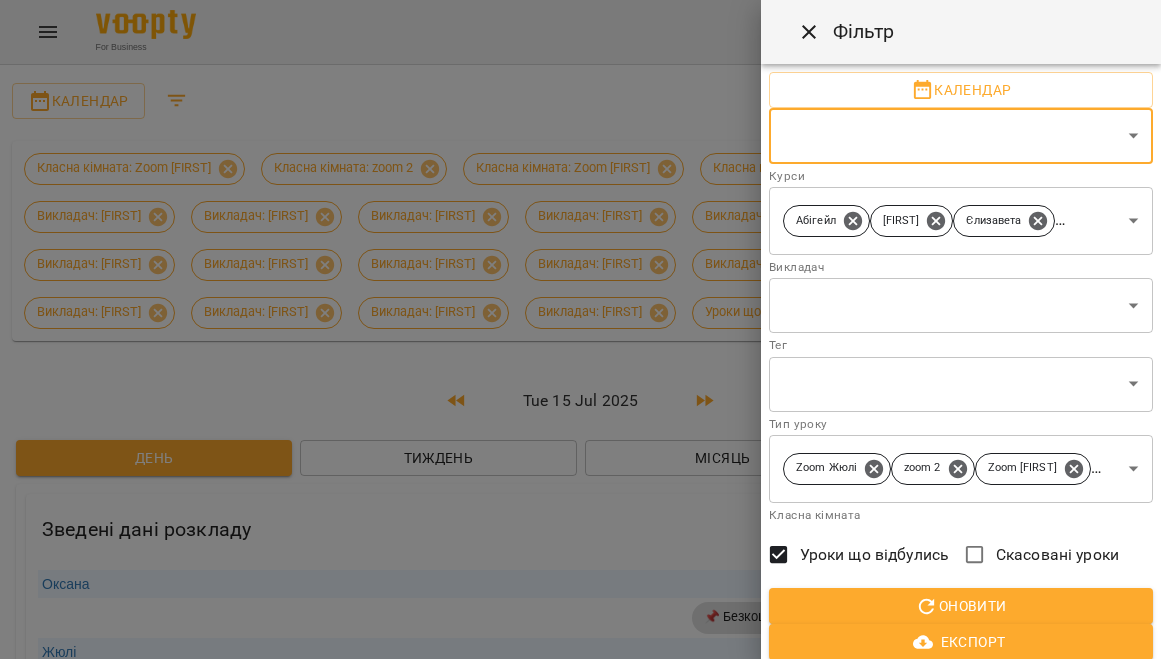 click on "For Business 74 UA   Календар Класна кімната: Zoom Жюлі Класна кімната: zoom 2 Класна кімната: Zoom Олександра Класна кімната: Zoom Оксана Викладач: Абігейл Викладач: Михайло Викладач: Єлизавета Викладач: Олександра Викладач: Юлія Викладач: Марина Викладач: Жюлі Викладач: Анастасія Викладач: Оксана Викладач: Даніела Викладач: Каріна Викладач: Катерина Викладач: Микита Викладач: Юля Викладач: Андрій  Викладач: Аліса  Викладач: Катя Уроки що відбулись Tue 15 Jul 2025 День Тиждень Місяць Вручну Зведені дані розкладу Оксана 1   Занять ( 30 хв. ) 1   ( 30 ) 1" at bounding box center [580, 711] 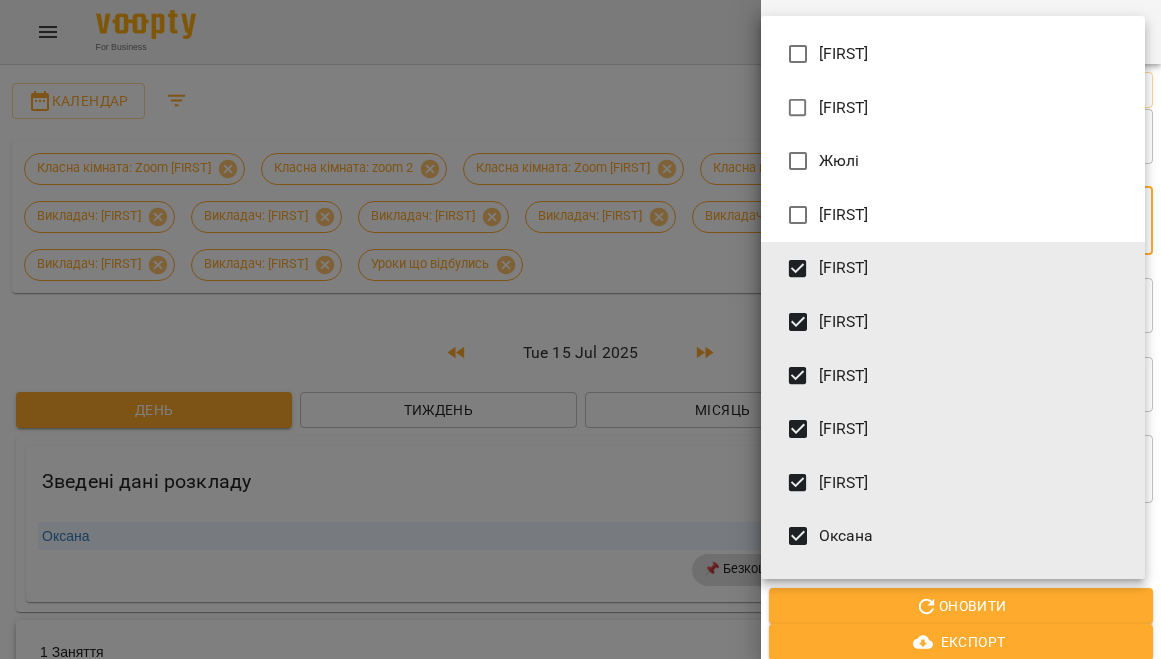 scroll, scrollTop: 239, scrollLeft: 0, axis: vertical 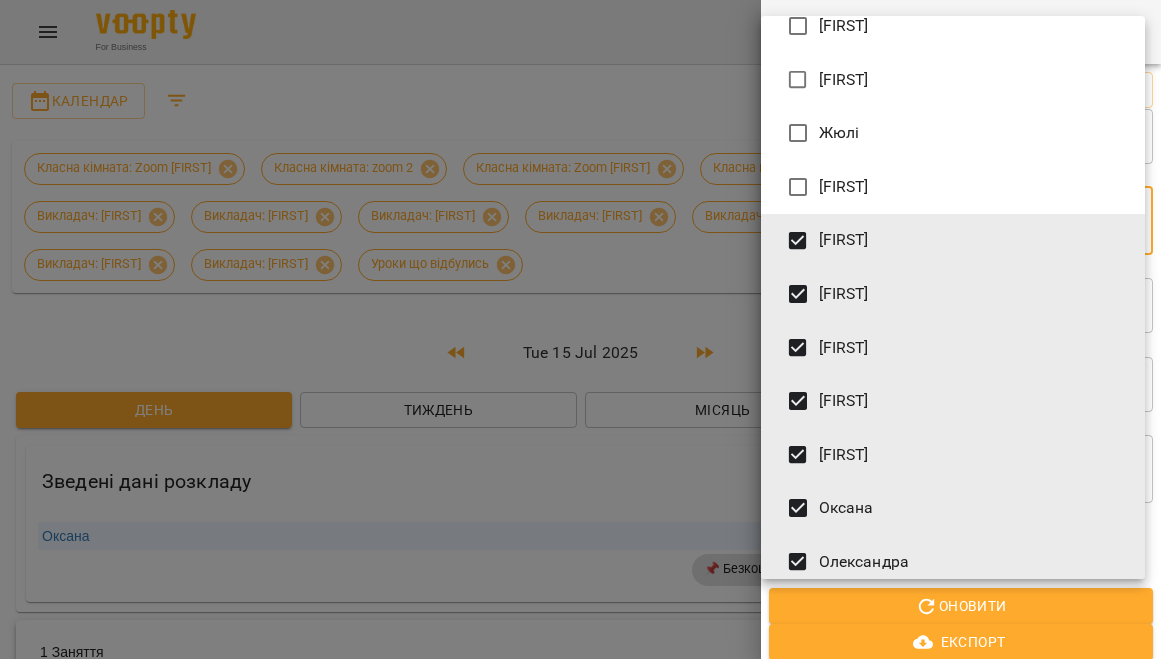 click on "[FIRST]" at bounding box center (953, 241) 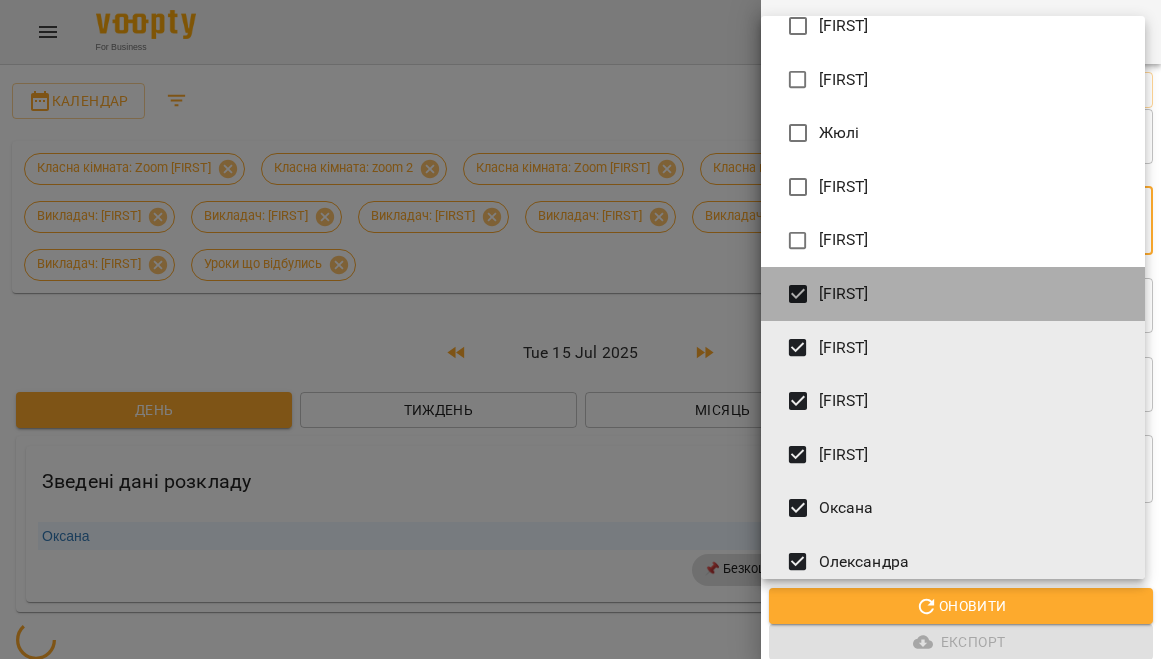 click on "Катя" at bounding box center [953, 294] 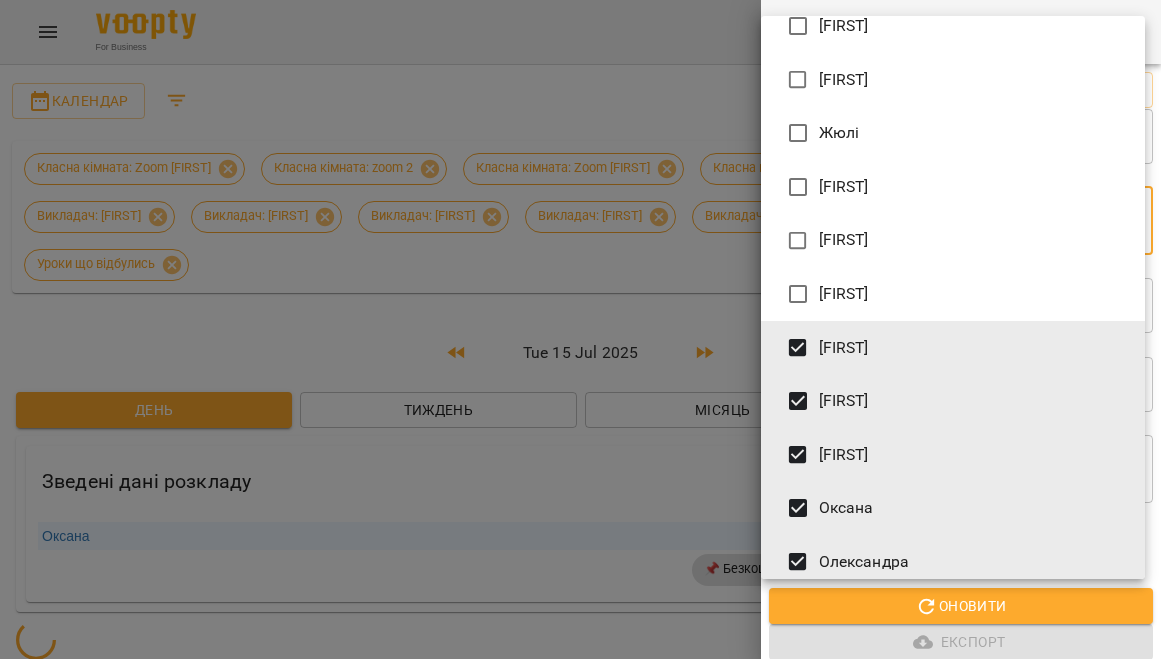 click on "[FIRST]" at bounding box center (953, 348) 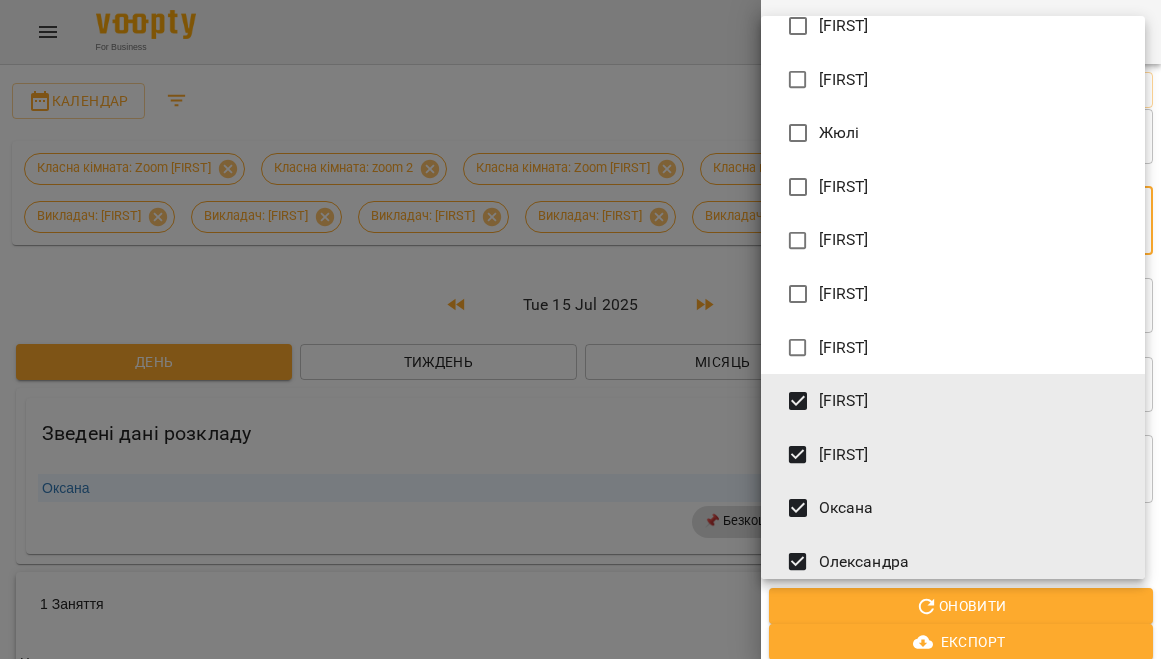 scroll, scrollTop: 335, scrollLeft: 0, axis: vertical 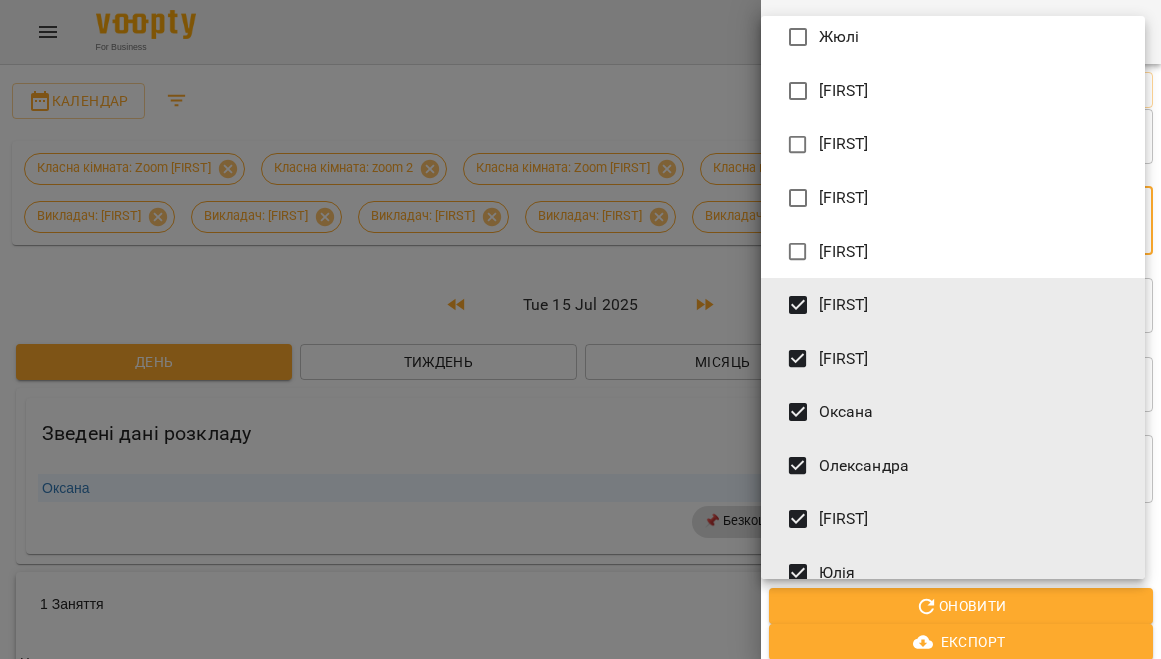 click on "[FIRST]" at bounding box center (844, 305) 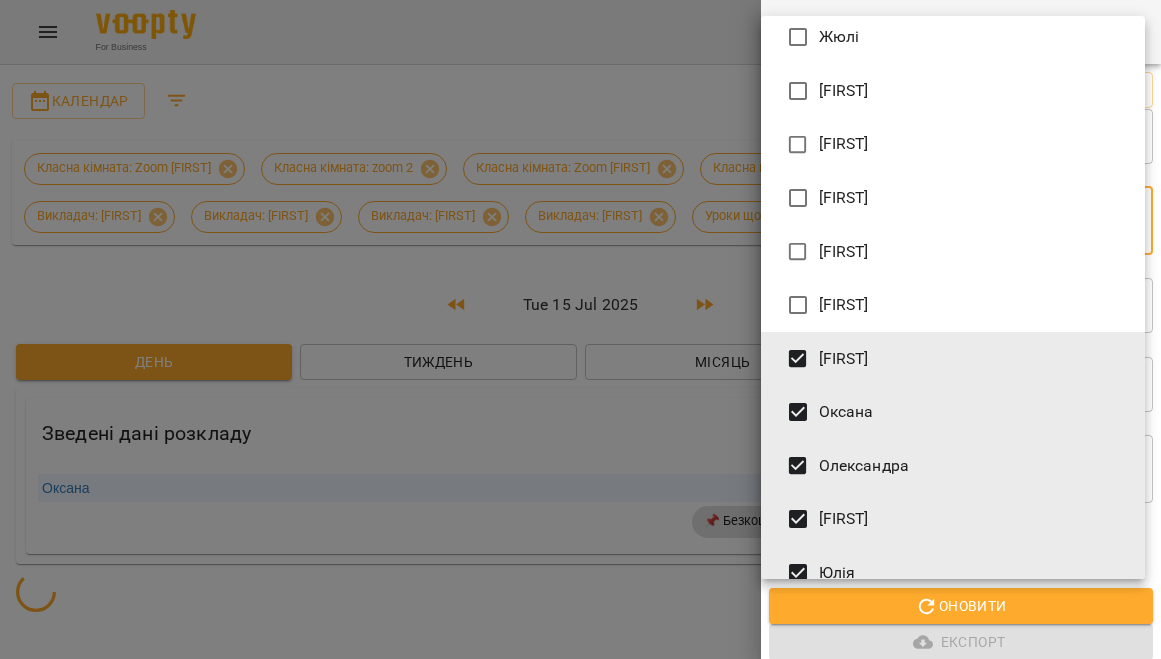 click on "[FIRST]" at bounding box center (844, 359) 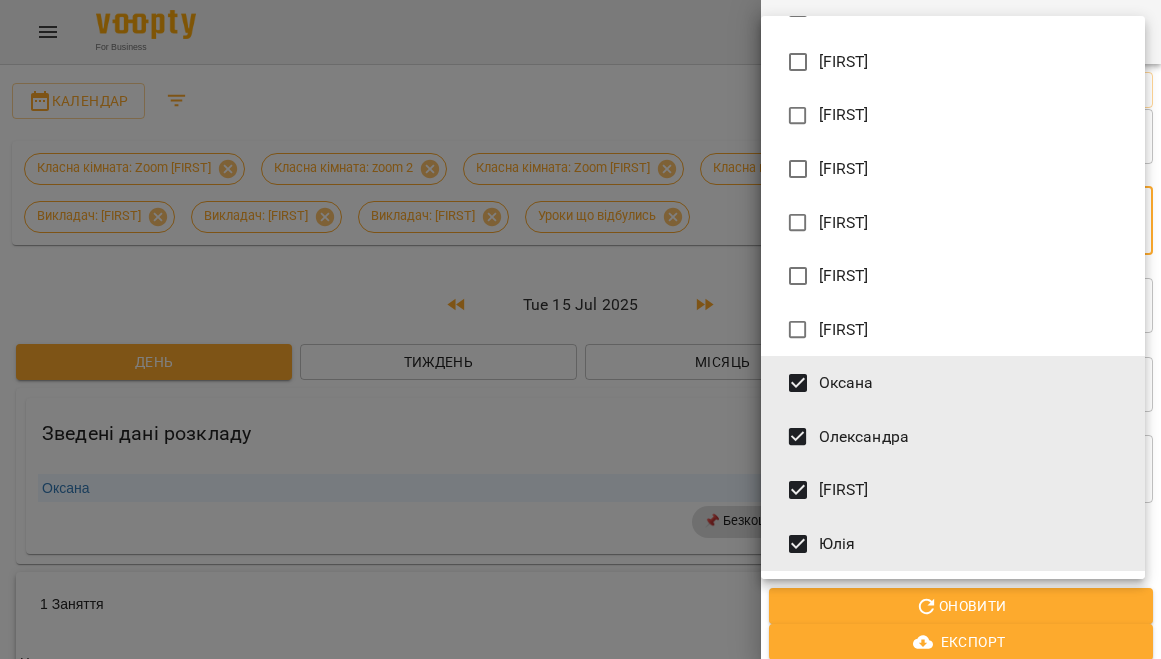 scroll, scrollTop: 364, scrollLeft: 0, axis: vertical 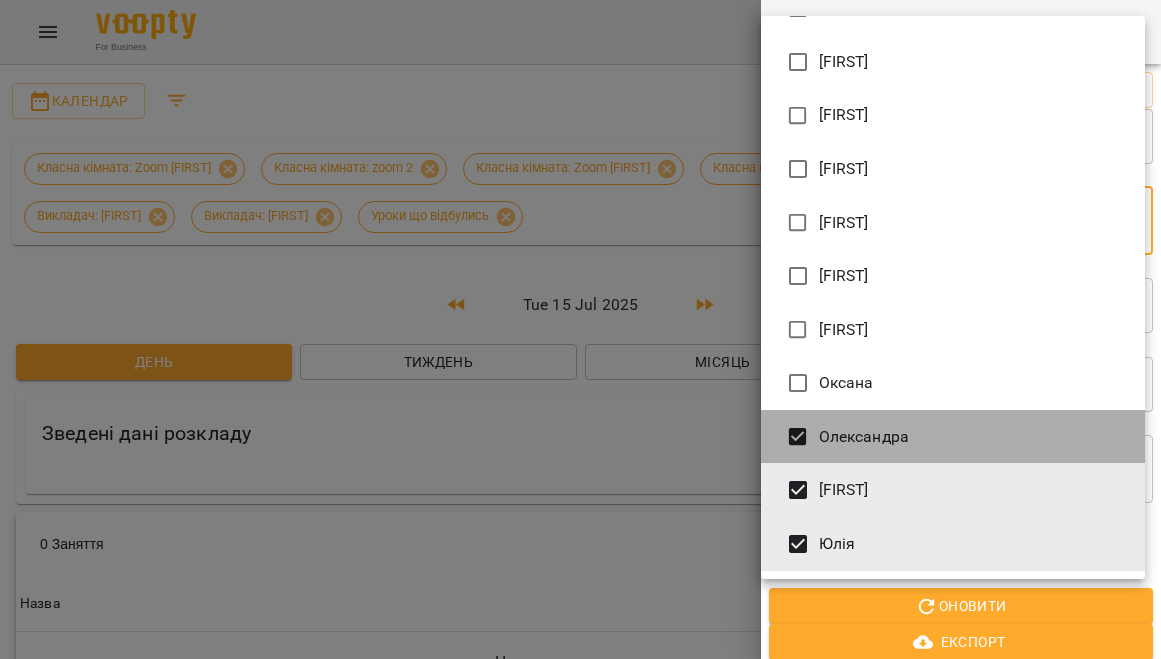 click on "Олександра" at bounding box center [864, 437] 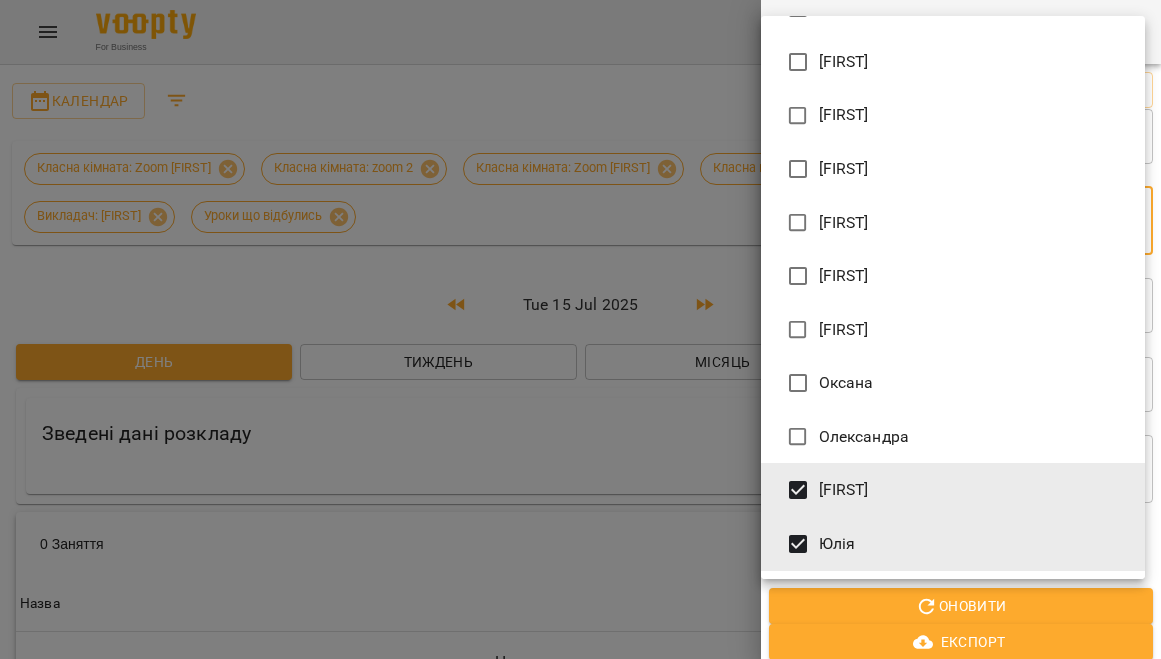click on "[FIRST]" at bounding box center (953, 490) 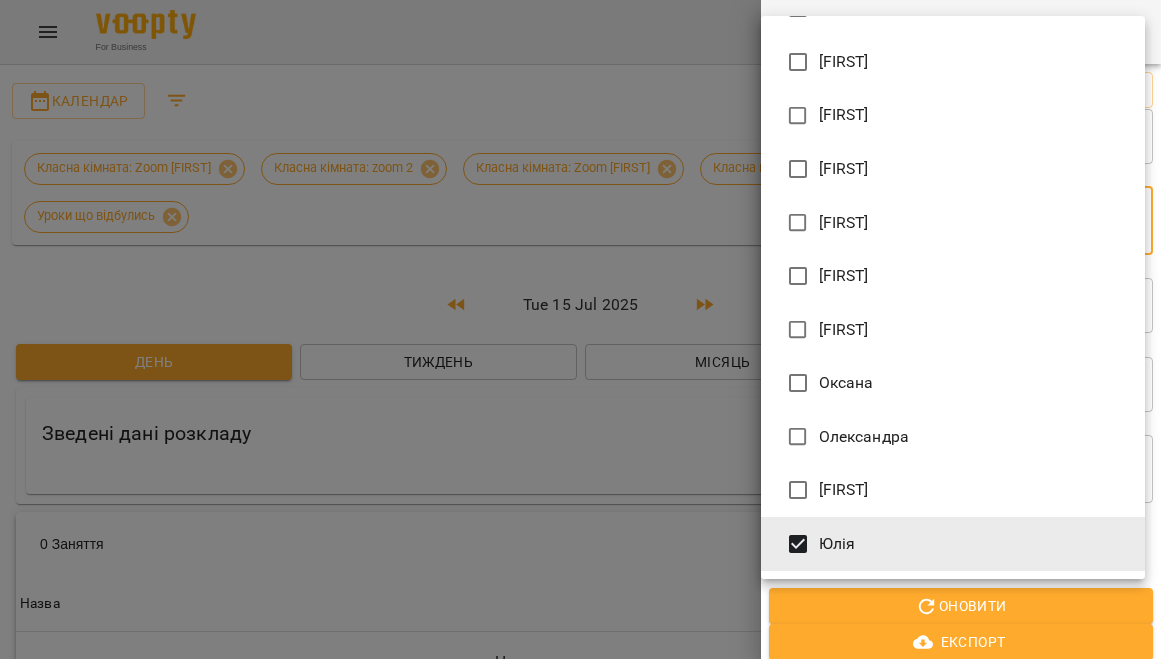 click on "Юлія" at bounding box center [953, 544] 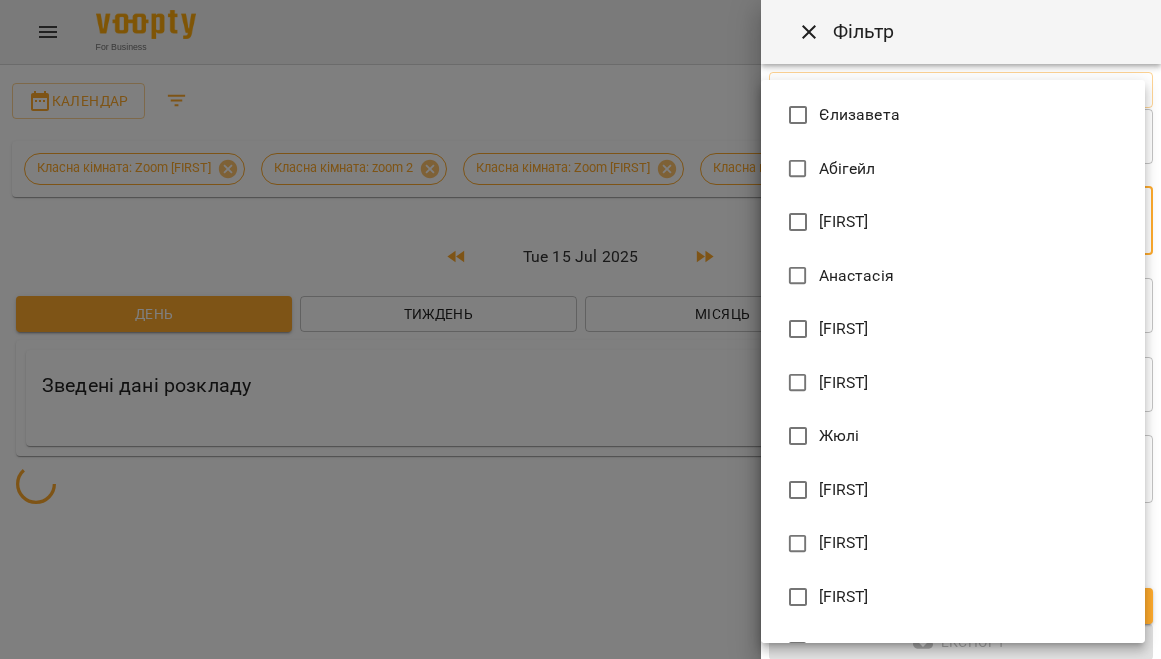 click at bounding box center (580, 329) 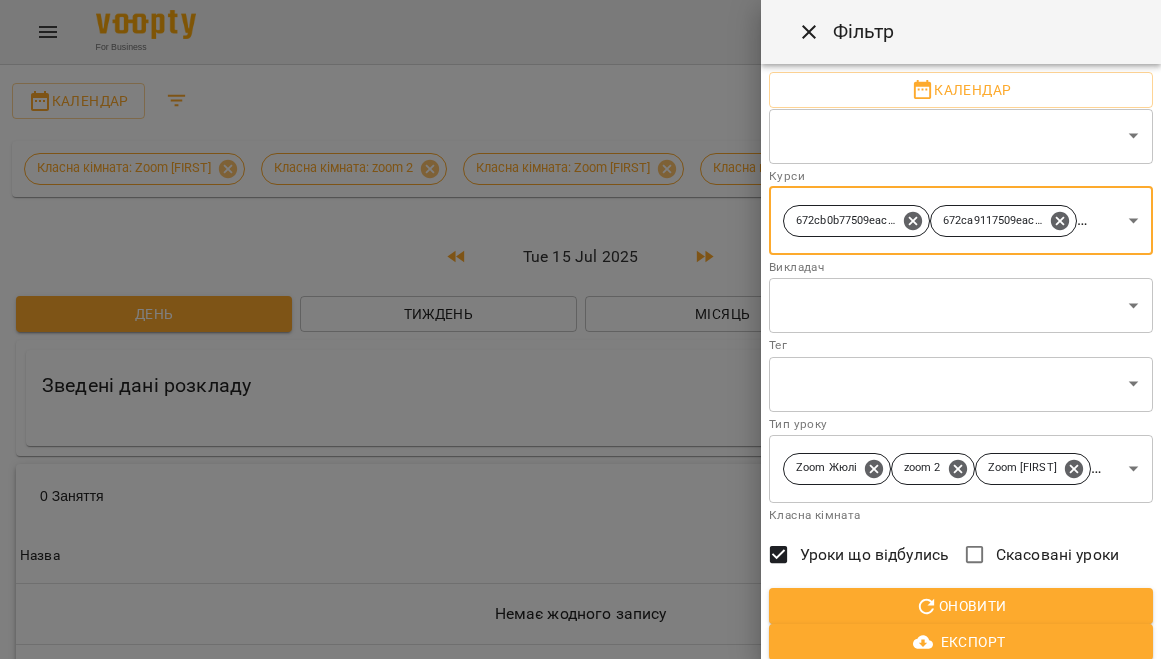 click on "**********" at bounding box center (580, 357) 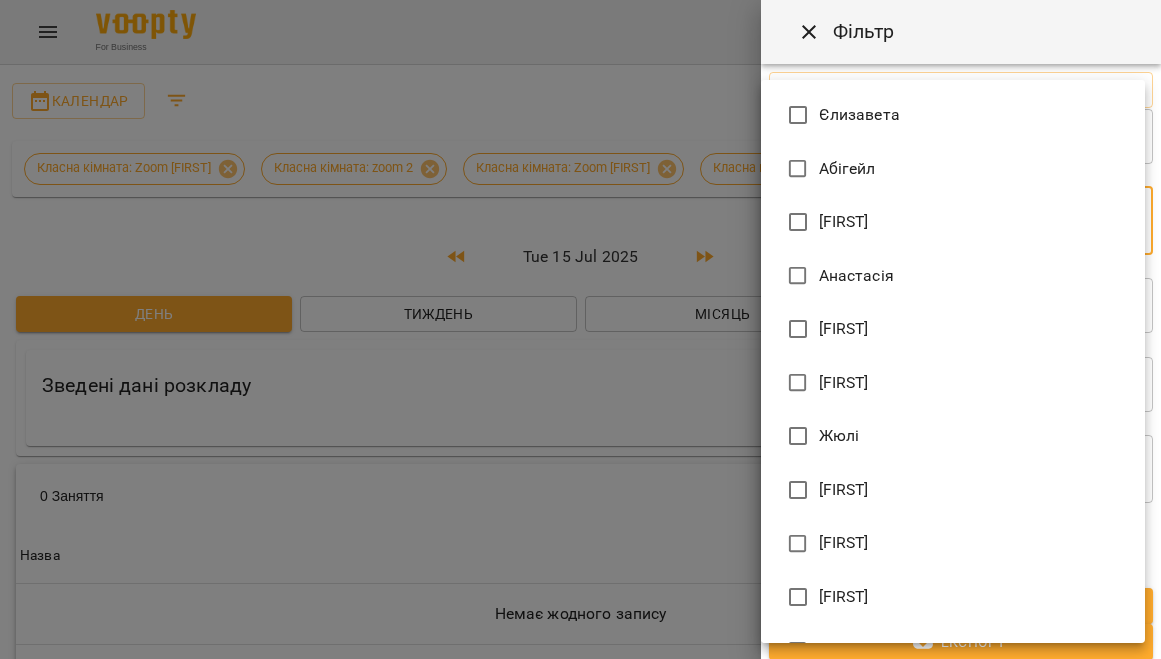 scroll, scrollTop: -4, scrollLeft: 0, axis: vertical 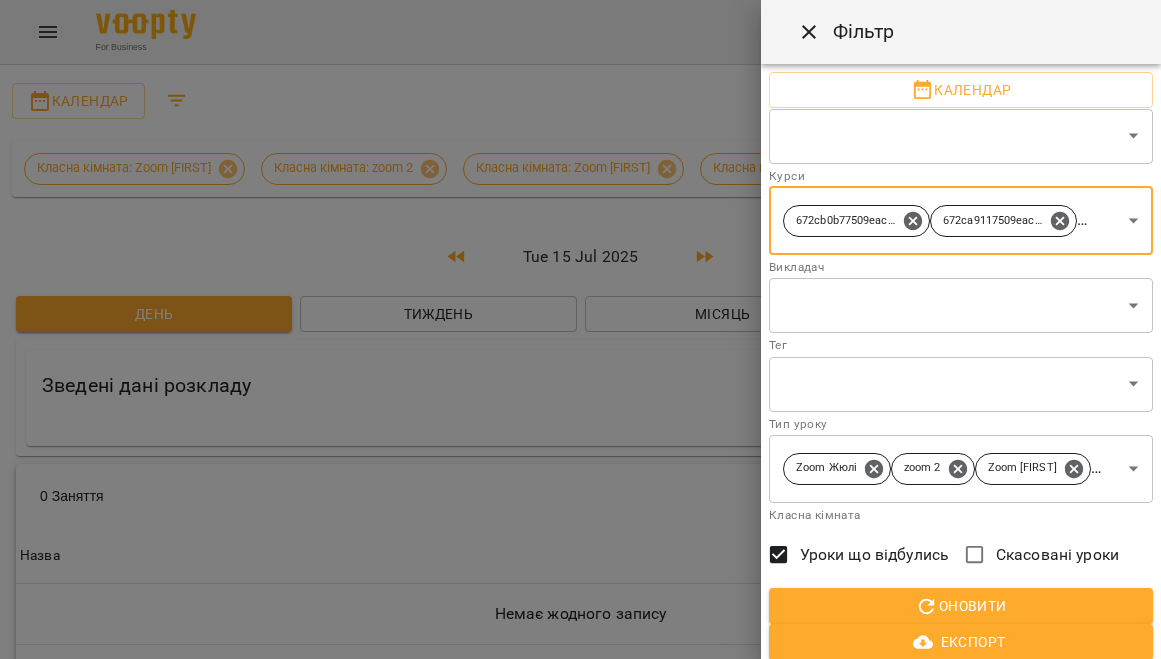 click on "**********" at bounding box center [580, 357] 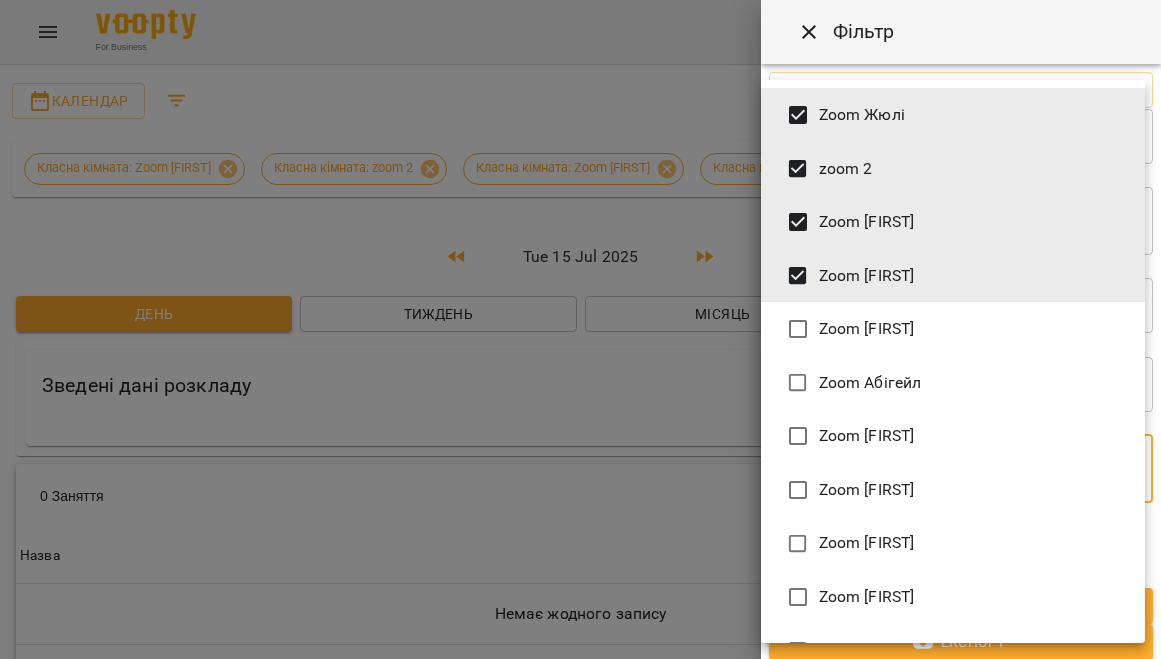 click on "Zoom [FIRST]" at bounding box center (867, 276) 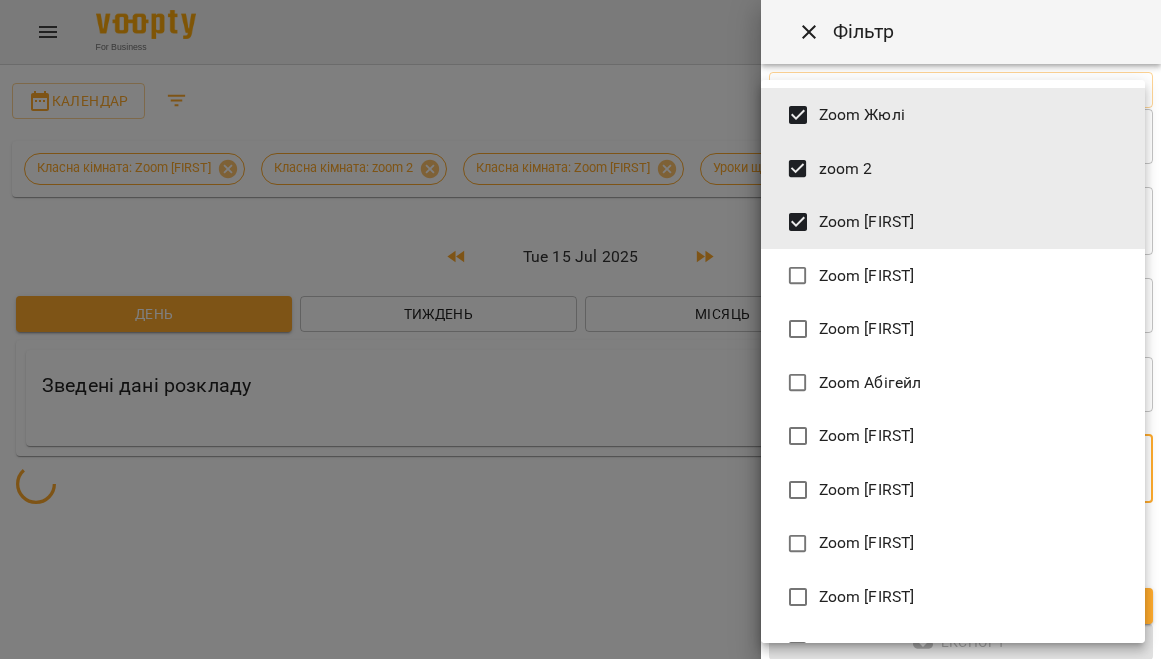 click on "Zoom [FIRST]" at bounding box center [867, 222] 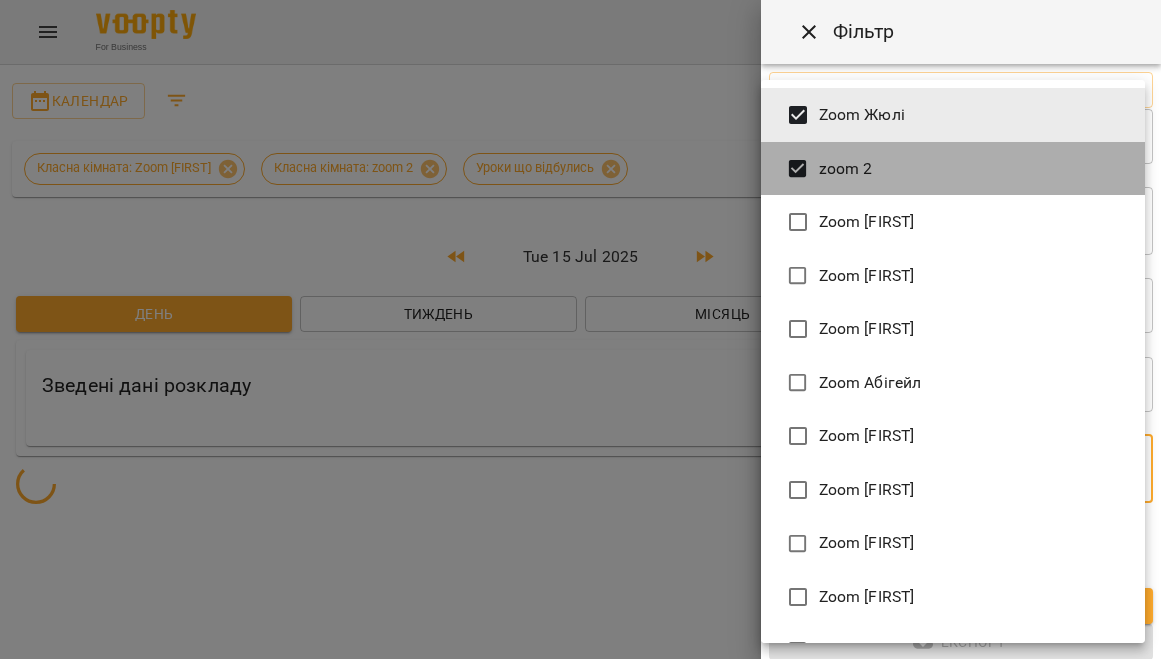click on "zoom 2" at bounding box center (953, 169) 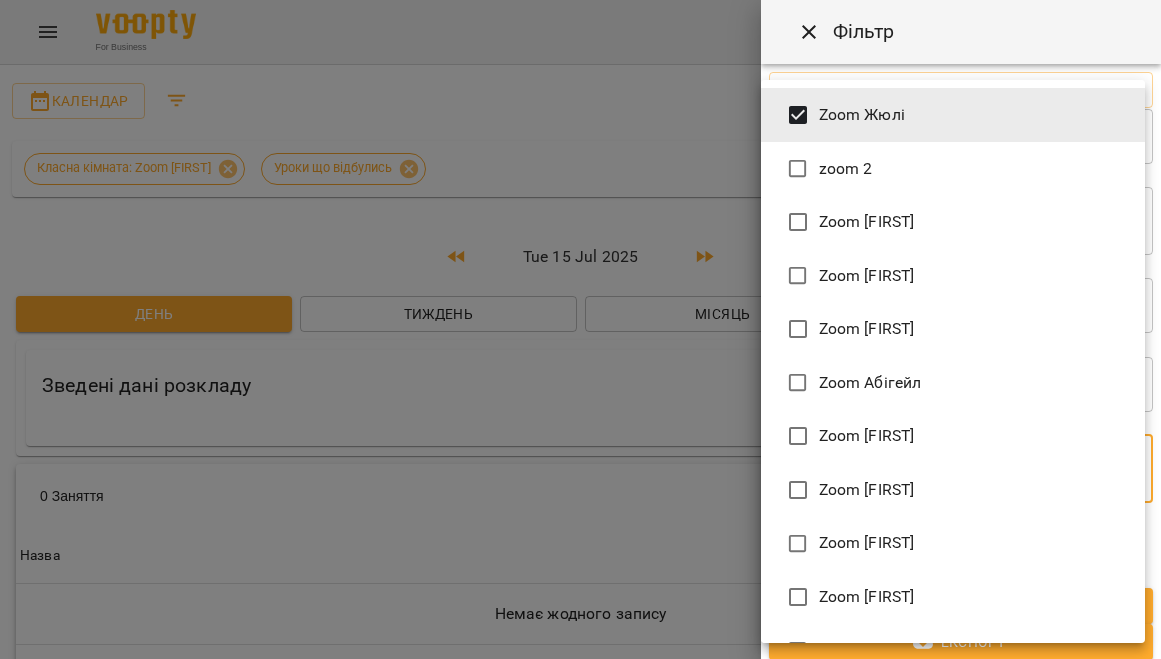 click on "Zoom Жюлі" at bounding box center [953, 115] 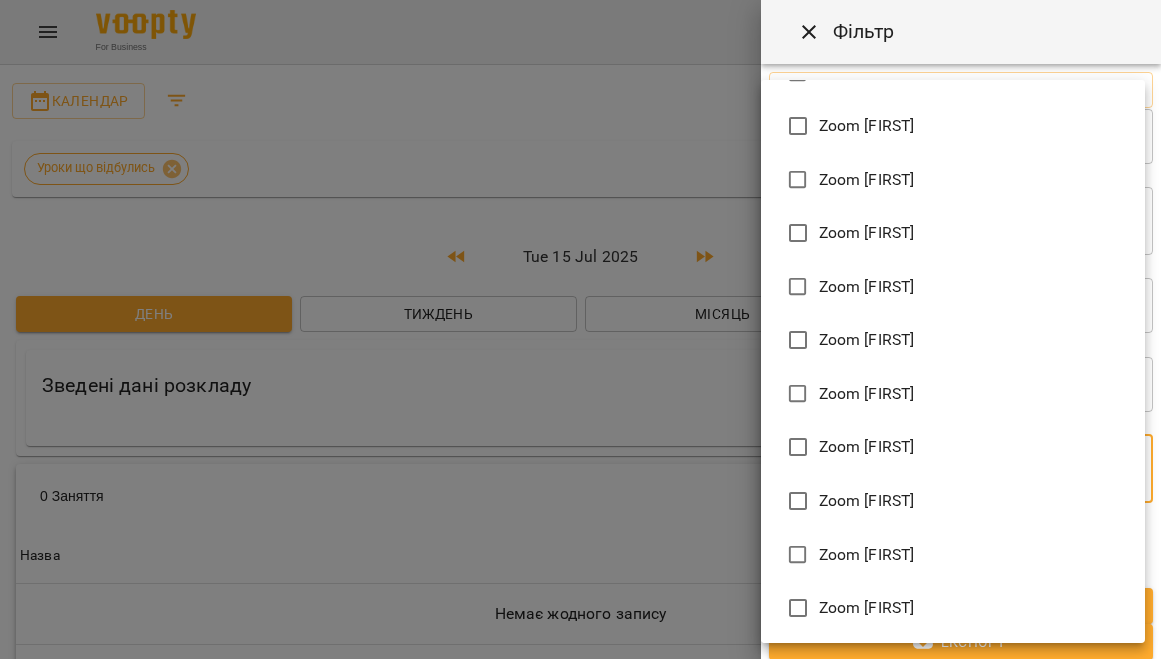 scroll, scrollTop: 471, scrollLeft: 0, axis: vertical 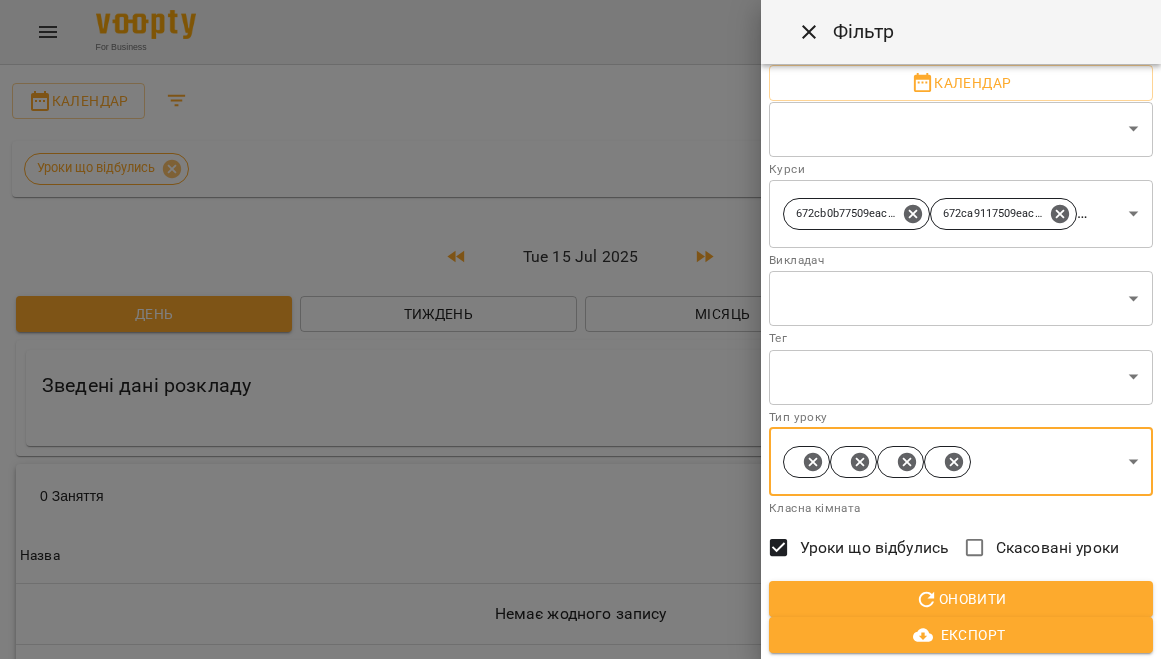 click on "Уроки що відбулись" at bounding box center [875, 548] 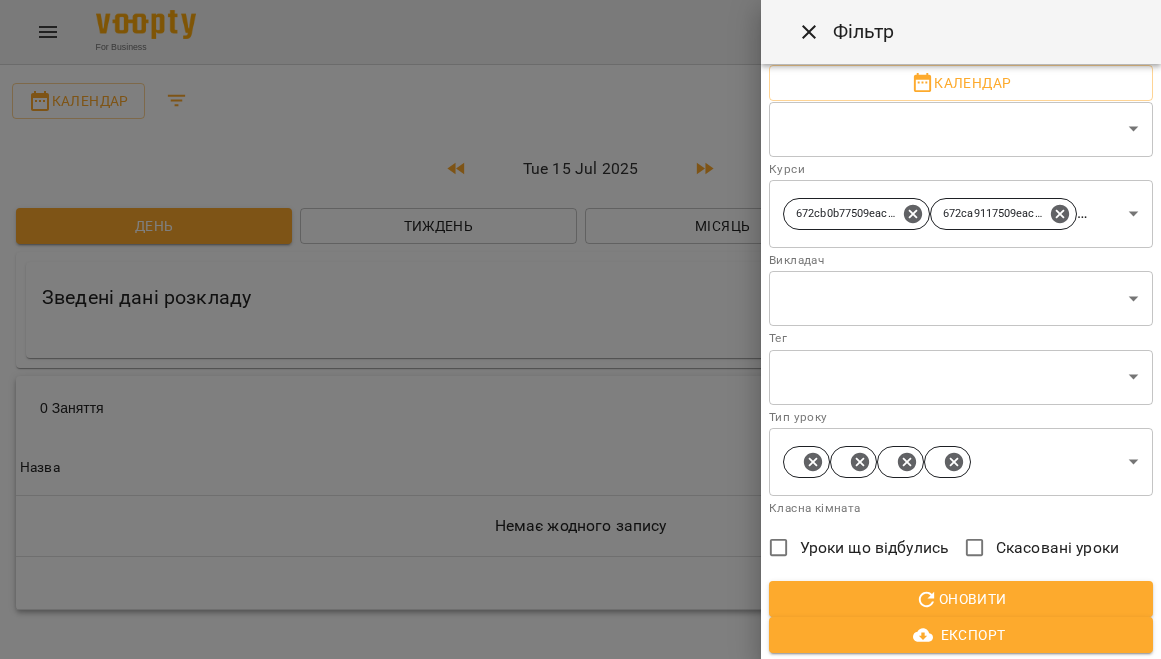 click on "Оновити" at bounding box center [961, 599] 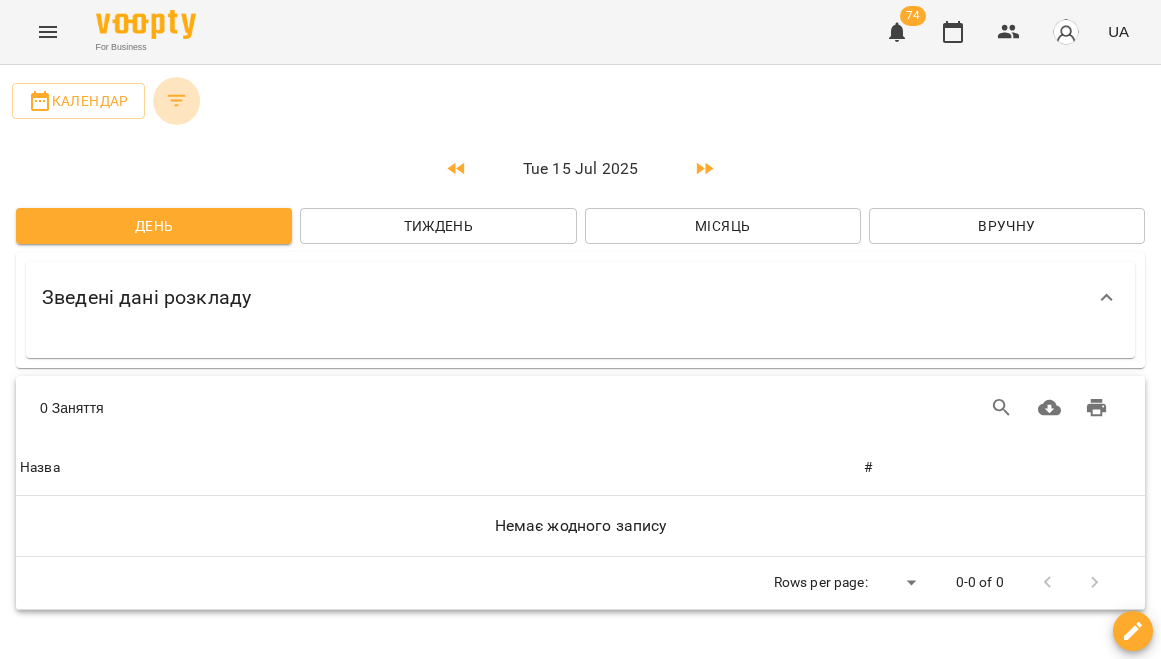 click 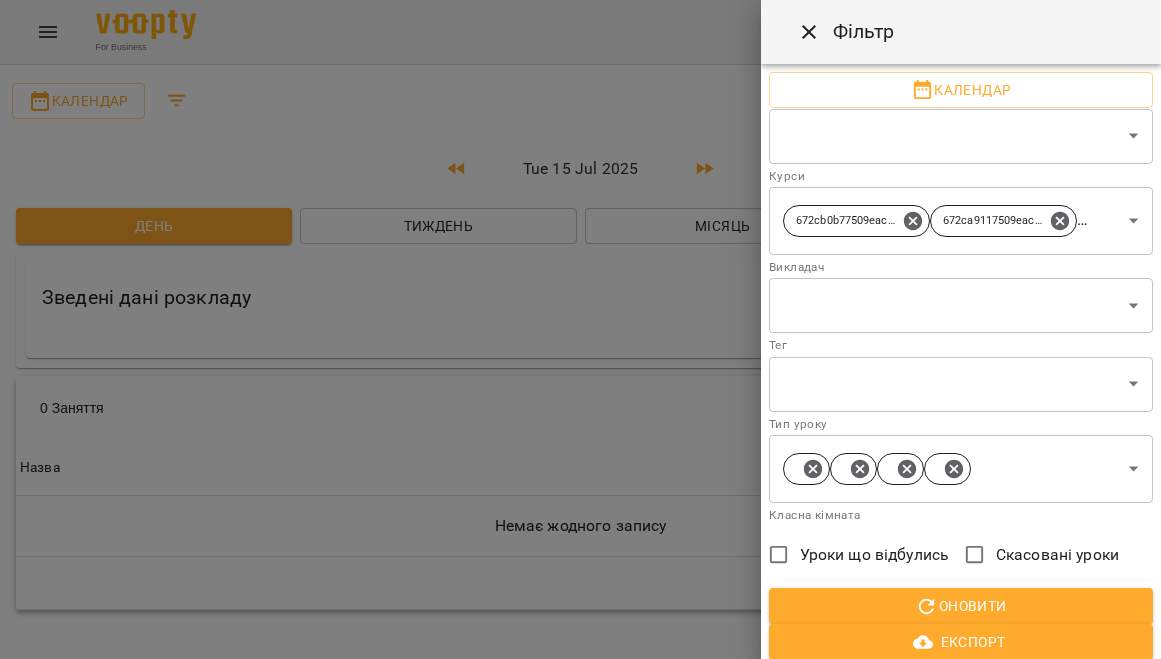 click on "Уроки що відбулись" at bounding box center [875, 555] 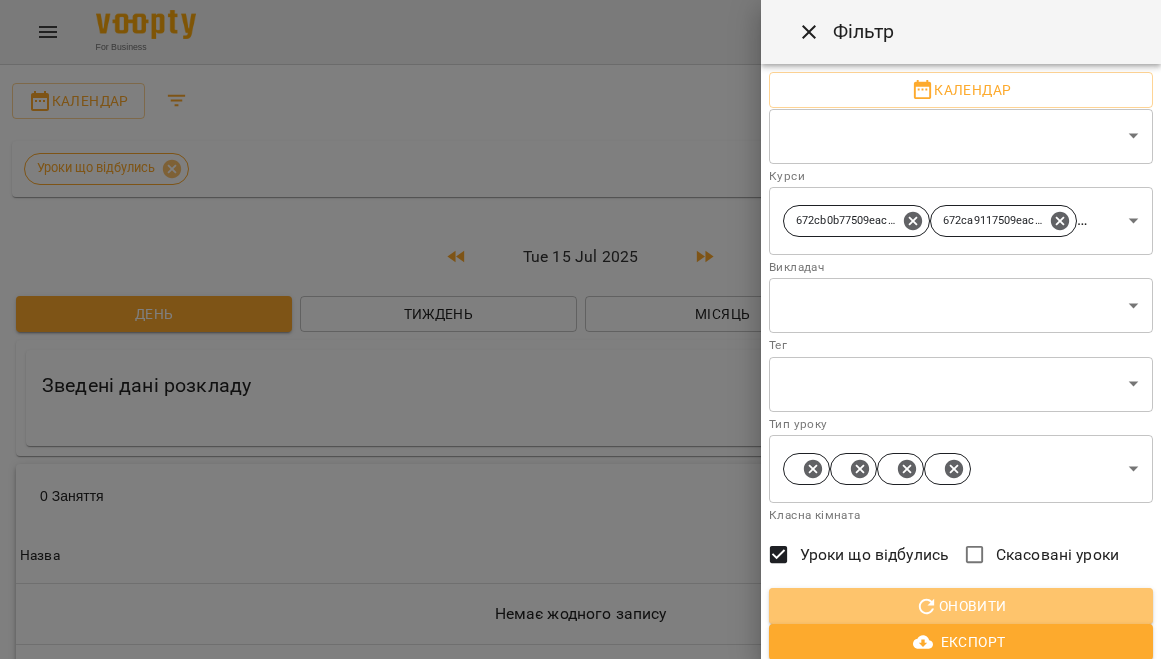 click on "Оновити" at bounding box center (961, 606) 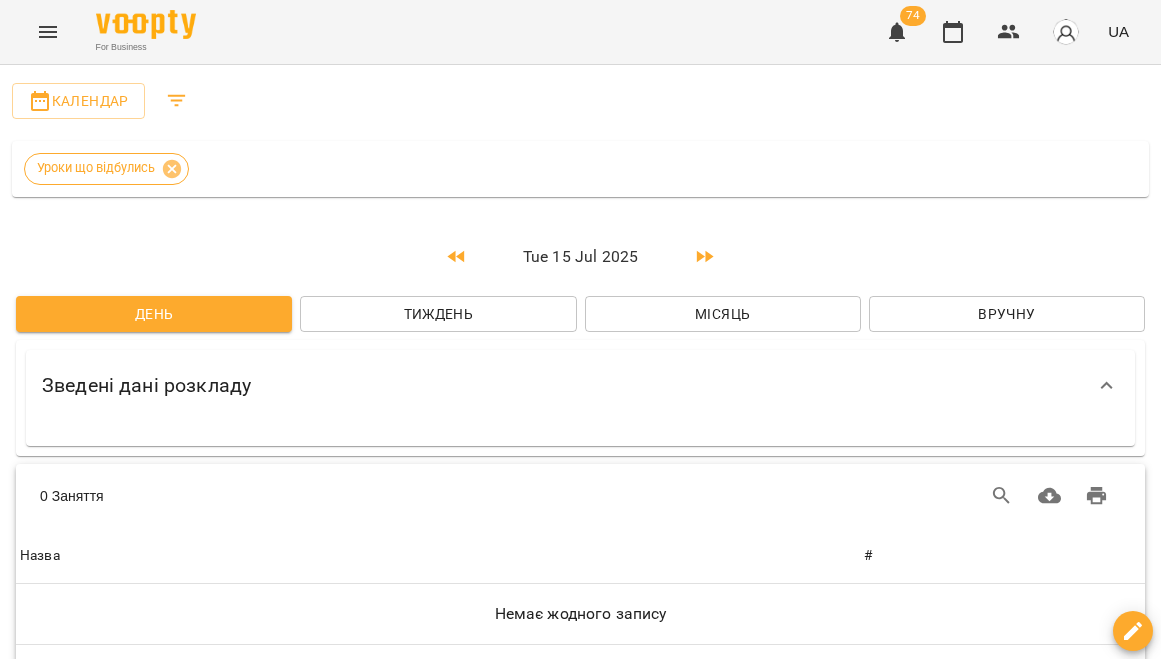 click 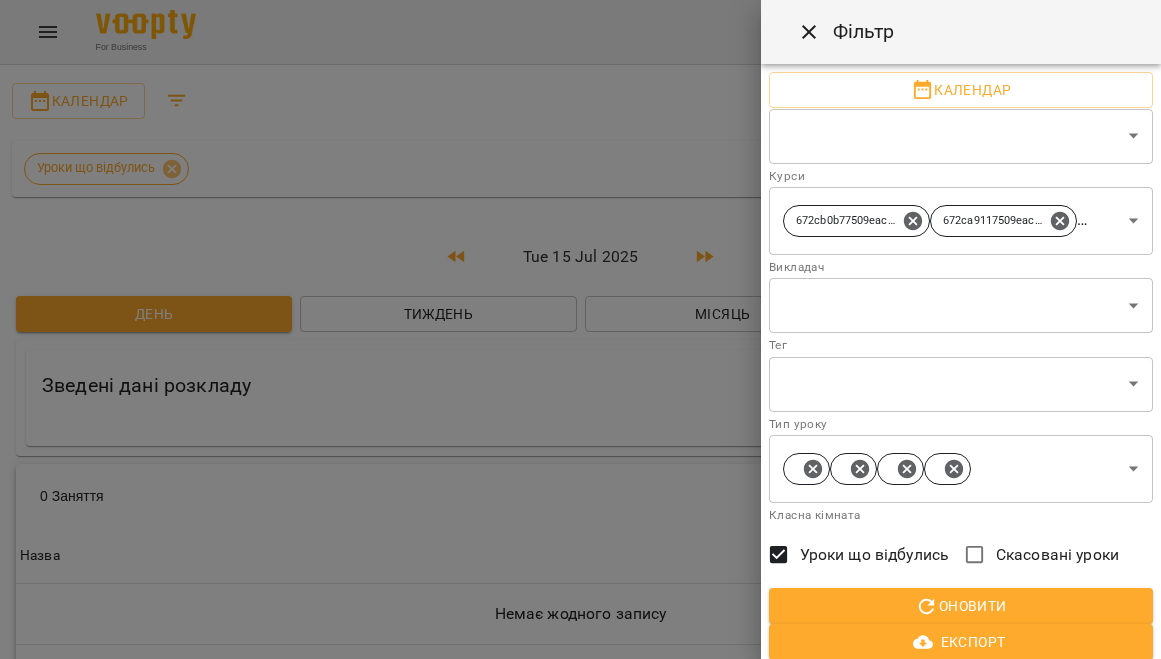 scroll, scrollTop: 0, scrollLeft: 0, axis: both 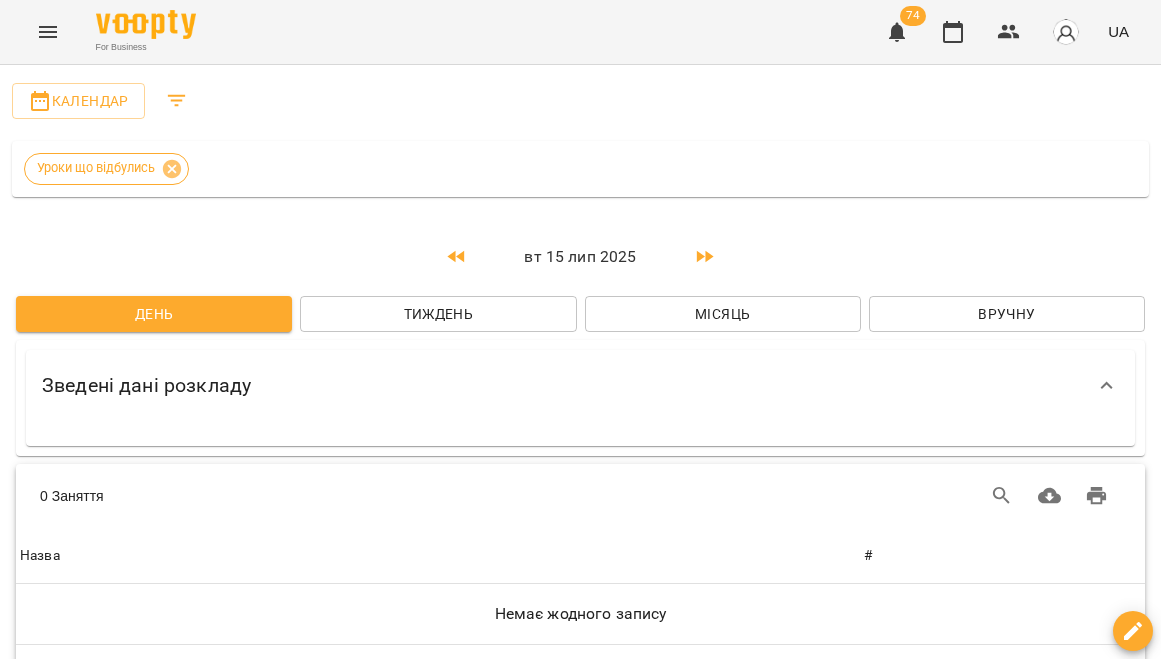 click 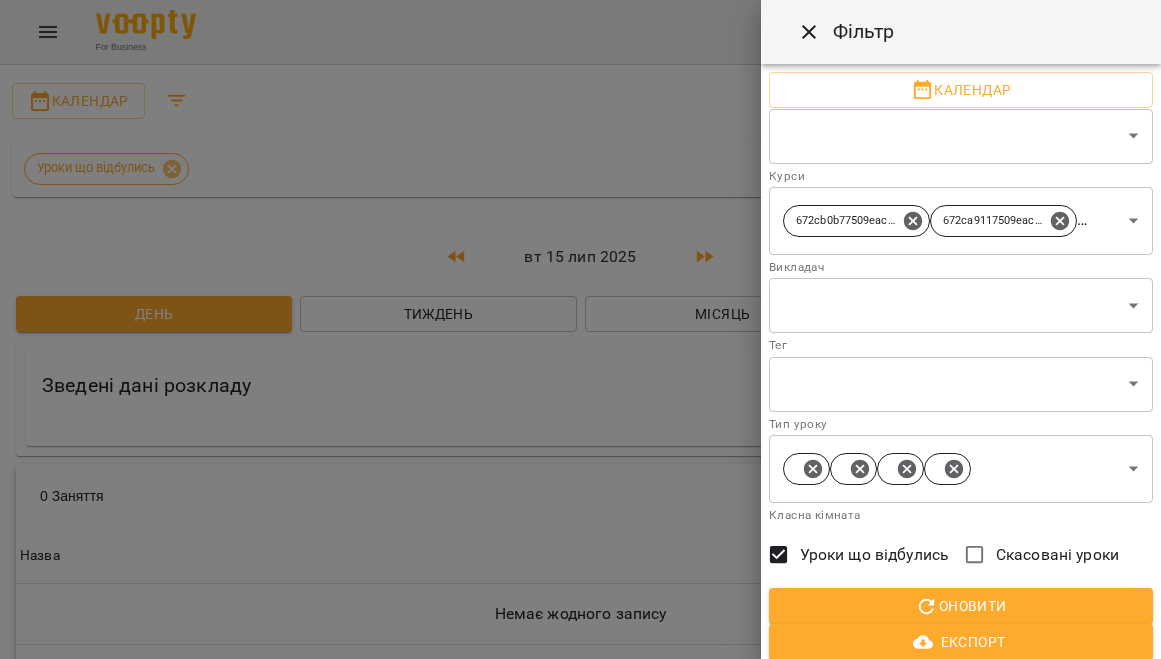 click on "**********" at bounding box center (580, 357) 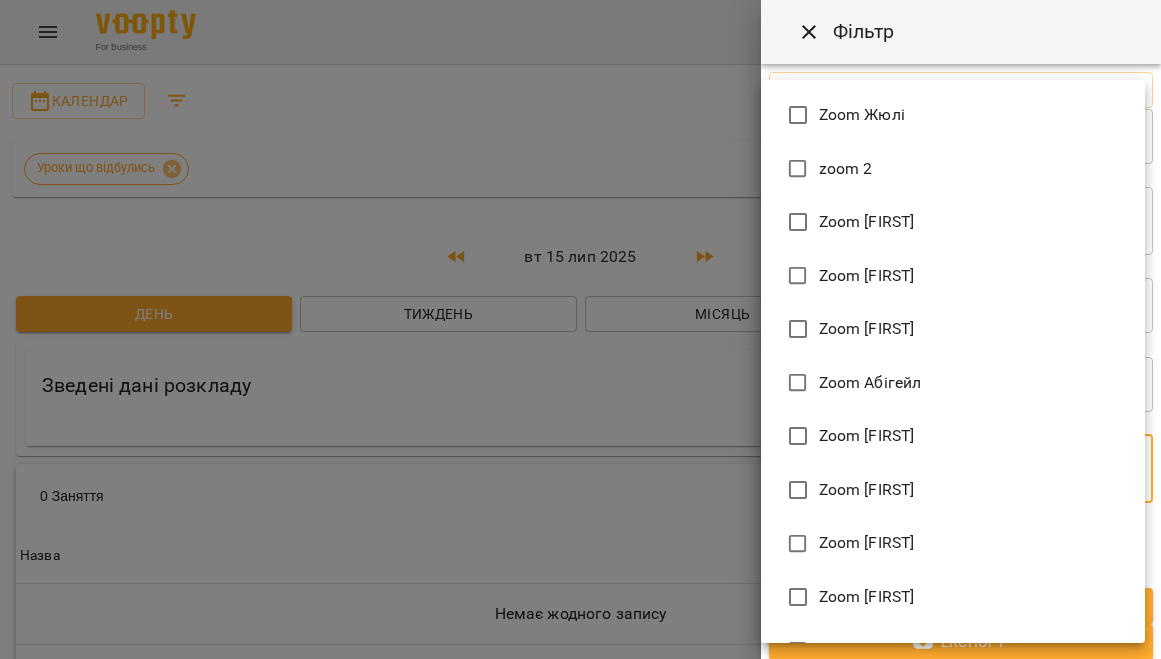 scroll, scrollTop: 0, scrollLeft: 0, axis: both 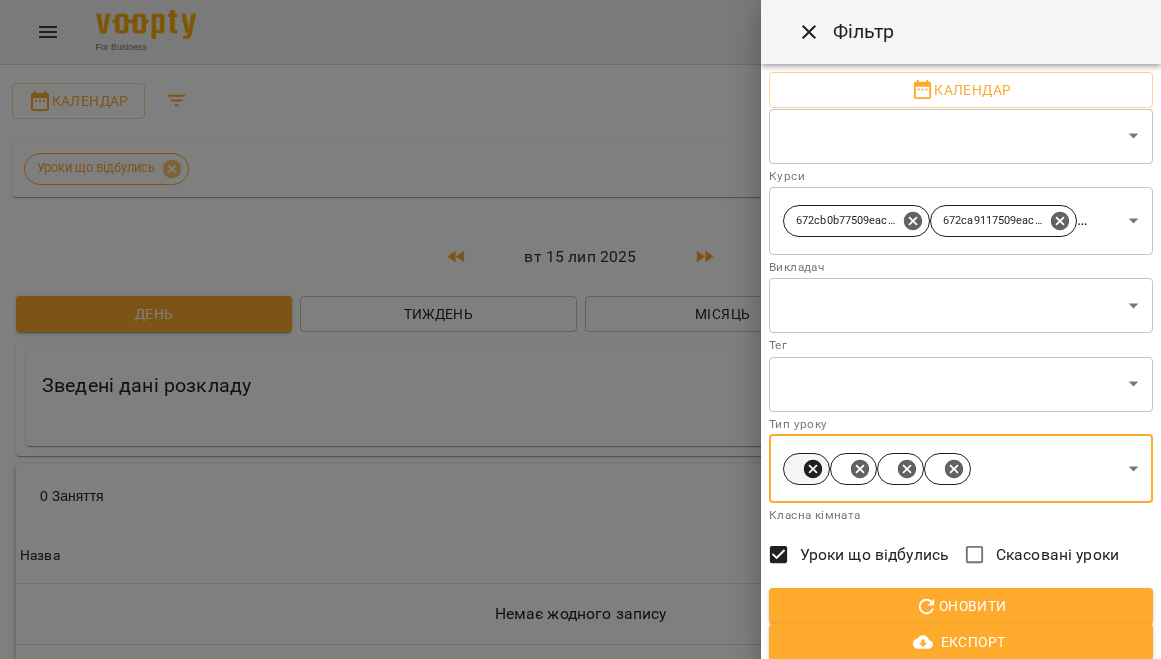 click 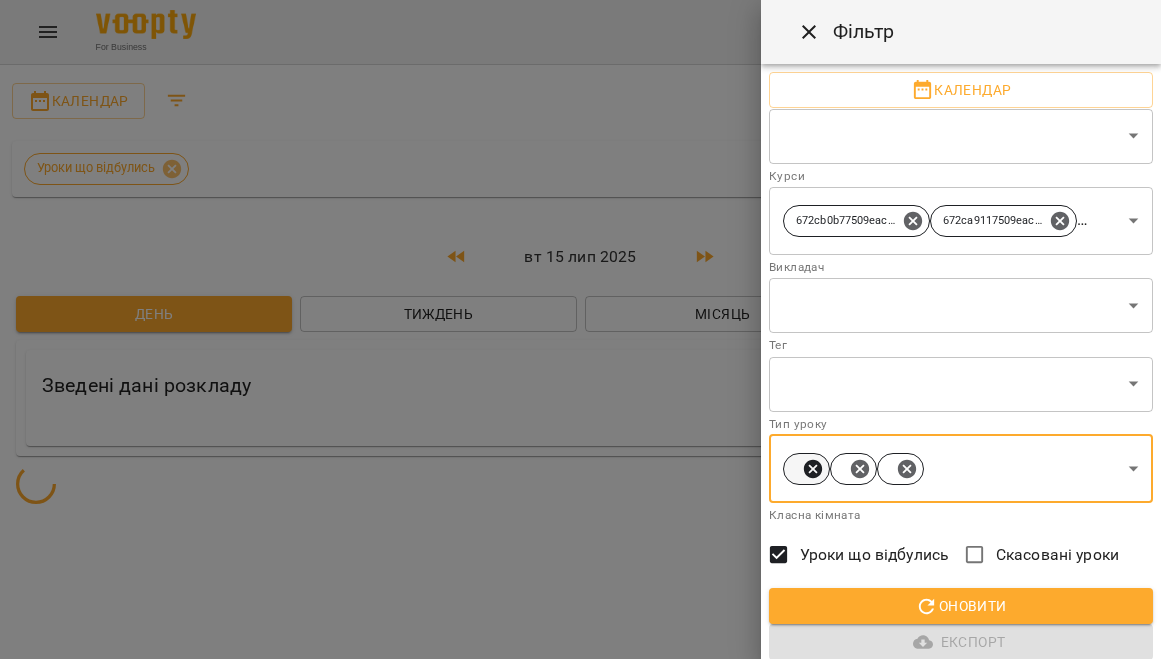 click 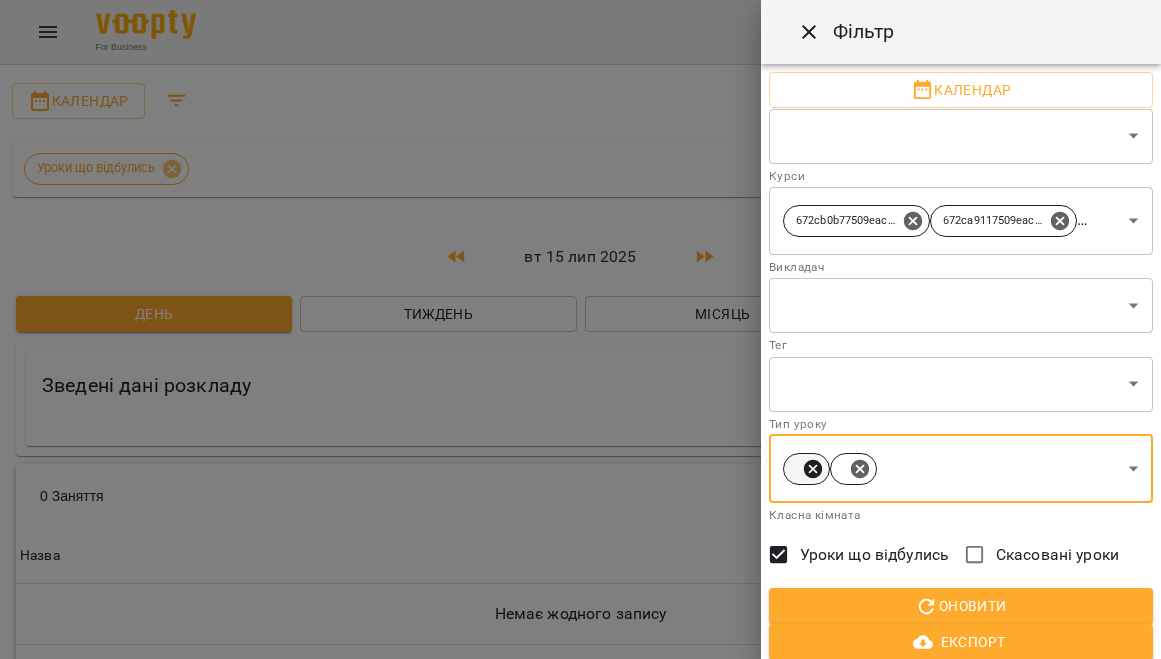 click 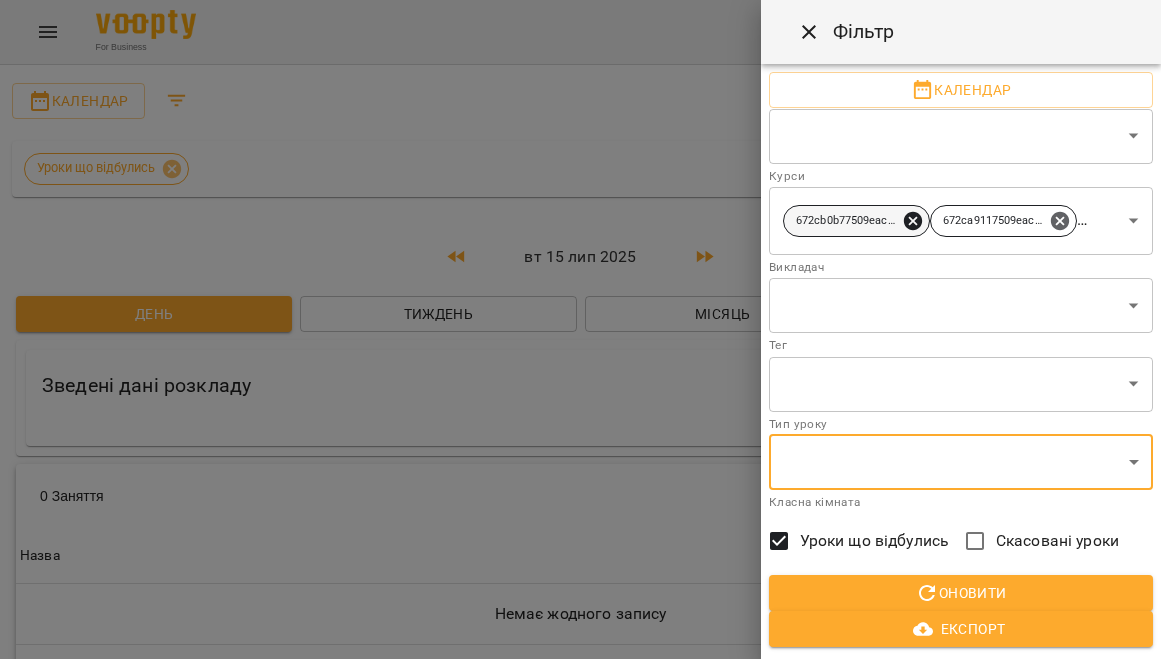 click 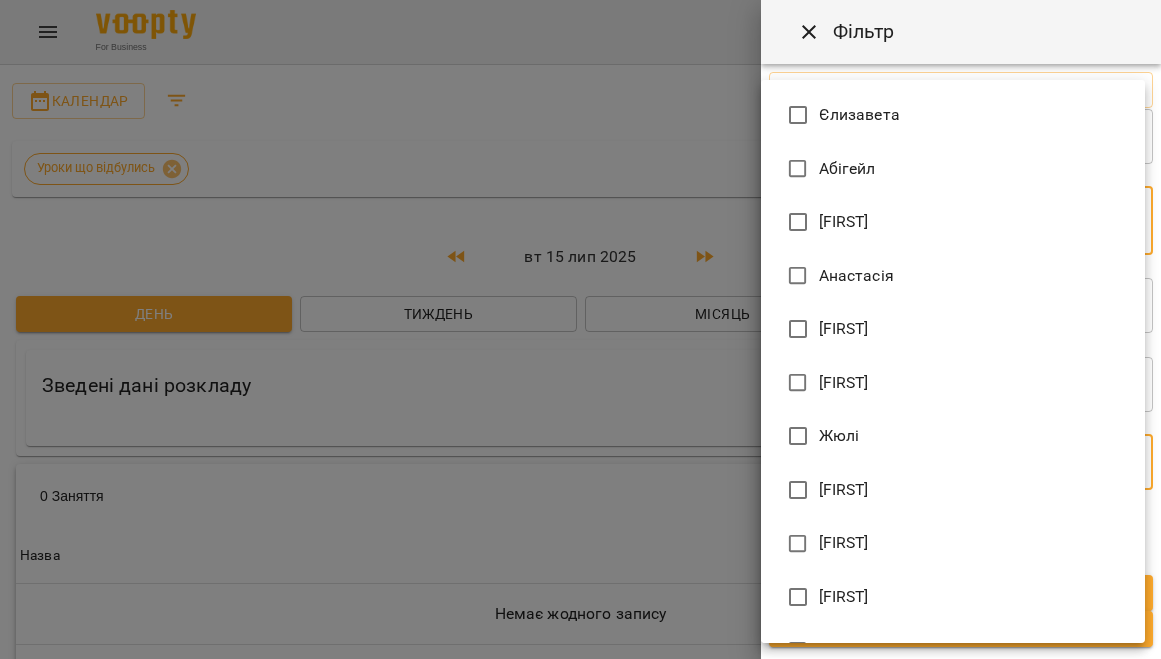 click on "**********" at bounding box center [580, 357] 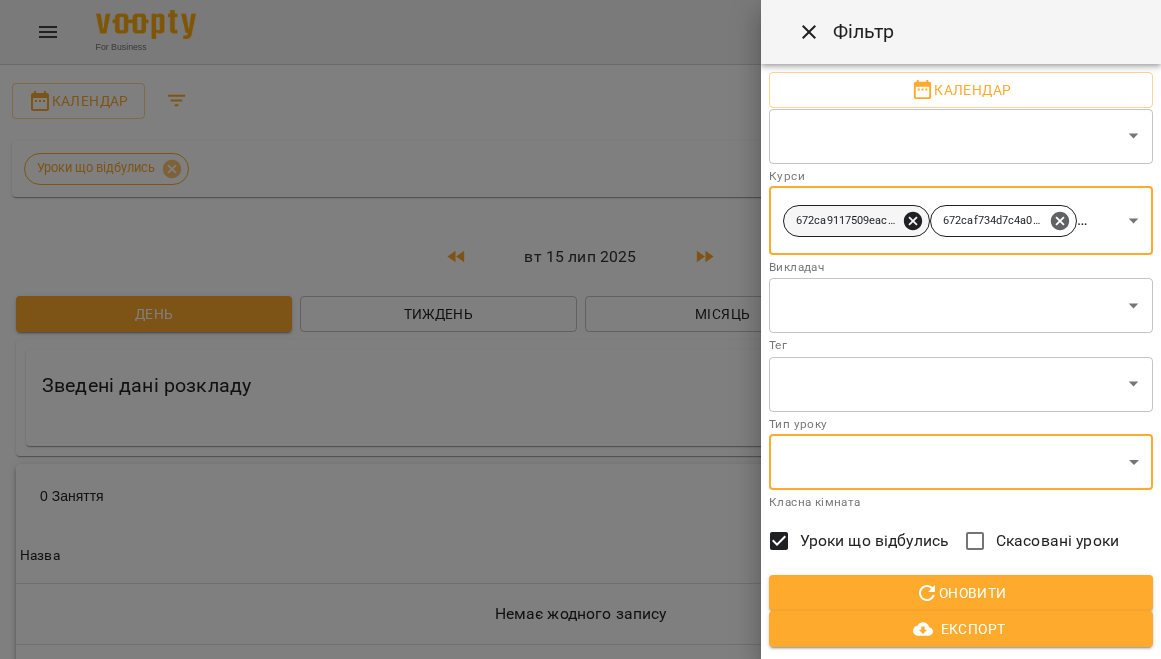 click 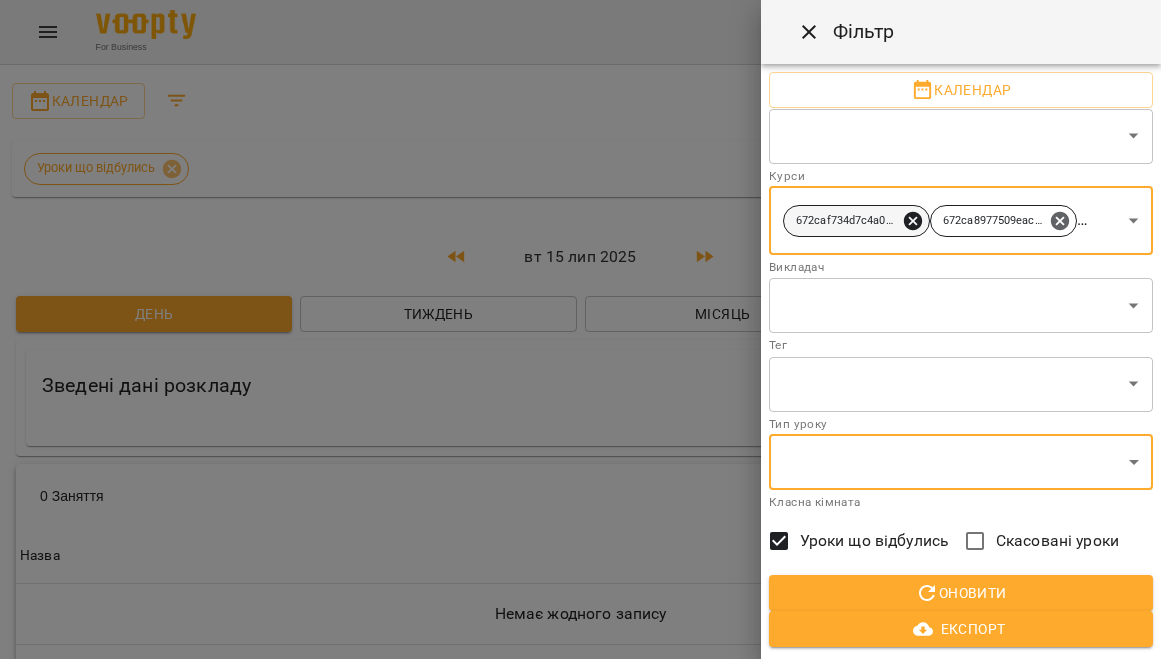 click 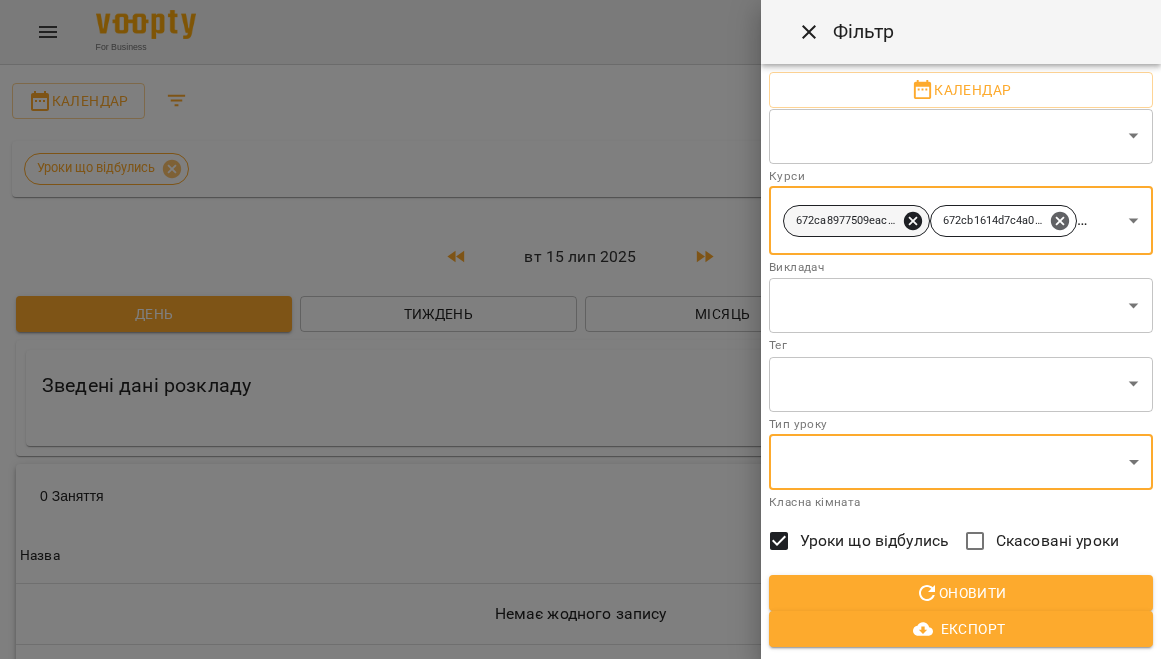 click 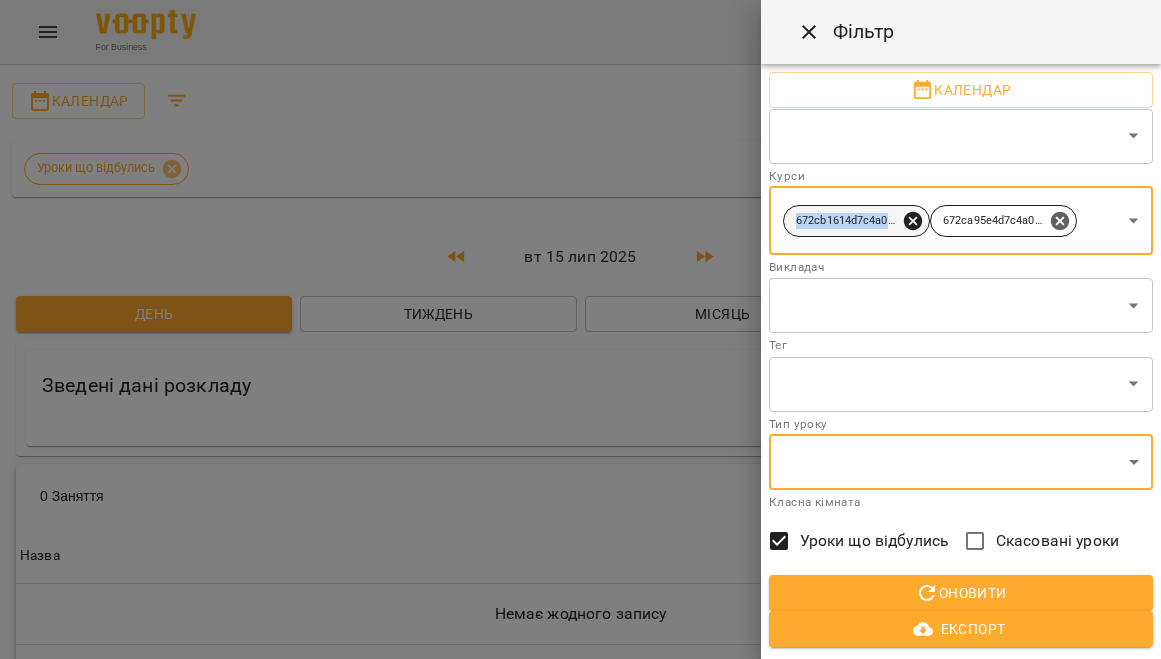click 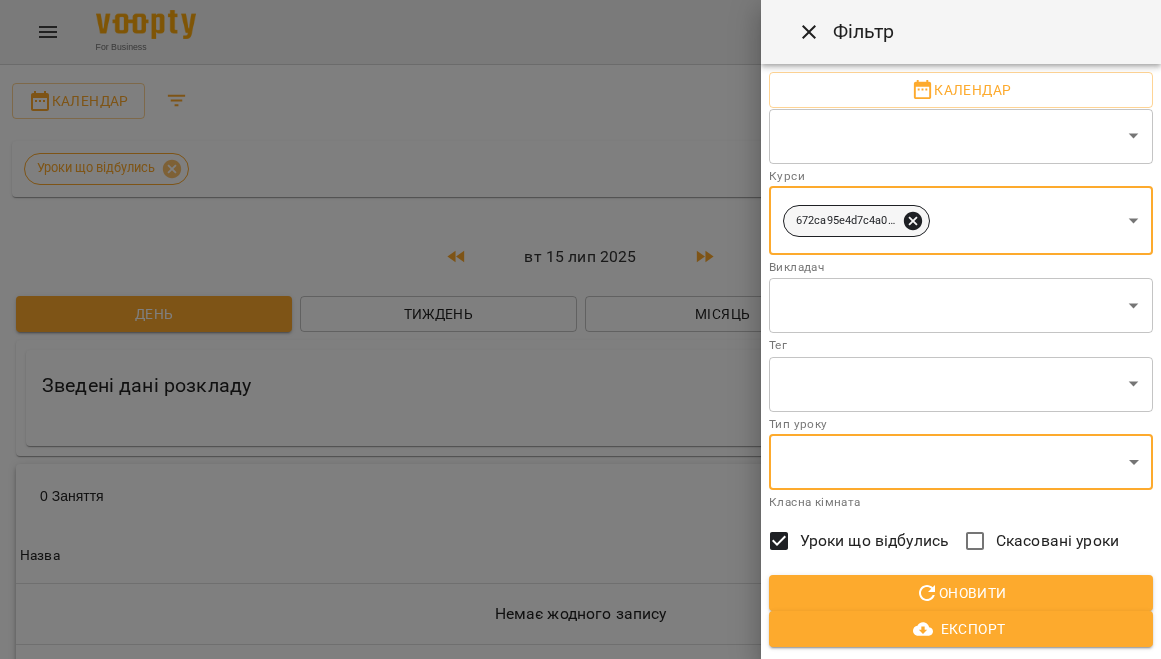 click 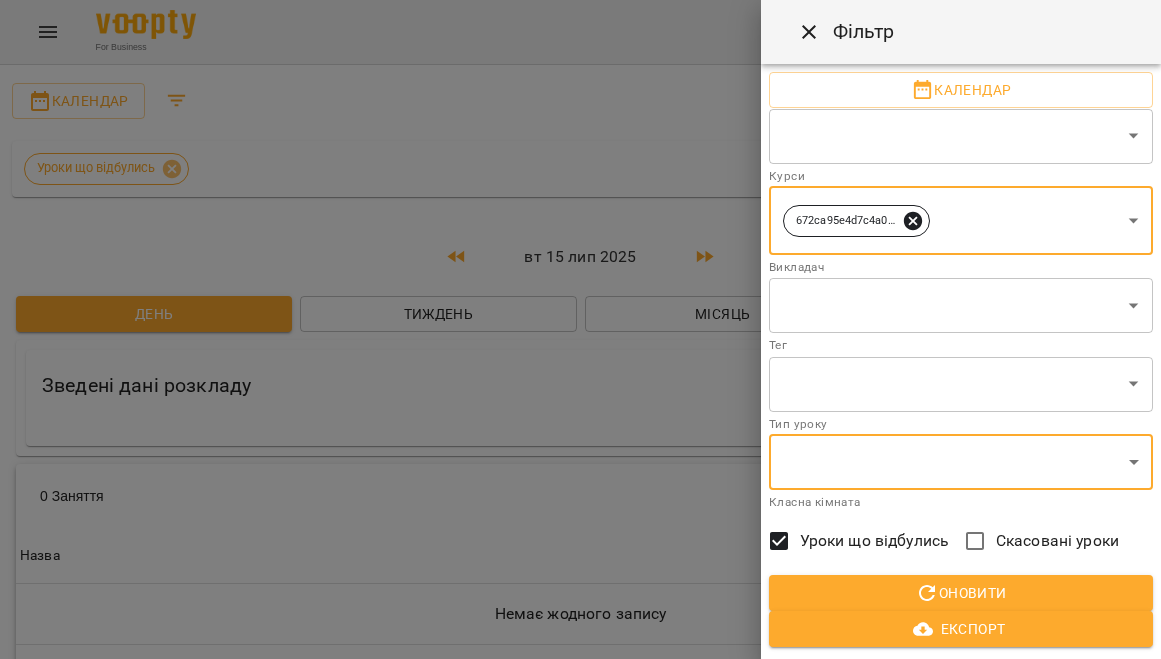 type 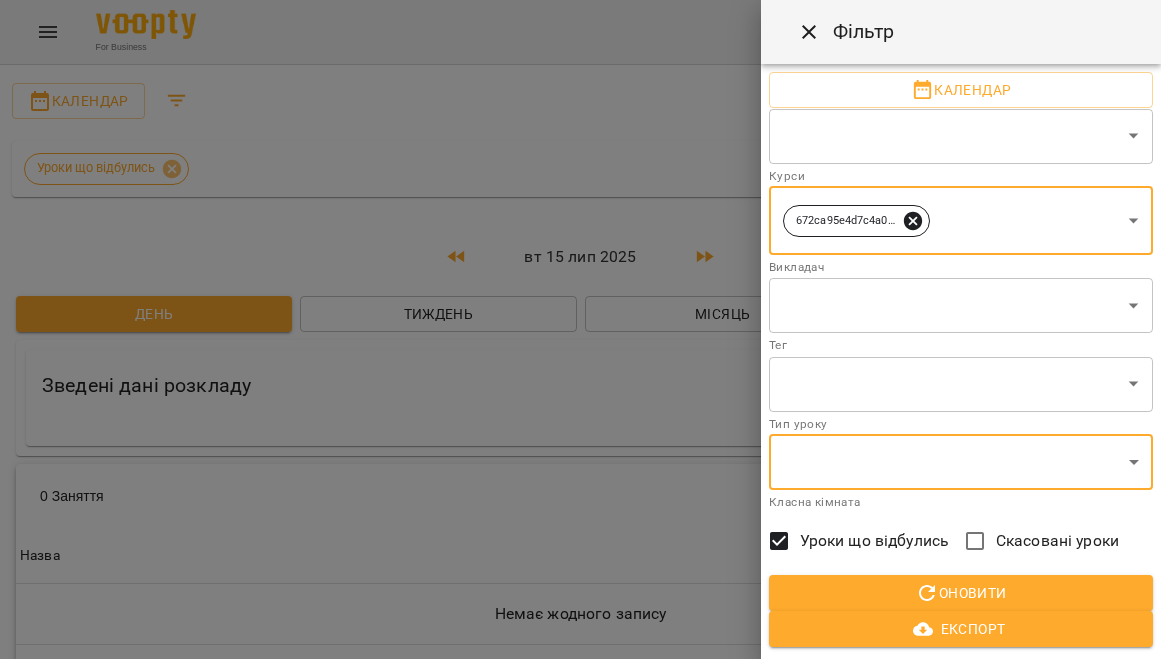 click on "For Business 74 UA   Календар Уроки що відбулись вт 15 лип 2025 День Тиждень Місяць Вручну Зведені дані розкладу 0   Заняття 0   Заняття Назва # Немає жодного запису Rows per page: ​ ** 0-0 of 0
Фільтр   Календар ​ ​ Курси 672ca95e4d7c4a0b4df730b6 ​ Викладач ​ ​ Тег ​ ​ Тип уроку ​ ​ Класна кімната Уроки що відбулись Скасовані уроки Оновити Експорт" at bounding box center [580, 357] 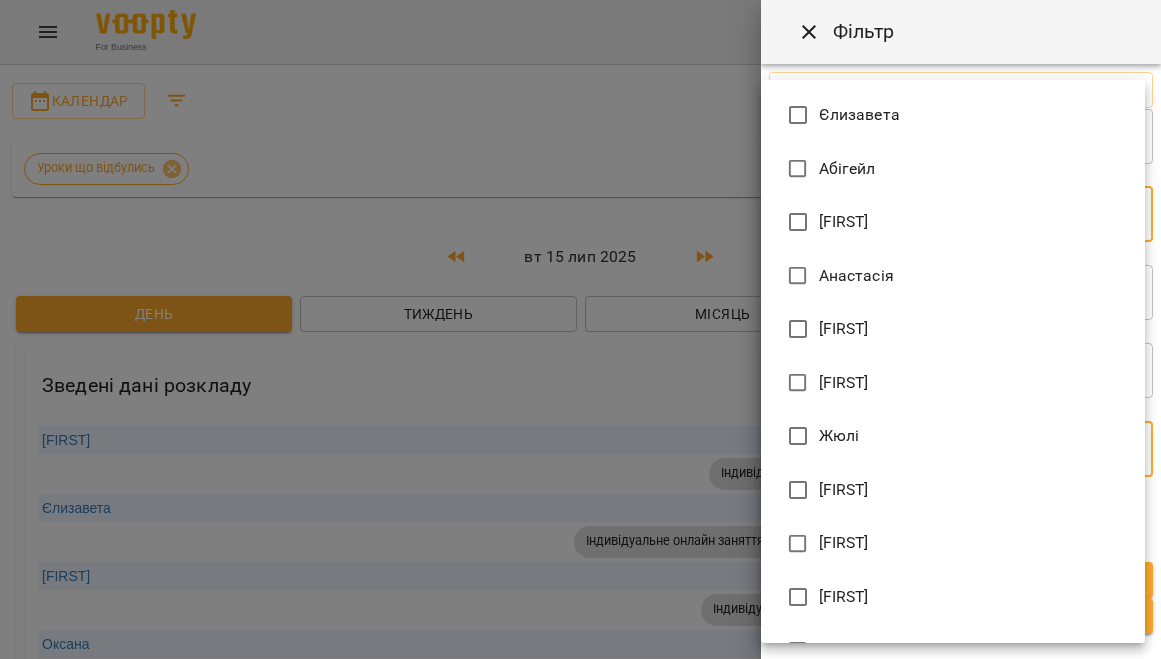 click at bounding box center [580, 329] 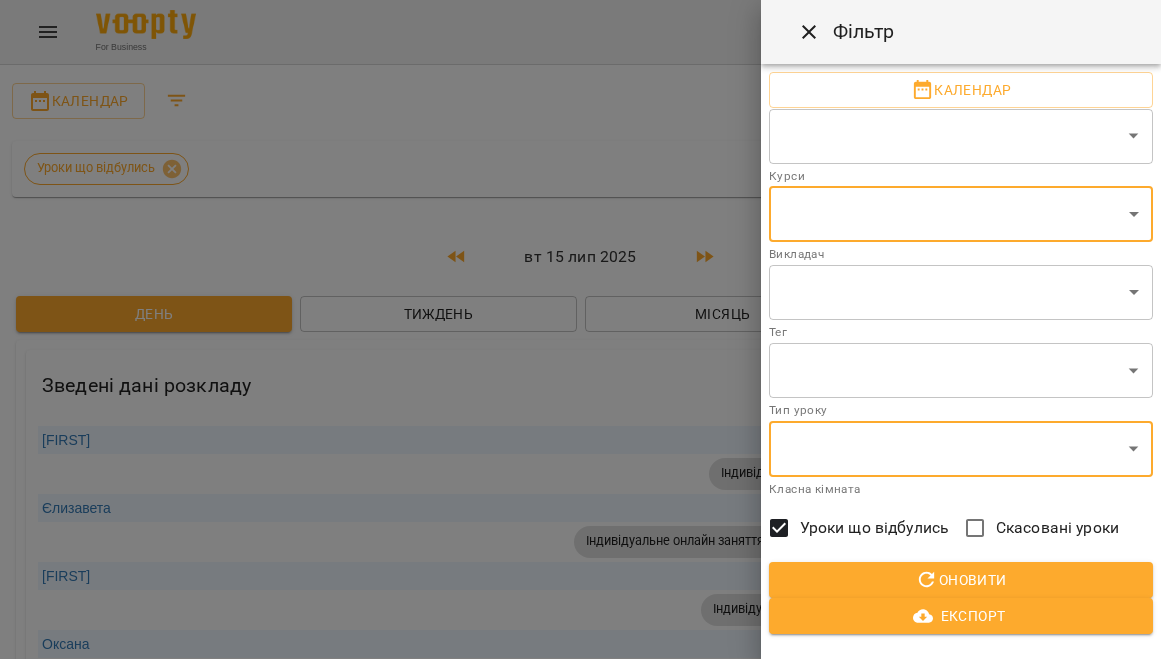 click 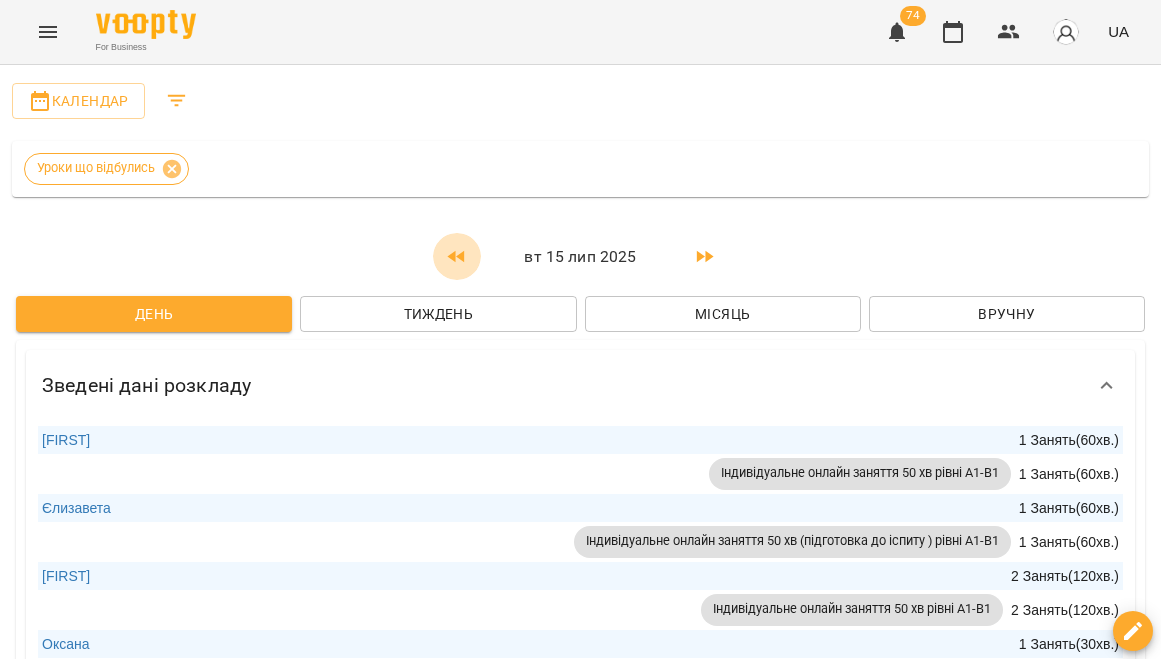 click 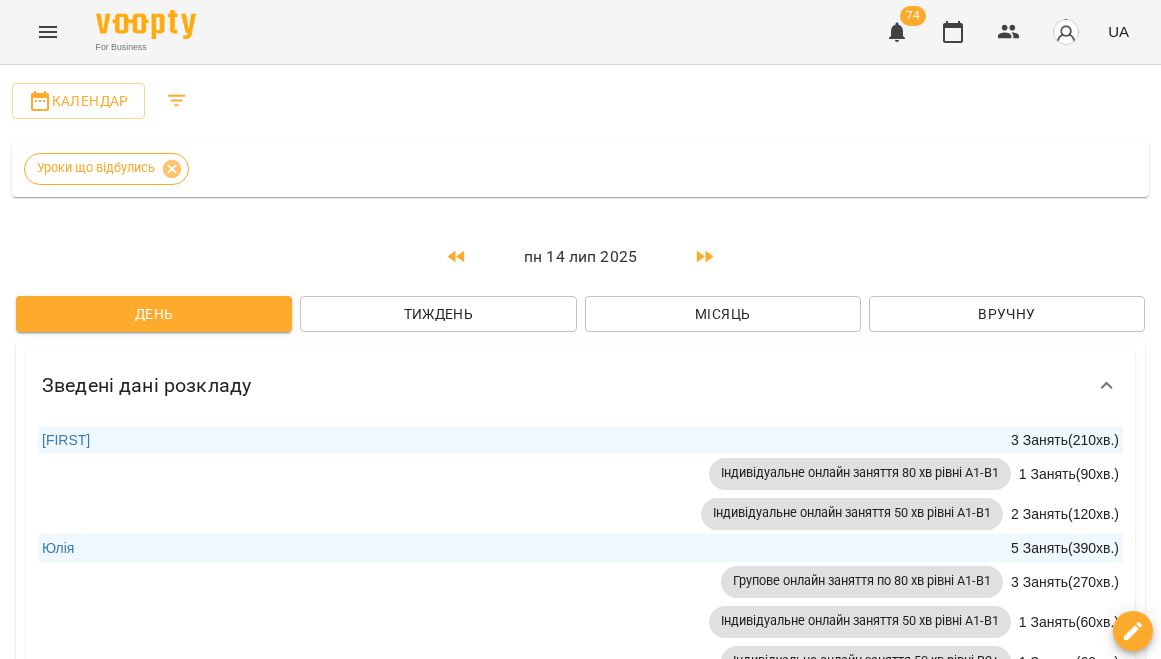 click 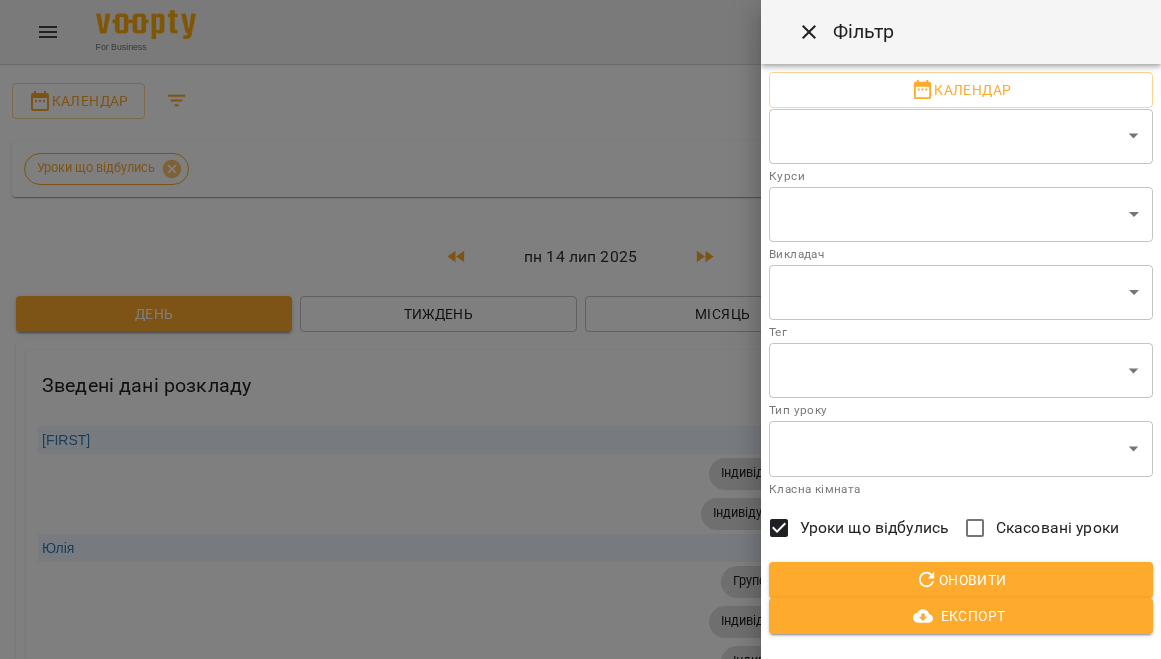 click on "Оновити" at bounding box center [961, 580] 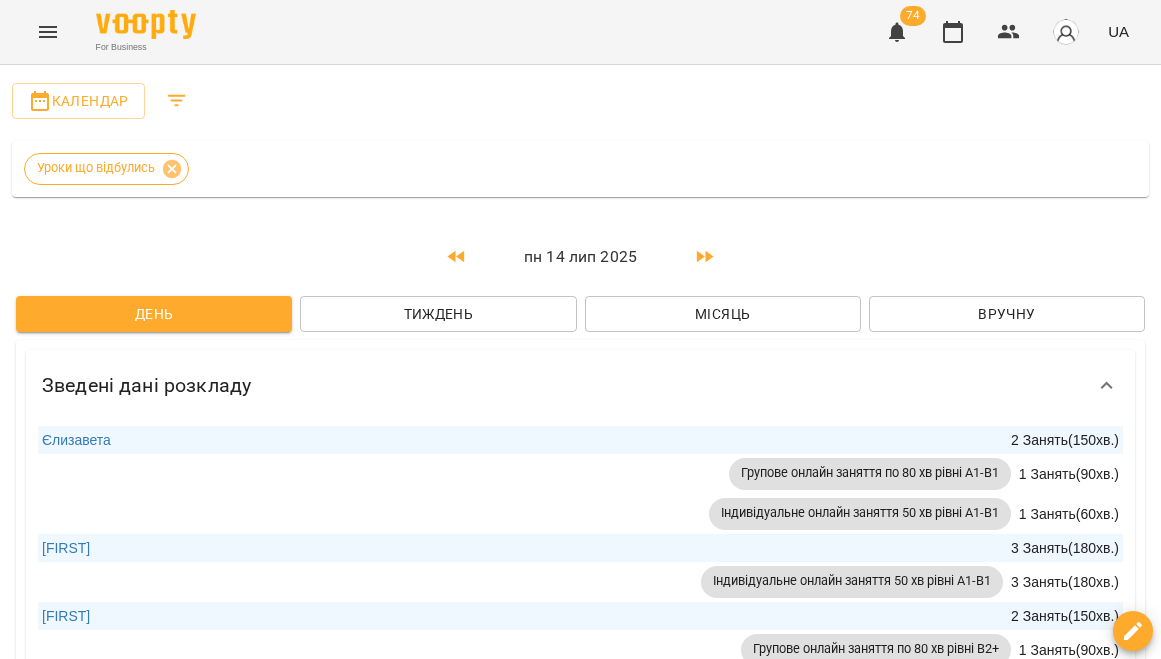 scroll, scrollTop: 0, scrollLeft: 0, axis: both 